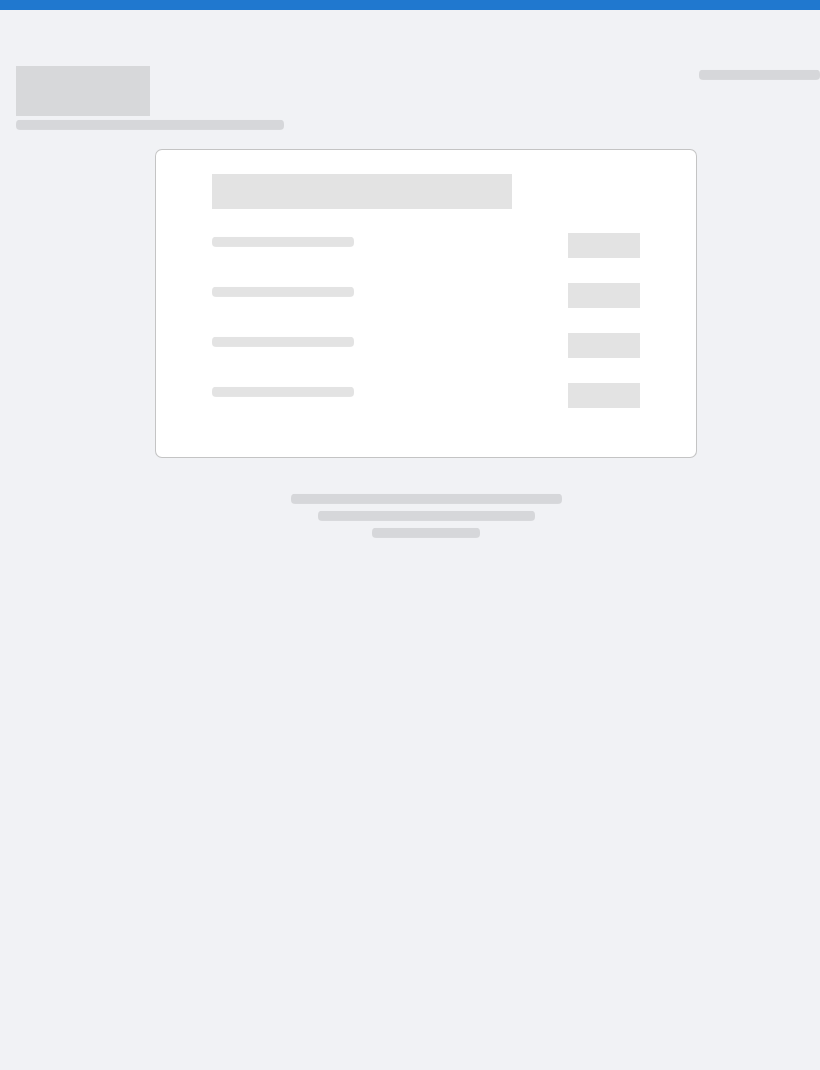 scroll, scrollTop: 0, scrollLeft: 0, axis: both 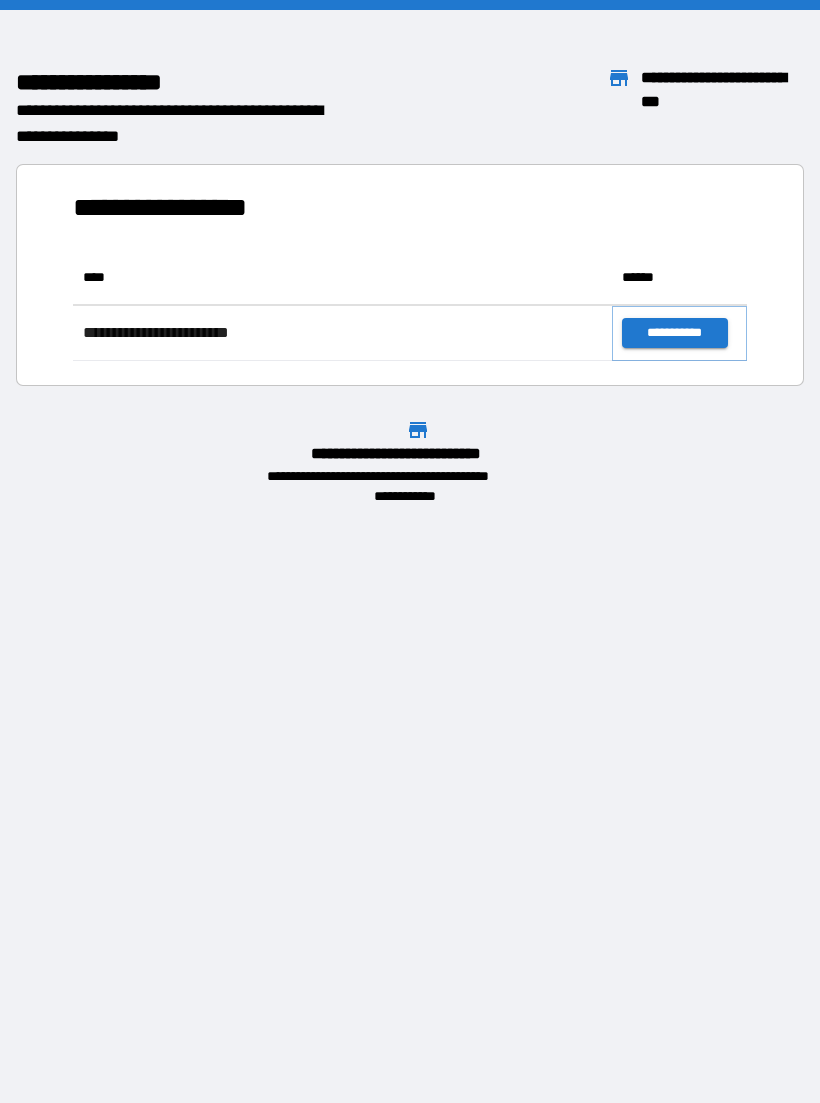 click on "**********" at bounding box center (674, 333) 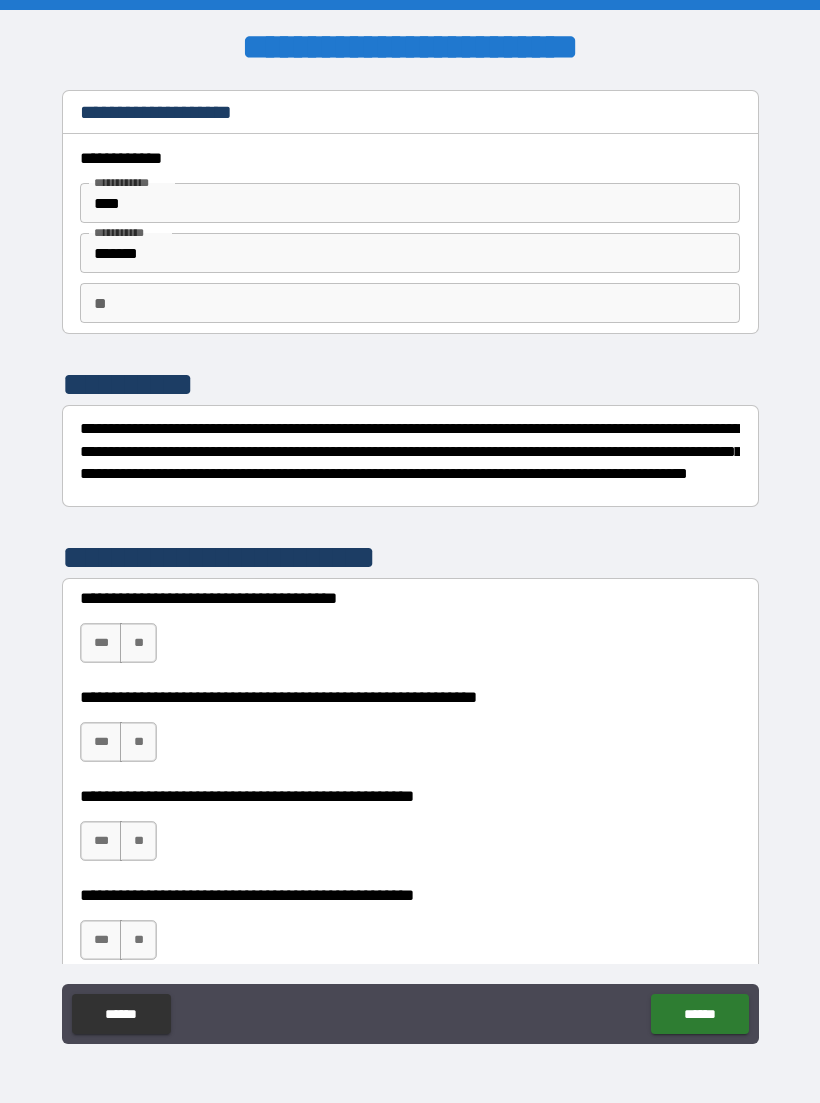 click on "**" at bounding box center (138, 643) 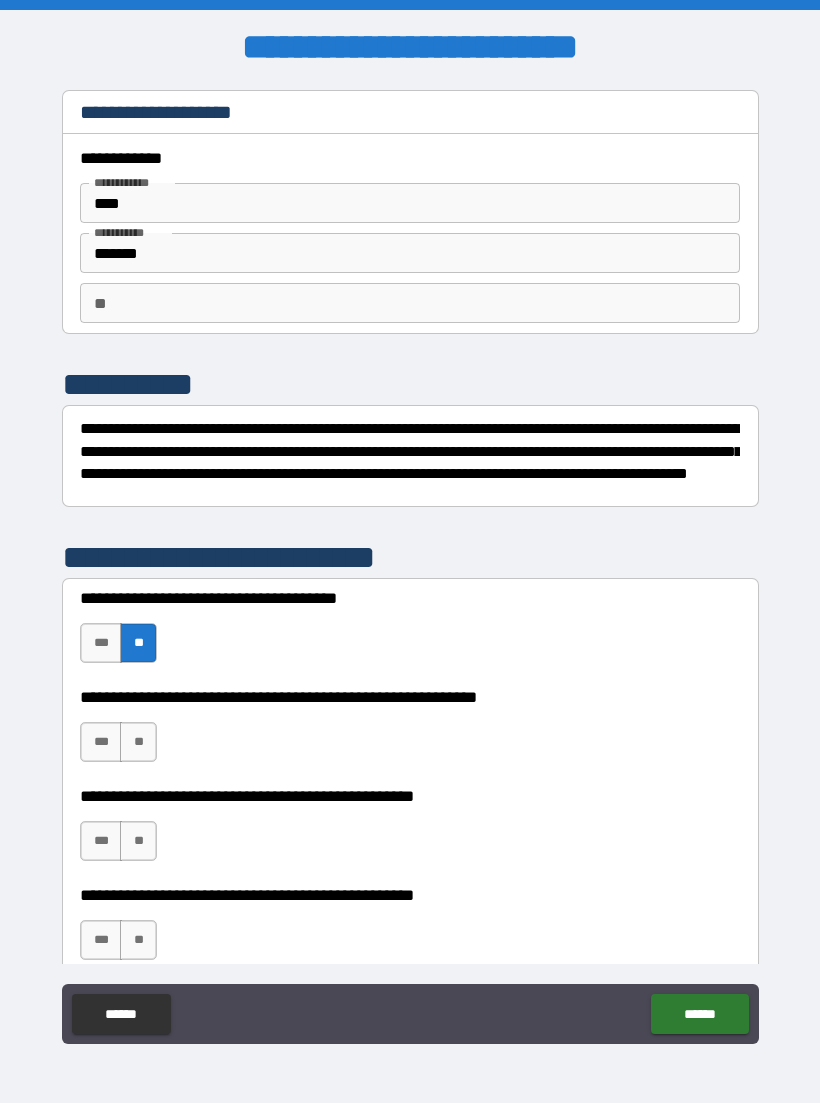 click on "***" at bounding box center [101, 742] 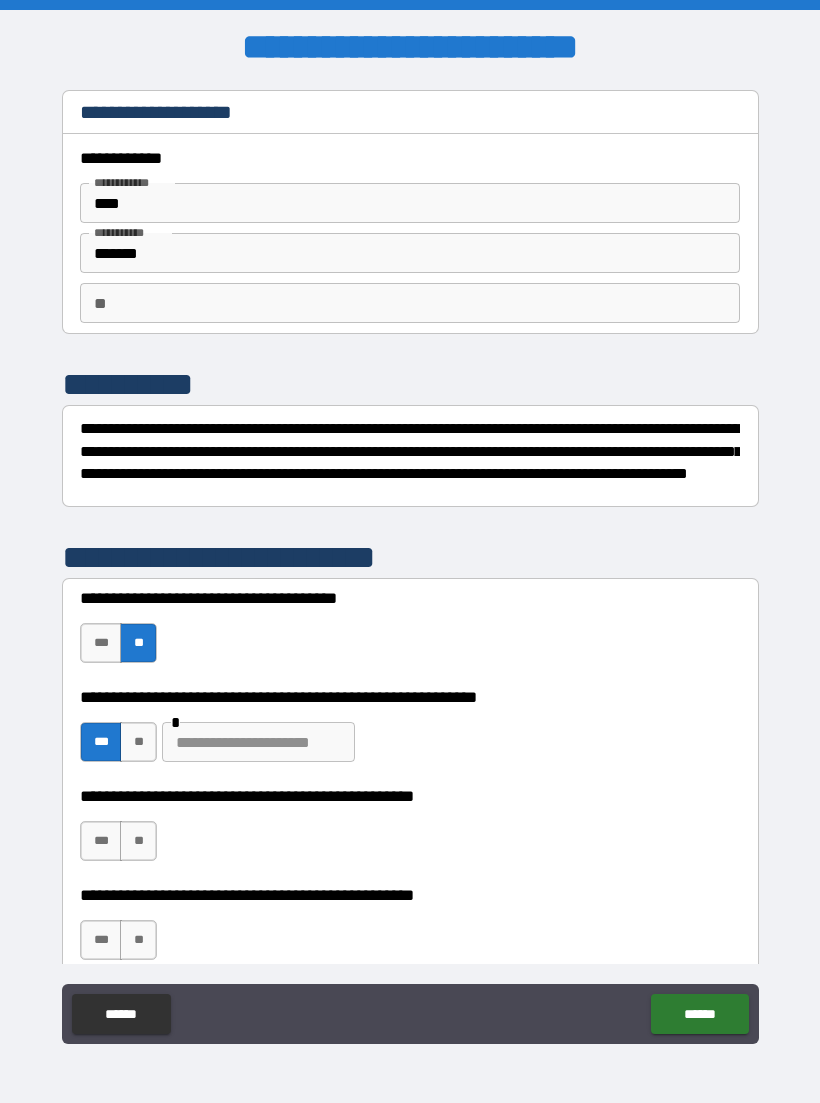 click at bounding box center (258, 742) 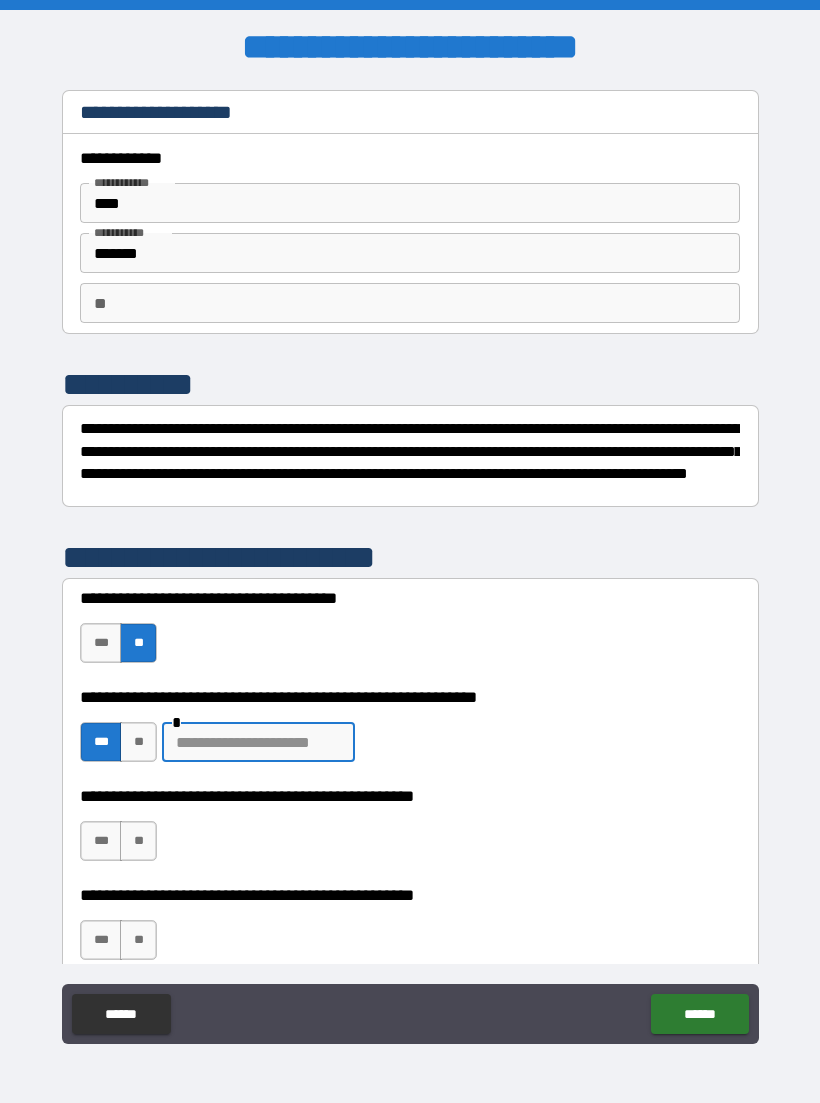 scroll, scrollTop: 24, scrollLeft: 0, axis: vertical 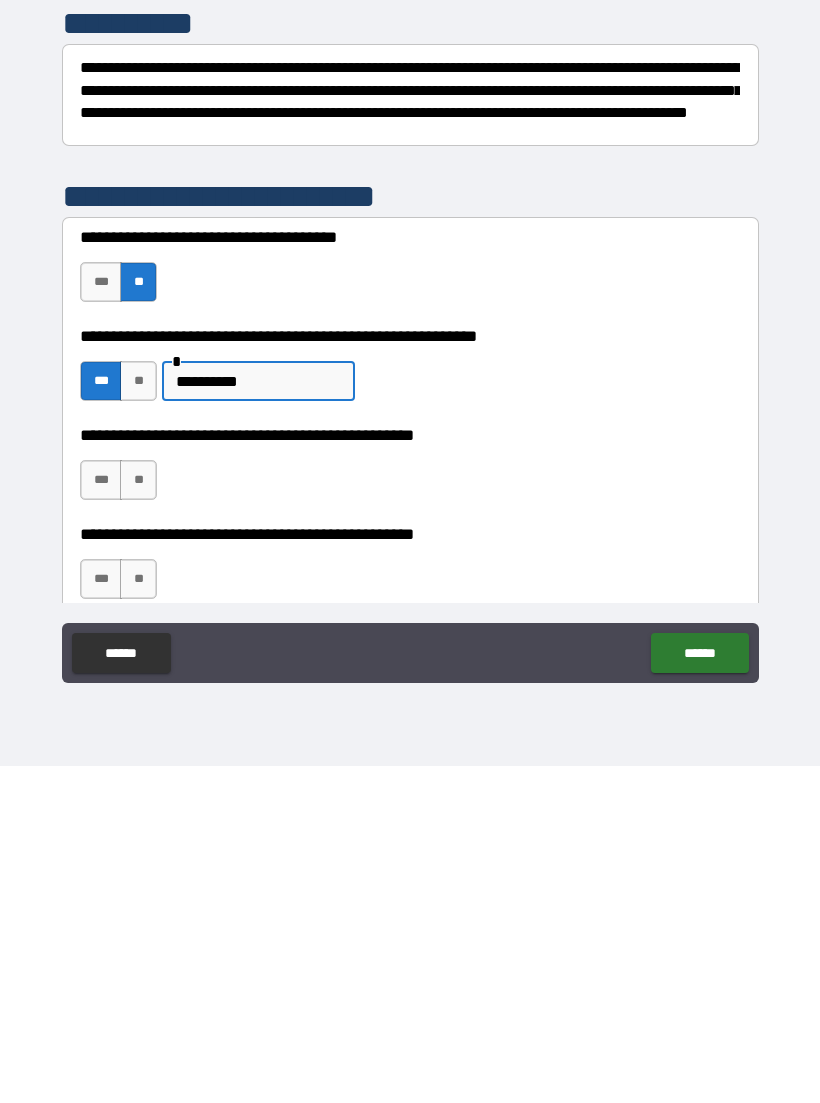 click on "**********" at bounding box center (258, 718) 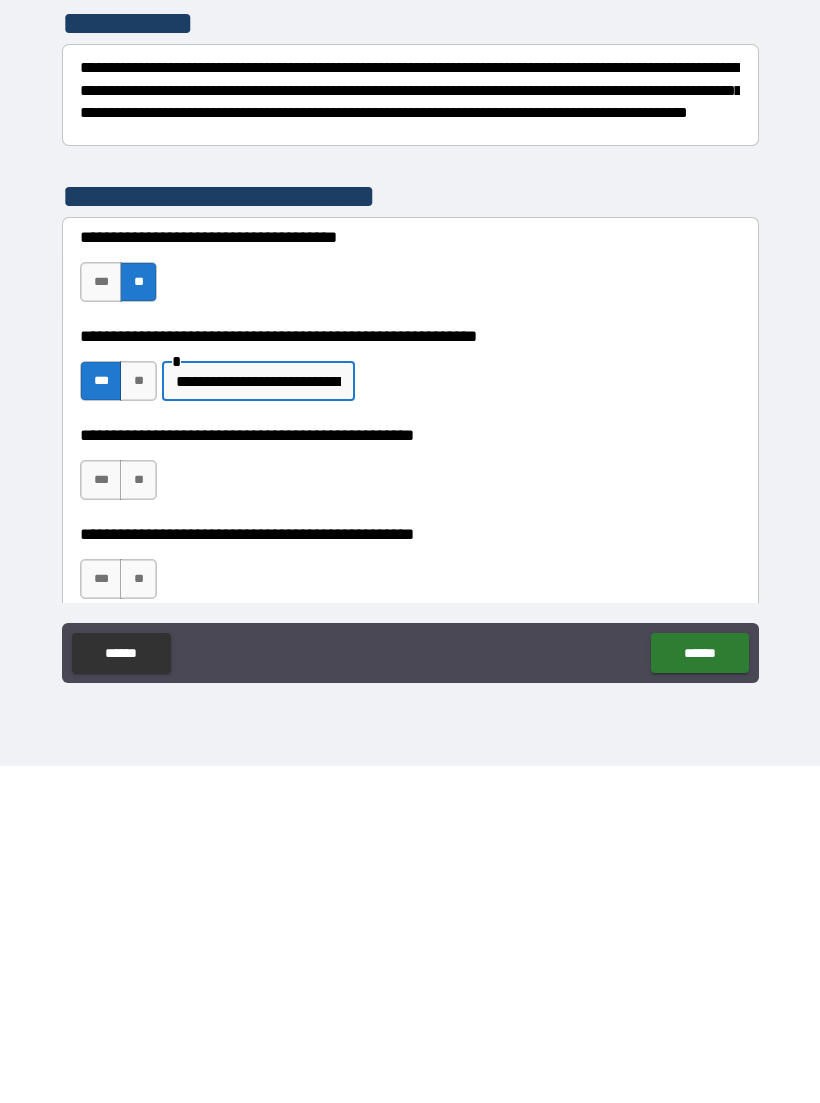 type on "**********" 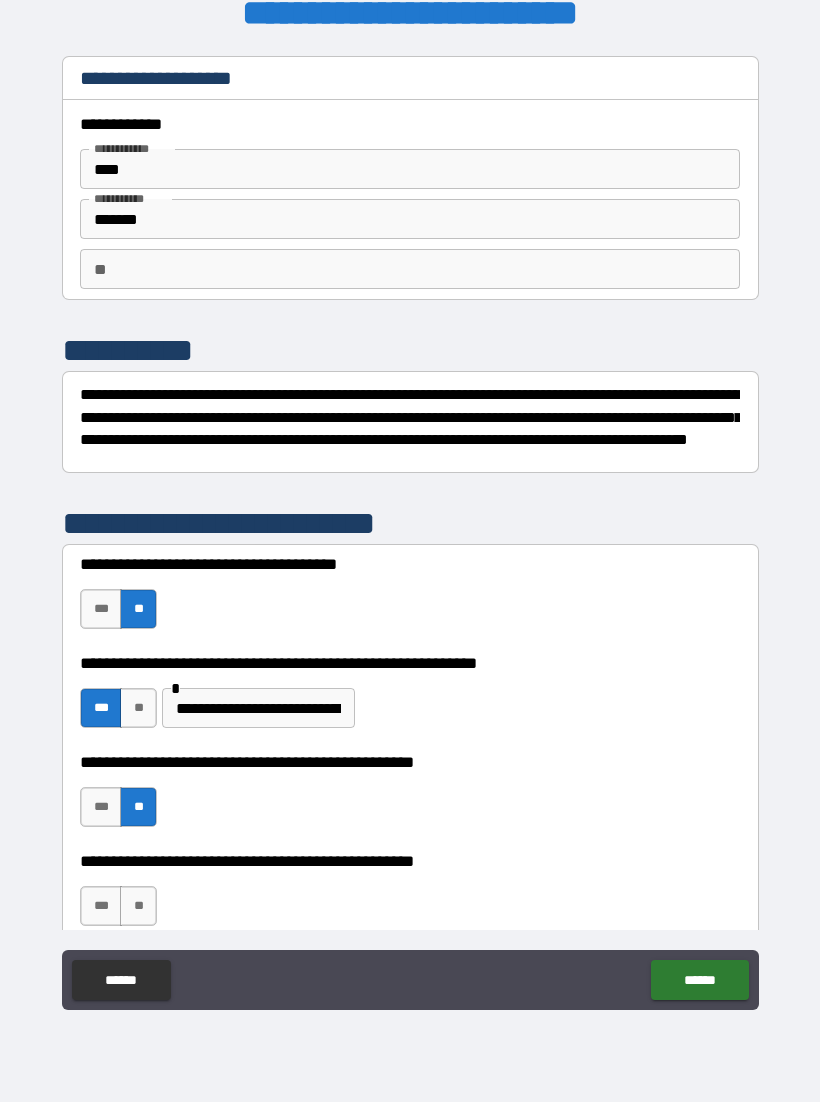 click on "**" at bounding box center (138, 907) 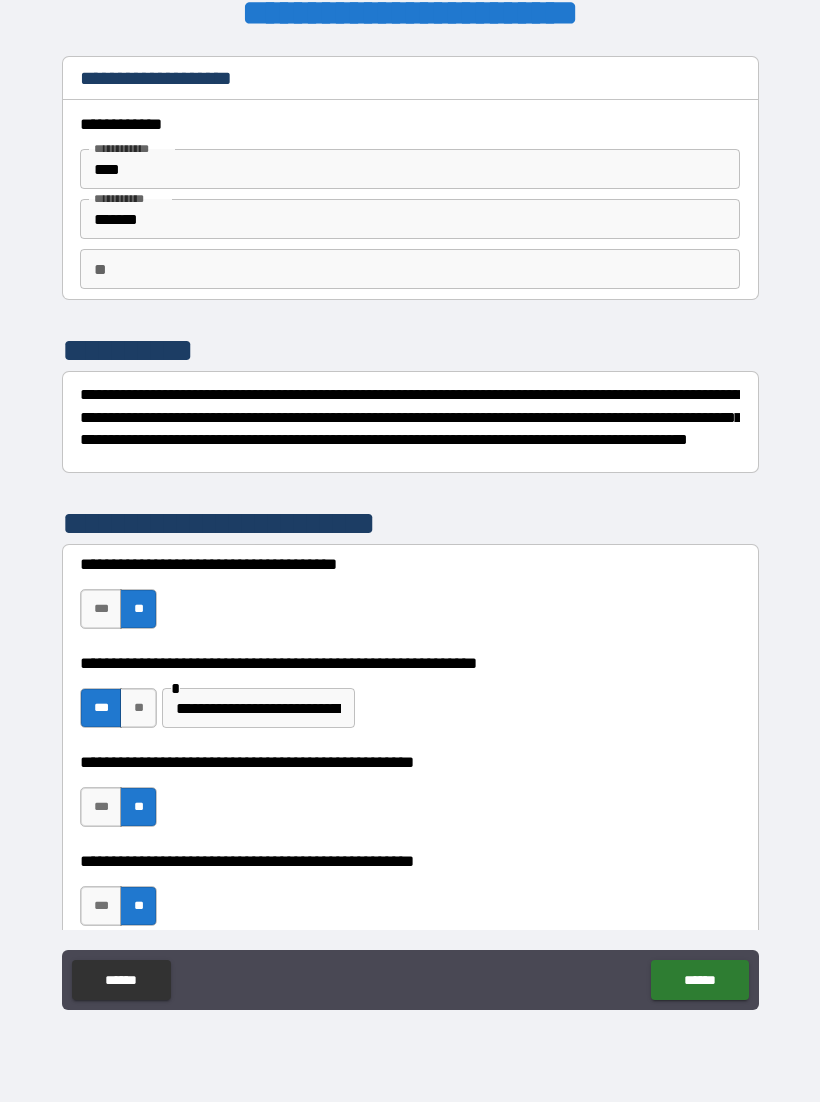 click on "******" at bounding box center [699, 981] 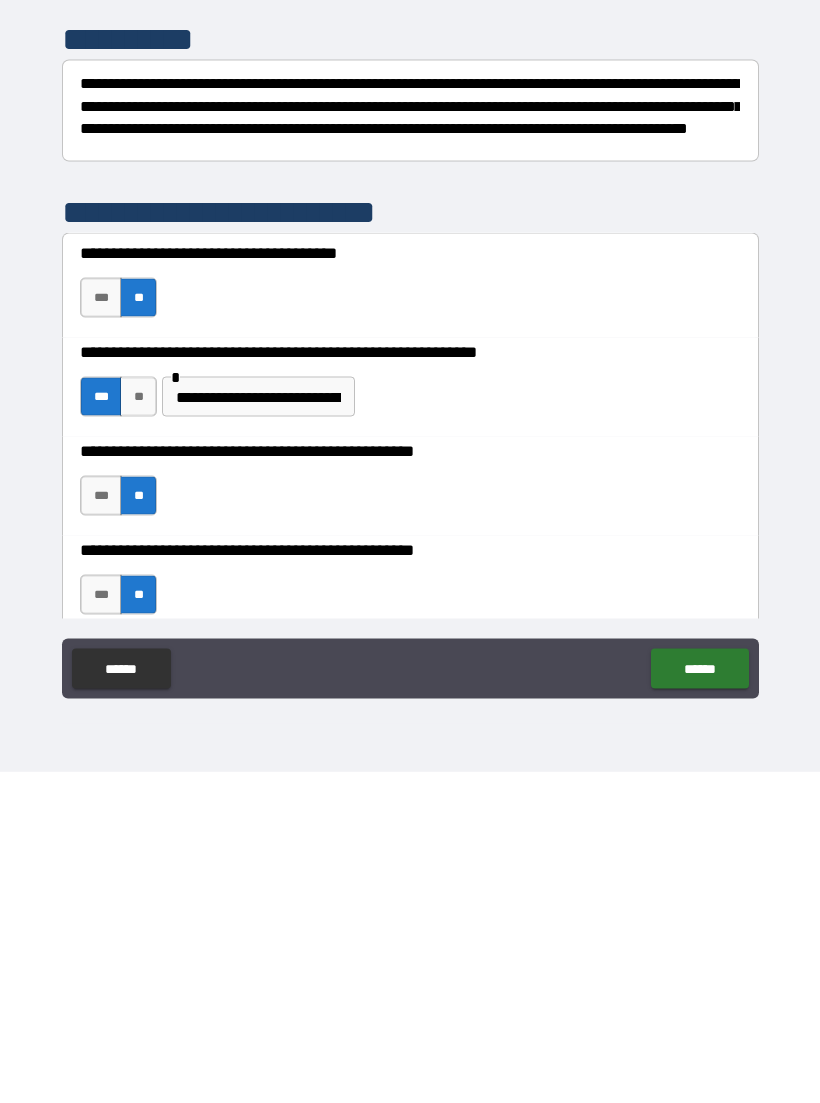 scroll, scrollTop: 33, scrollLeft: 0, axis: vertical 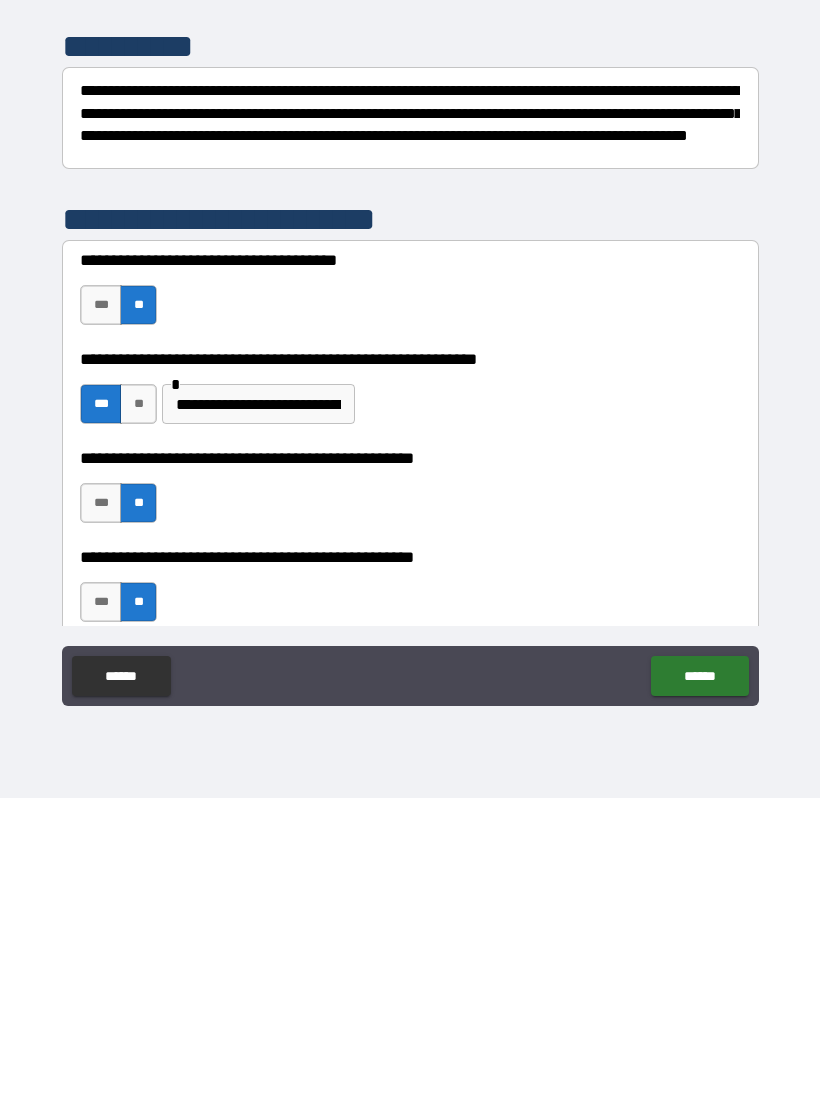 type on "*" 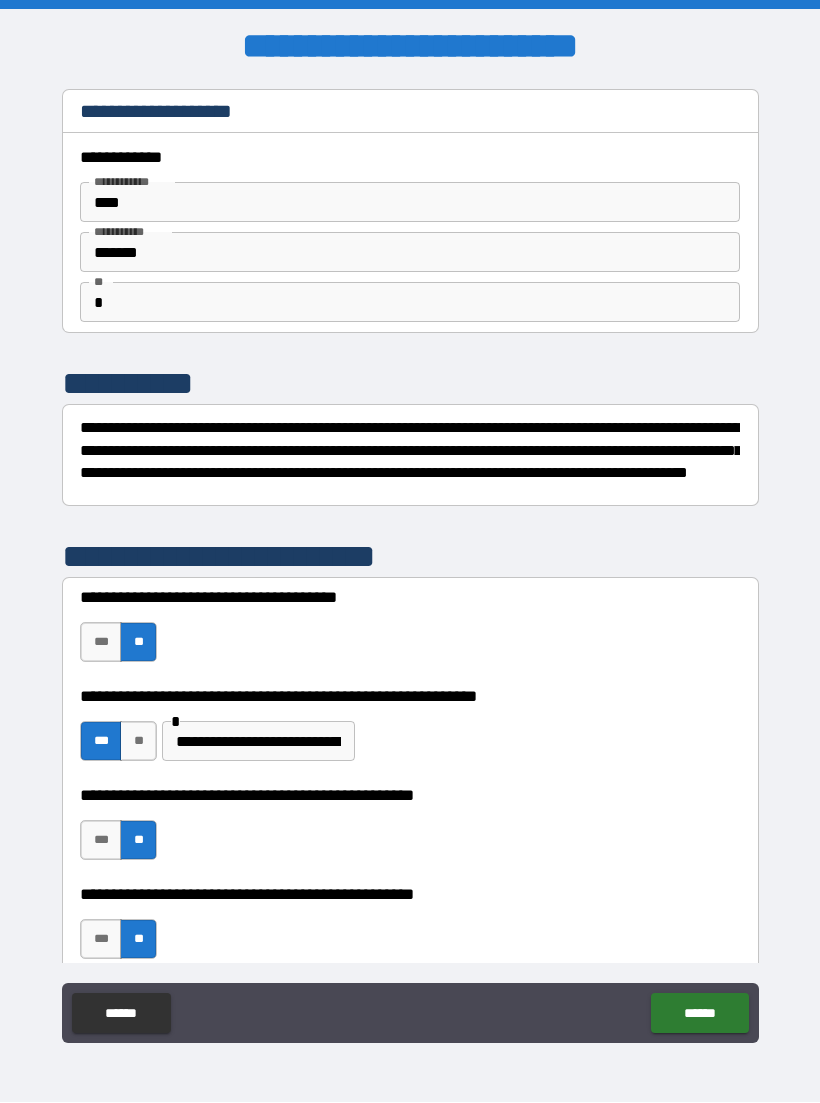 scroll, scrollTop: 0, scrollLeft: 0, axis: both 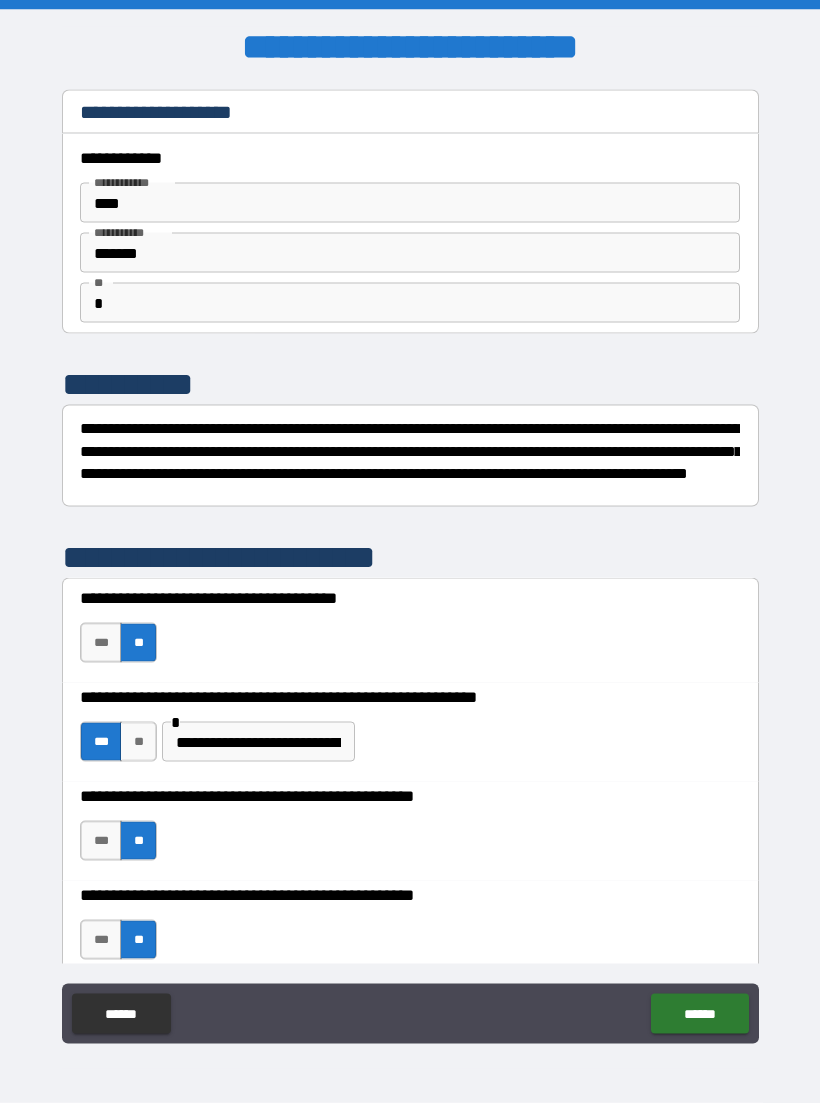 click on "****" at bounding box center [410, 203] 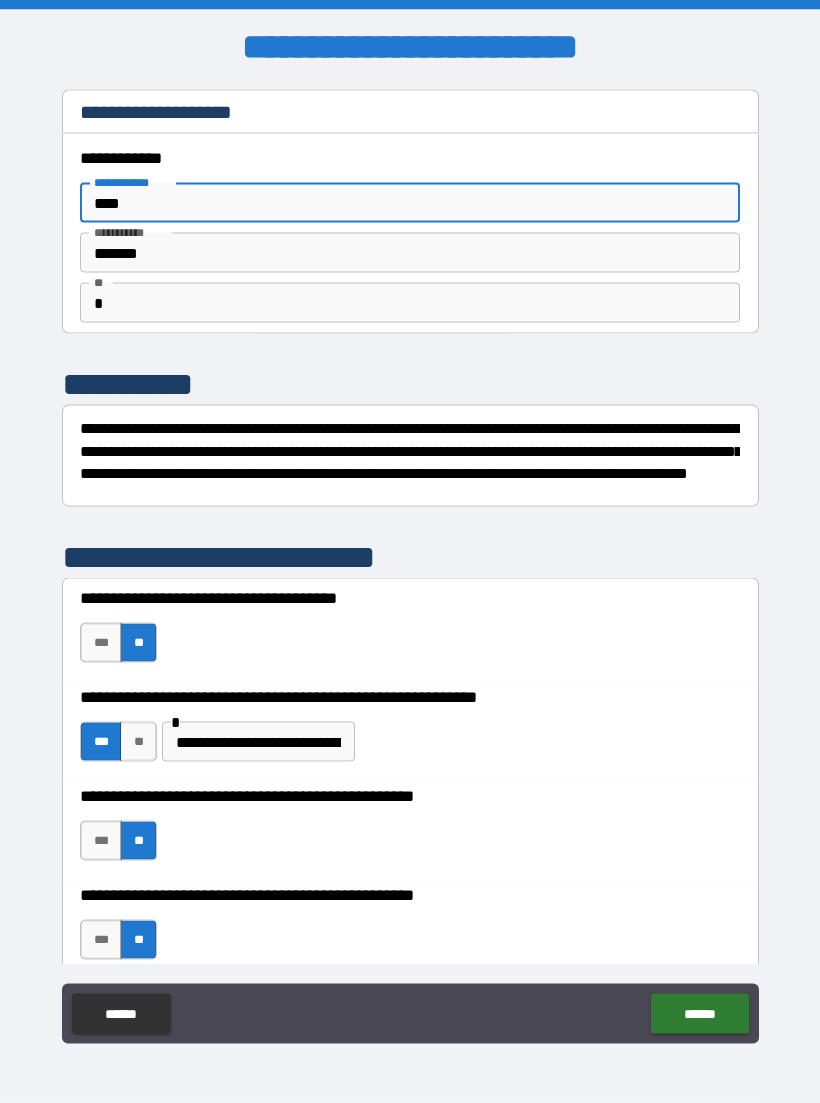 click on "*******" at bounding box center (410, 253) 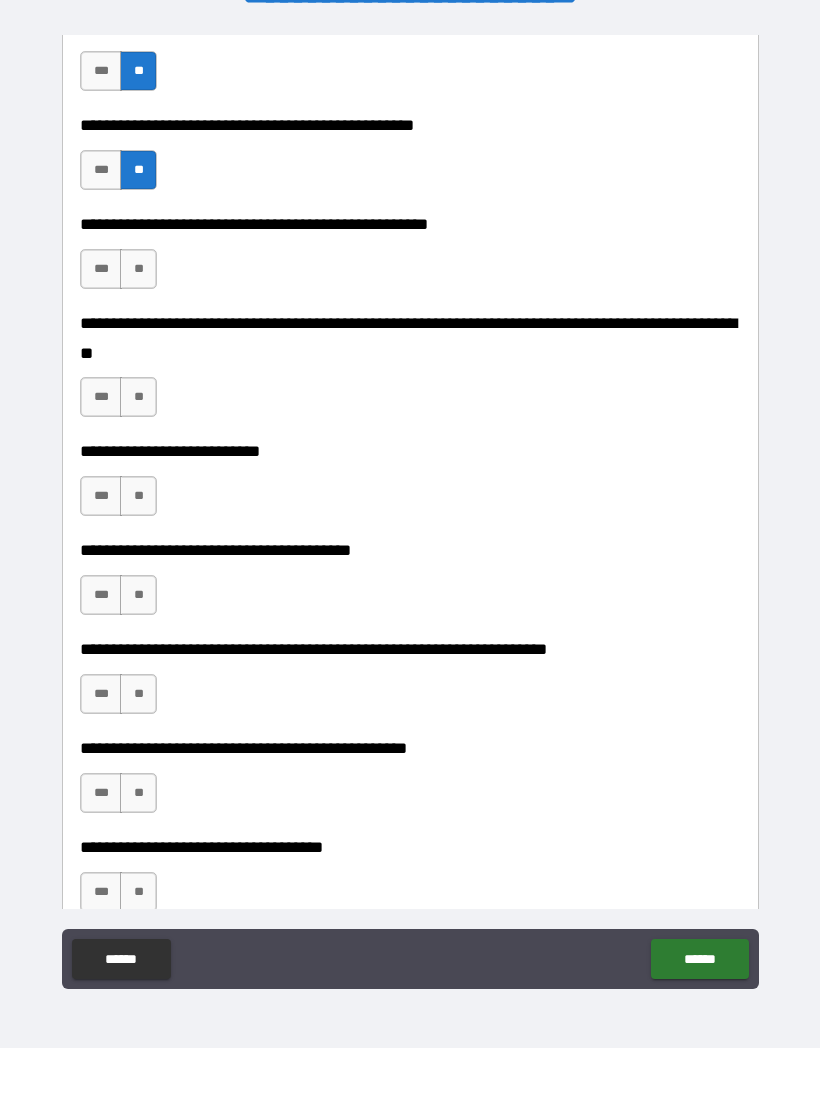 scroll, scrollTop: 717, scrollLeft: 0, axis: vertical 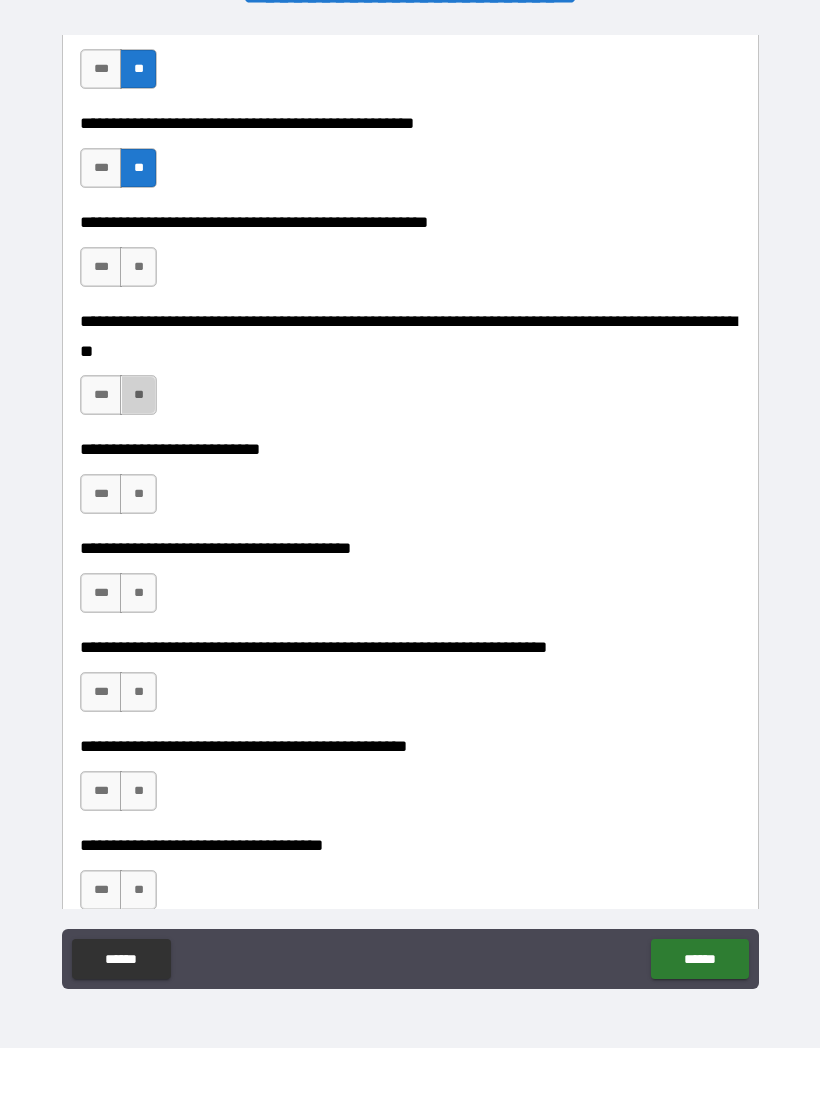 click on "**" at bounding box center [138, 450] 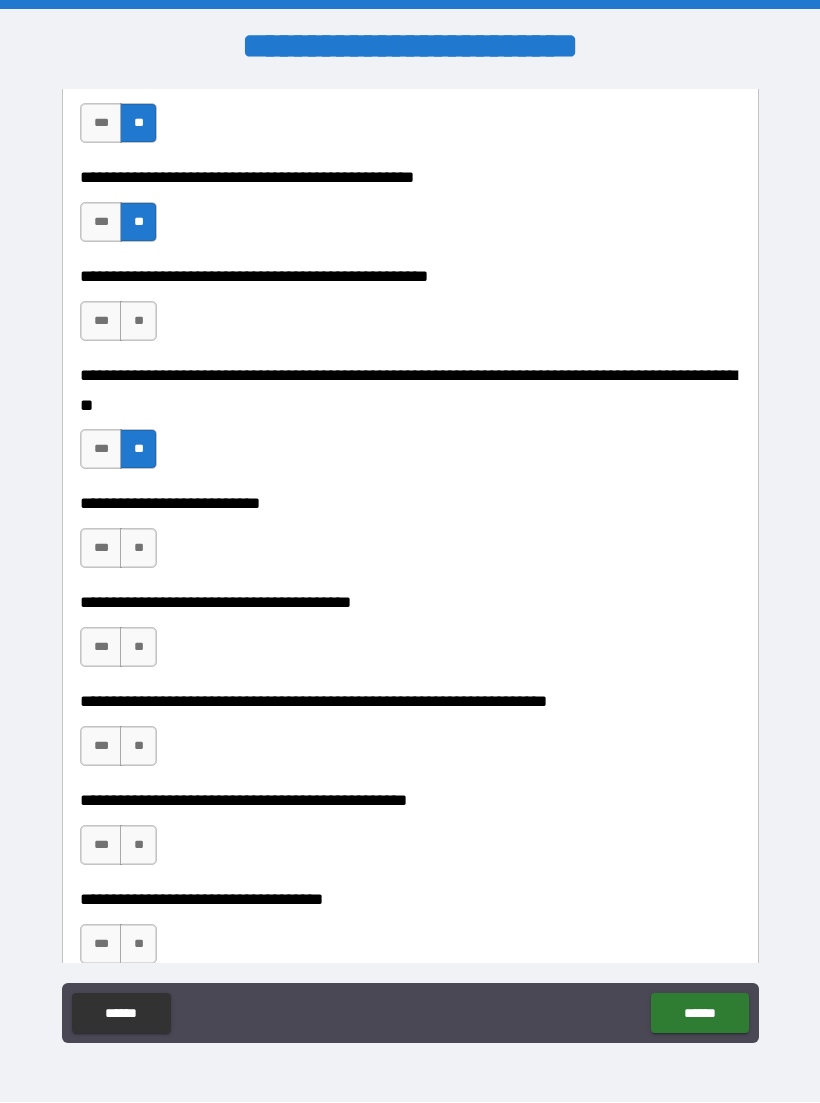 click on "**" at bounding box center [138, 549] 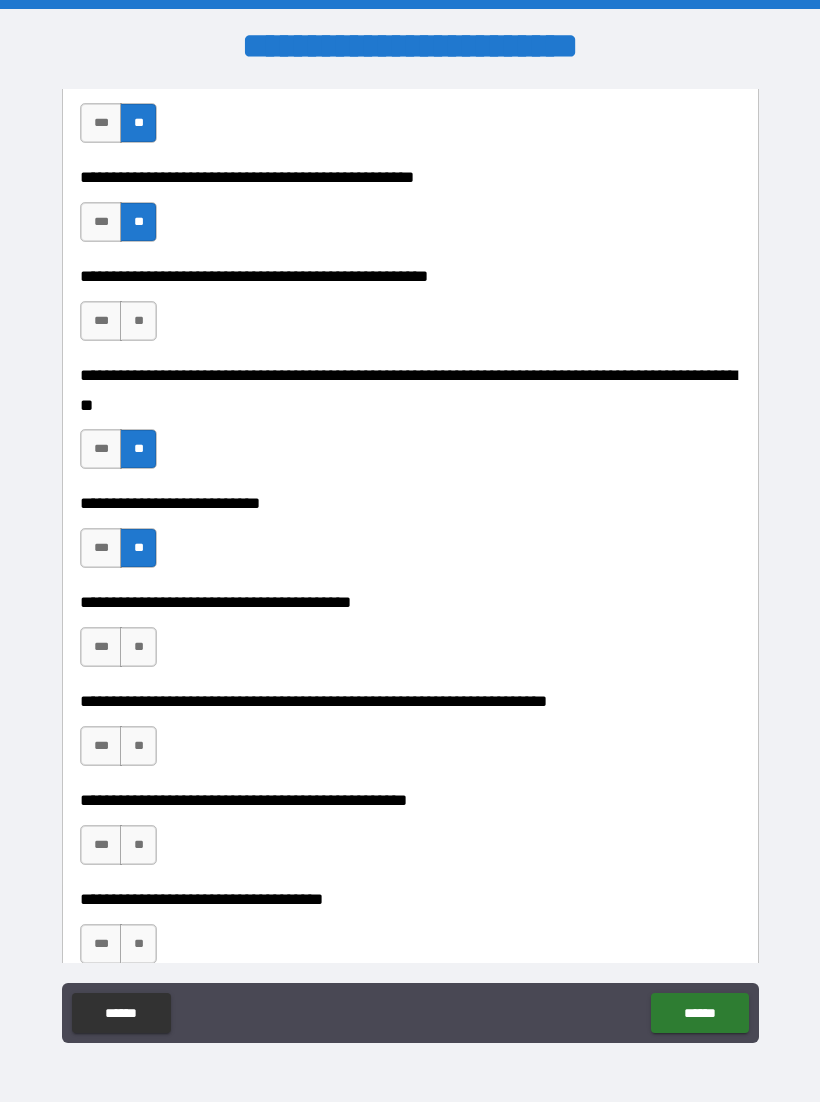click on "**" at bounding box center (138, 648) 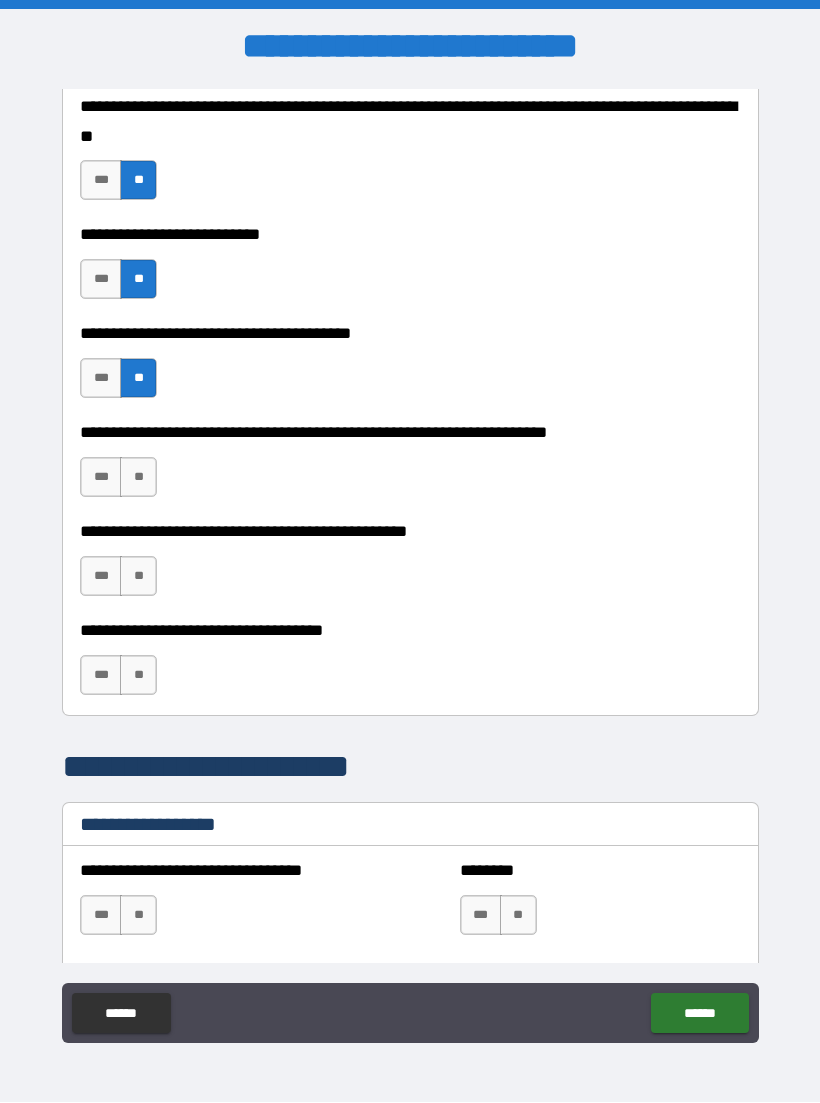 scroll, scrollTop: 987, scrollLeft: 0, axis: vertical 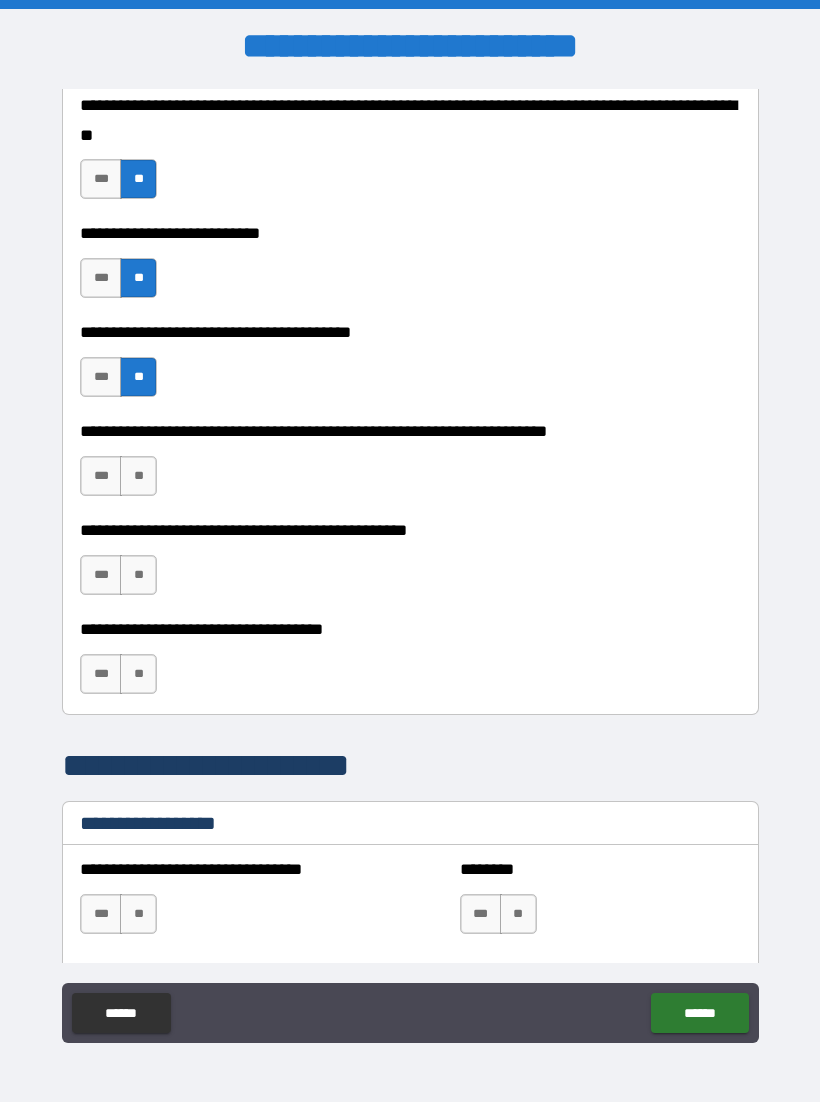 click on "**" at bounding box center (138, 477) 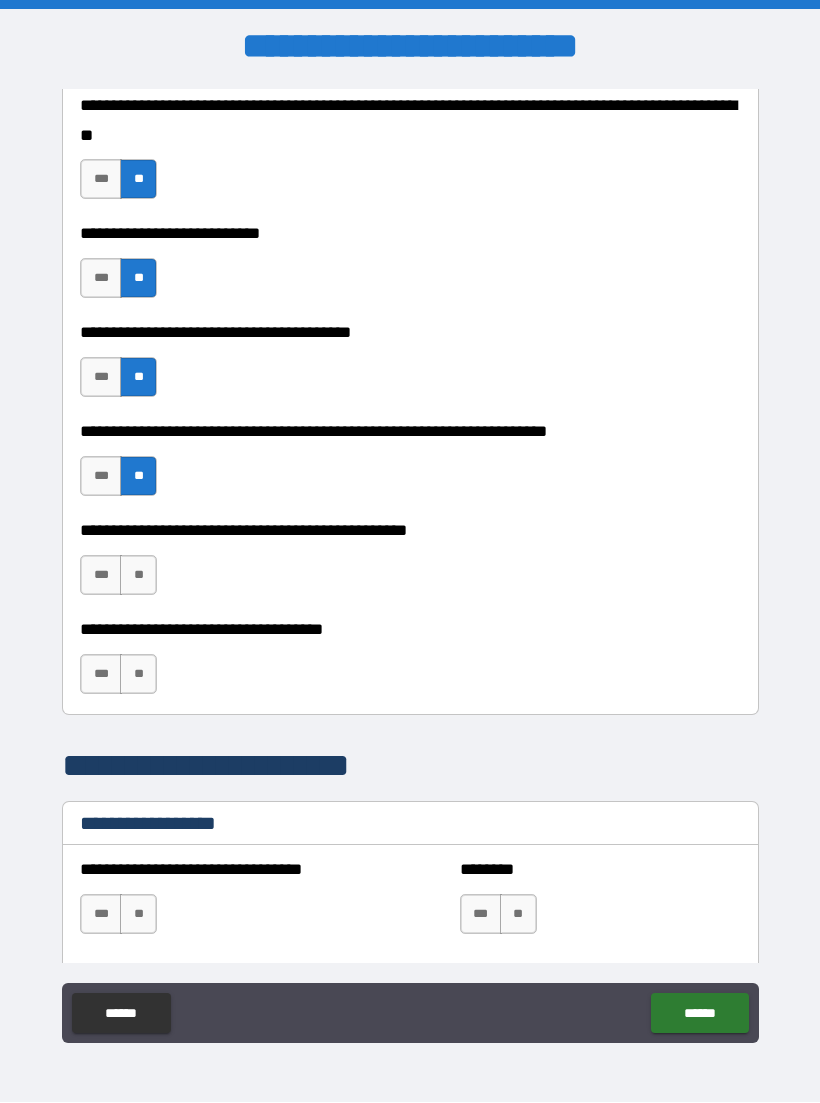 click on "**" at bounding box center (138, 576) 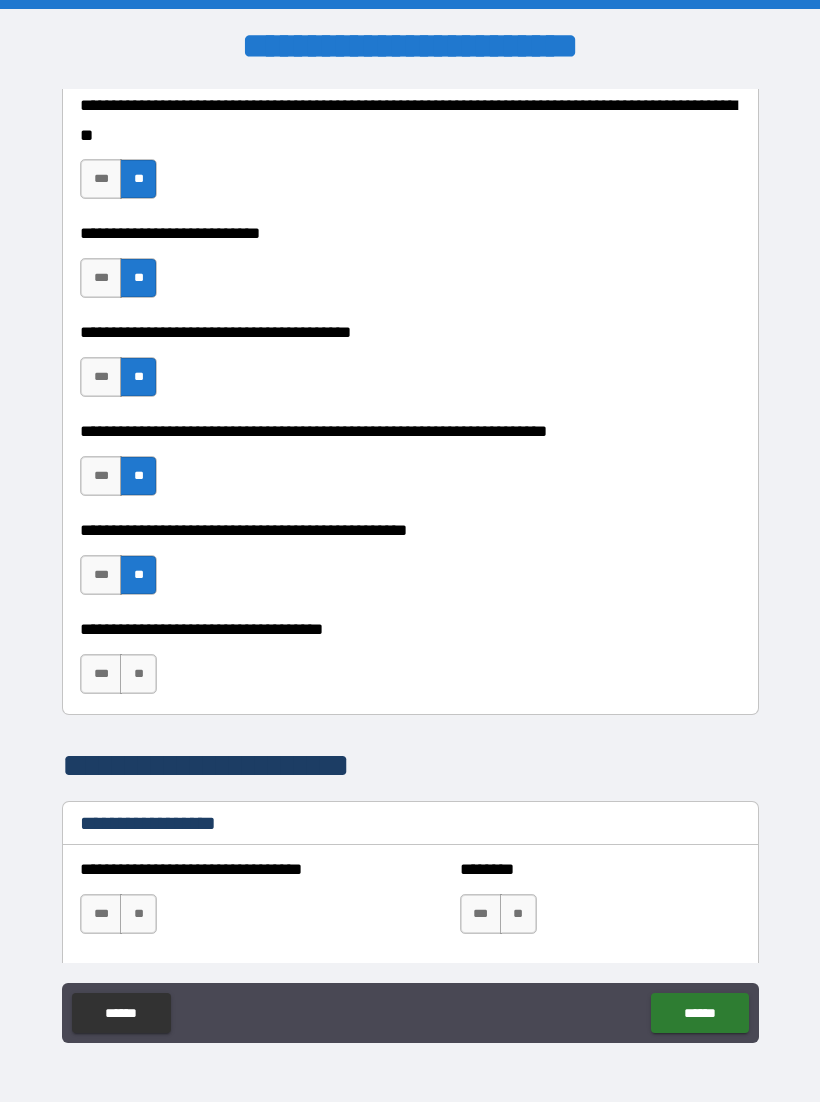 click on "**" at bounding box center (138, 675) 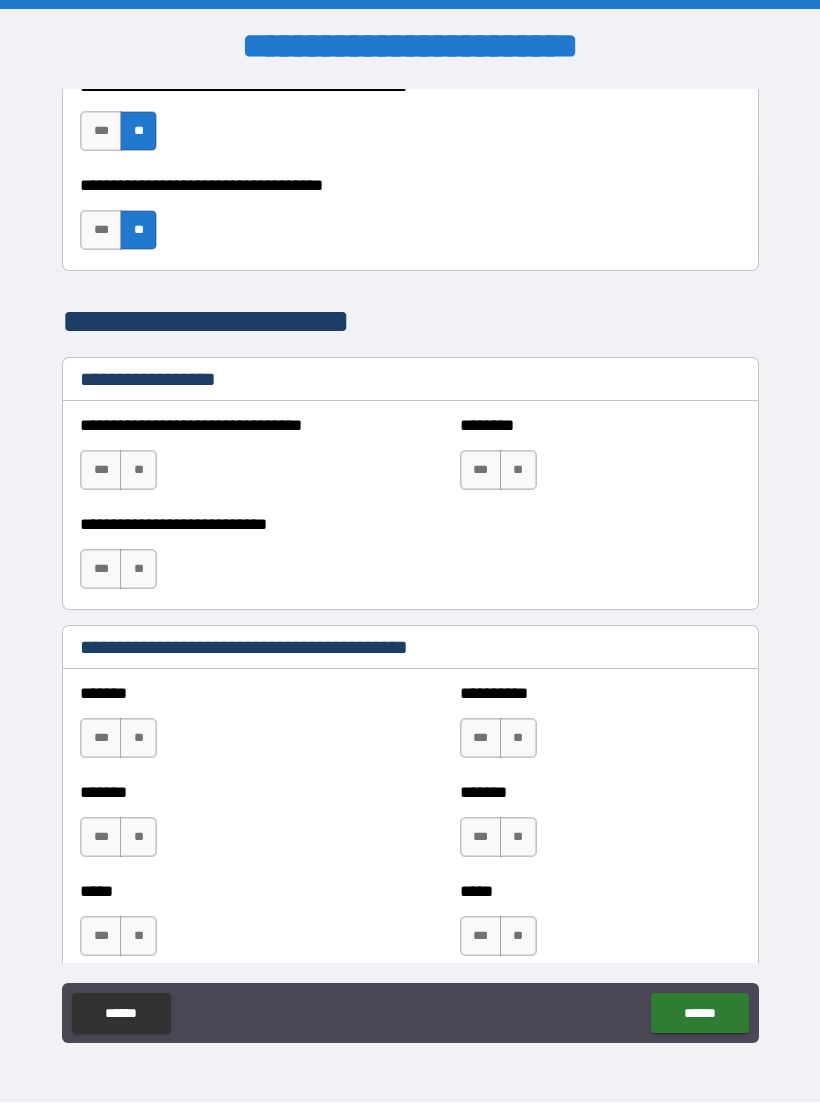 scroll, scrollTop: 1438, scrollLeft: 0, axis: vertical 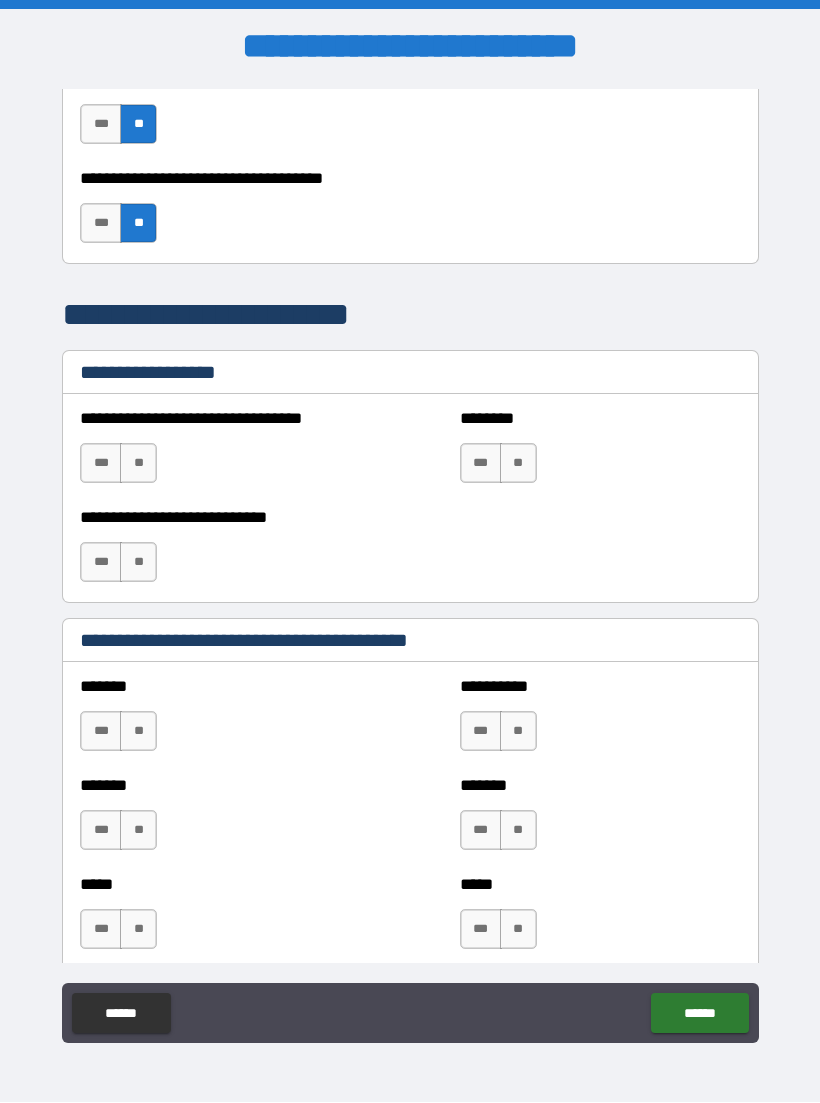 click on "**" at bounding box center [138, 464] 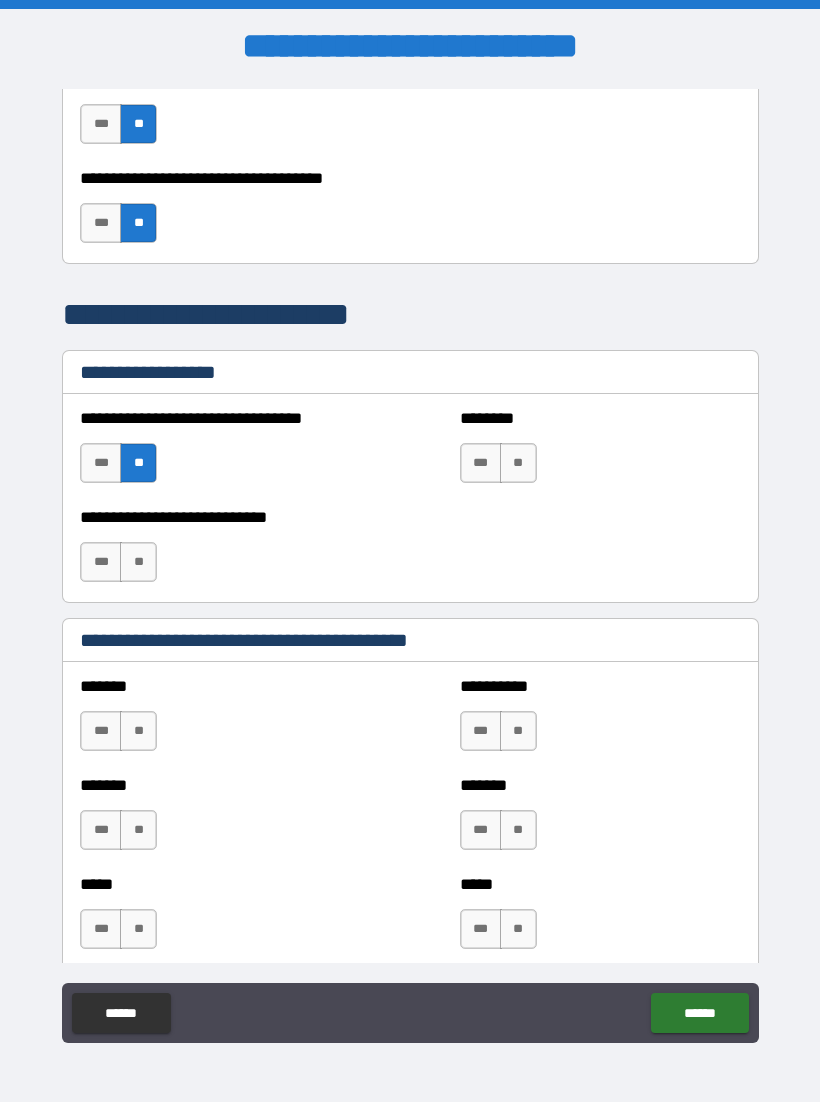 click on "**" at bounding box center (518, 464) 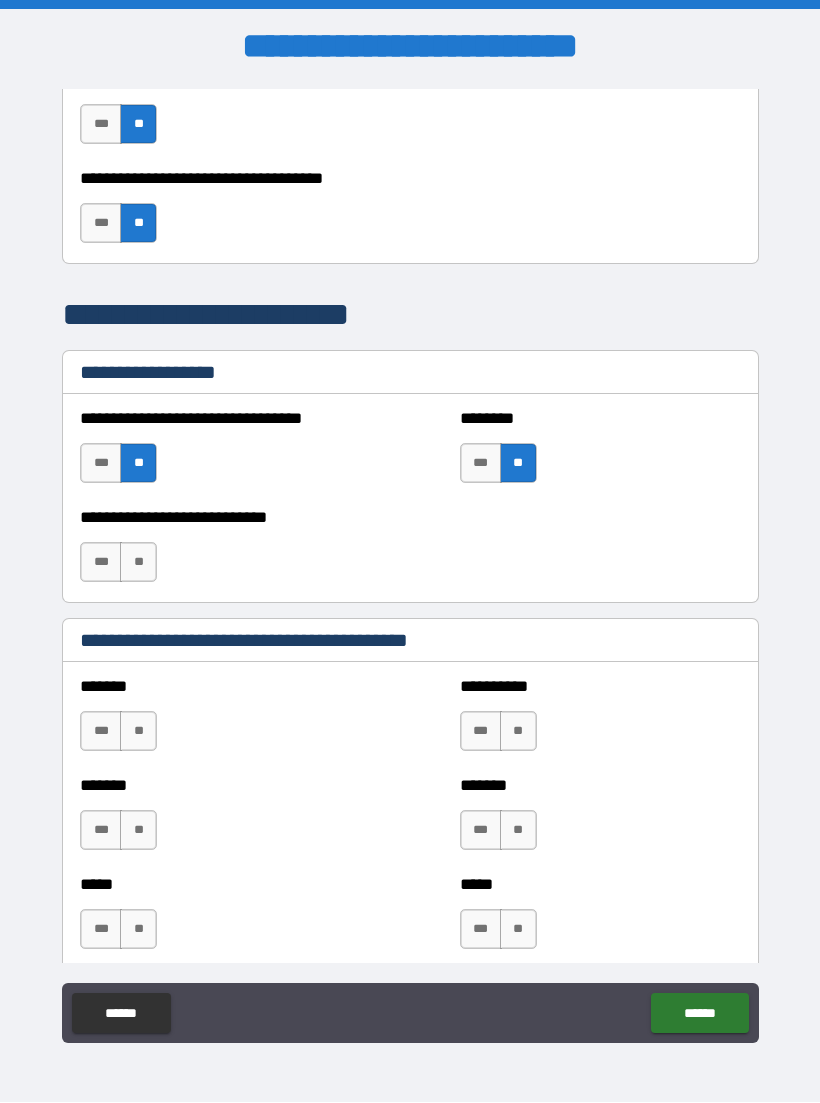 click on "**" at bounding box center [138, 563] 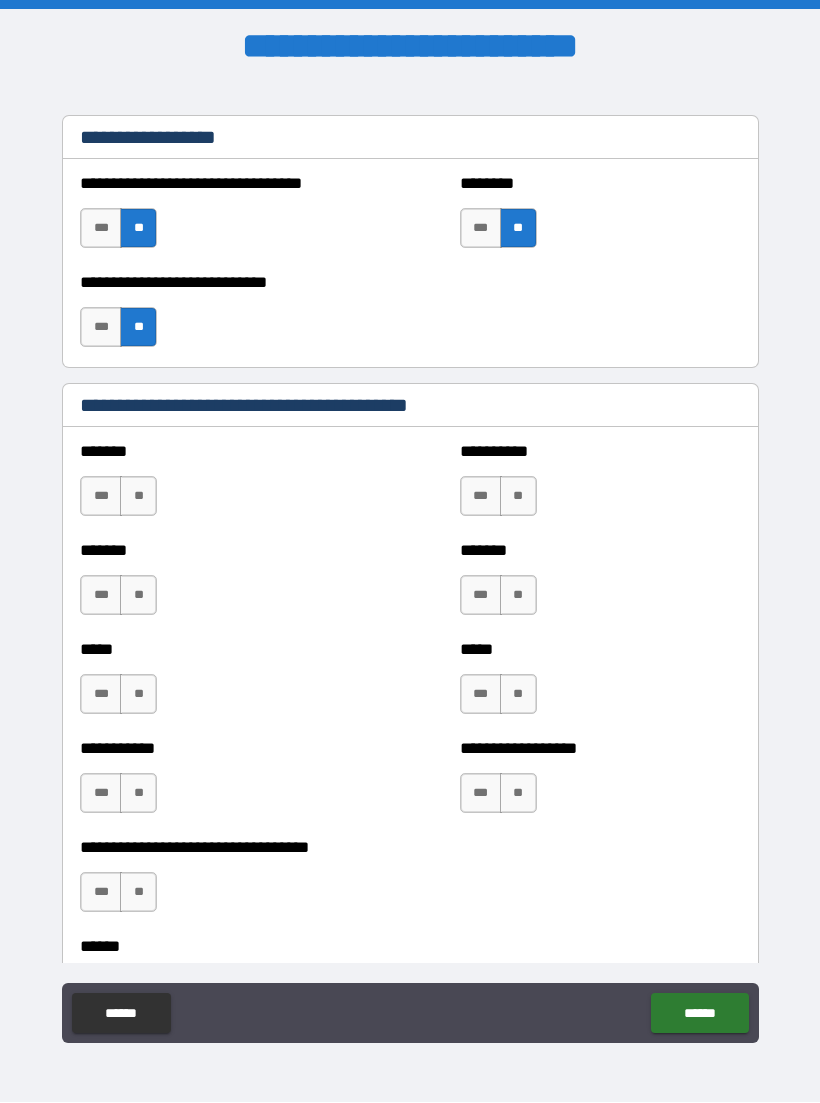 scroll, scrollTop: 1683, scrollLeft: 0, axis: vertical 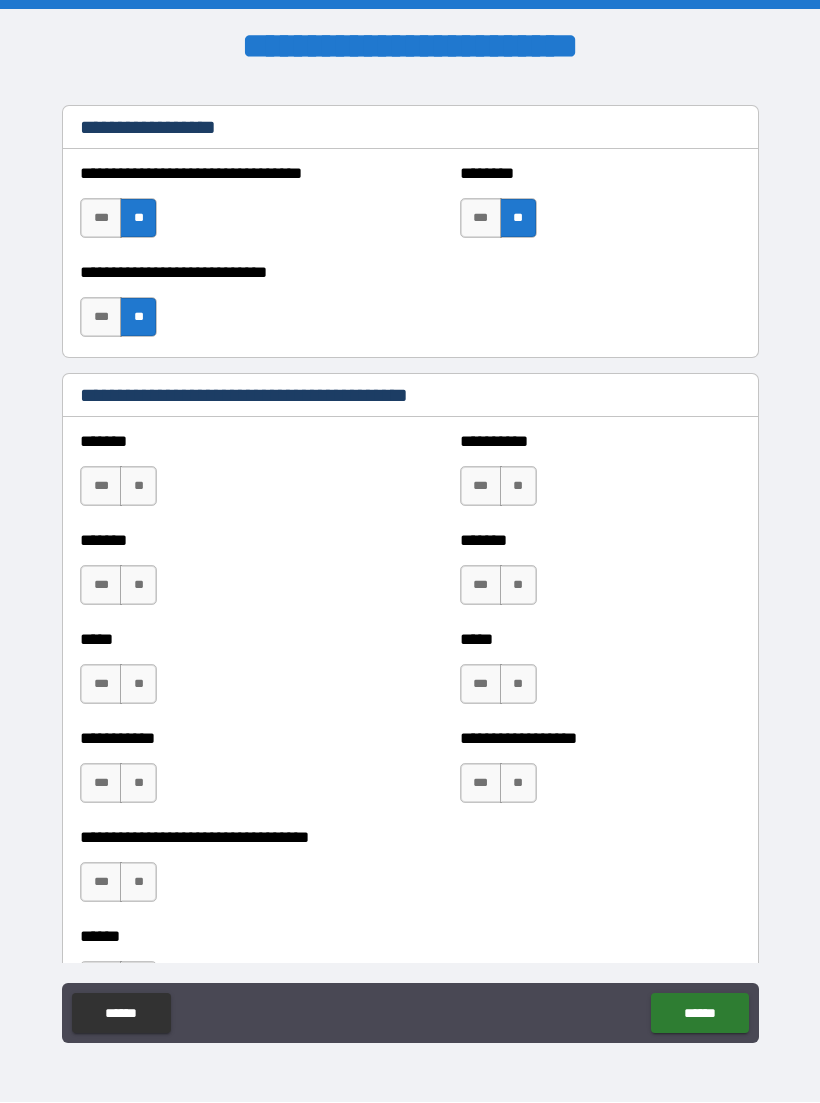click on "**" at bounding box center (138, 487) 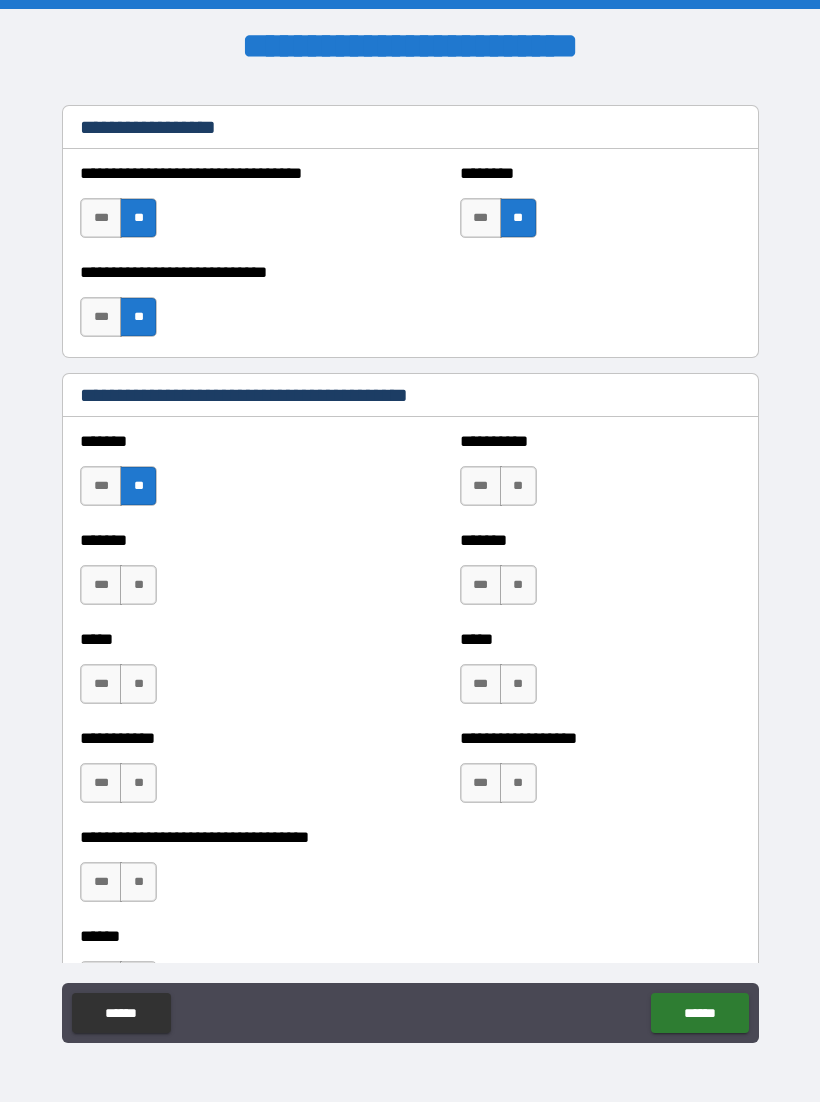 click on "**" at bounding box center (138, 586) 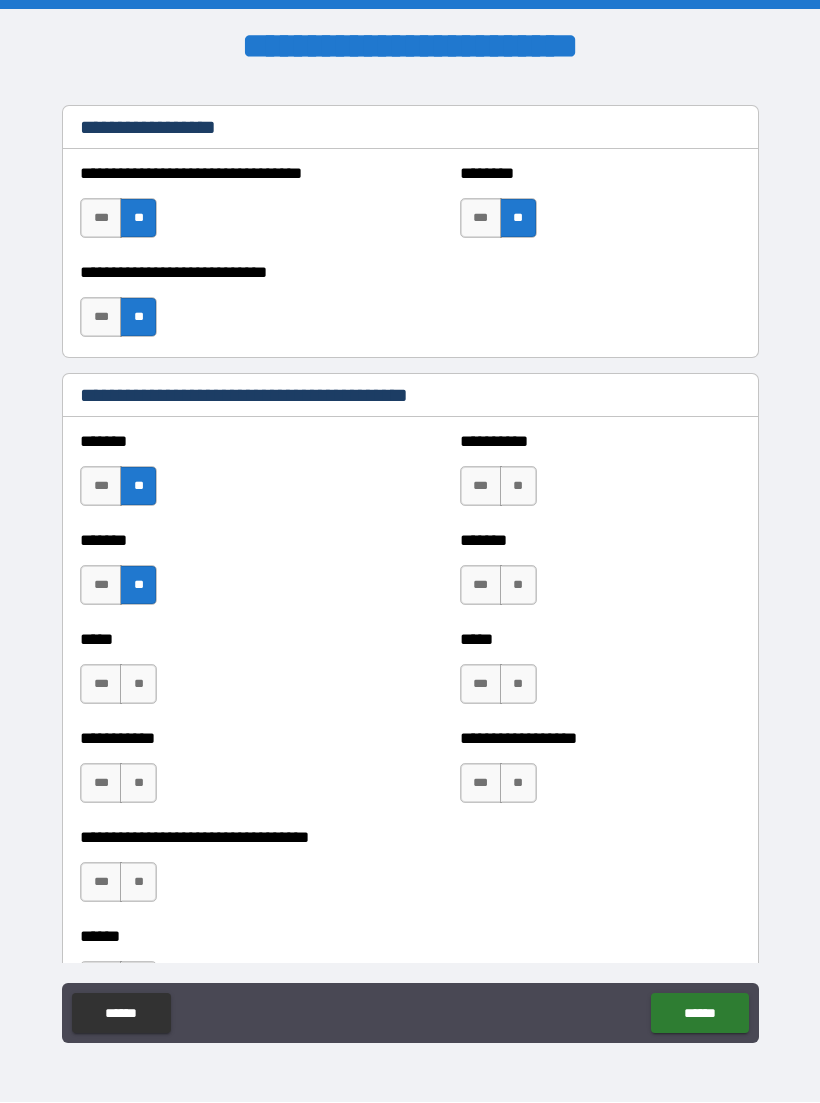 click on "**" at bounding box center (138, 685) 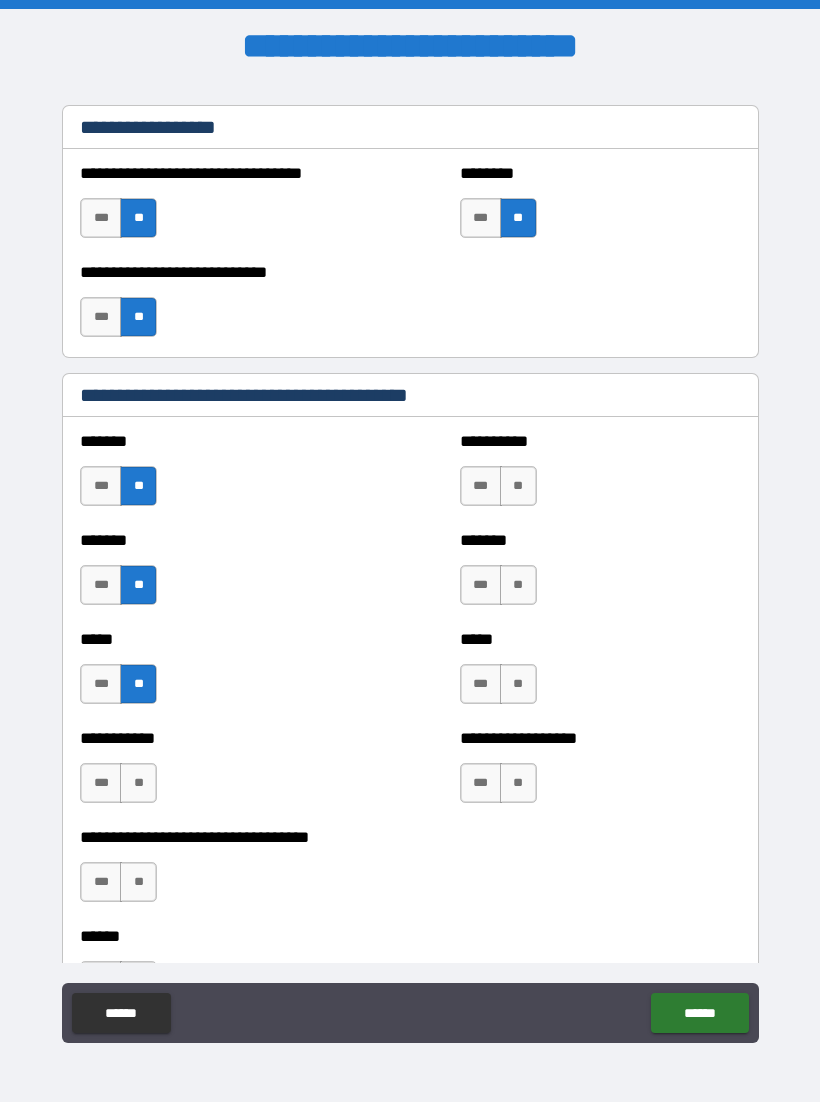 click on "**" at bounding box center [138, 784] 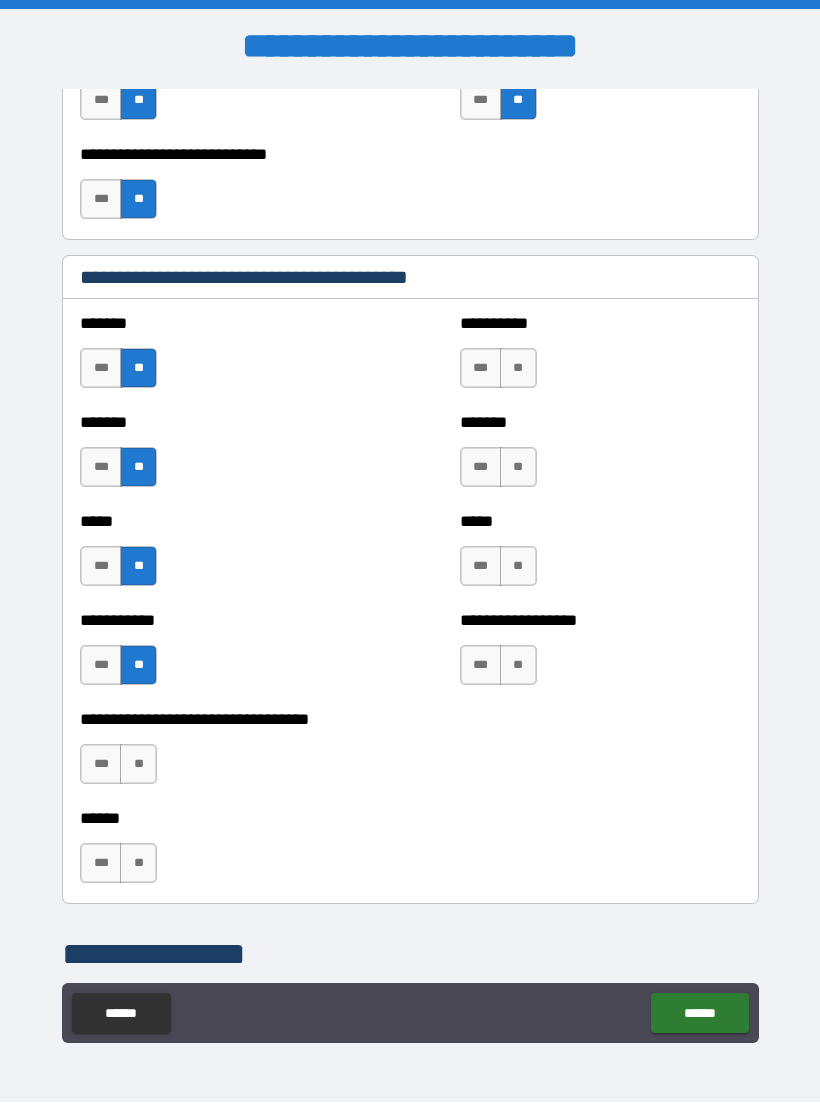 scroll, scrollTop: 1808, scrollLeft: 0, axis: vertical 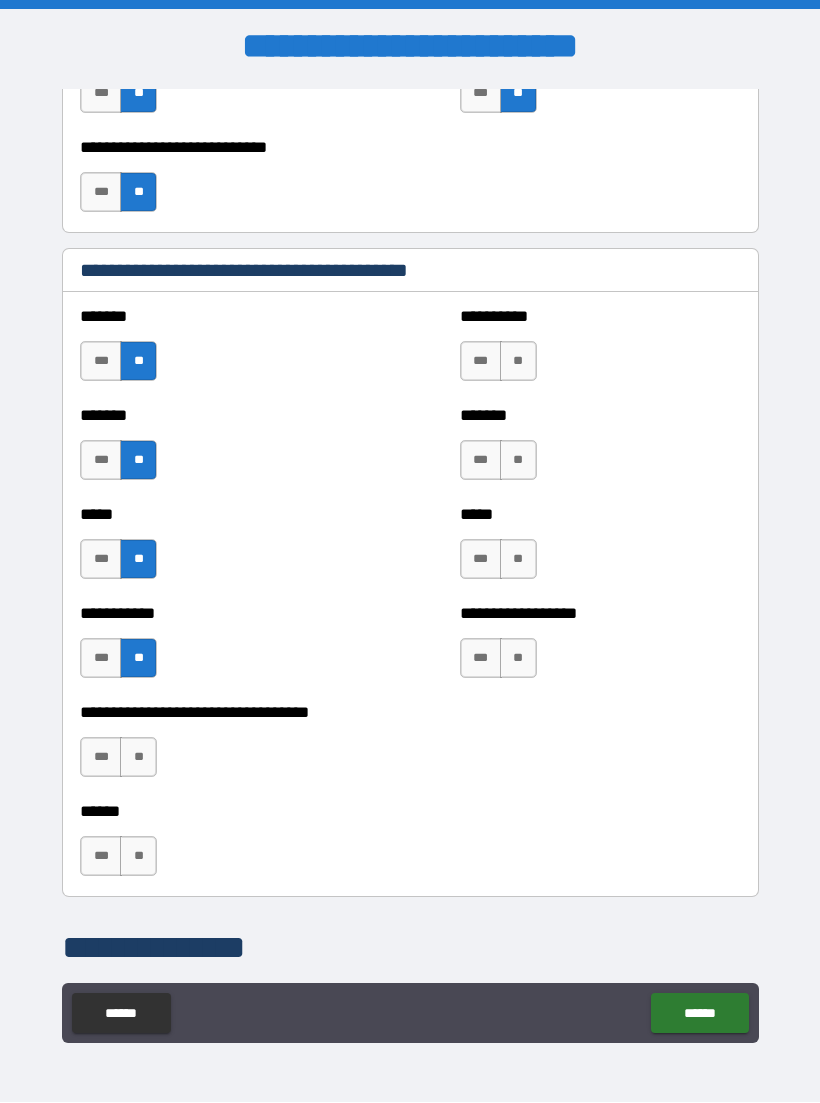 click on "**" at bounding box center (138, 758) 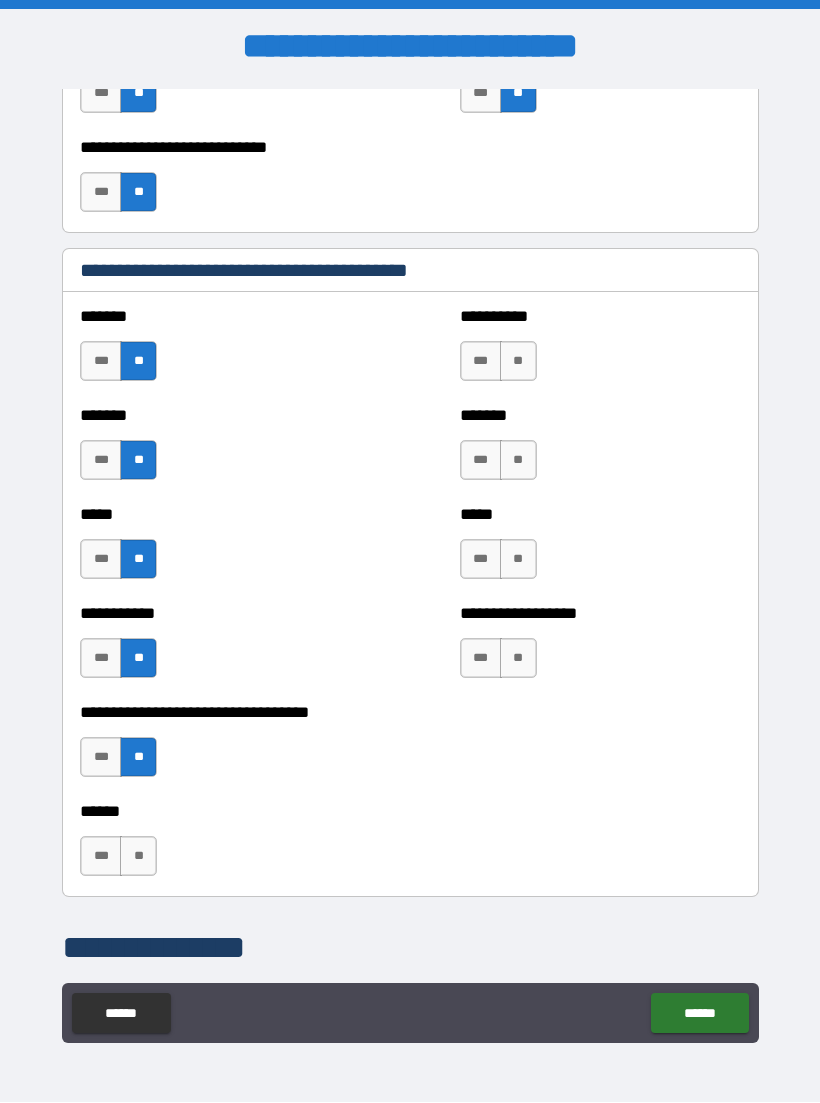 click on "**" at bounding box center (138, 857) 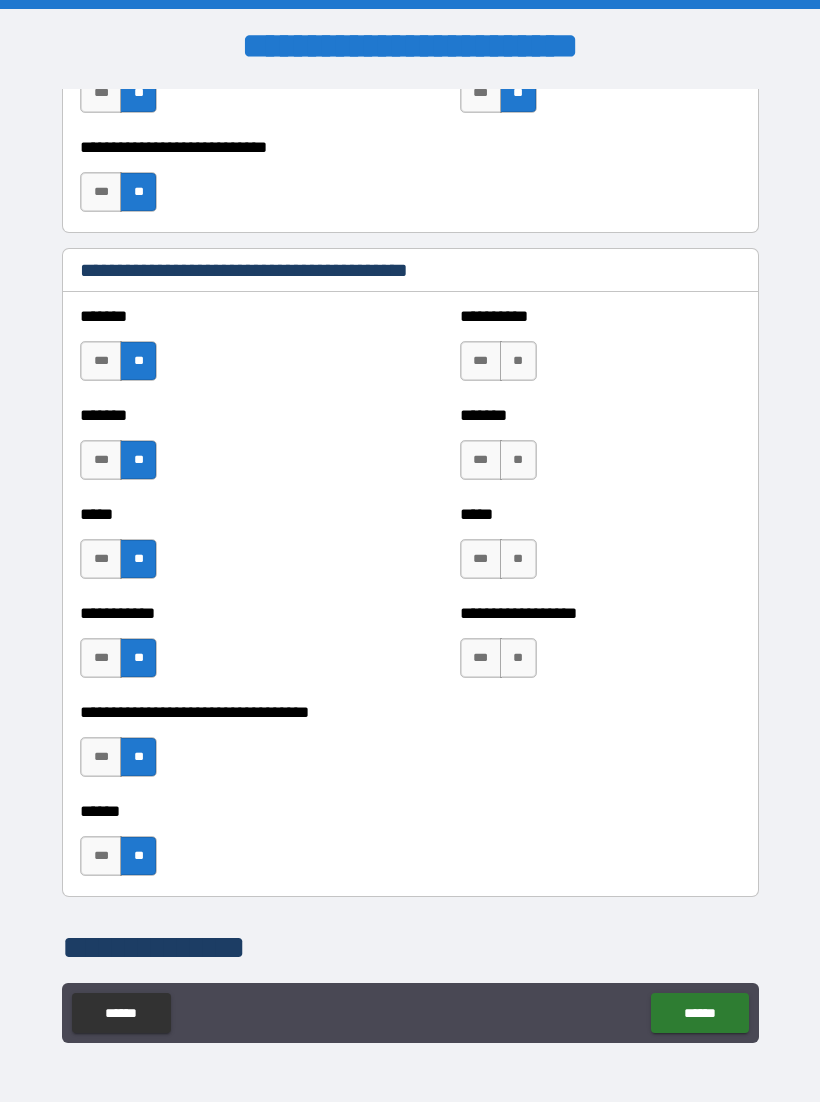 click on "**" at bounding box center (518, 362) 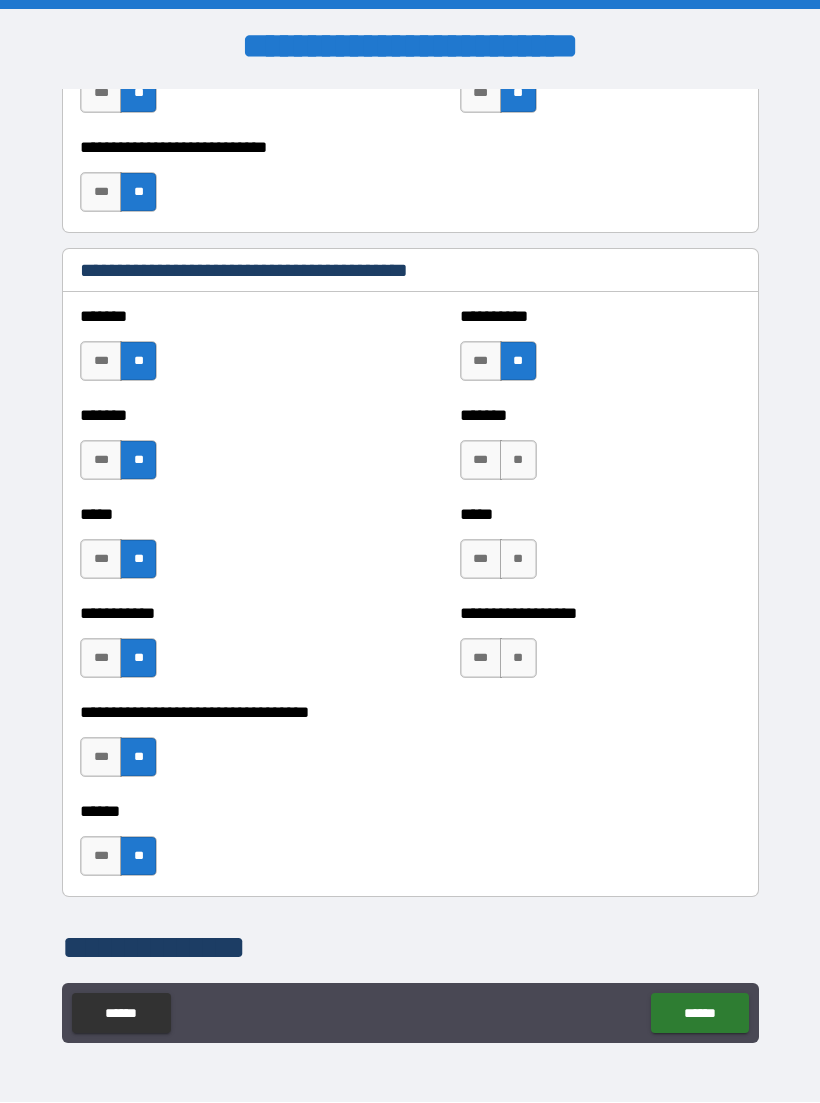 click on "**" at bounding box center (518, 461) 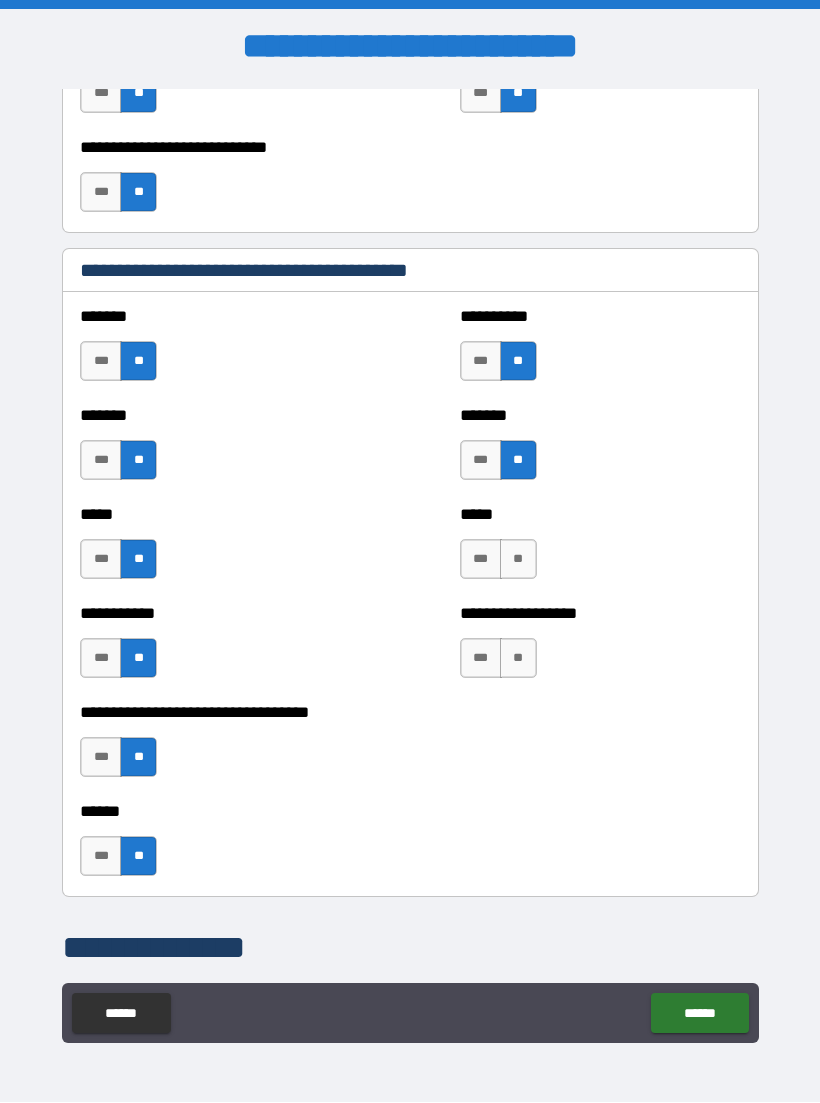 click on "**" at bounding box center [518, 560] 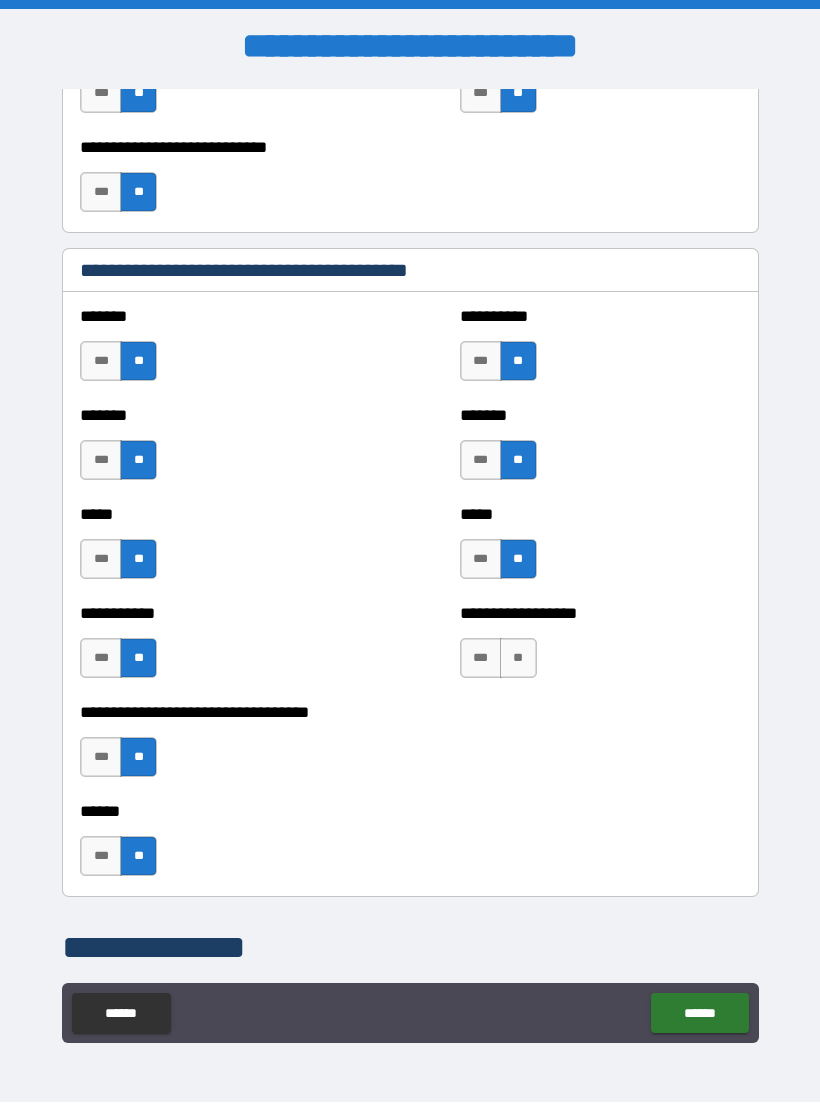 click on "**" at bounding box center [518, 659] 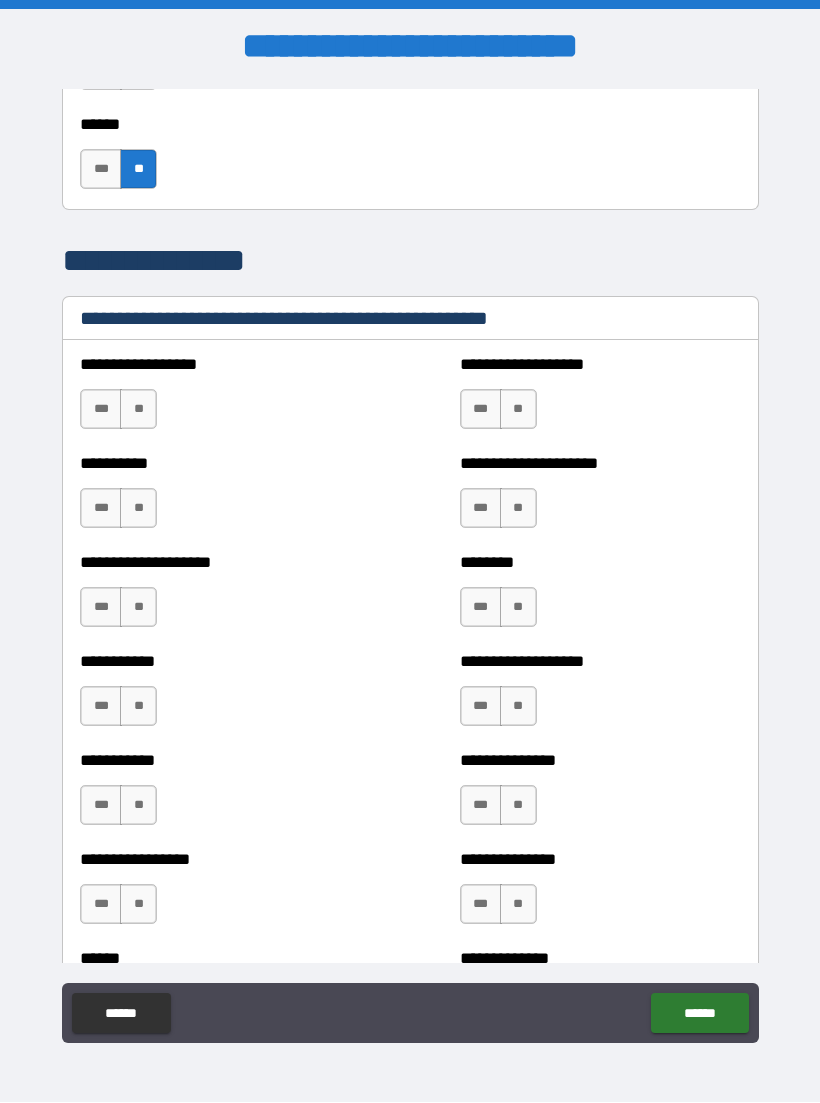 scroll, scrollTop: 2496, scrollLeft: 0, axis: vertical 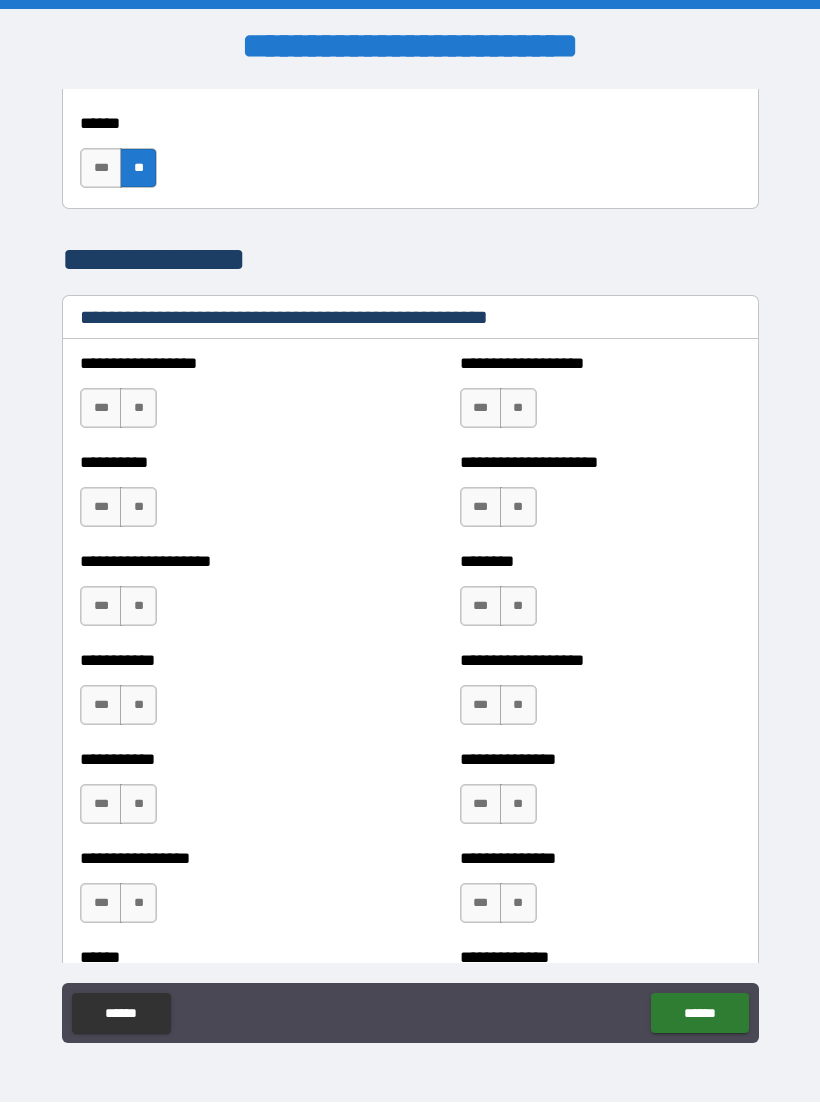 click on "**" at bounding box center [138, 409] 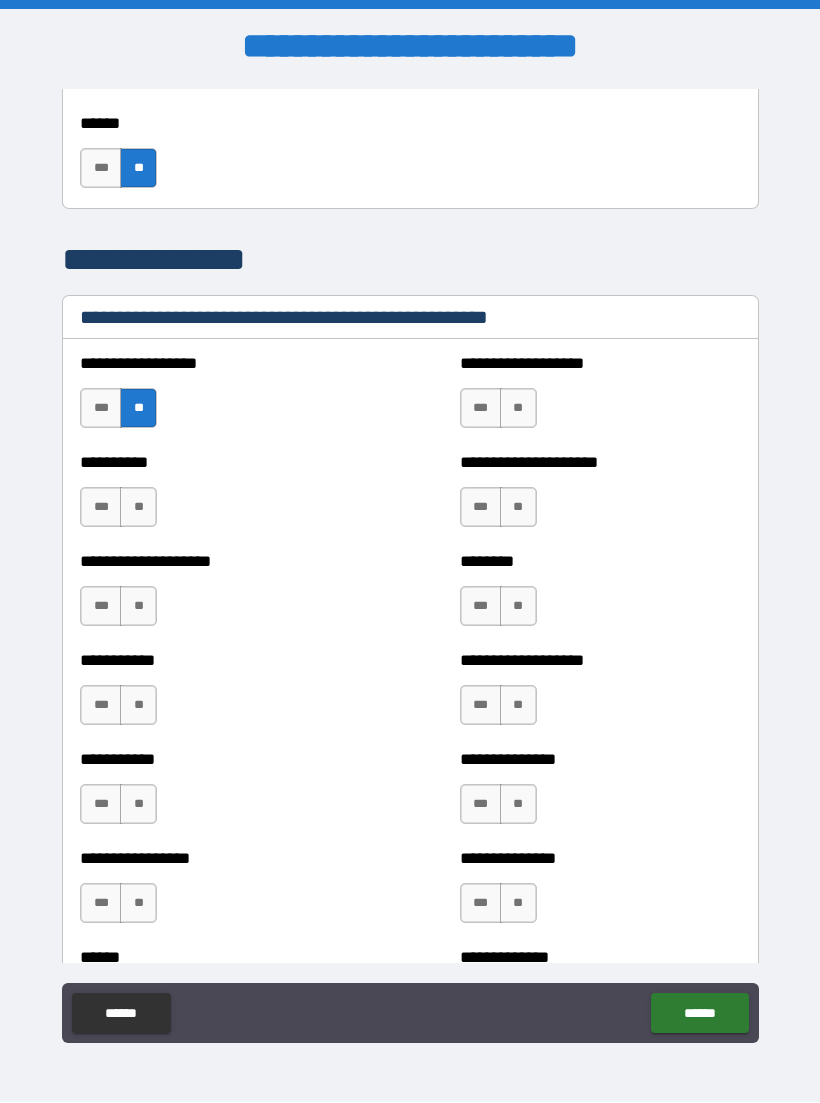 click on "**" at bounding box center [138, 508] 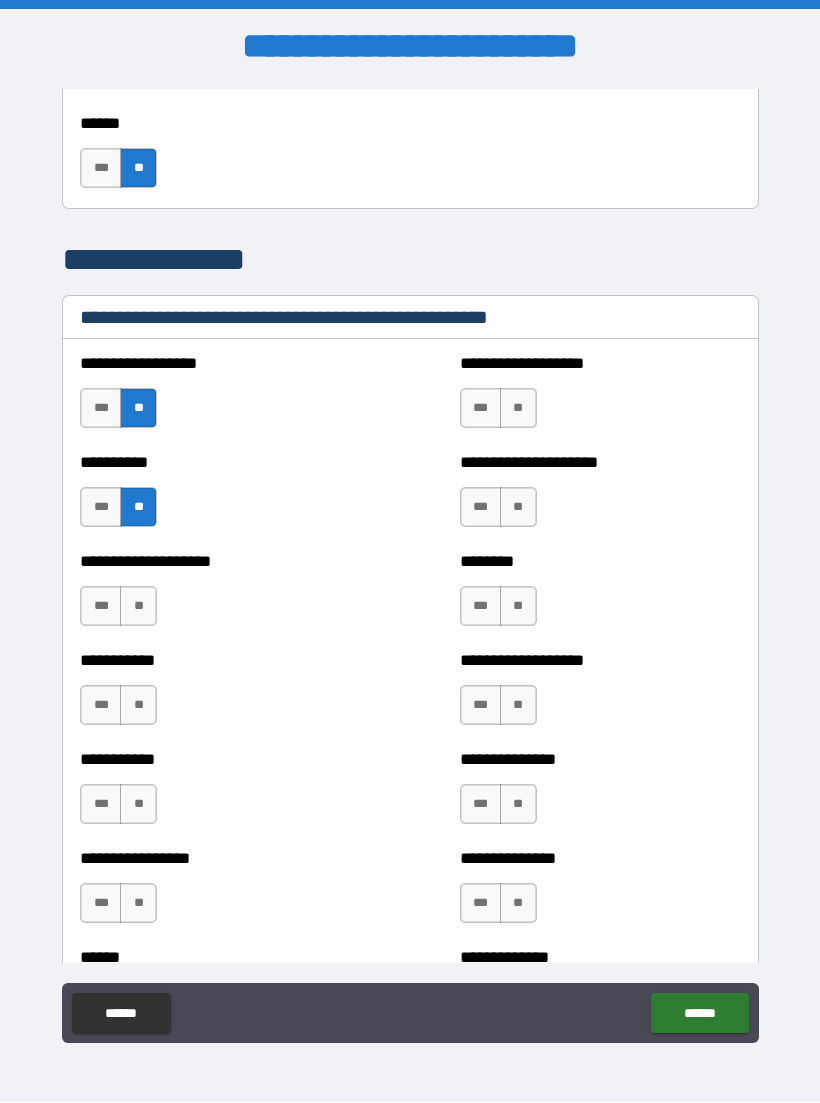 click on "**" at bounding box center (138, 607) 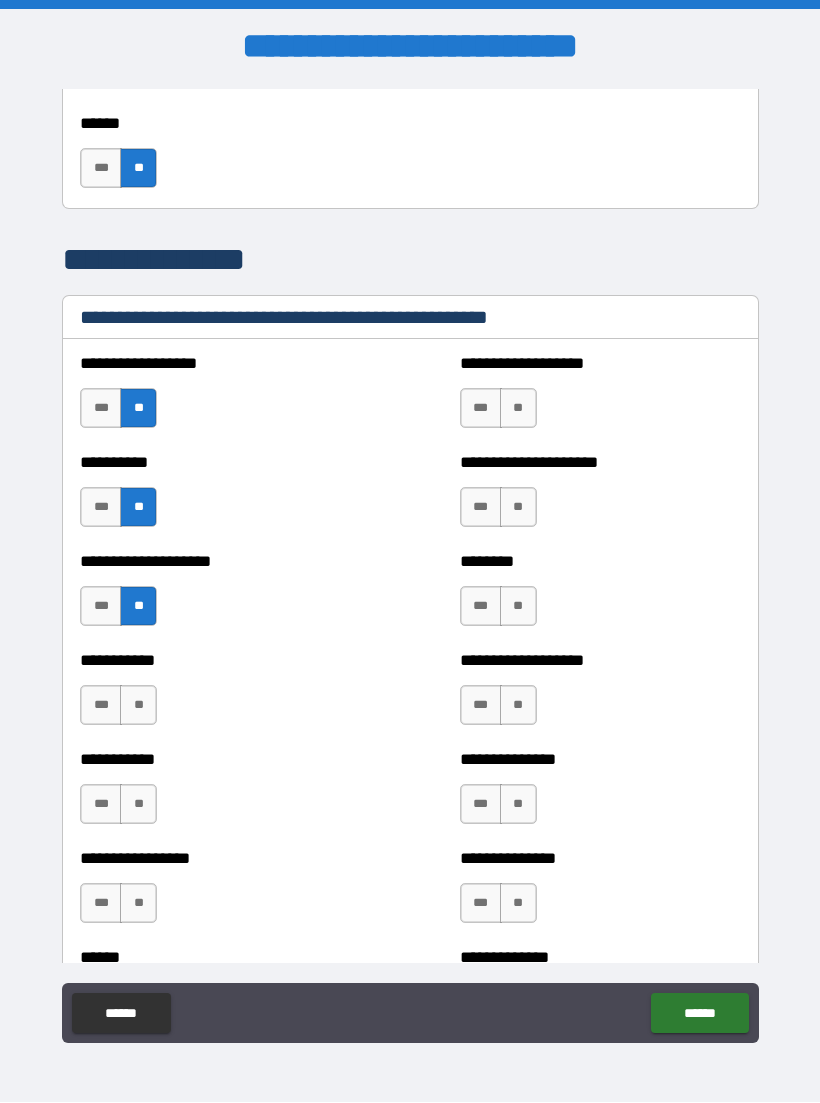 click on "**" at bounding box center (138, 706) 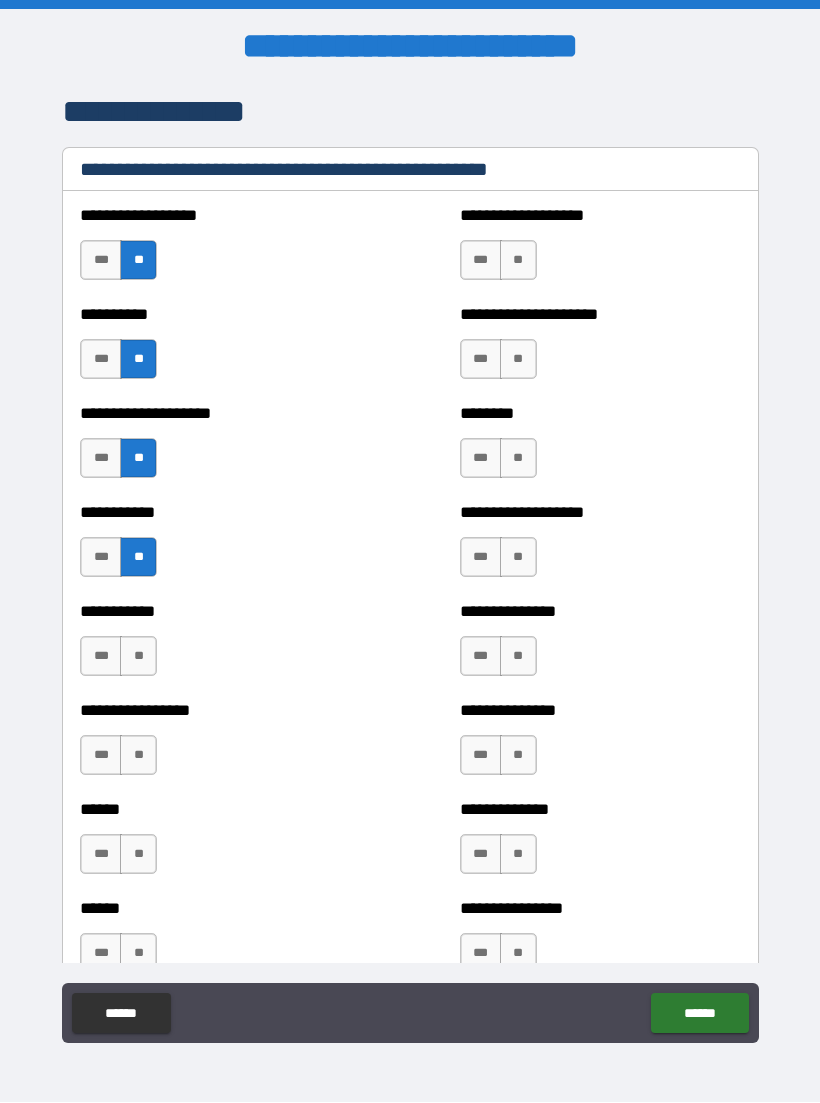 scroll, scrollTop: 2645, scrollLeft: 0, axis: vertical 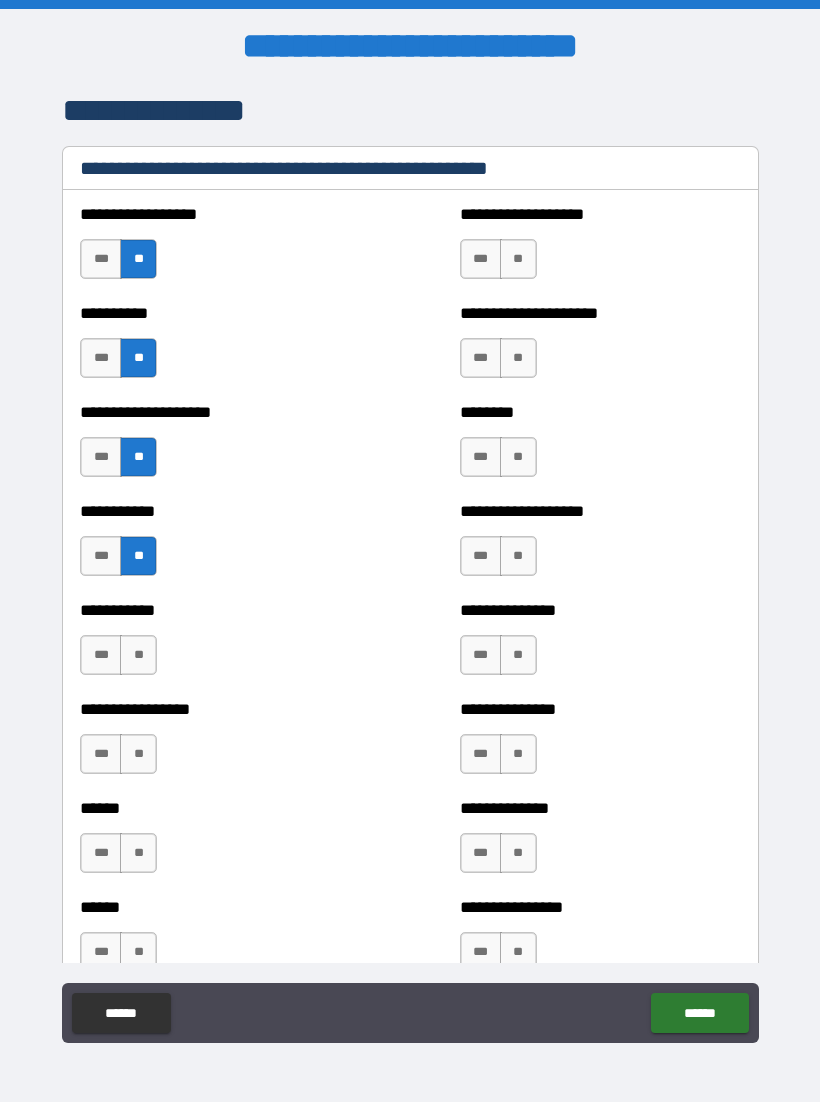 click on "**" at bounding box center (138, 656) 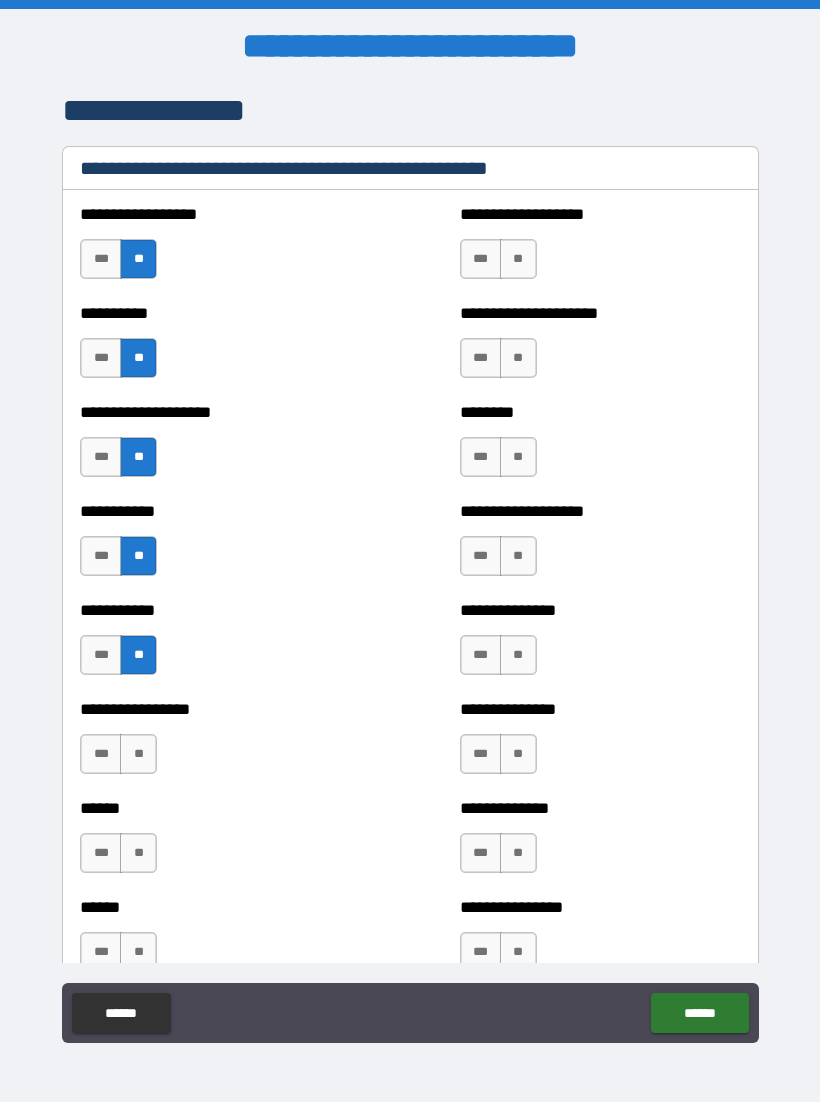 click on "**" at bounding box center [518, 260] 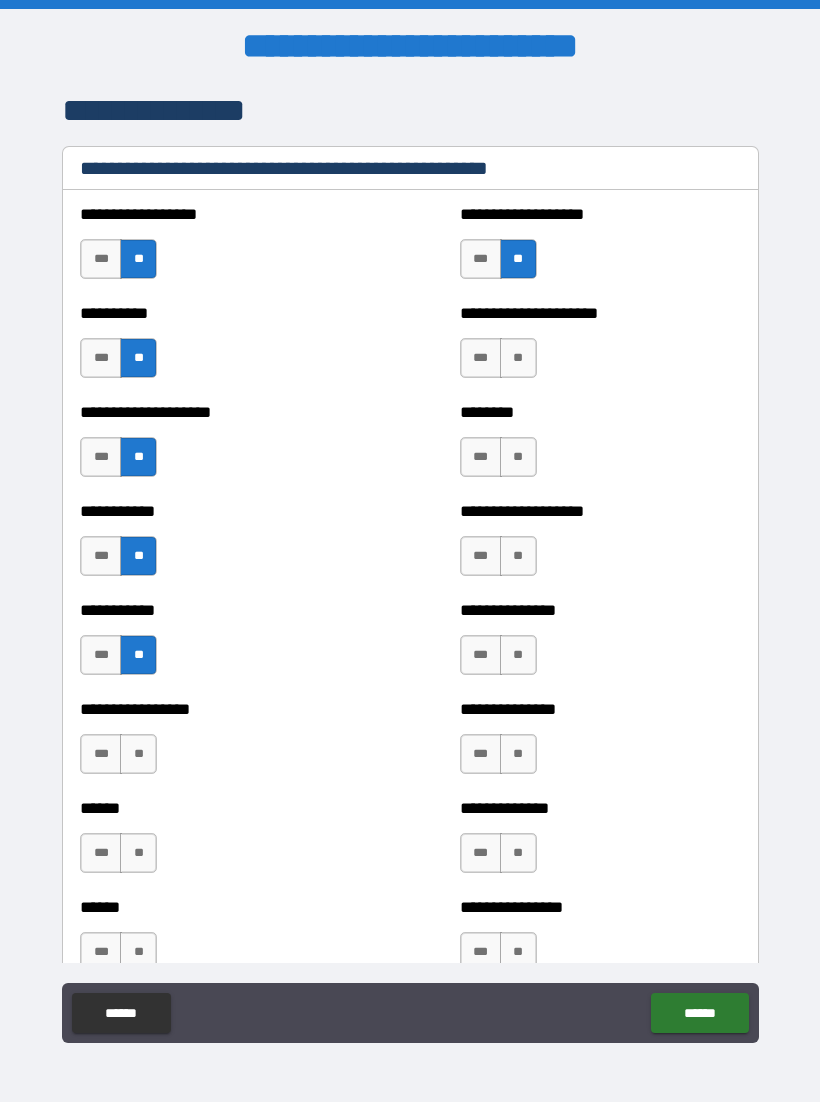 click on "**" at bounding box center [518, 359] 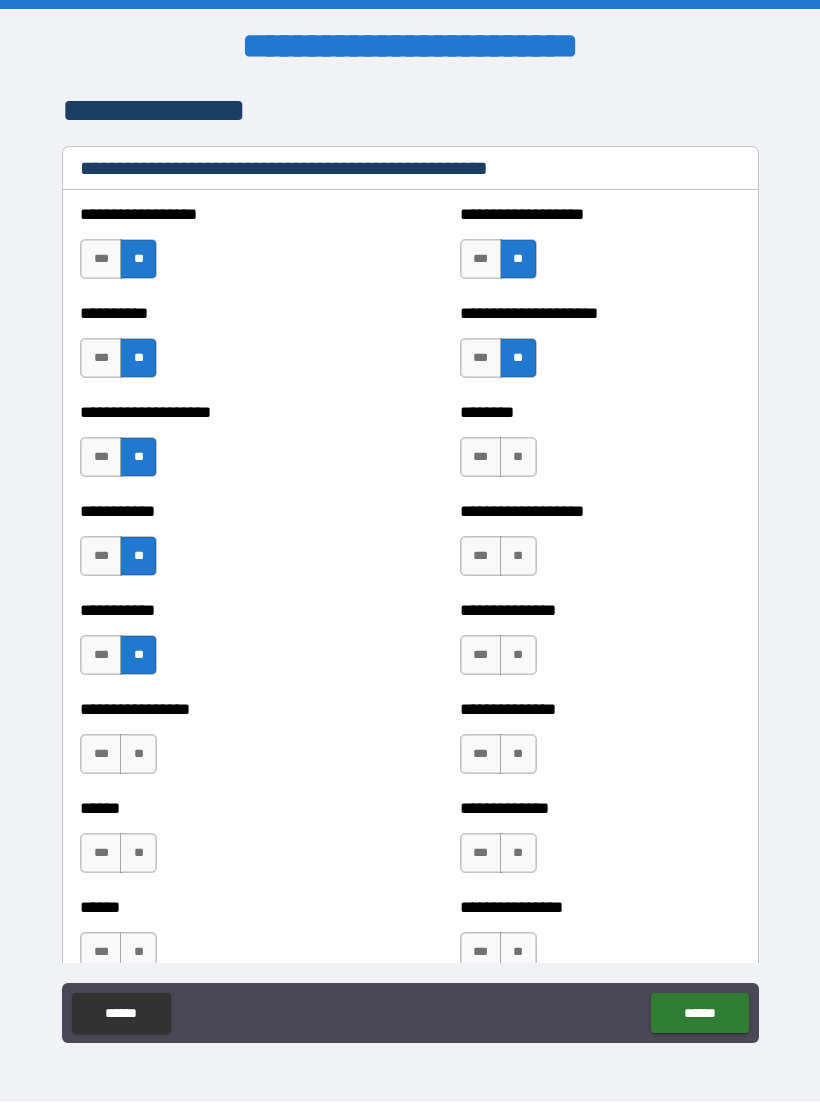 click on "**" at bounding box center (518, 458) 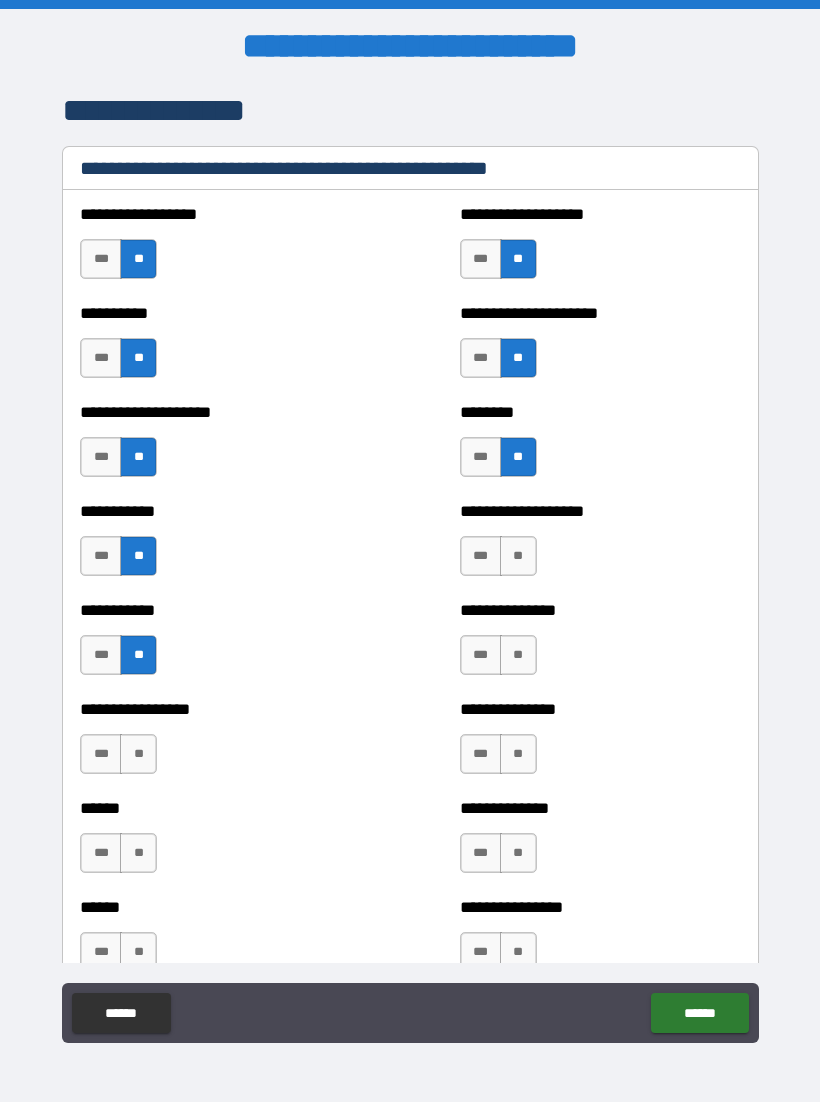 click on "**" at bounding box center [518, 557] 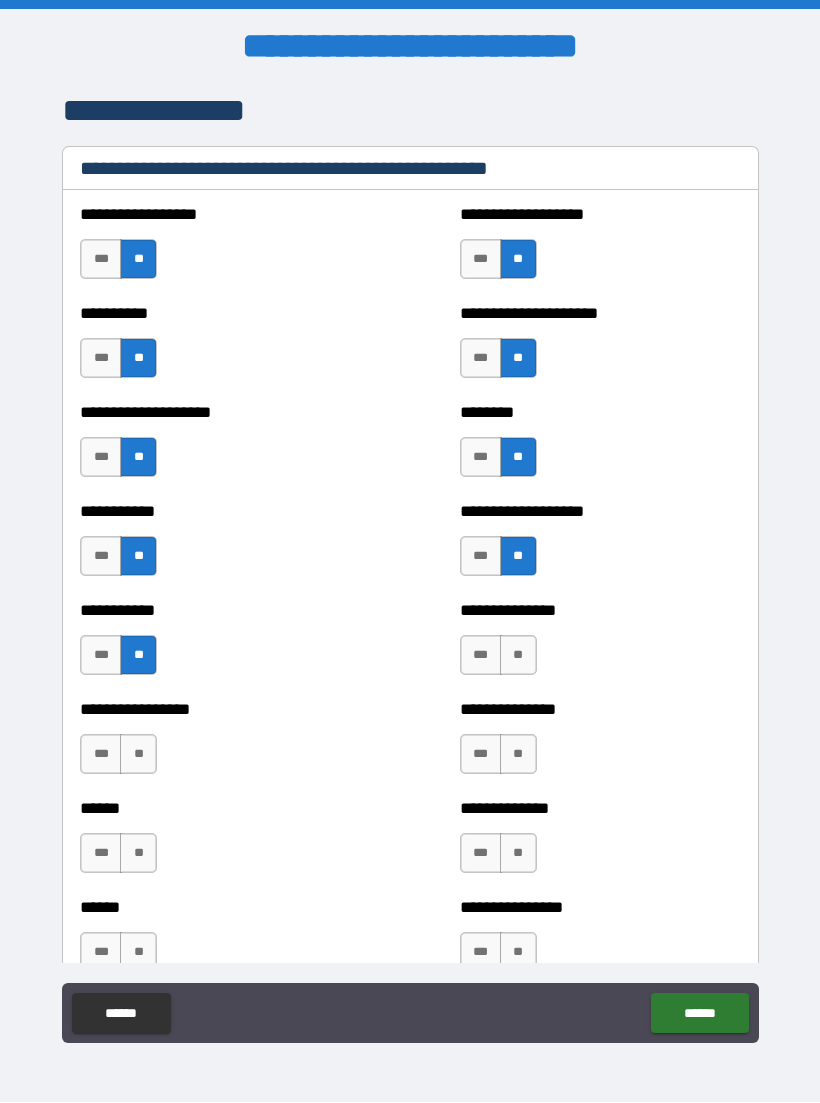 click on "**" at bounding box center [518, 656] 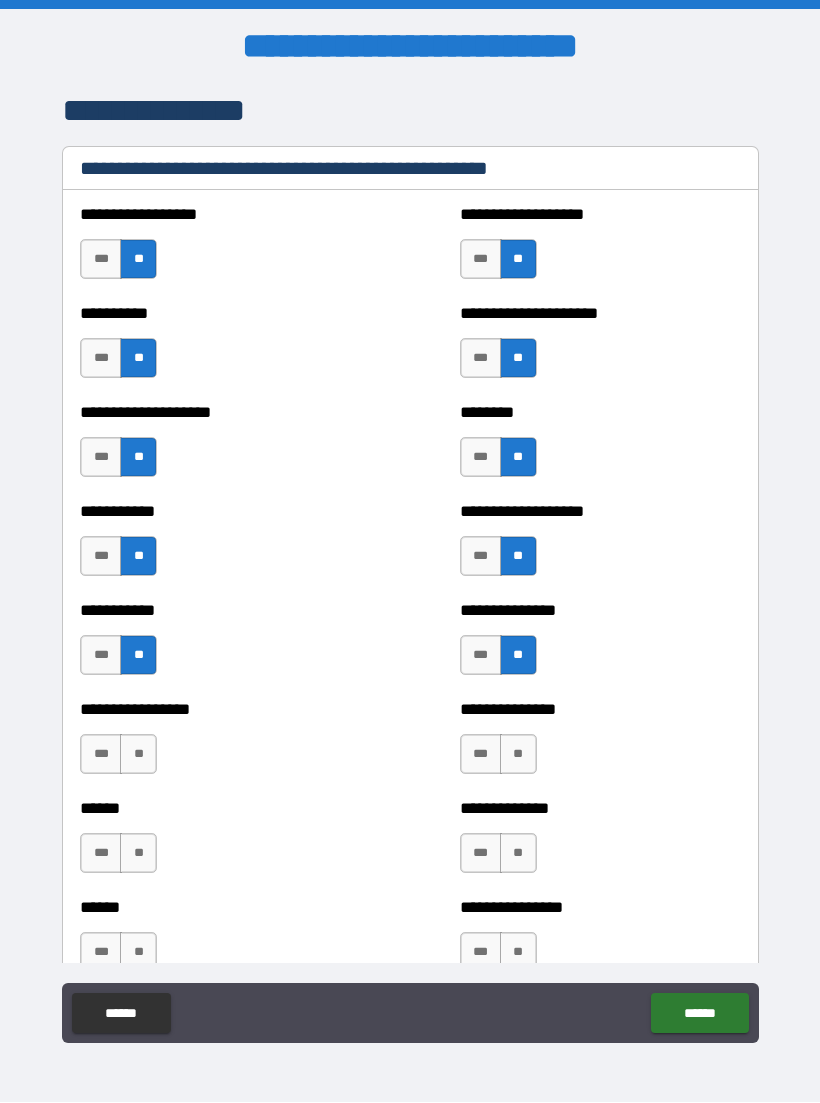 click on "**" at bounding box center (518, 755) 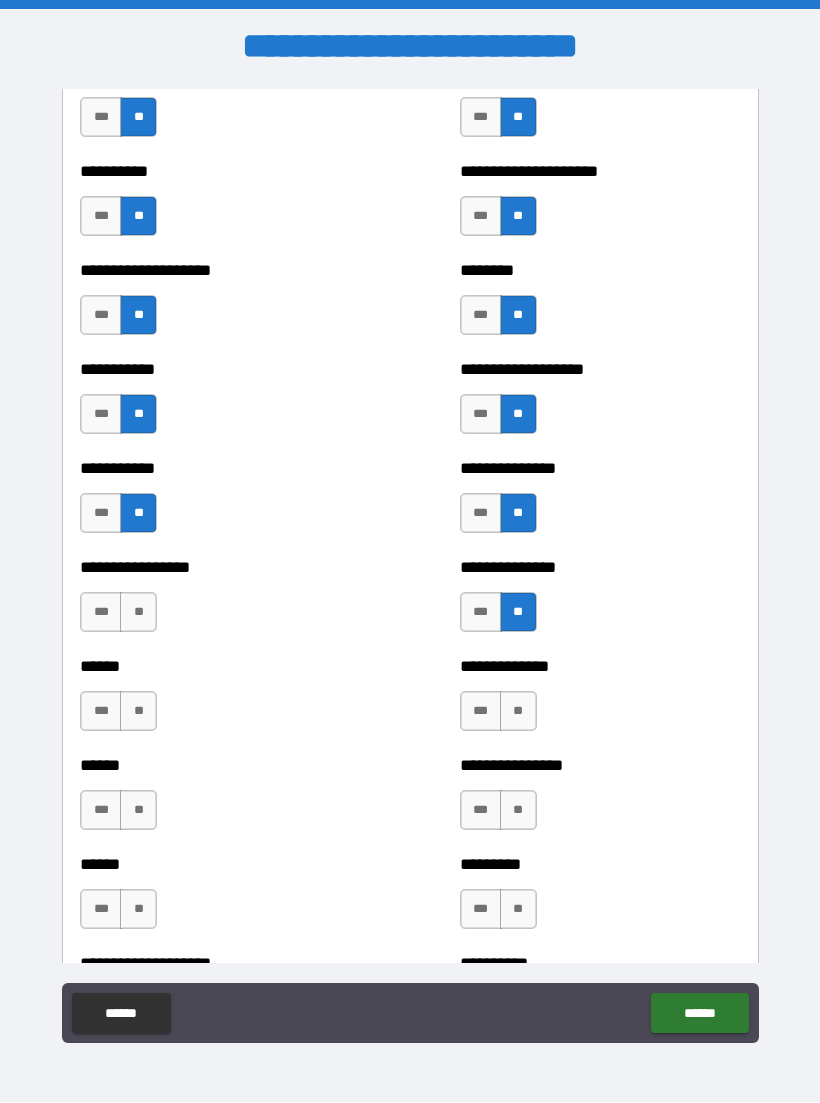 scroll, scrollTop: 2796, scrollLeft: 0, axis: vertical 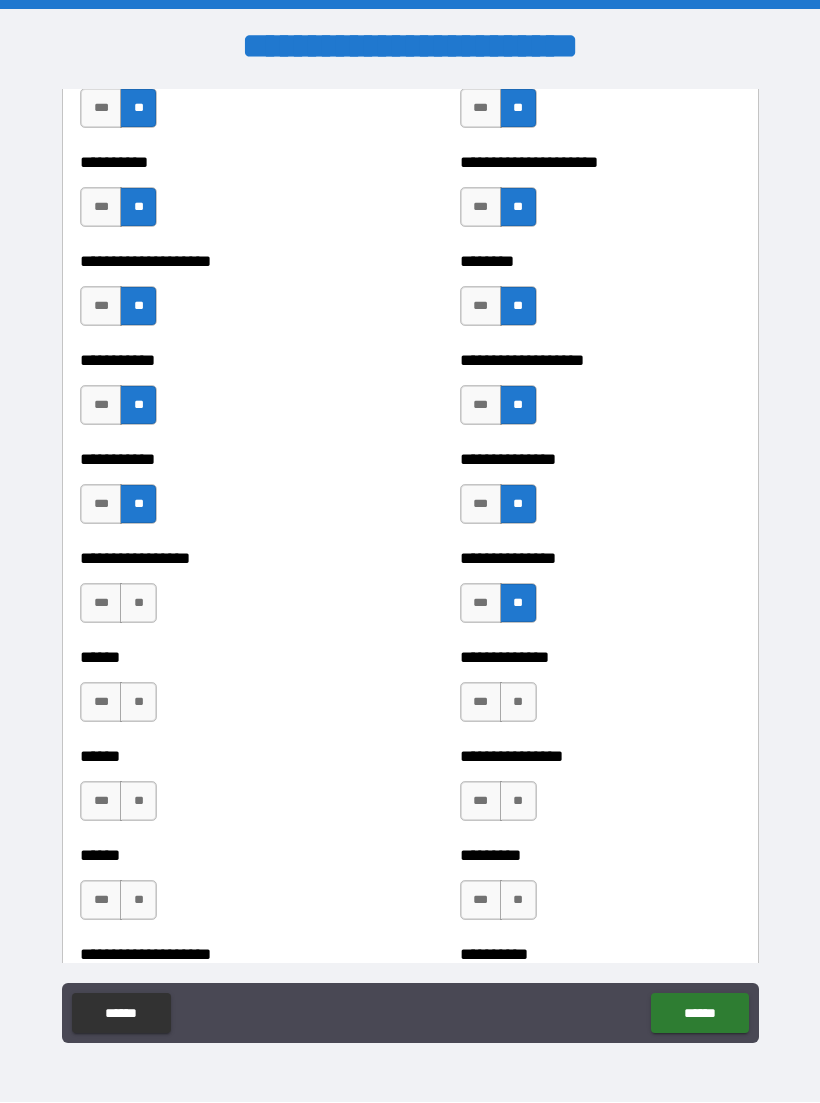 click on "**" at bounding box center [518, 703] 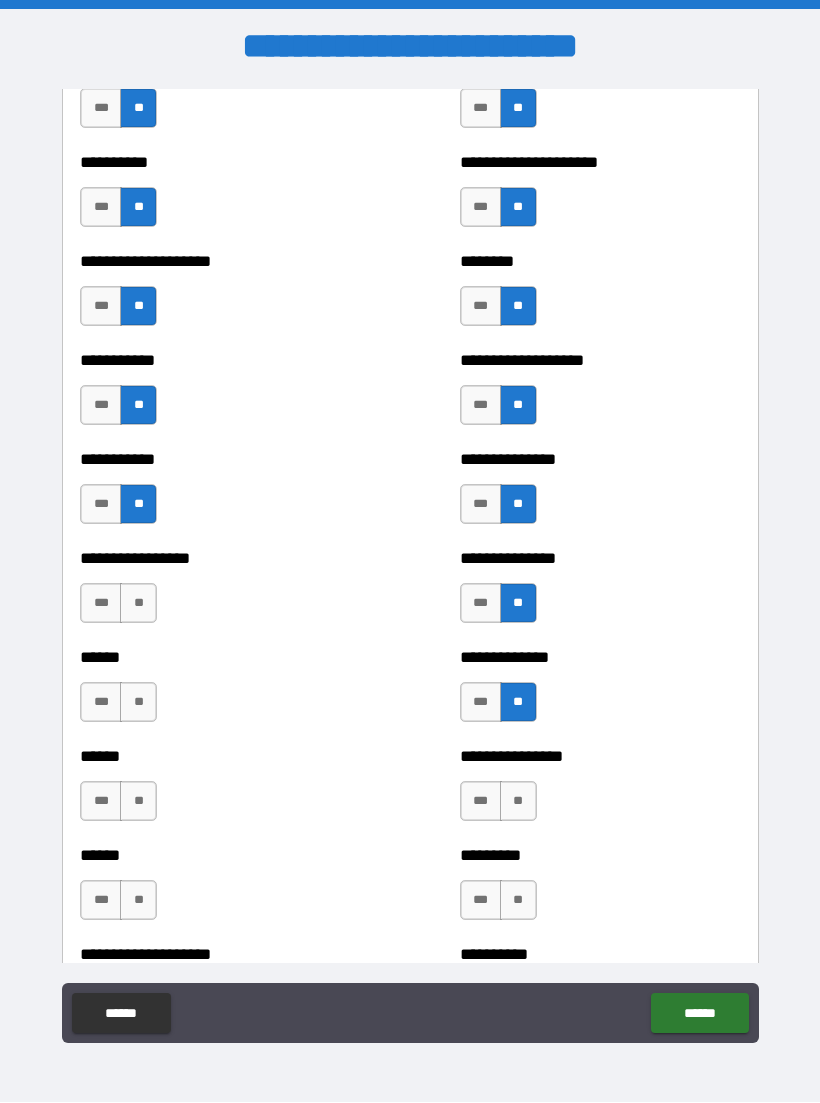click on "**" at bounding box center (518, 802) 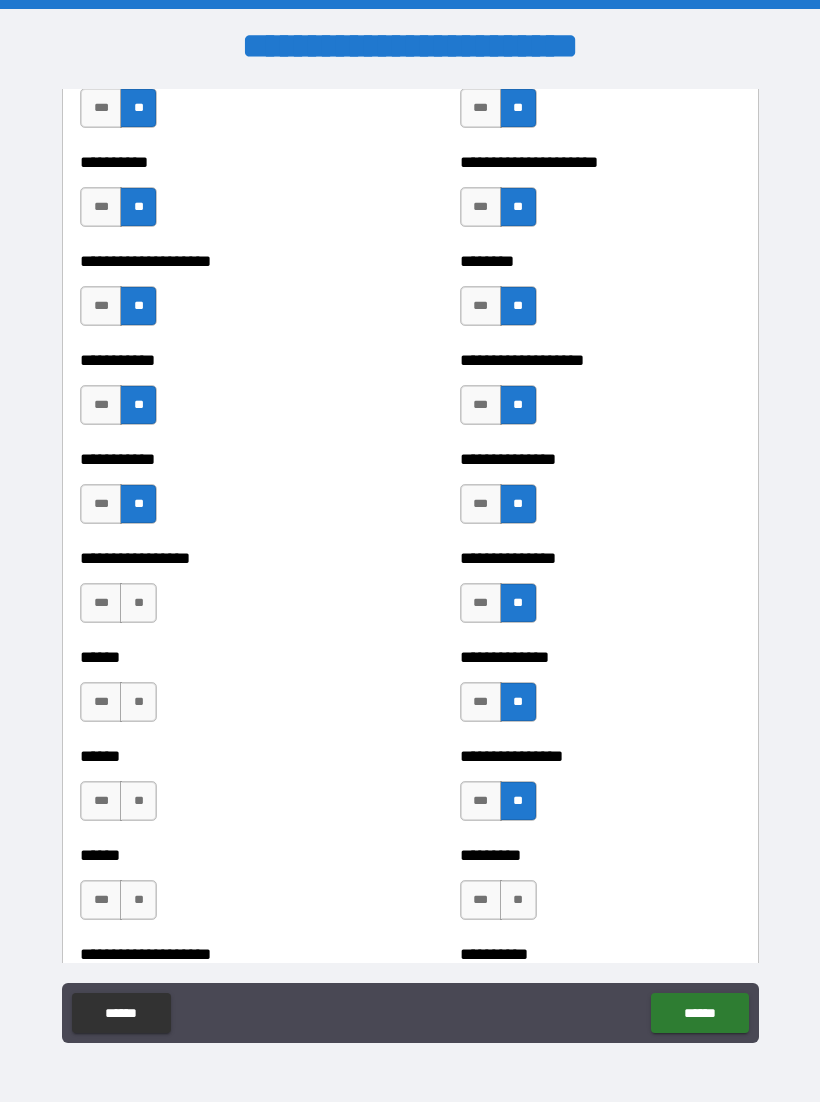 click on "**" at bounding box center [138, 604] 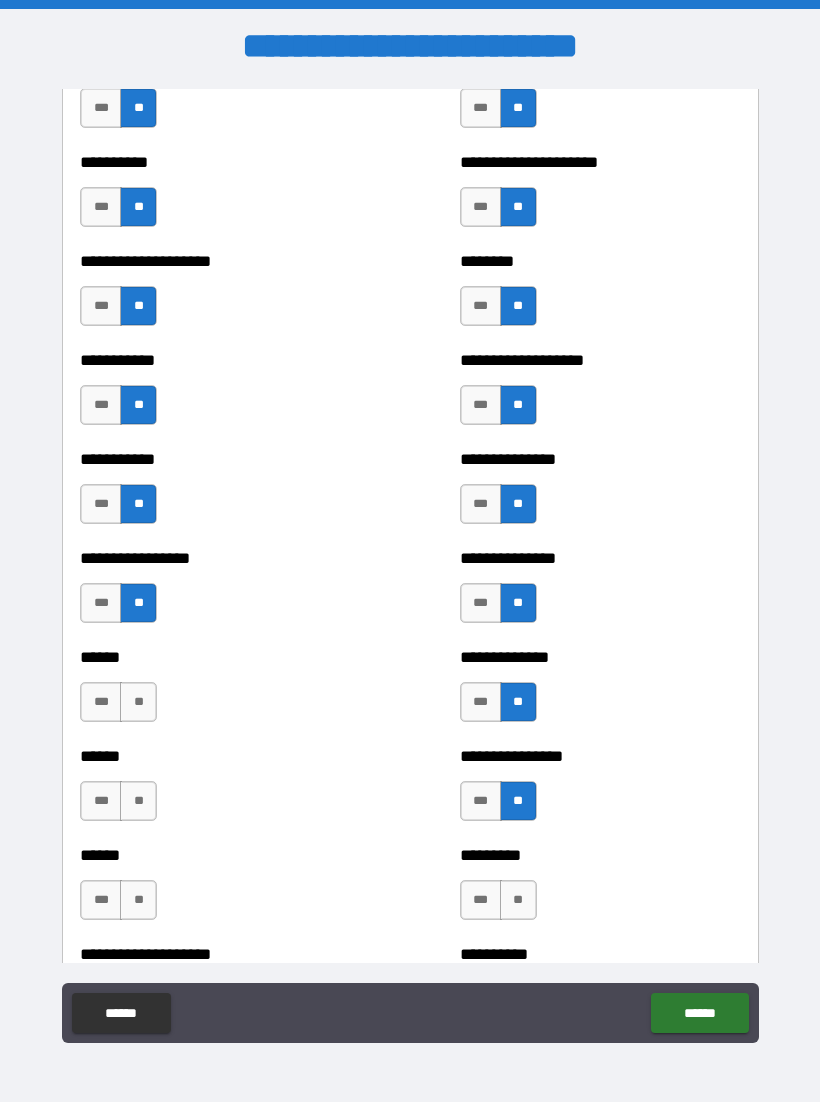 click on "**" at bounding box center [138, 703] 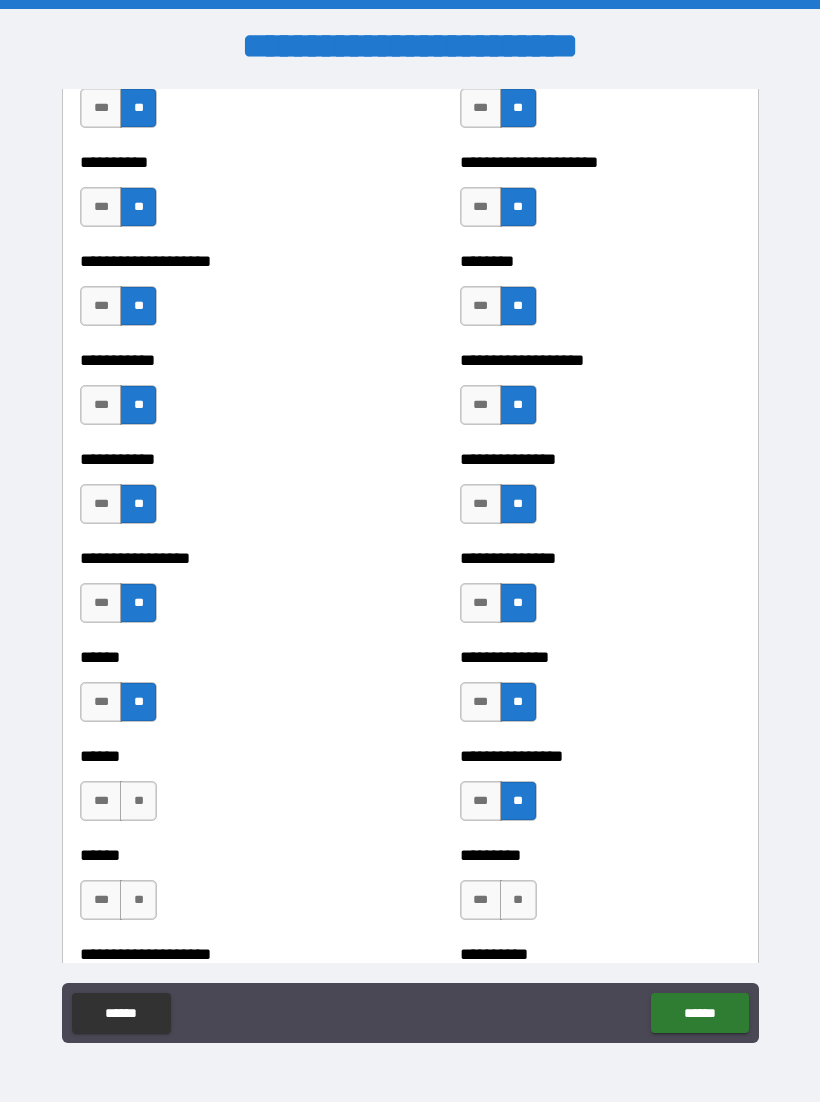 click on "**" at bounding box center [138, 802] 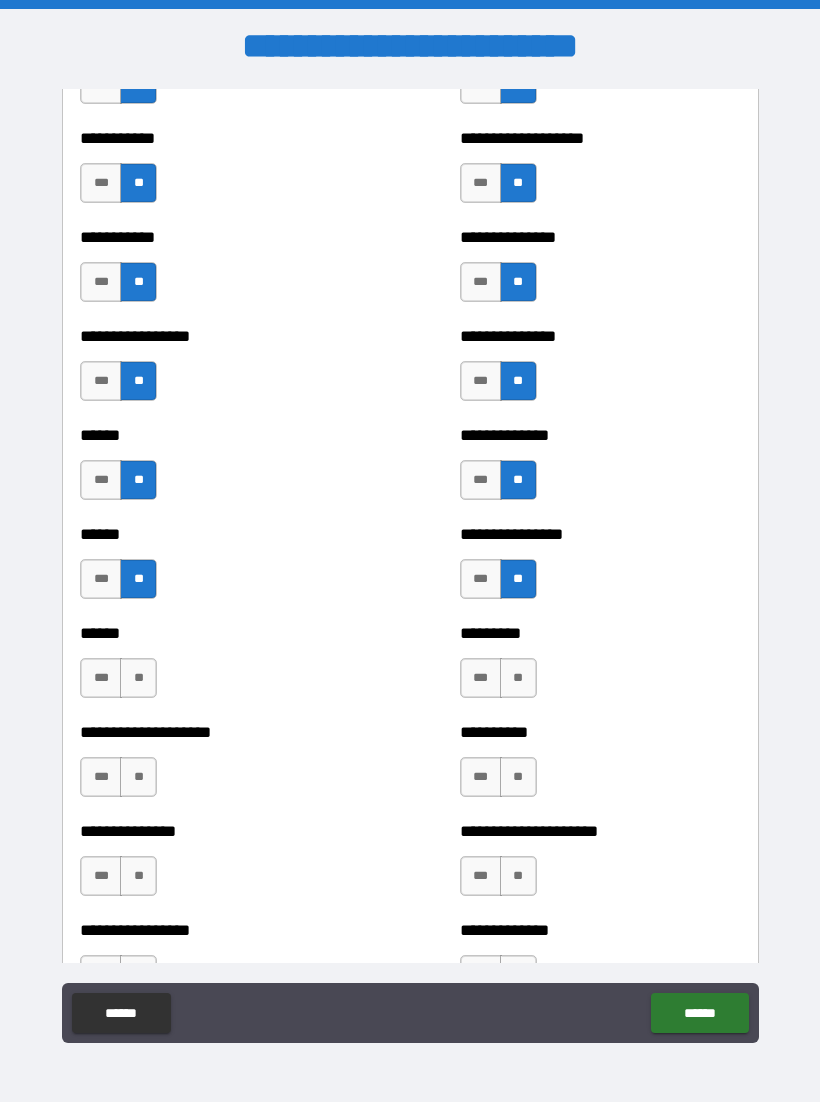scroll, scrollTop: 3019, scrollLeft: 0, axis: vertical 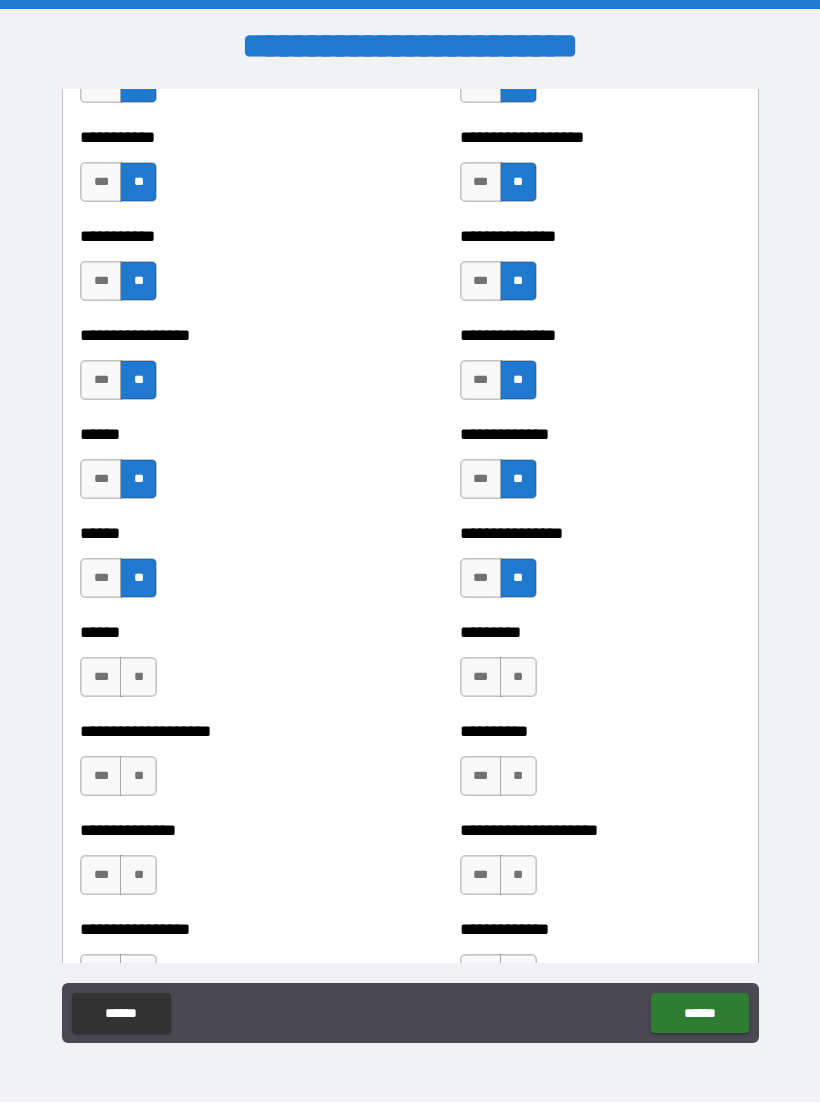 click on "**" at bounding box center [138, 678] 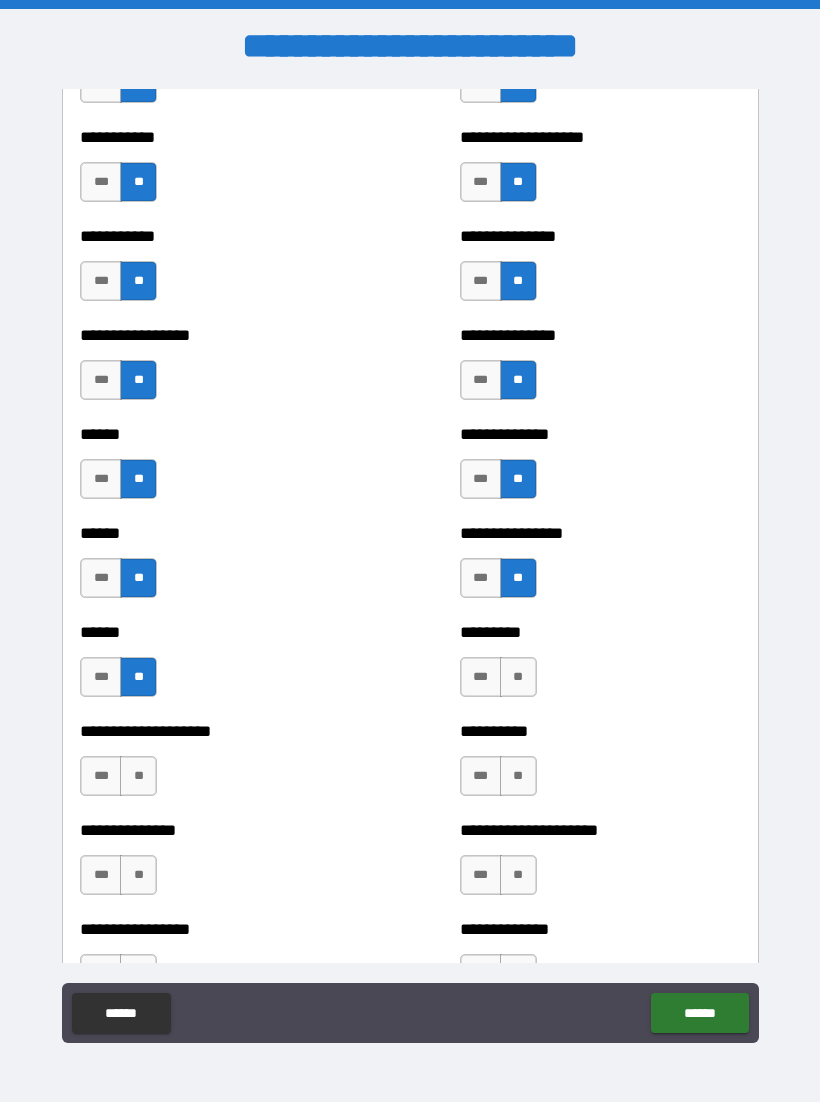 click on "**" at bounding box center (138, 777) 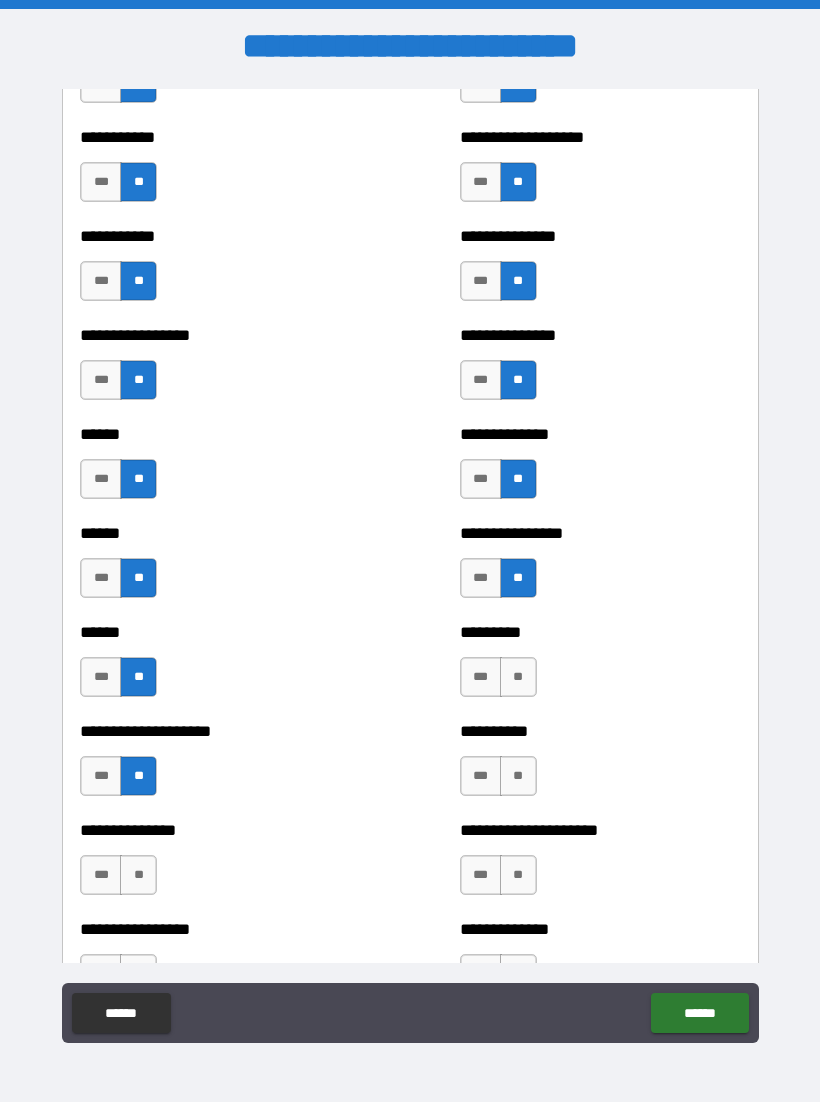 click on "**" at bounding box center [518, 678] 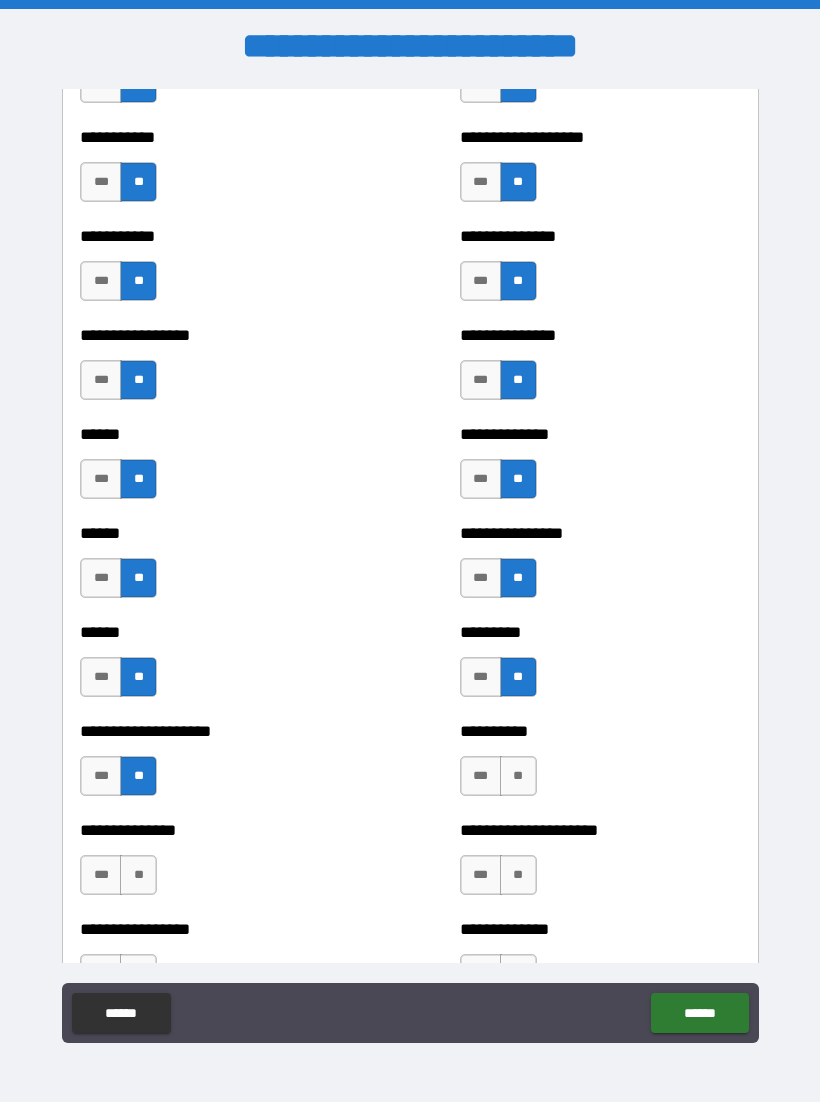 click on "**" at bounding box center (518, 777) 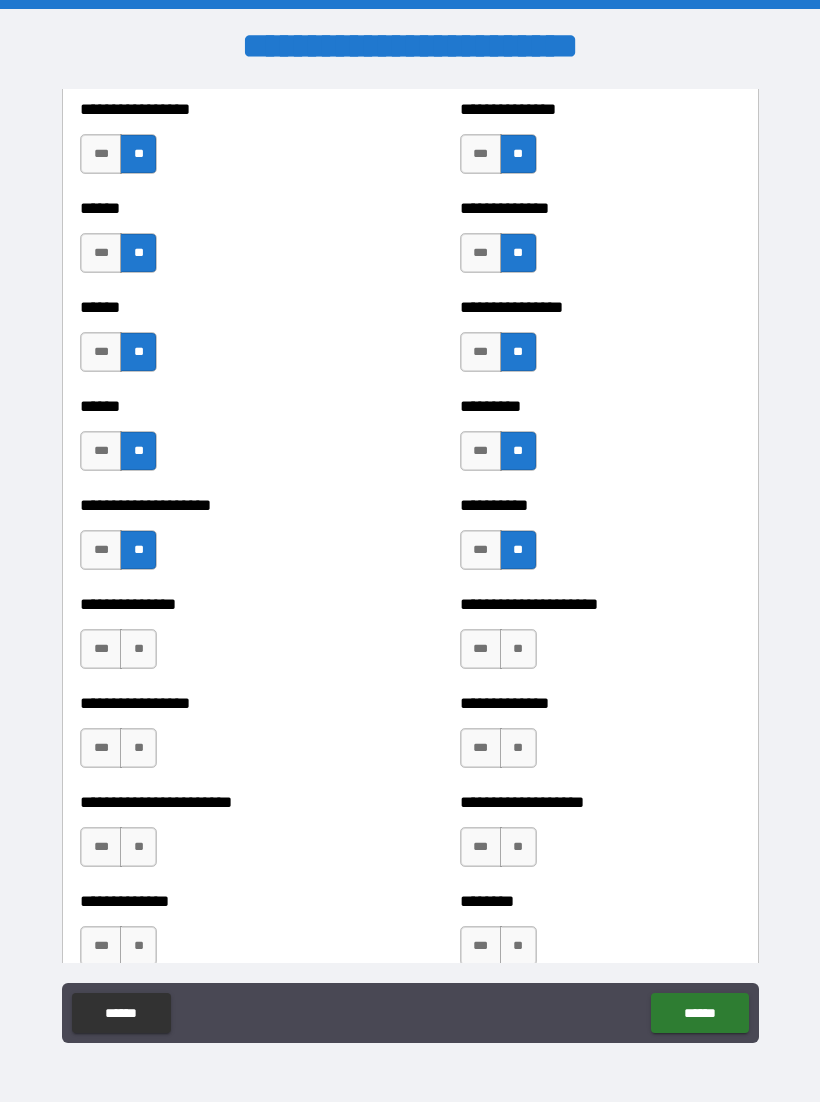 scroll, scrollTop: 3301, scrollLeft: 0, axis: vertical 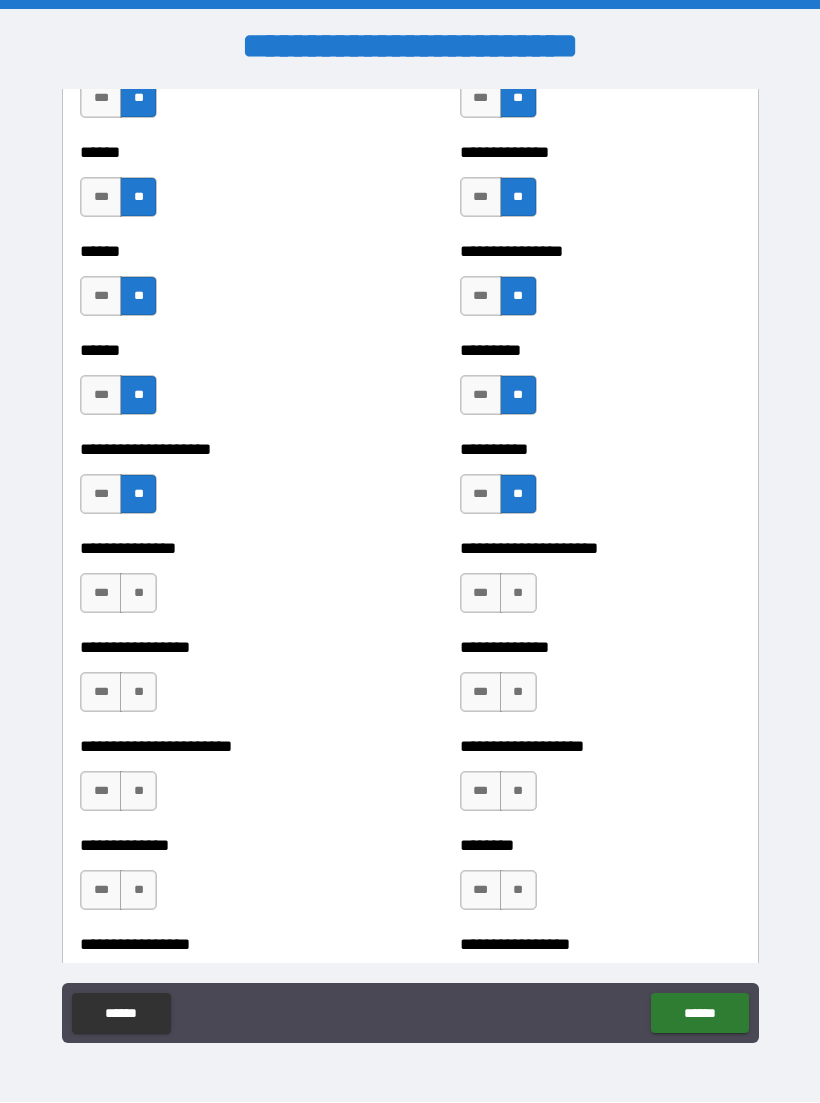 click on "**" at bounding box center [138, 594] 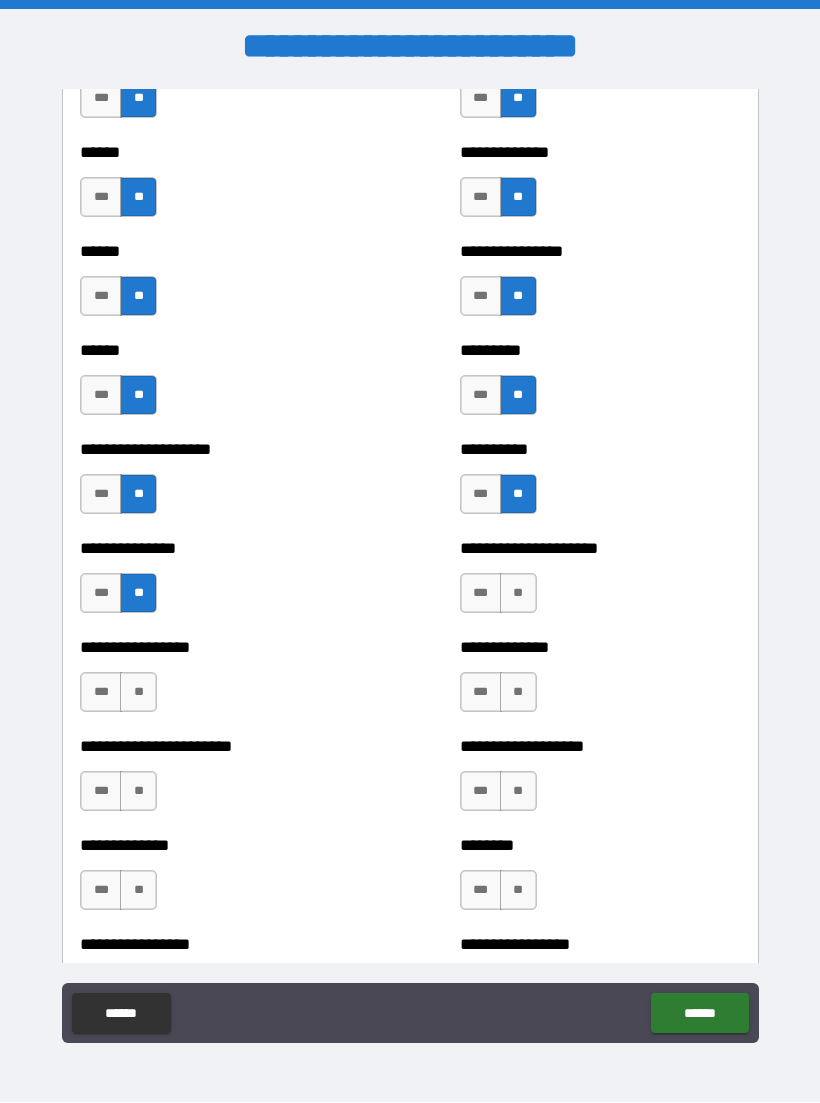 click on "**" at bounding box center [138, 693] 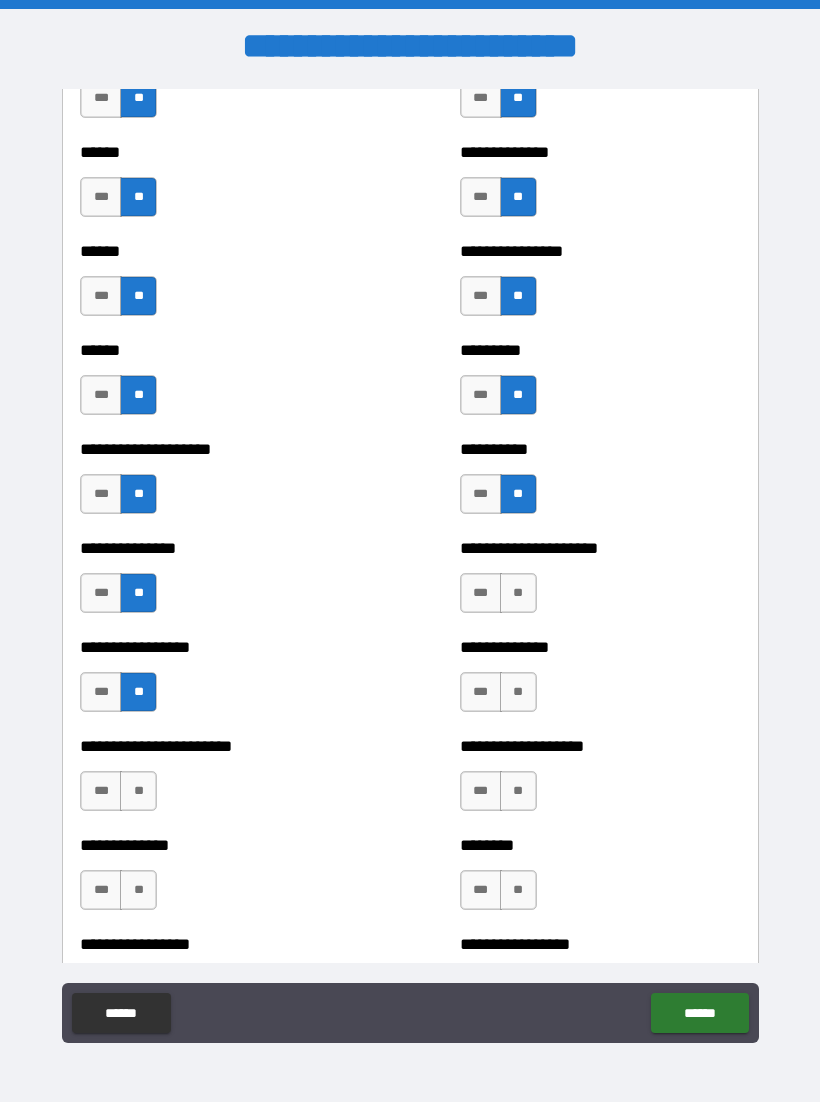 click on "**" at bounding box center (138, 792) 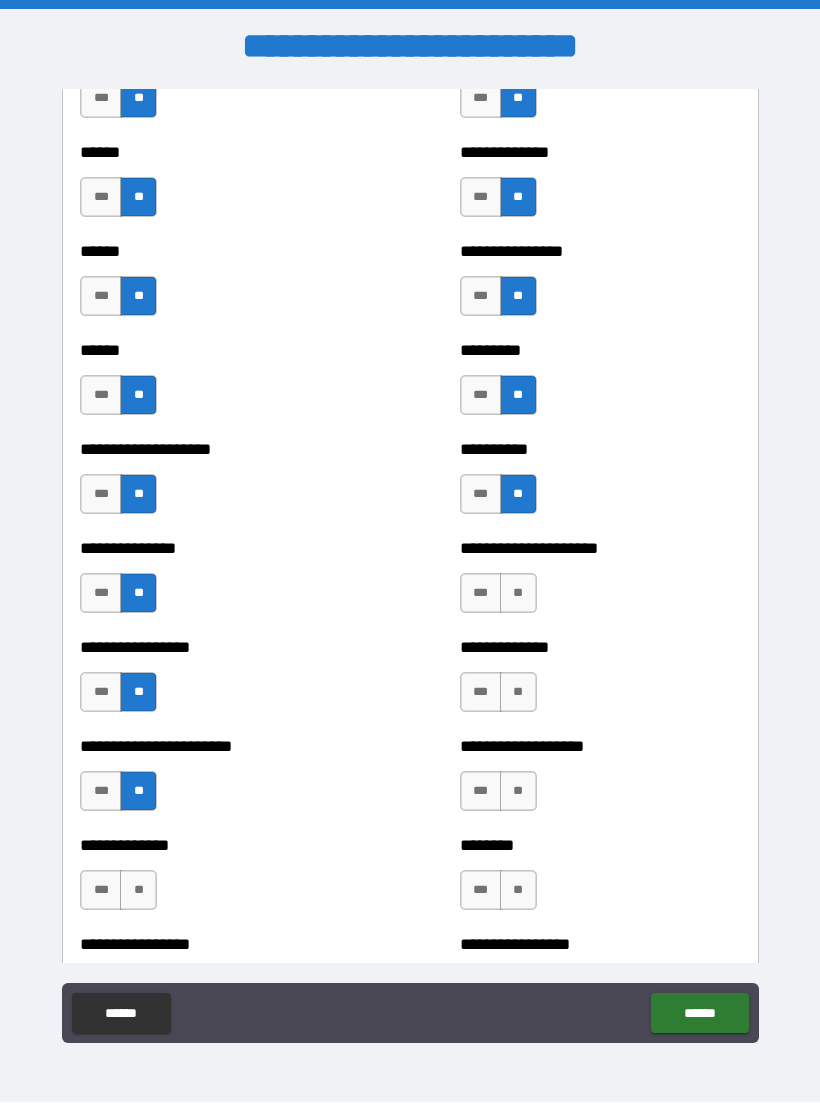 click on "**" at bounding box center (138, 891) 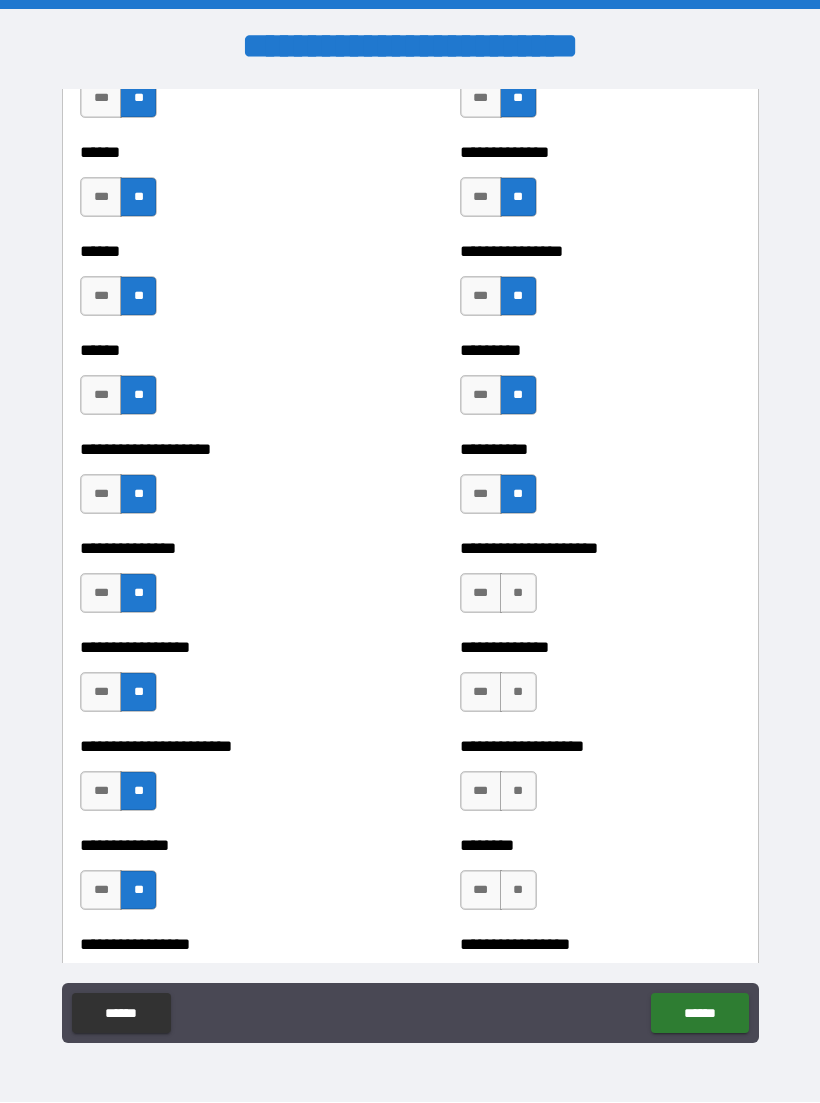 click on "**" at bounding box center [518, 594] 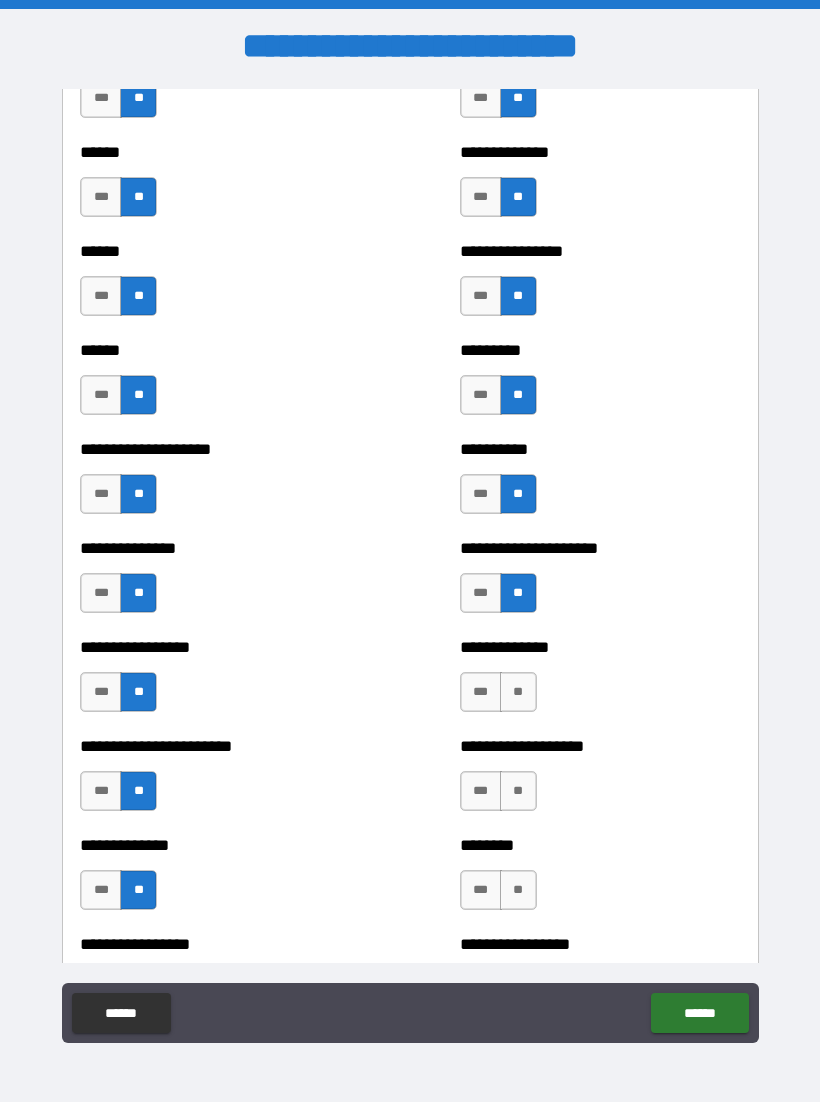 click on "**" at bounding box center (518, 693) 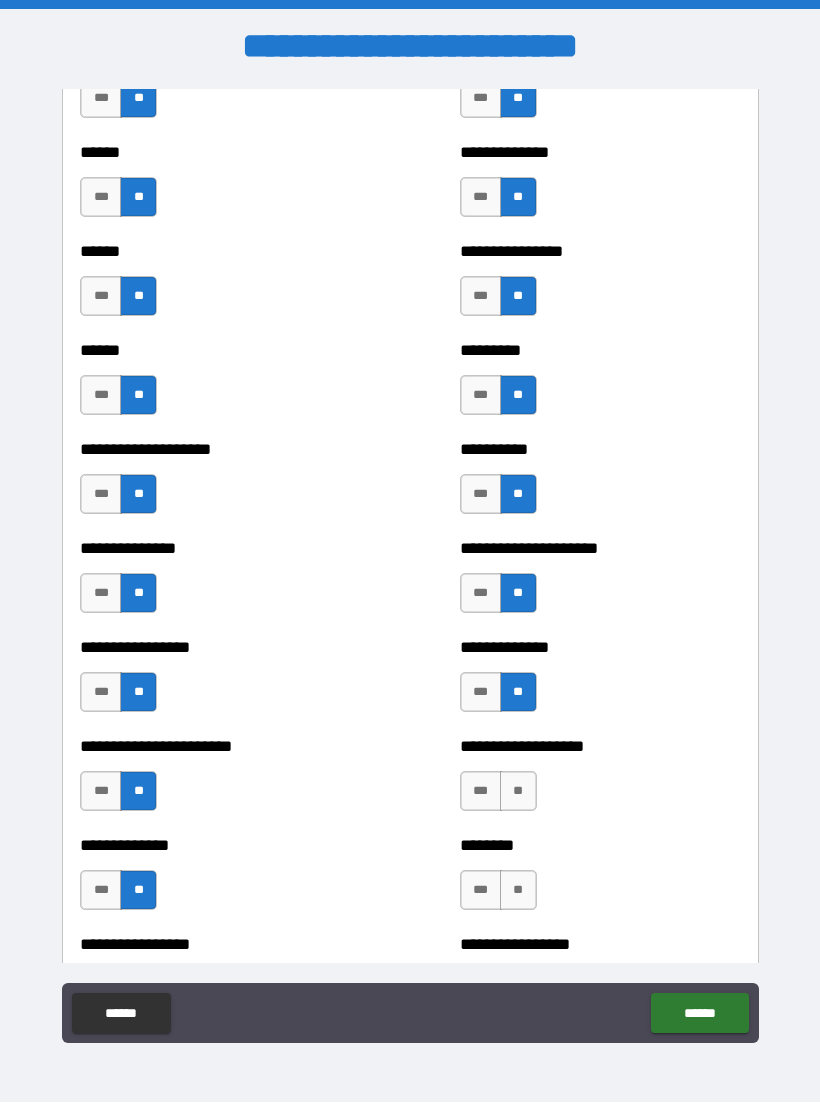 click on "**" at bounding box center (518, 792) 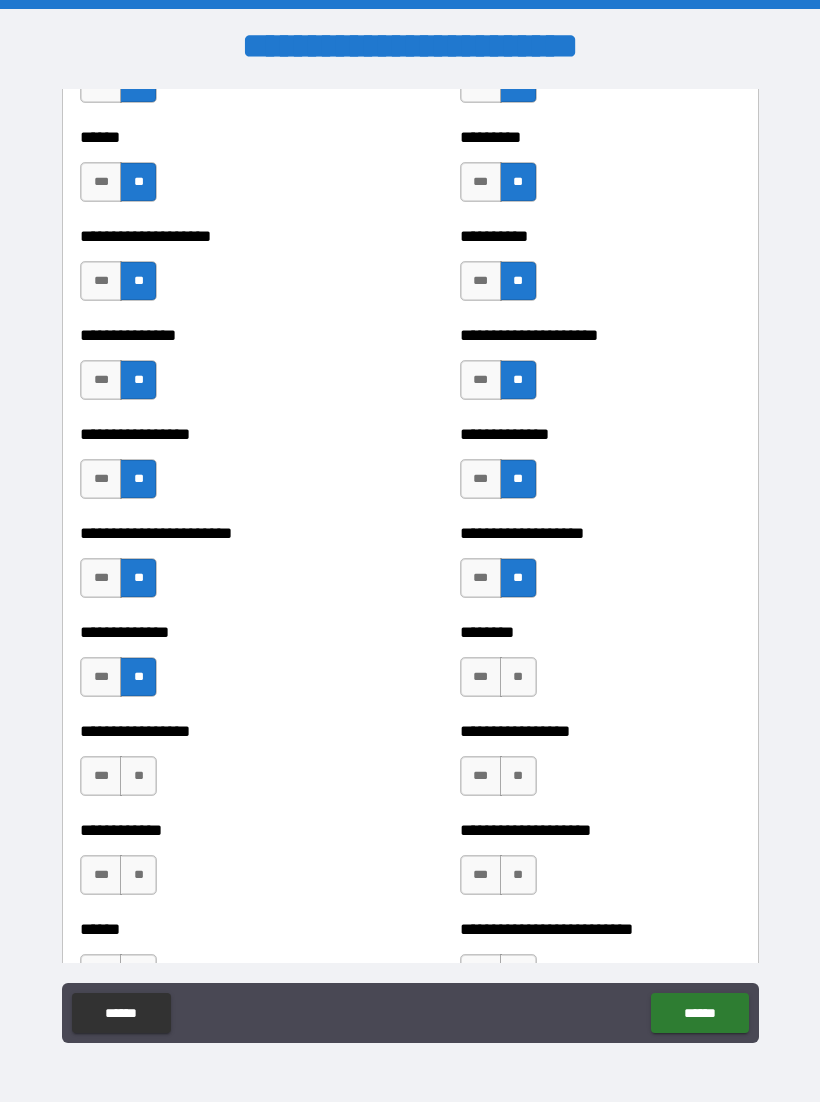 scroll, scrollTop: 3527, scrollLeft: 0, axis: vertical 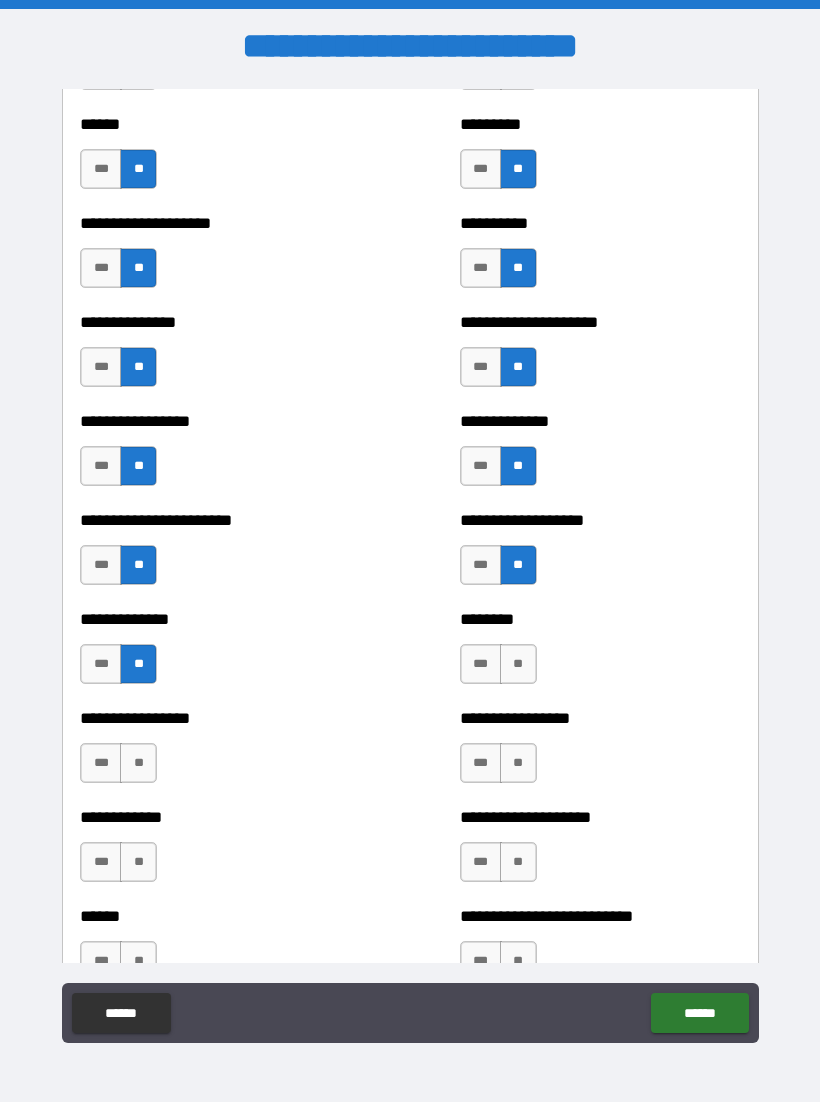 click on "**" at bounding box center [518, 665] 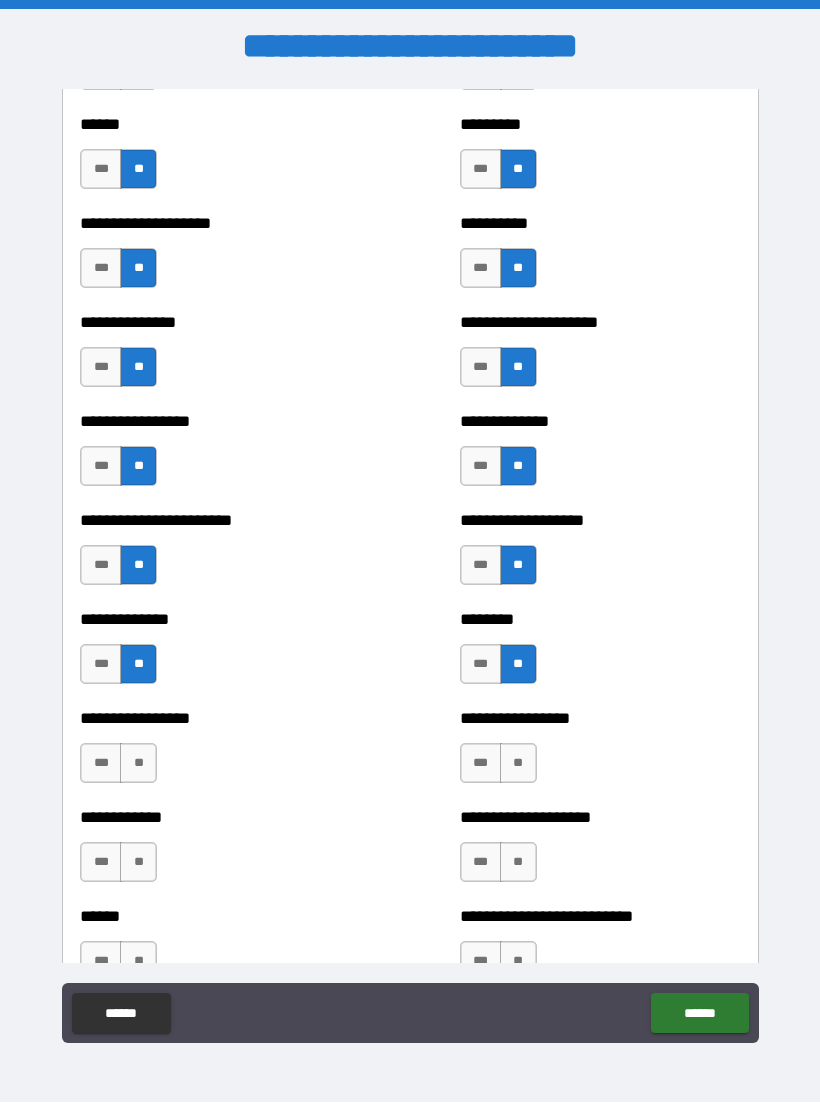 click on "**" at bounding box center (518, 764) 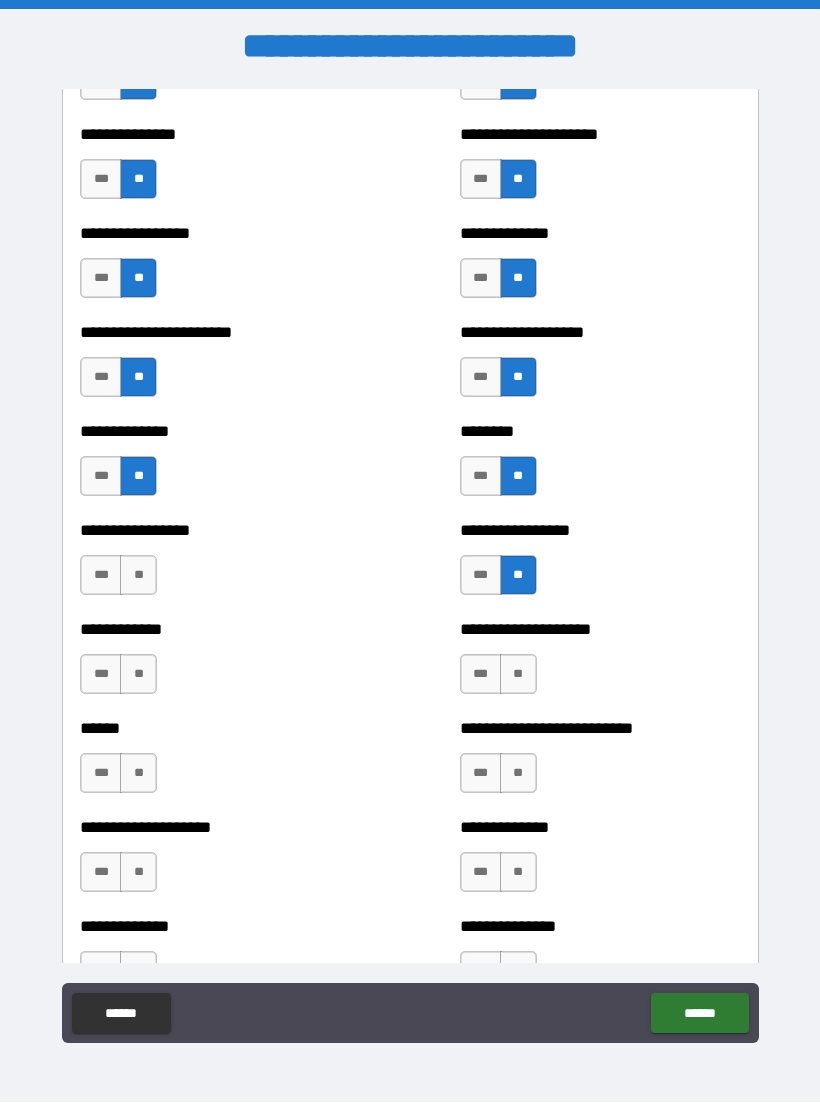 scroll, scrollTop: 3757, scrollLeft: 0, axis: vertical 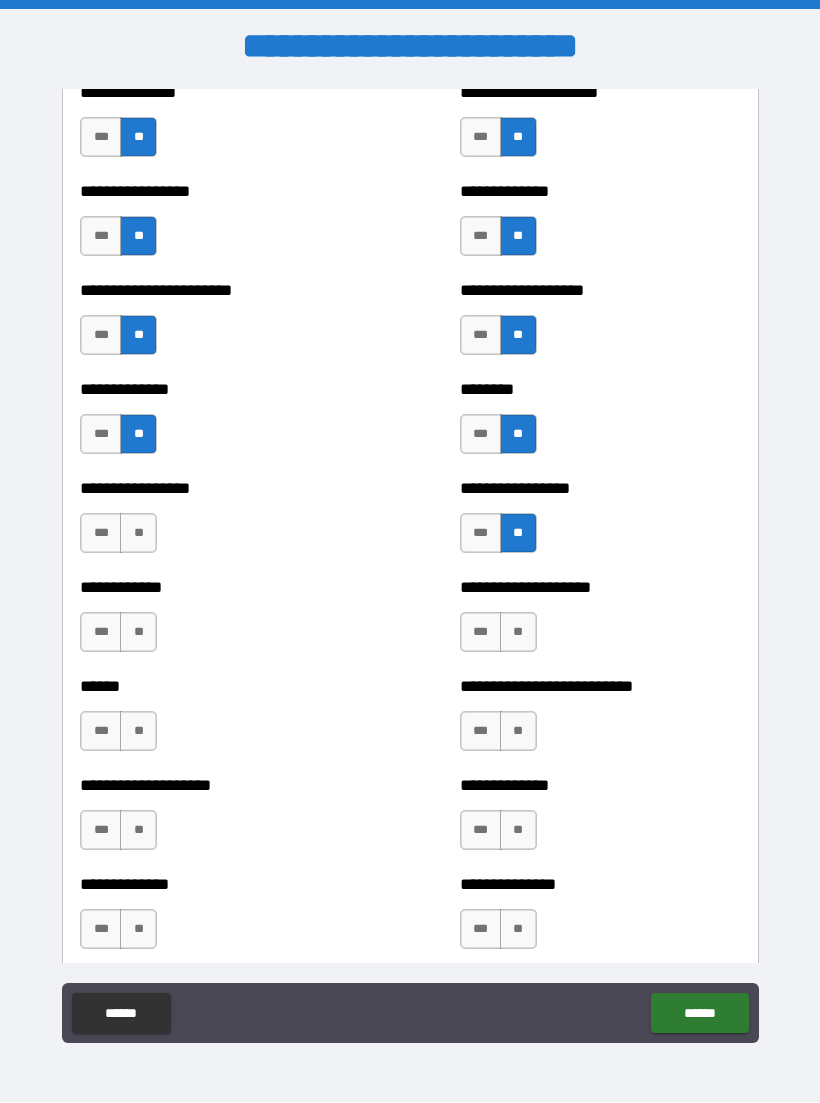 click on "**" at bounding box center [138, 633] 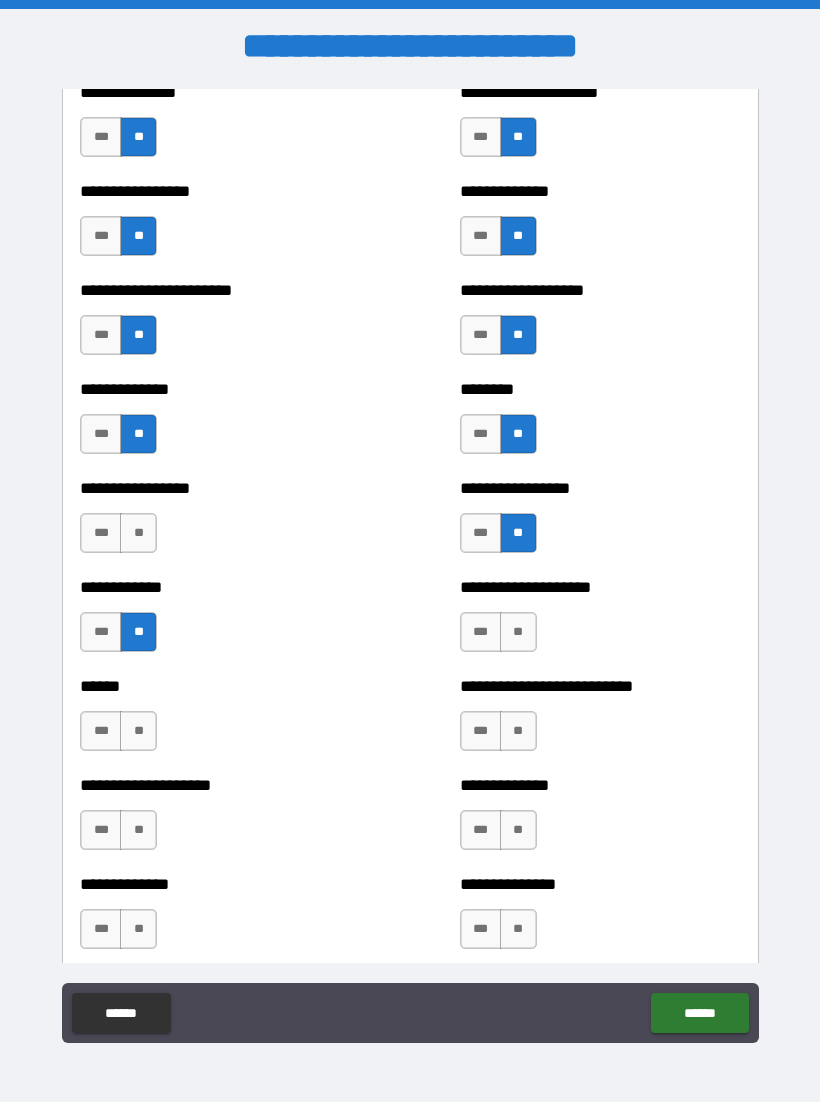 click on "**" at bounding box center (138, 732) 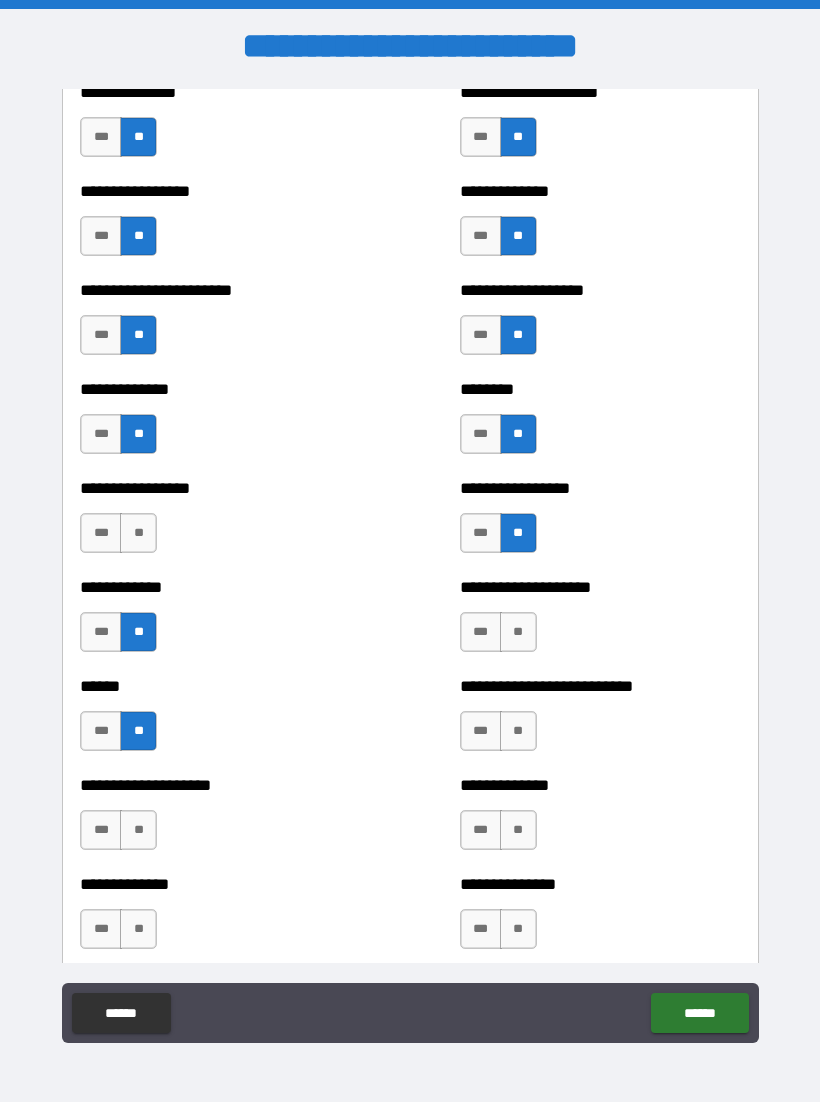 click on "**" at bounding box center (138, 534) 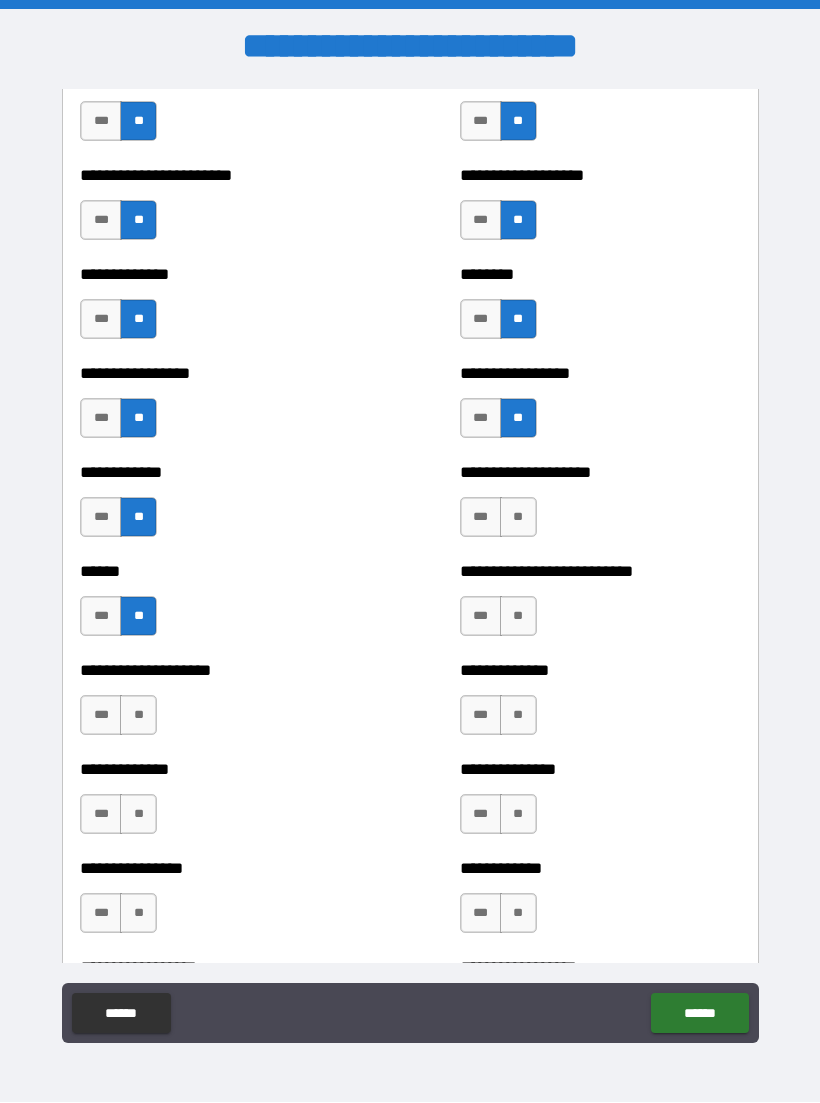 scroll, scrollTop: 3895, scrollLeft: 0, axis: vertical 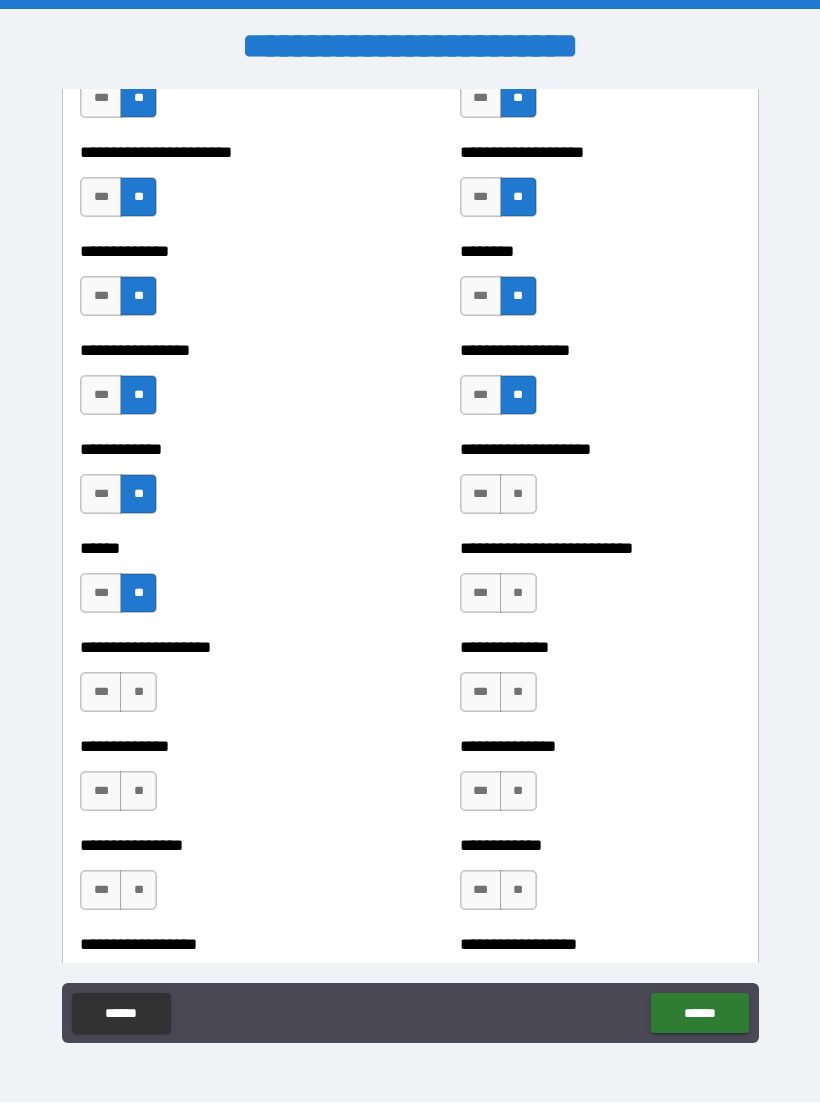 click on "**" at bounding box center (138, 693) 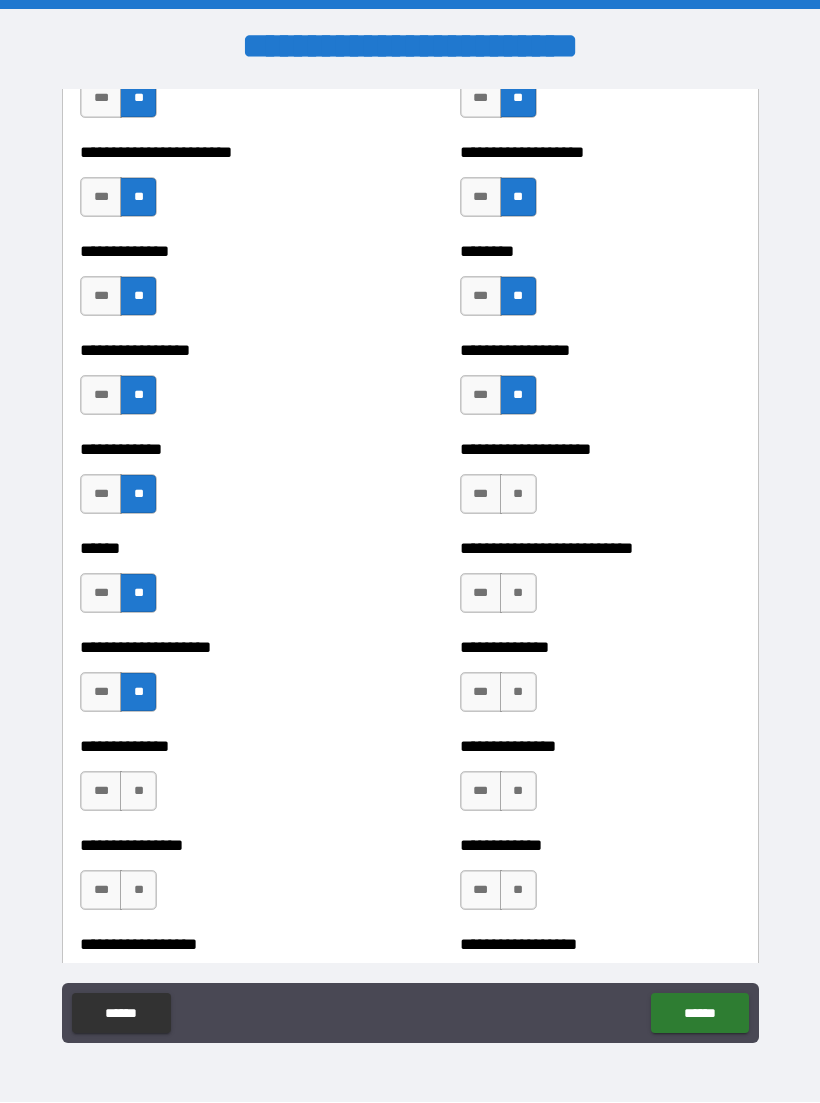 click on "**" at bounding box center (138, 792) 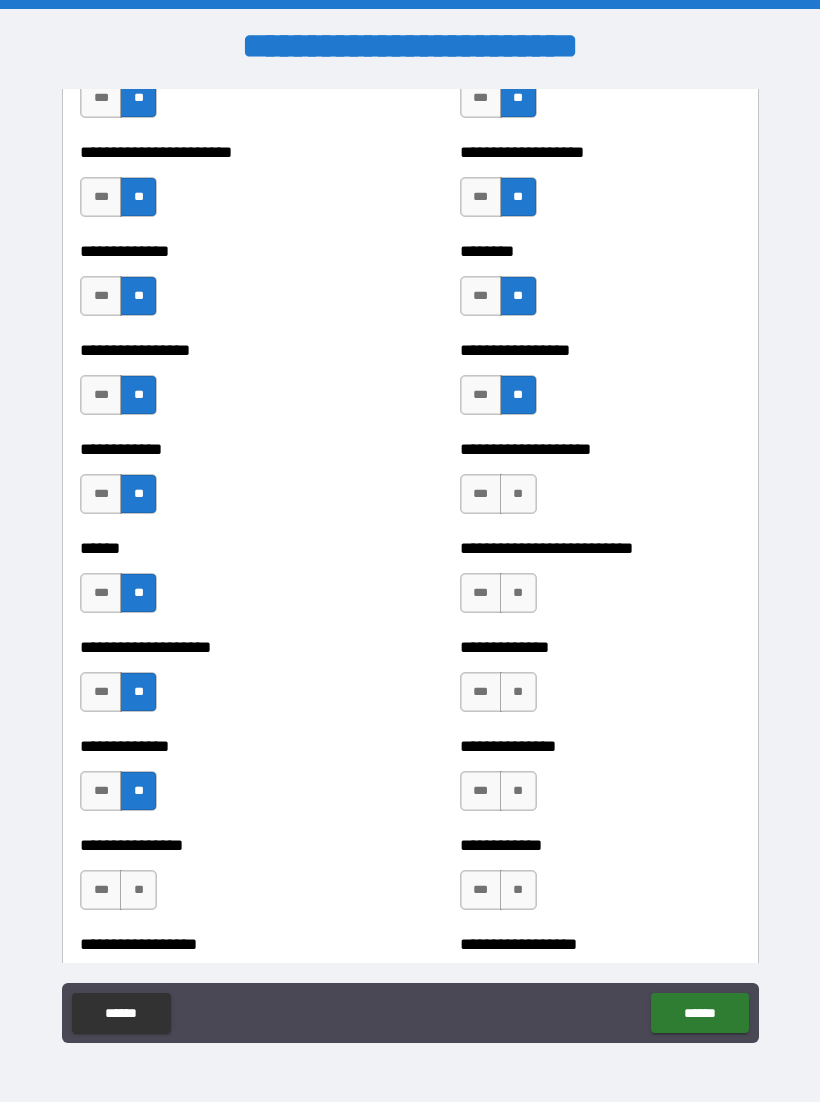 click on "**" at bounding box center [518, 495] 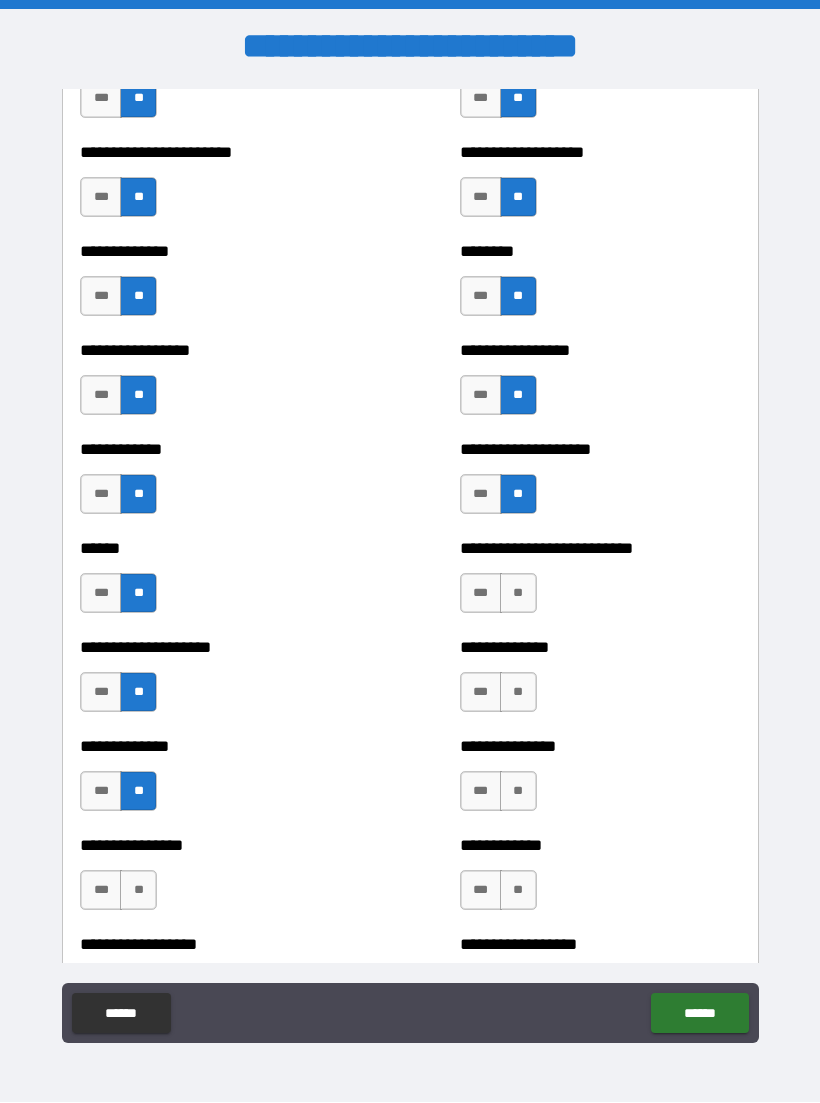 click on "**" at bounding box center (518, 594) 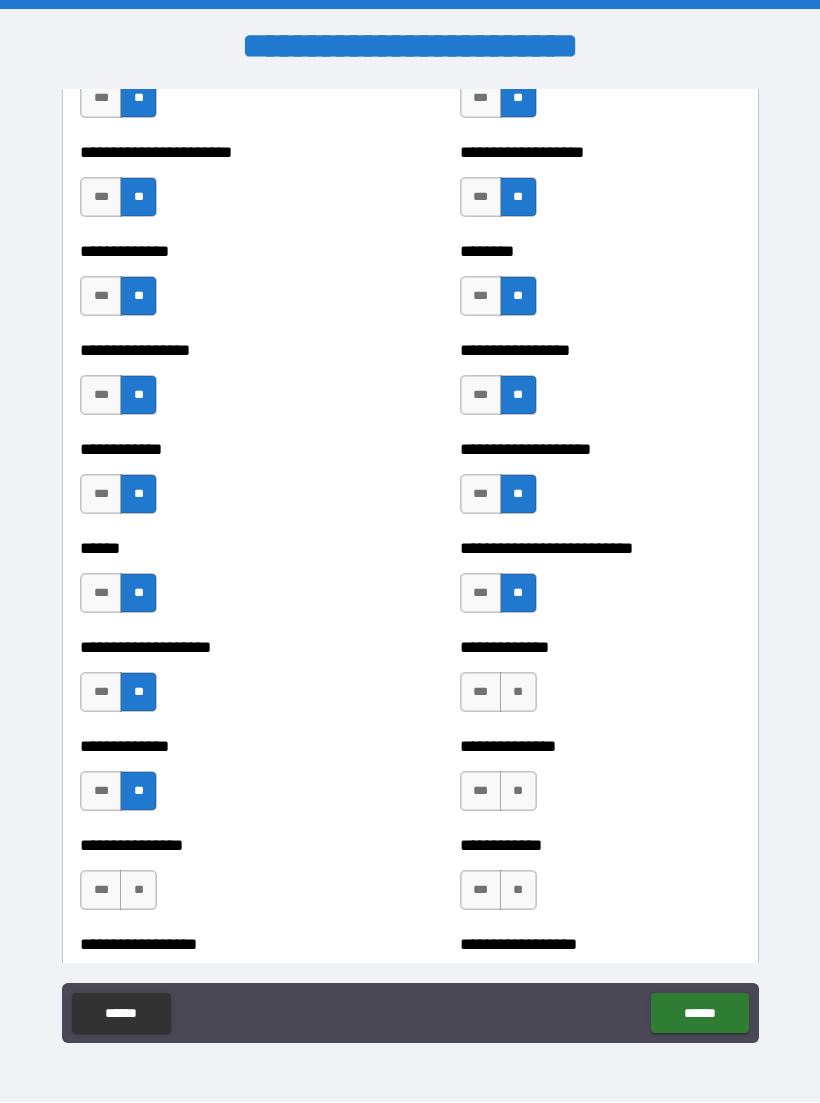 click on "**" at bounding box center [518, 693] 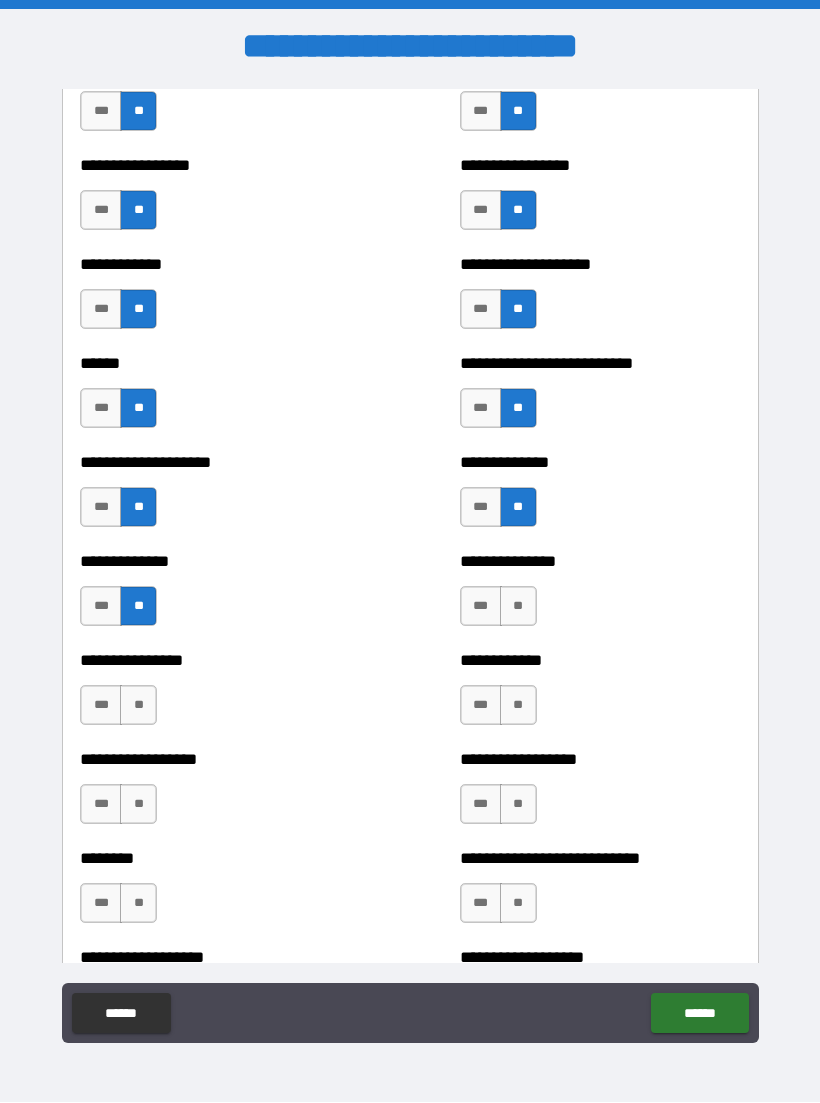 scroll, scrollTop: 4096, scrollLeft: 0, axis: vertical 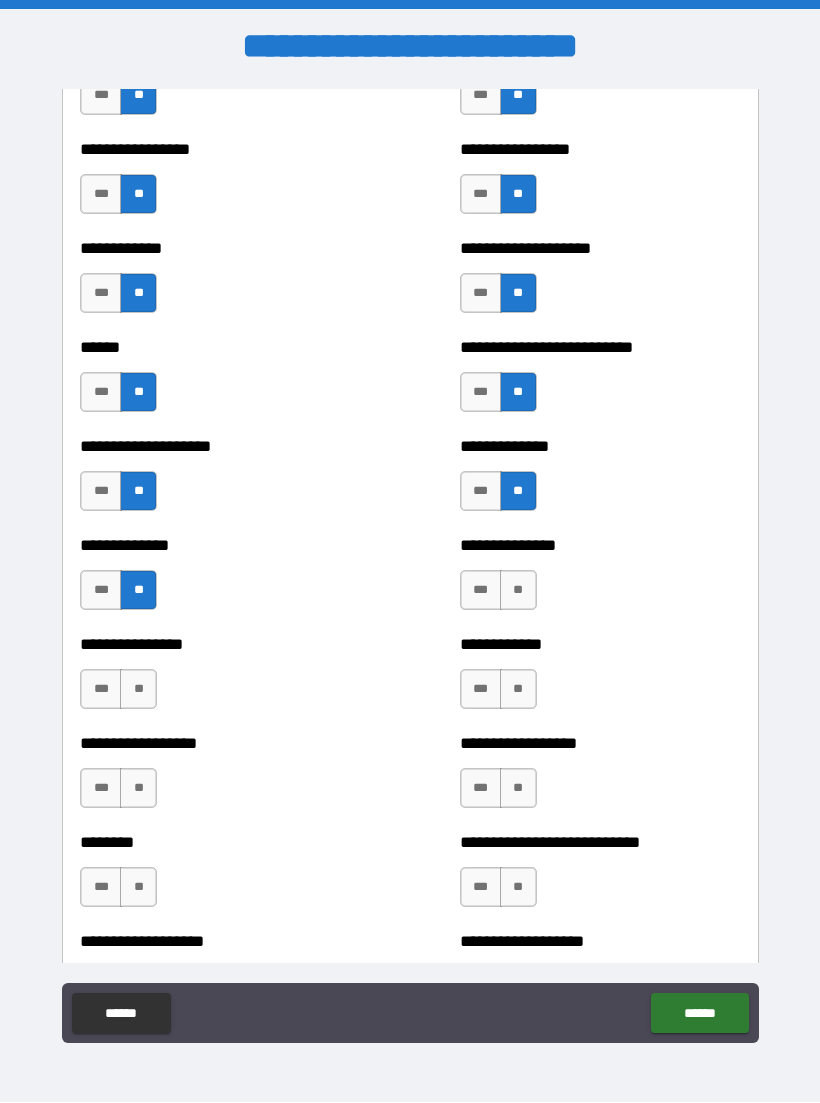 click on "**" at bounding box center [518, 591] 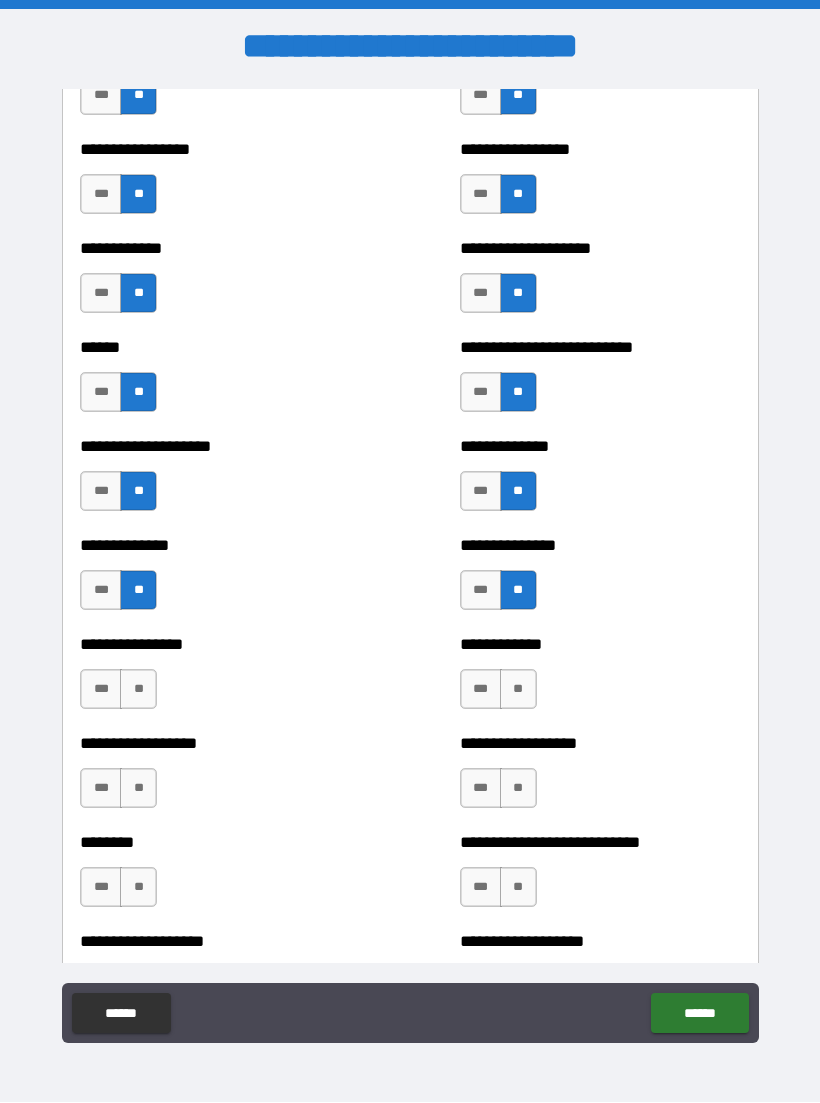 click on "**" at bounding box center (518, 591) 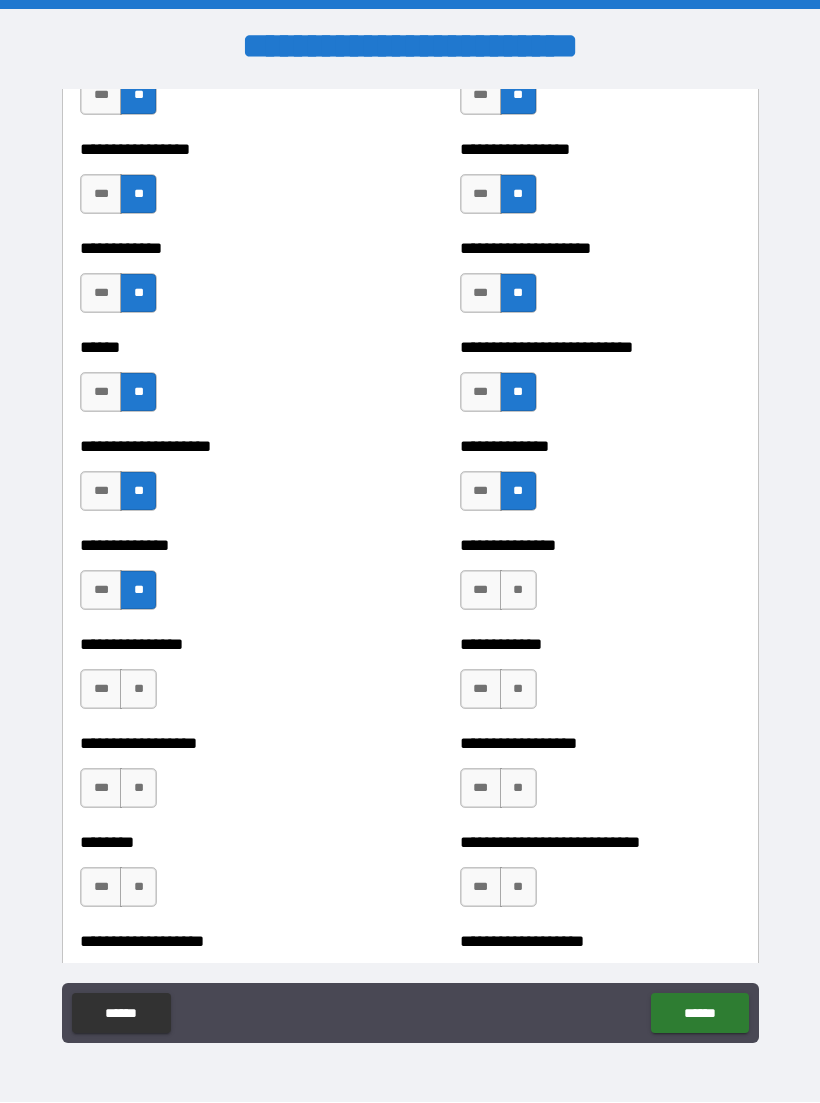 click on "**" at bounding box center (518, 591) 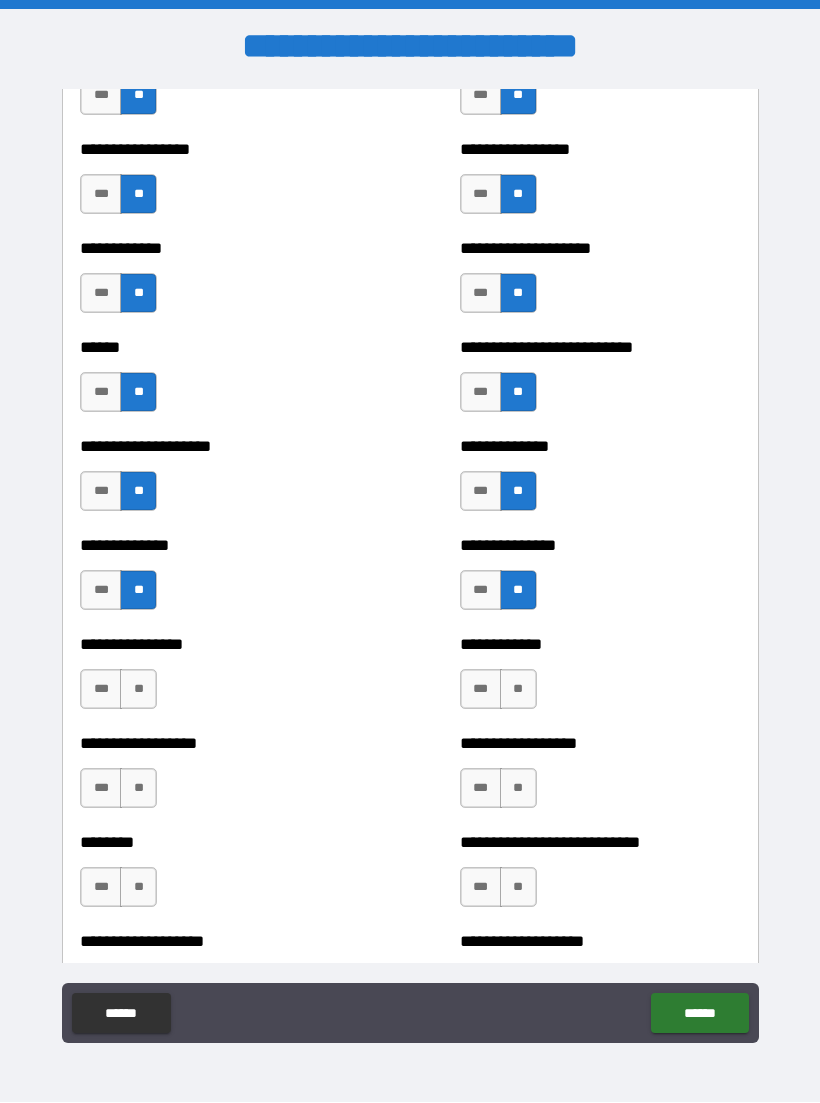 click on "**********" at bounding box center (600, 680) 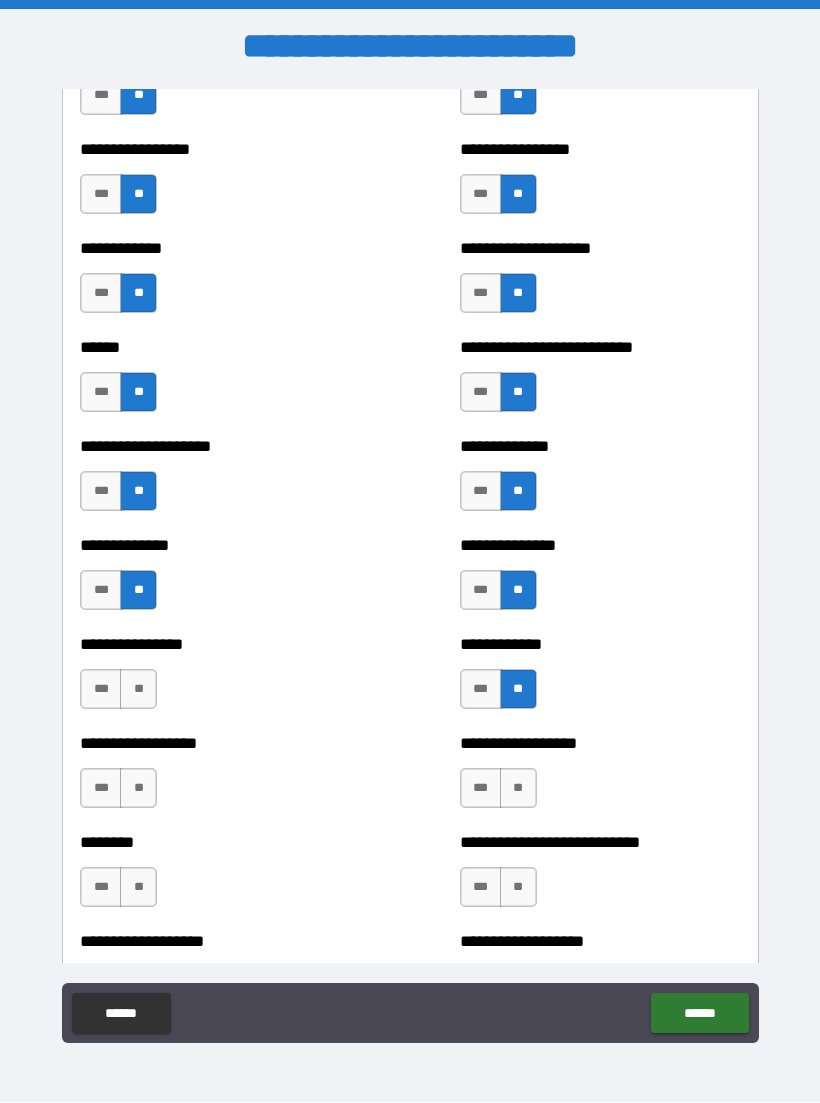 click on "**" at bounding box center (518, 789) 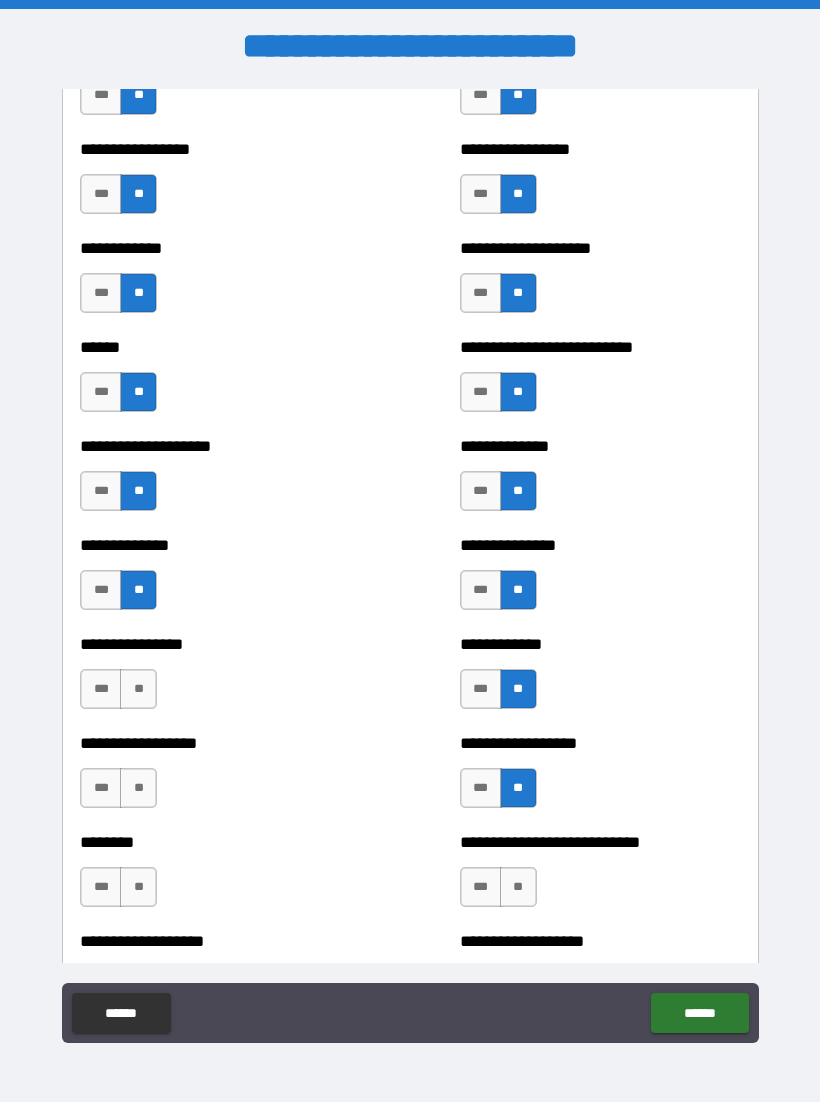click on "**" at bounding box center [518, 888] 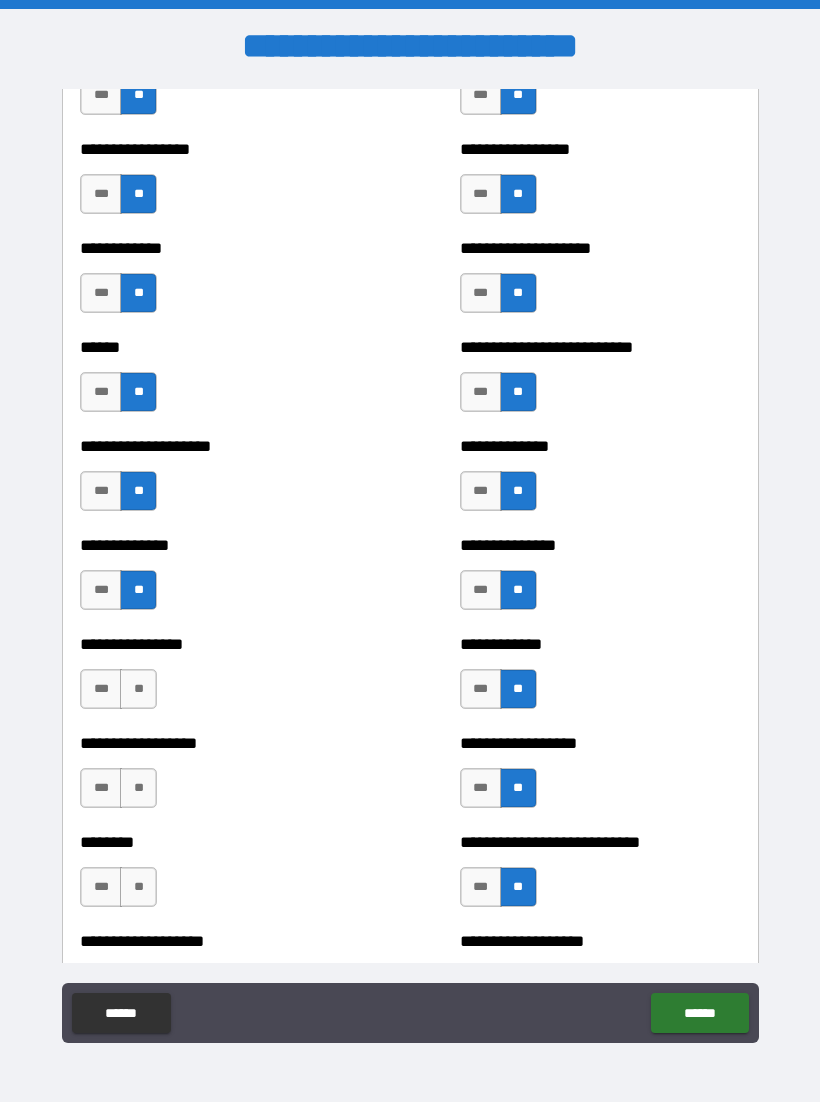 click on "**" at bounding box center (138, 690) 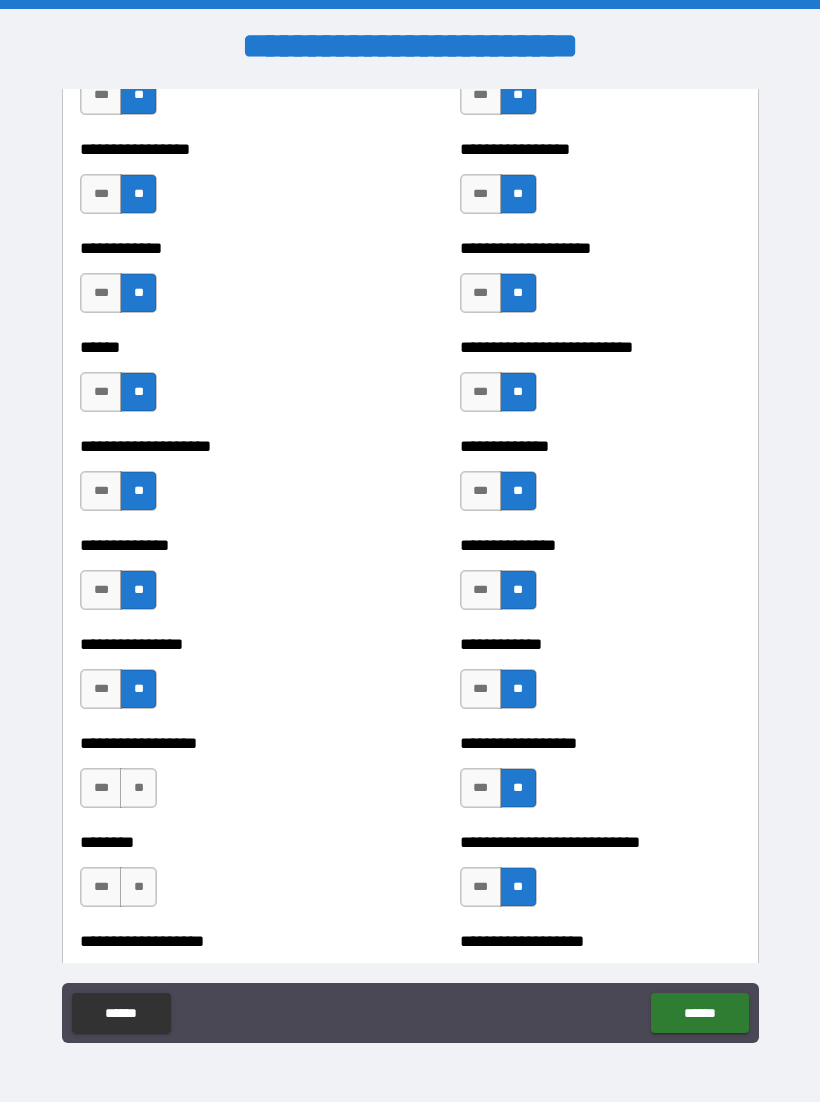 click on "**" at bounding box center [138, 789] 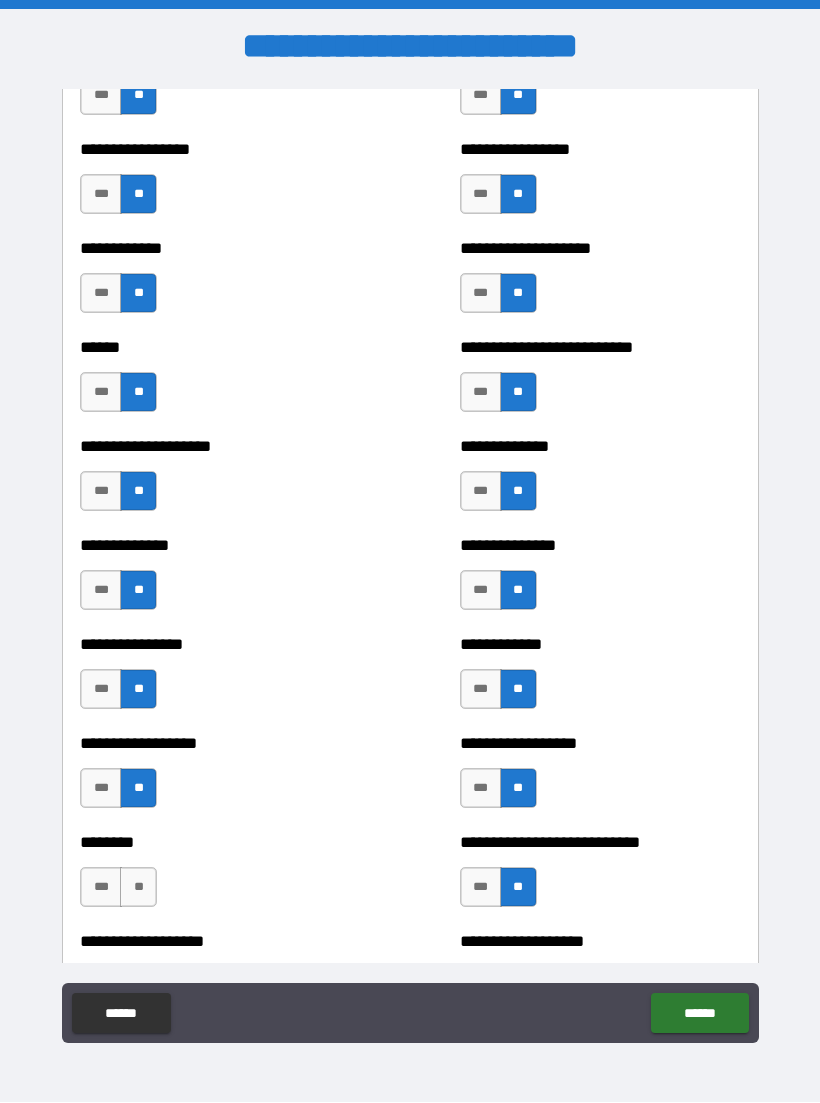 click on "**" at bounding box center (138, 888) 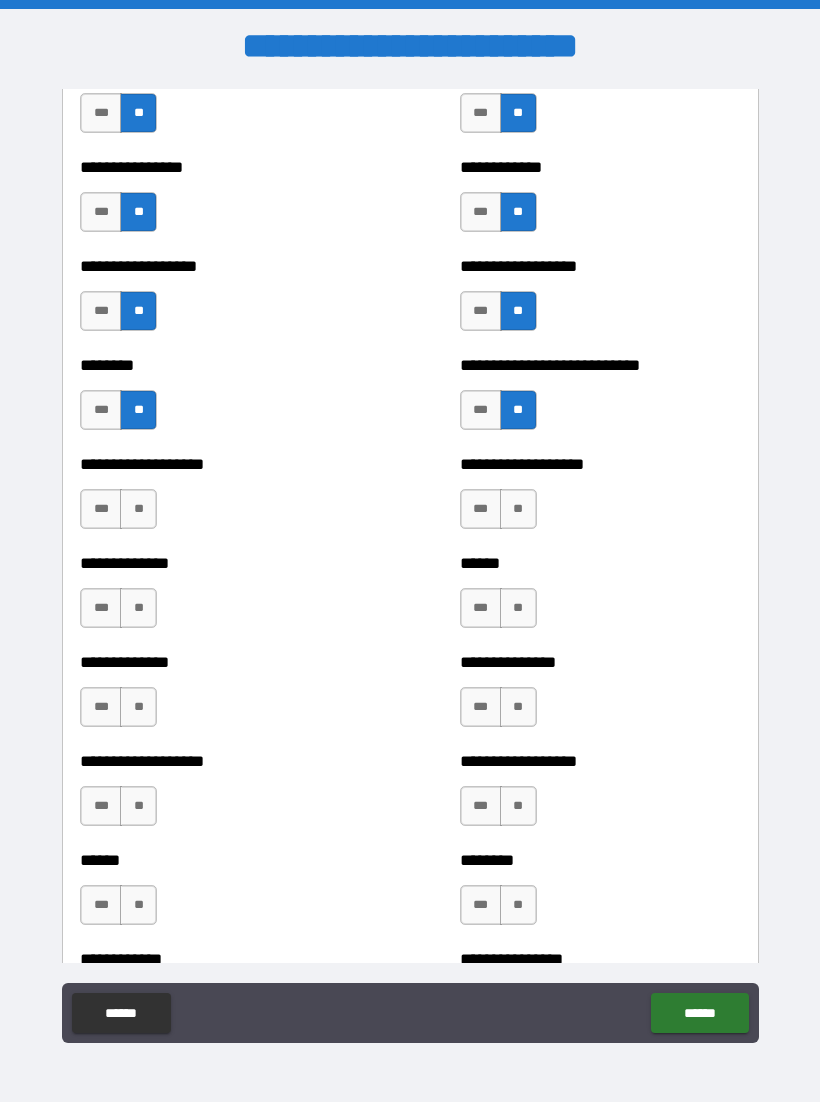 scroll, scrollTop: 4656, scrollLeft: 0, axis: vertical 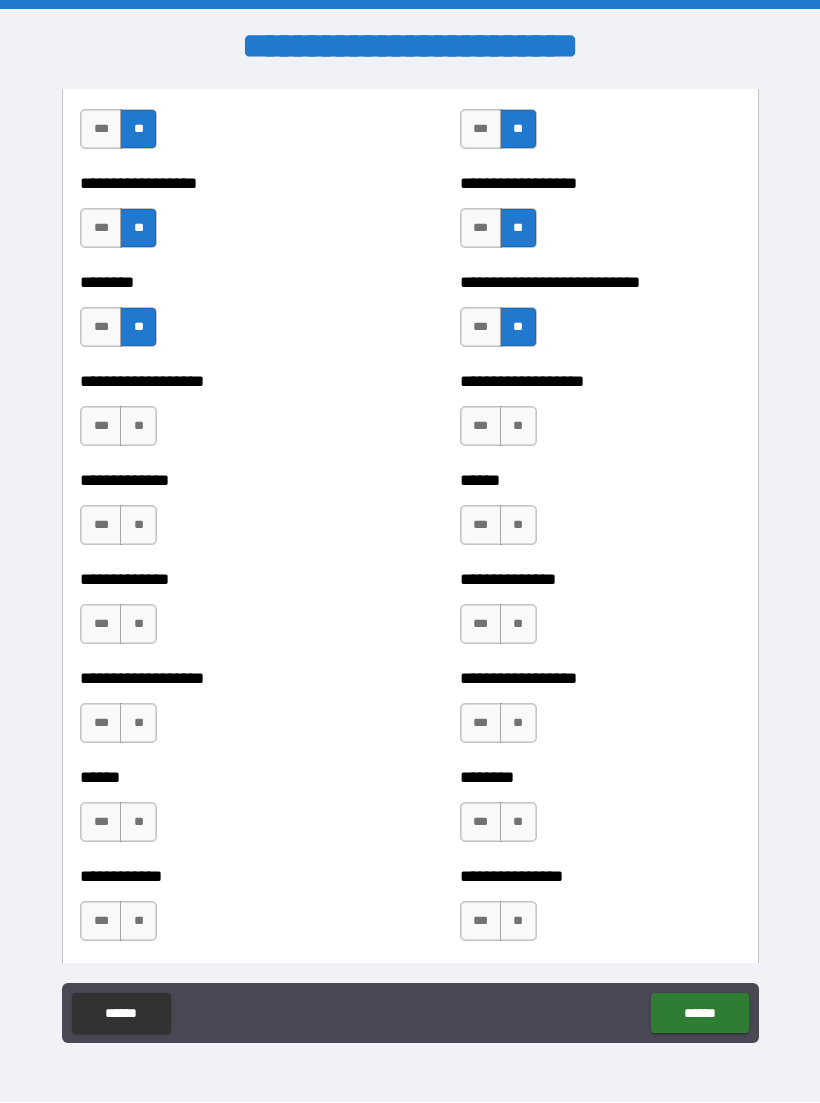 click on "**" at bounding box center [138, 427] 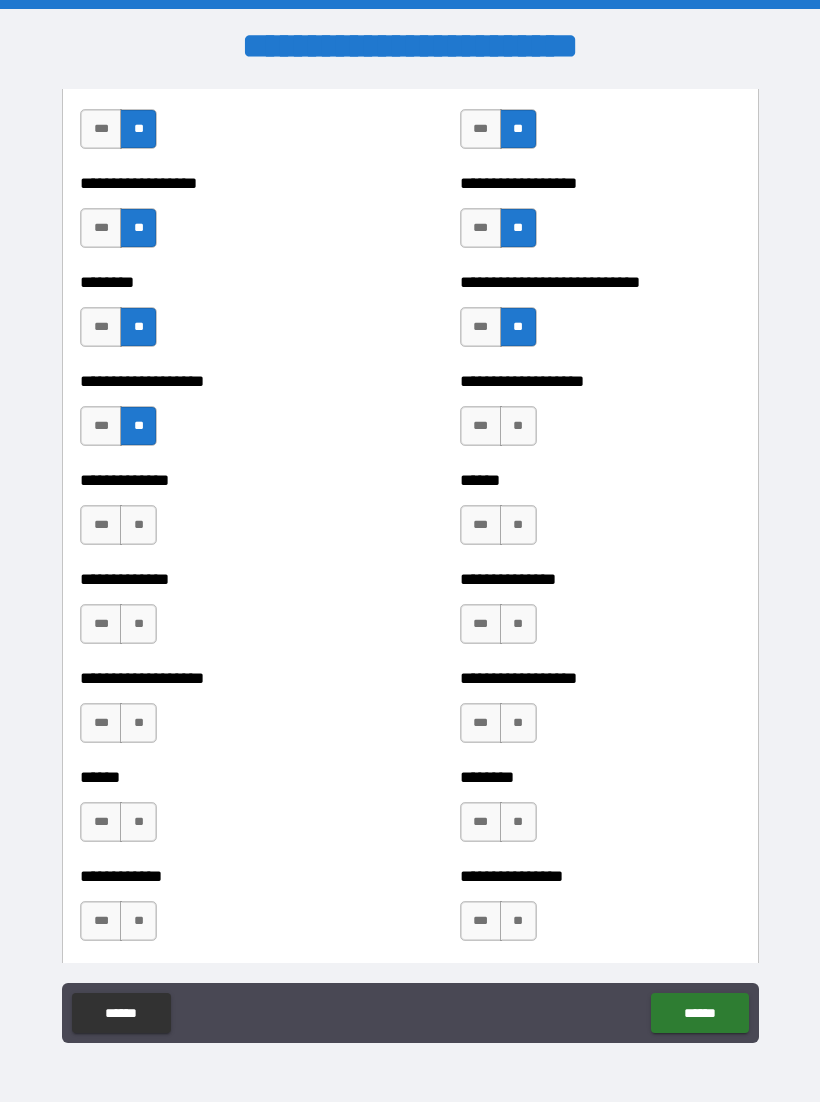 click on "**" at bounding box center (138, 526) 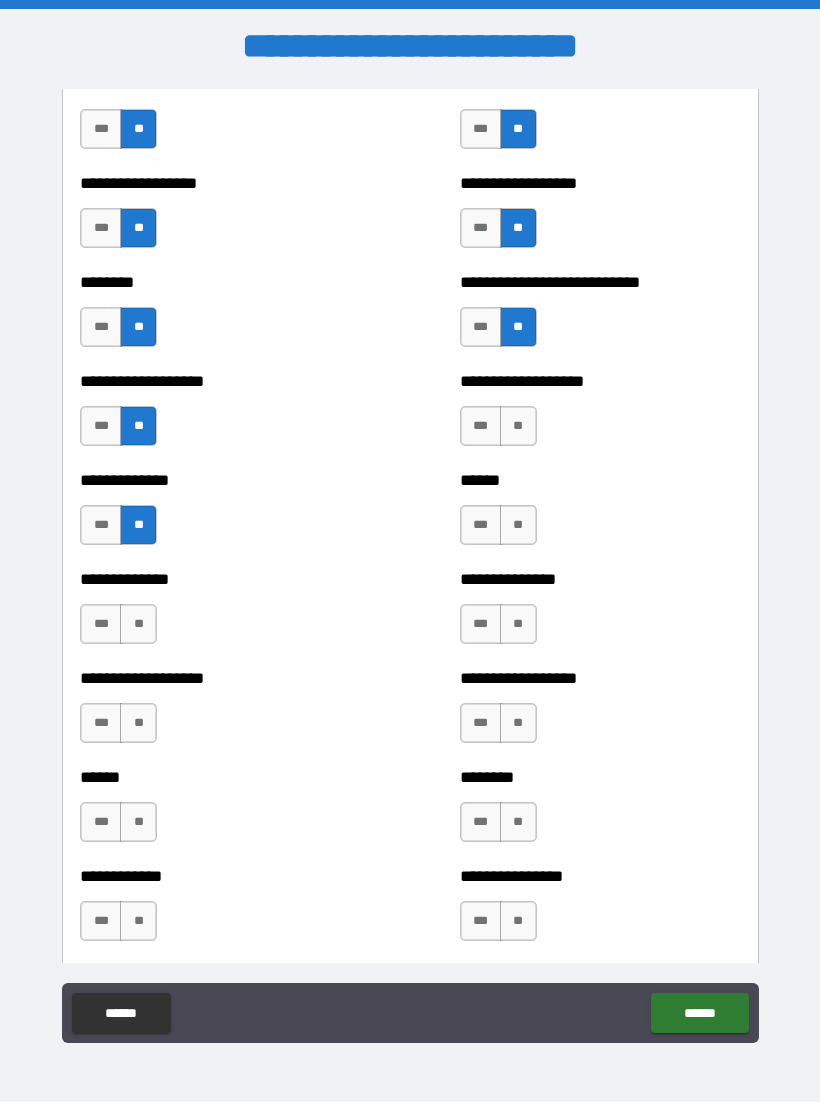 click on "**" at bounding box center [138, 625] 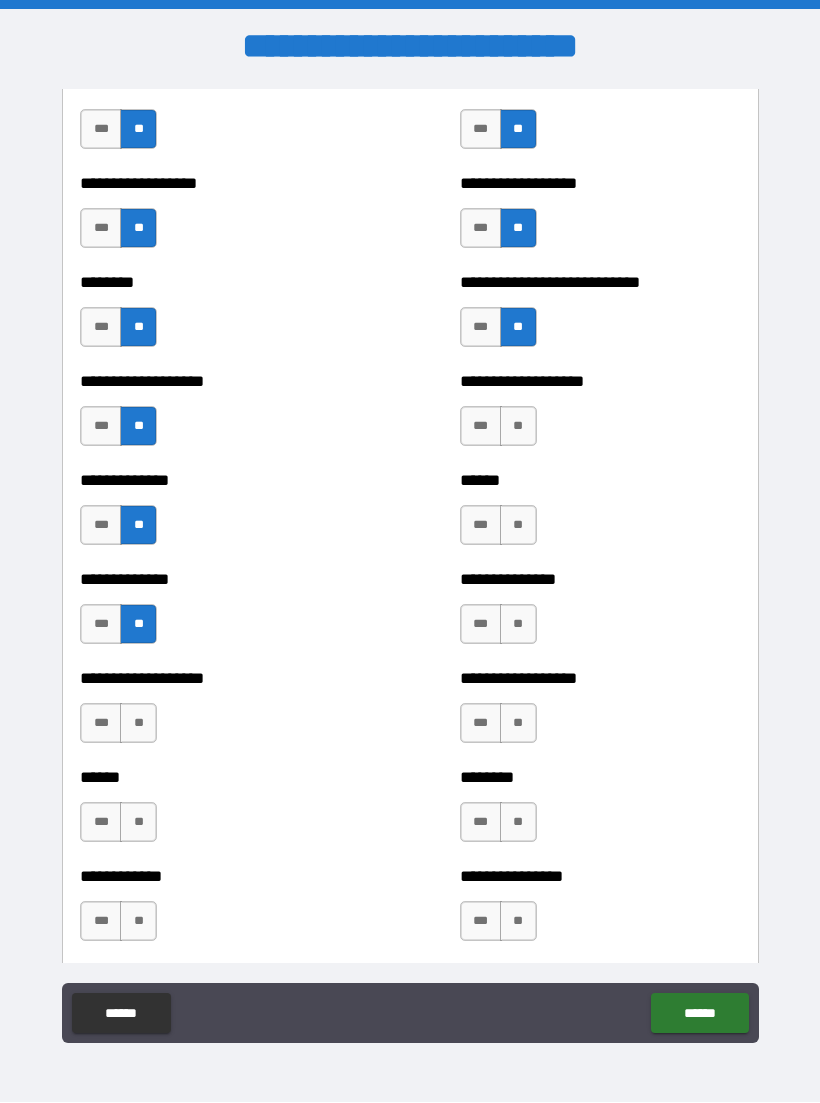 click on "**" at bounding box center [138, 724] 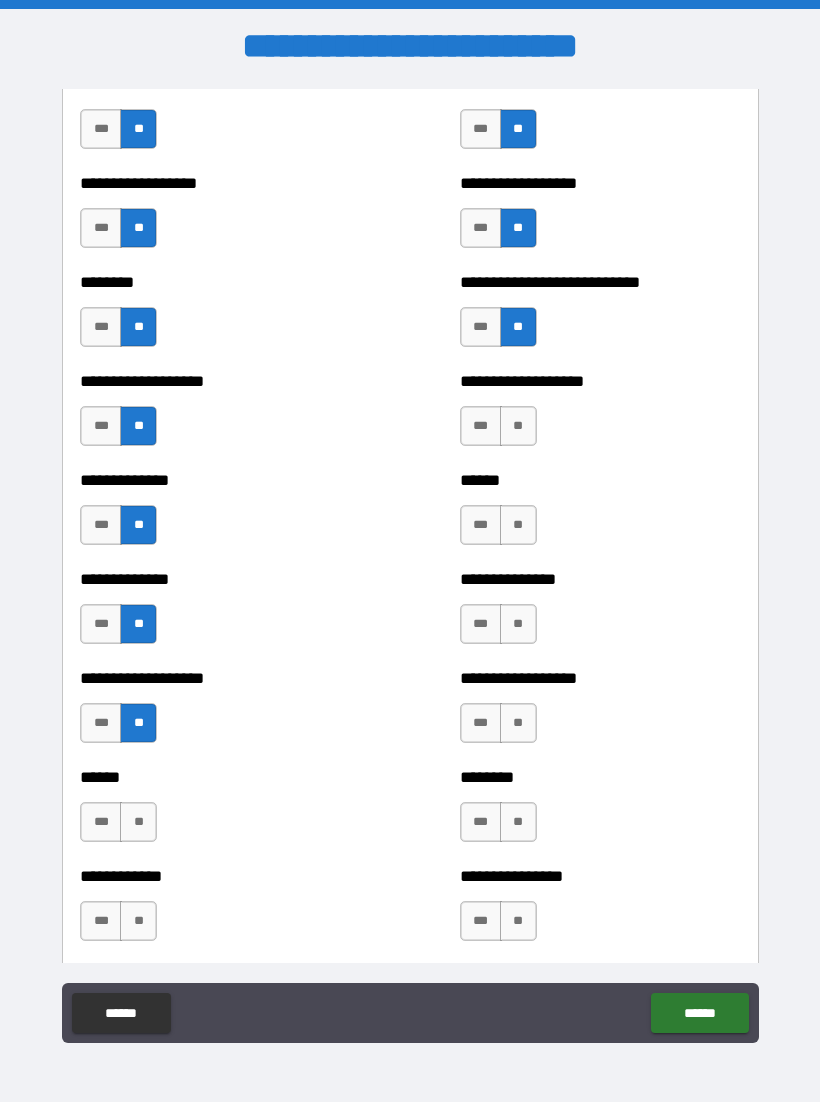 click on "**" at bounding box center [138, 823] 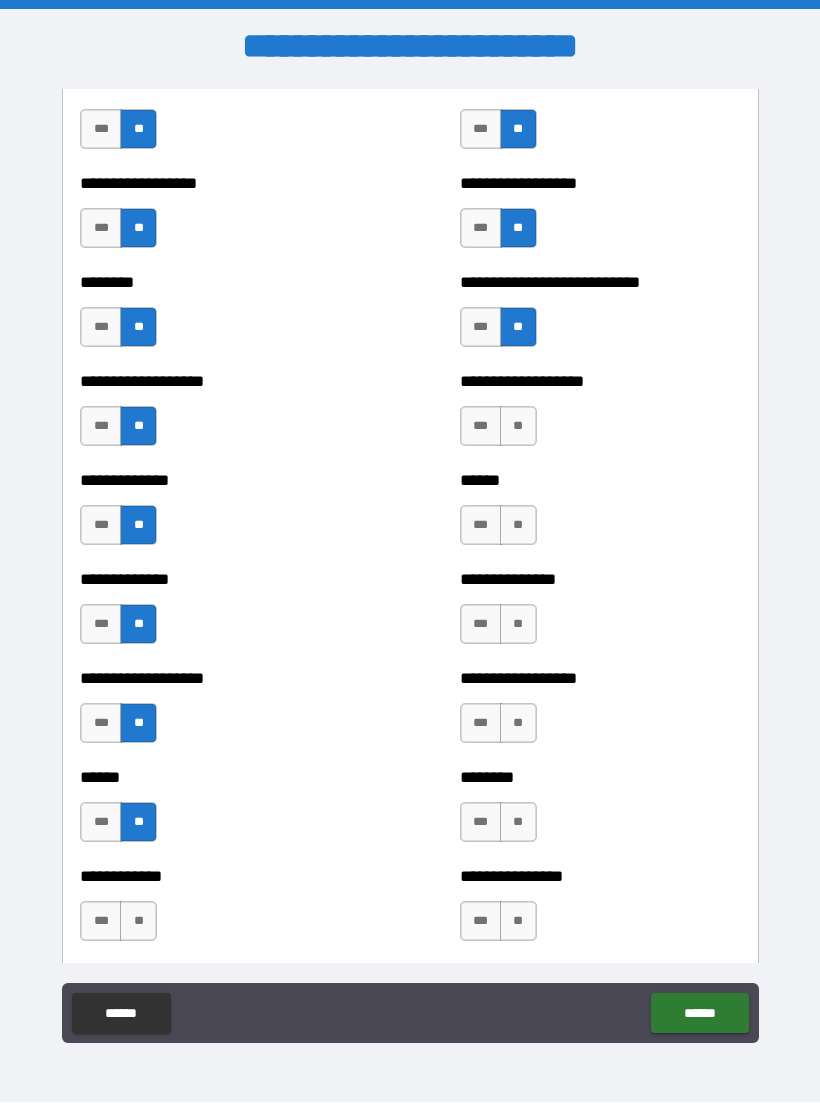 click on "**" at bounding box center (138, 922) 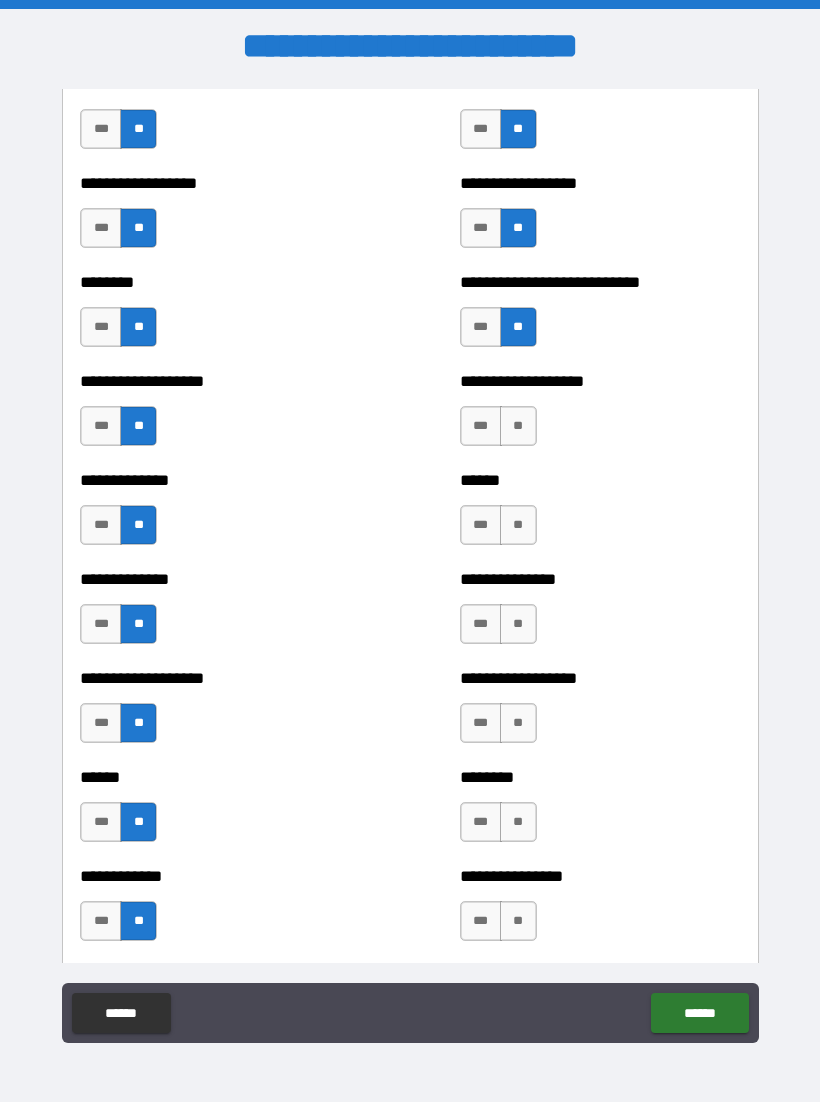 click on "**" at bounding box center (518, 427) 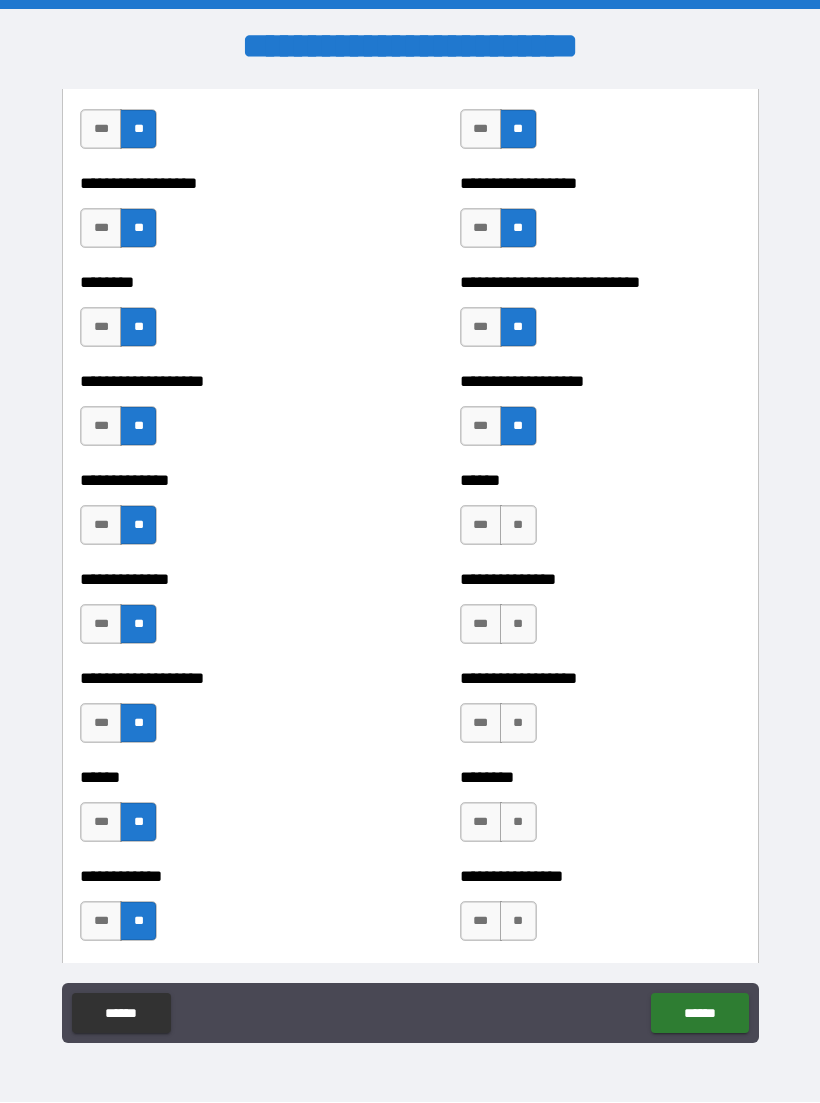 click on "**" at bounding box center [518, 526] 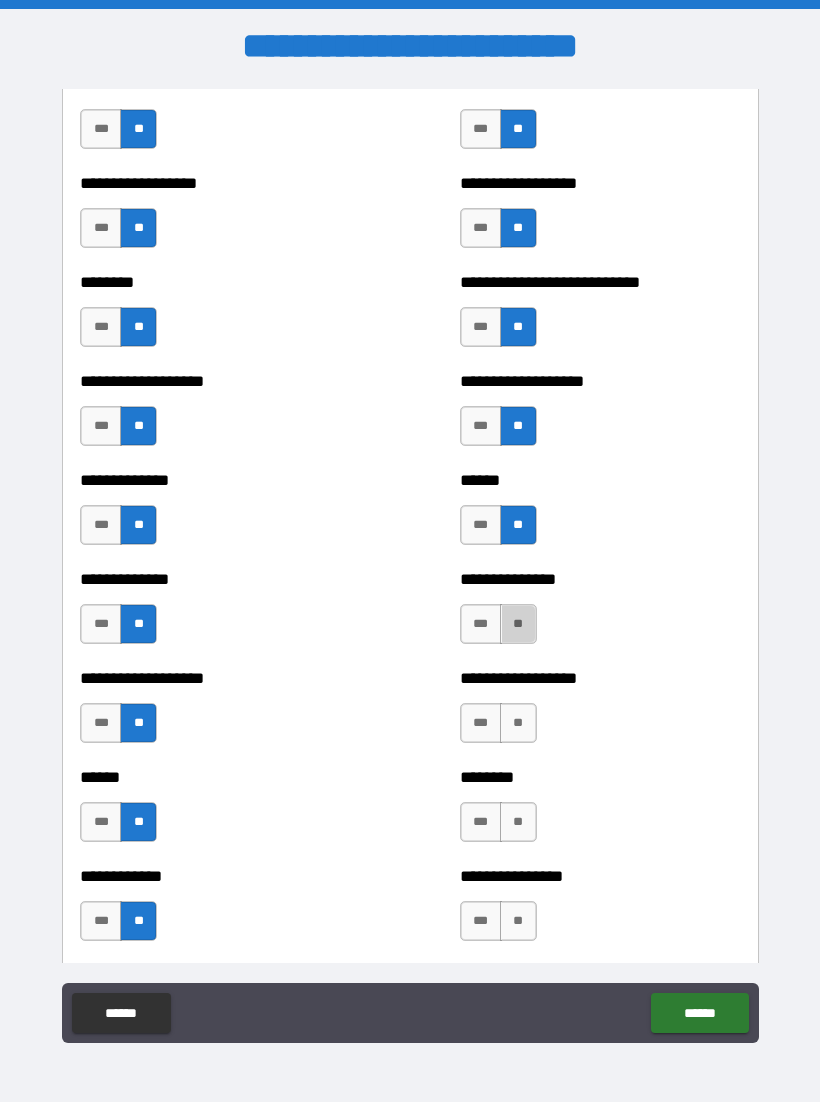 click on "**" at bounding box center (518, 625) 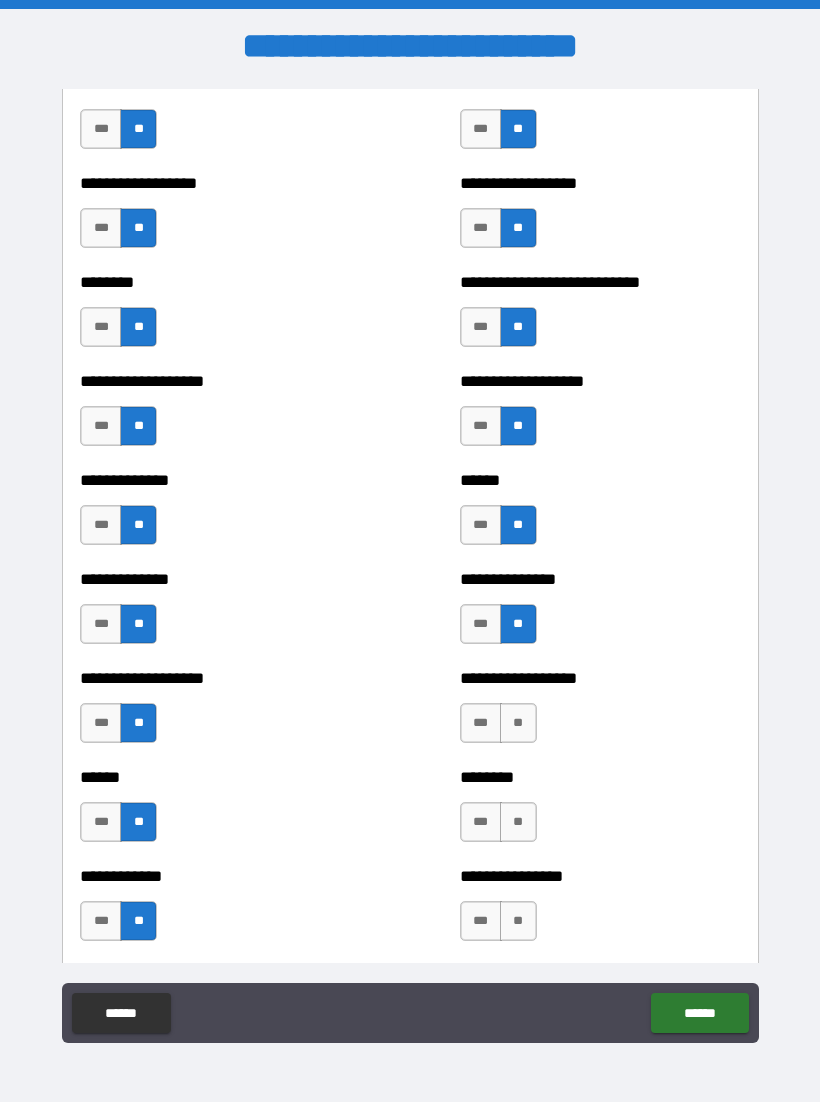 click on "**" at bounding box center [518, 724] 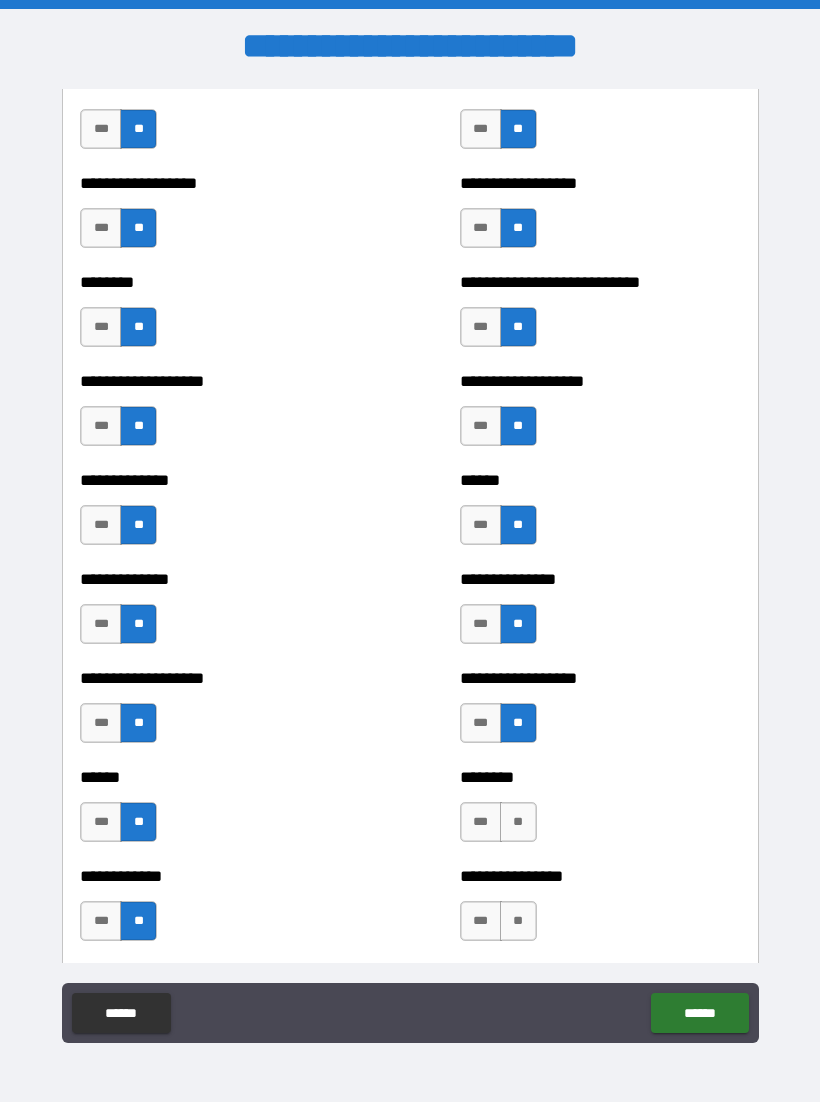 click on "**" at bounding box center [518, 823] 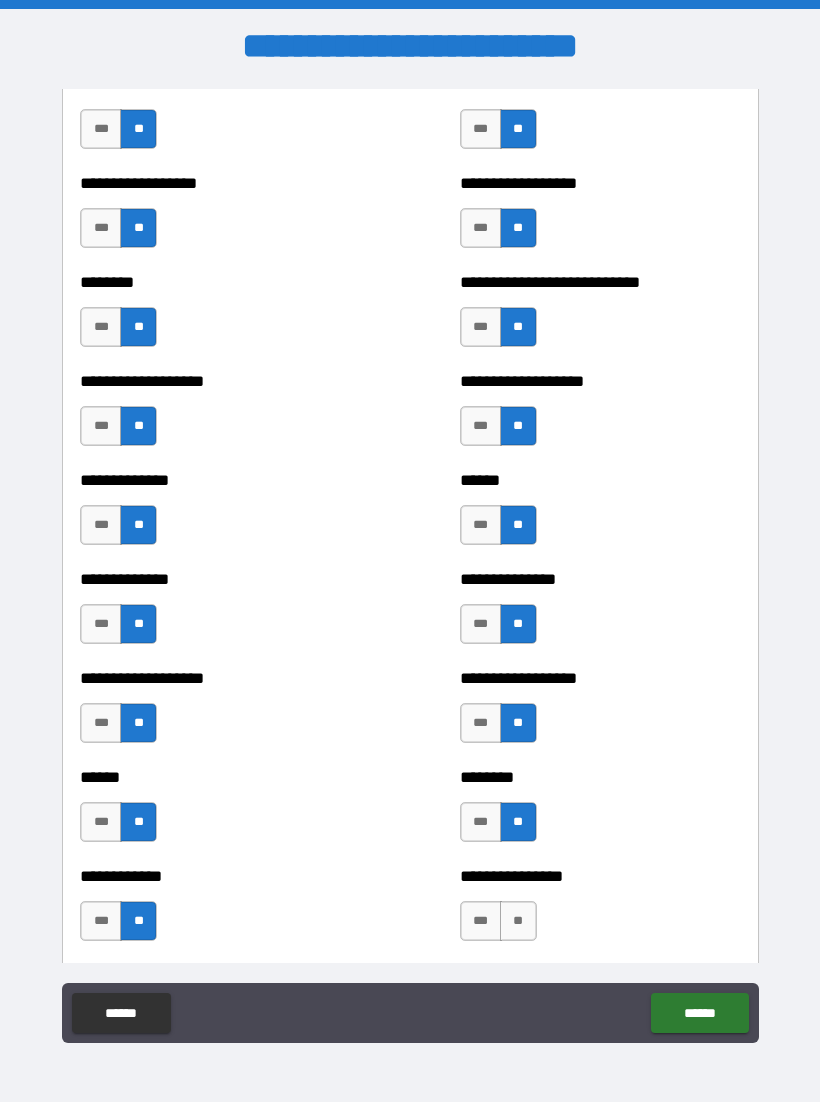 click on "**" at bounding box center [518, 922] 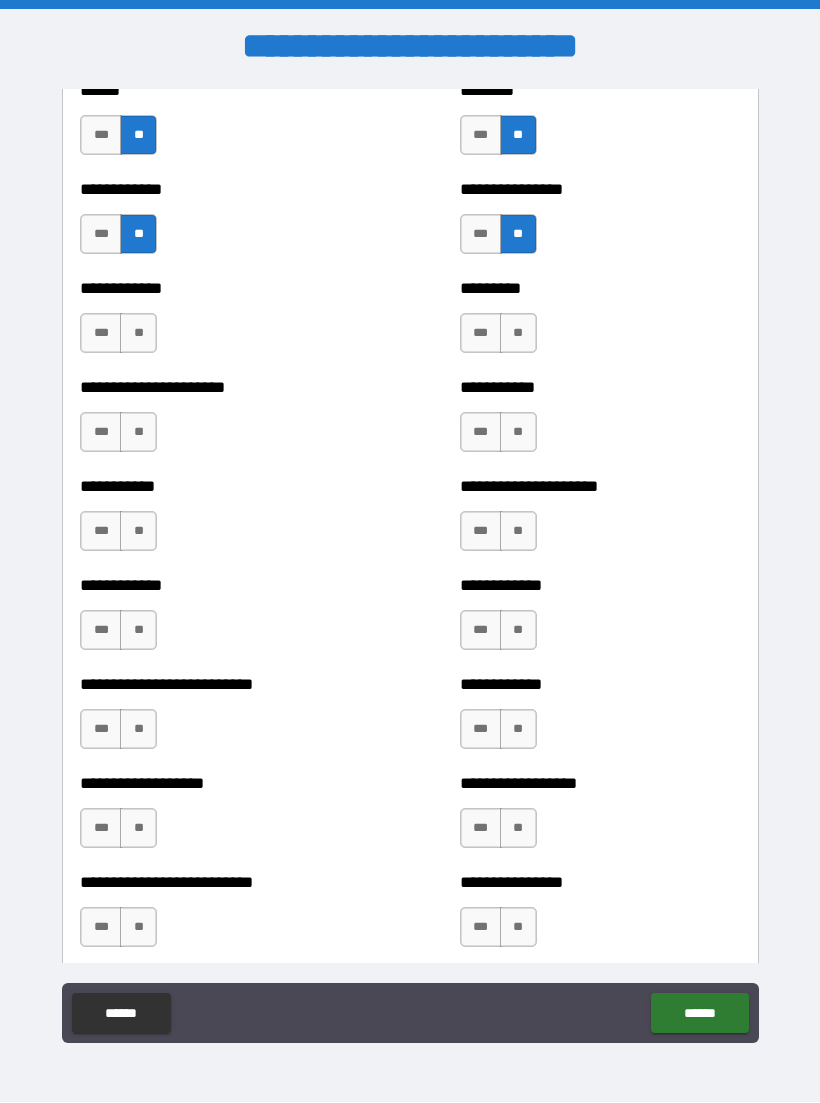 scroll, scrollTop: 5349, scrollLeft: 0, axis: vertical 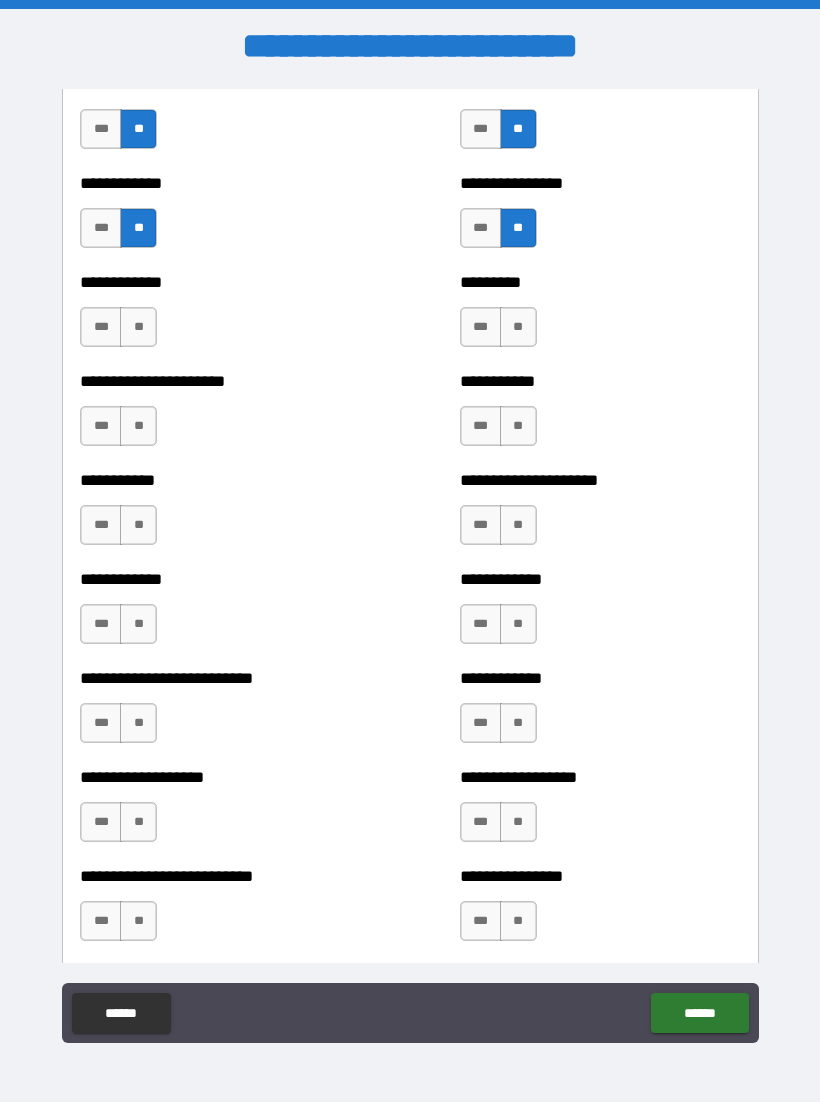 click on "*** **" at bounding box center [118, 328] 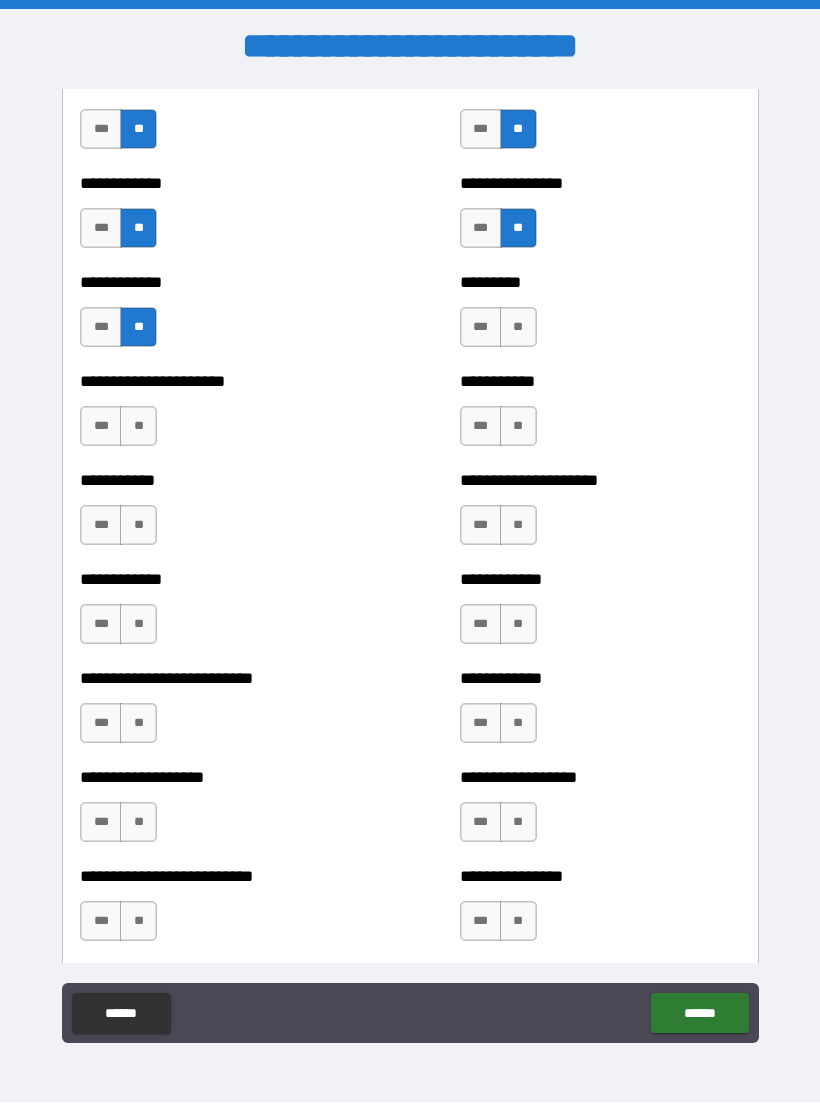 click on "**********" at bounding box center [220, 417] 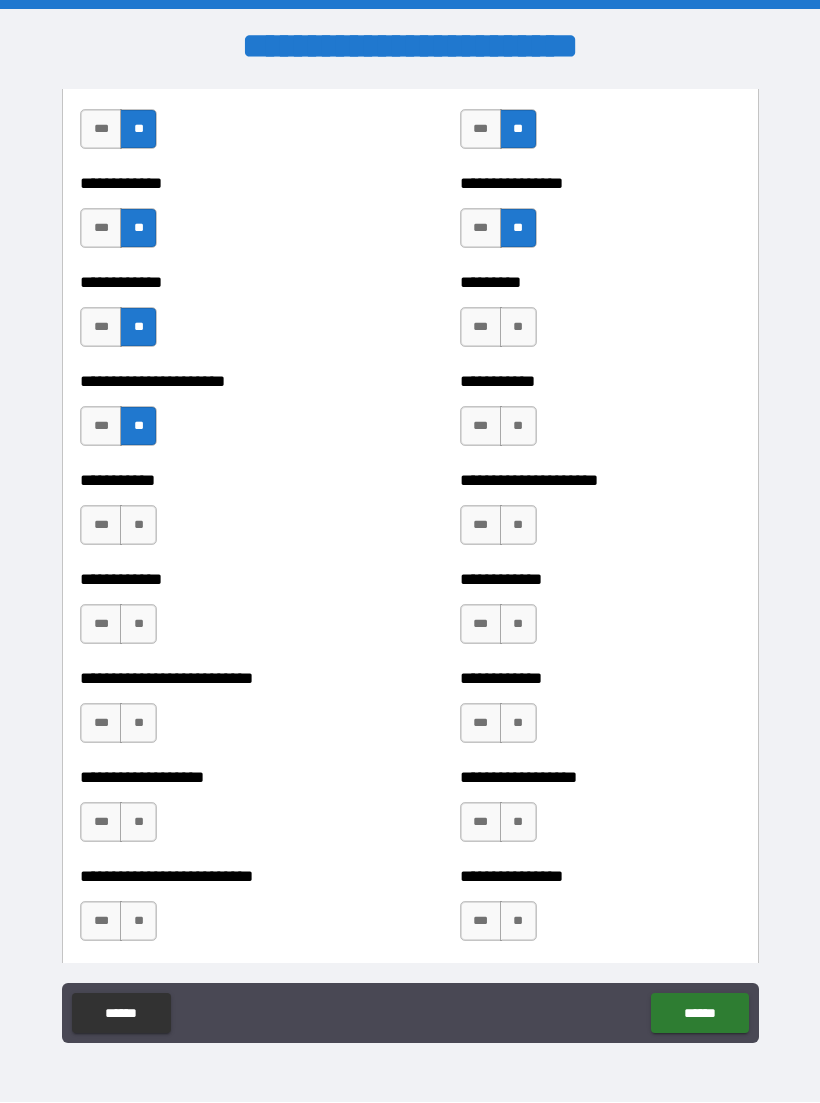 click on "**" at bounding box center [138, 526] 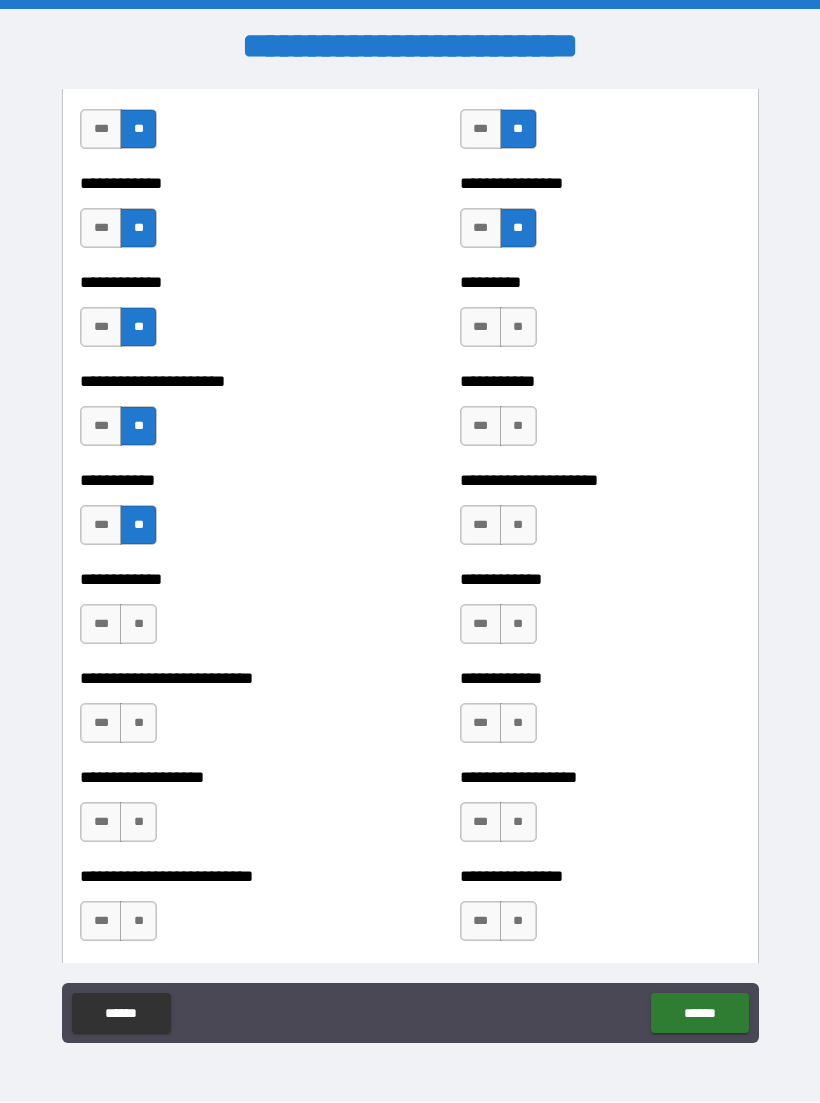 click on "**" at bounding box center (138, 625) 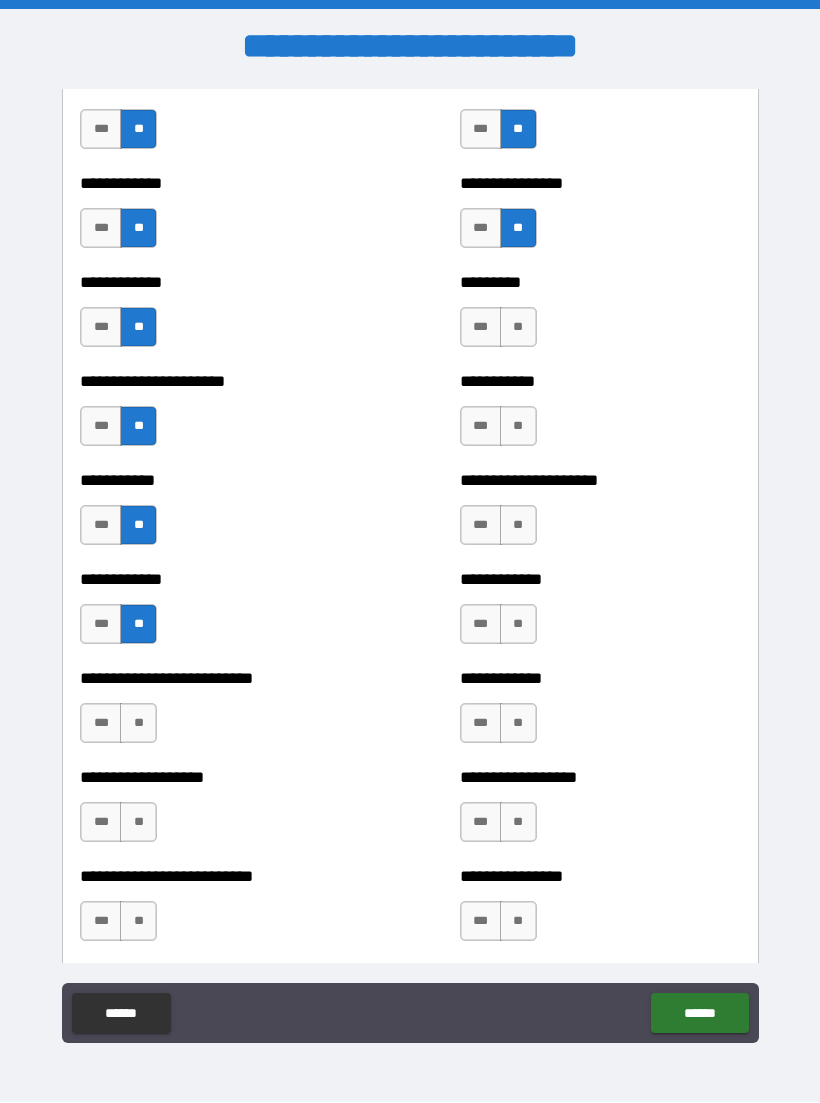 click on "**" at bounding box center [138, 724] 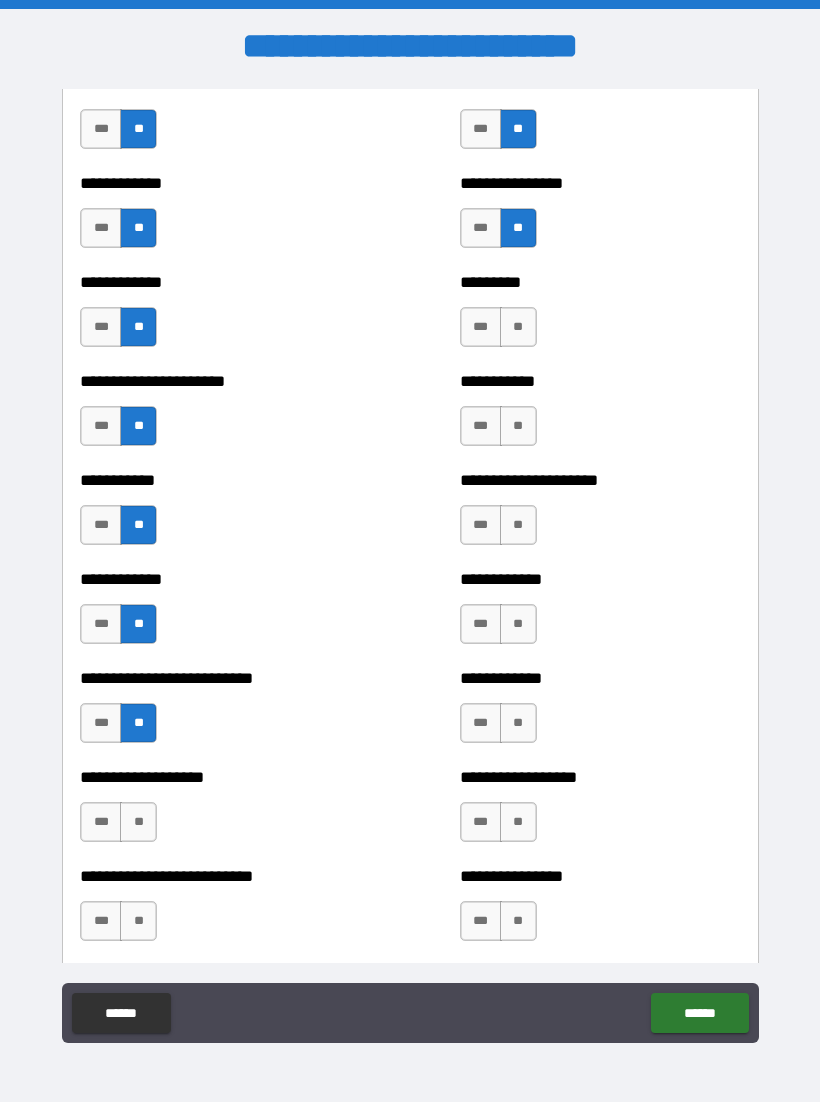 click on "**" at bounding box center [138, 823] 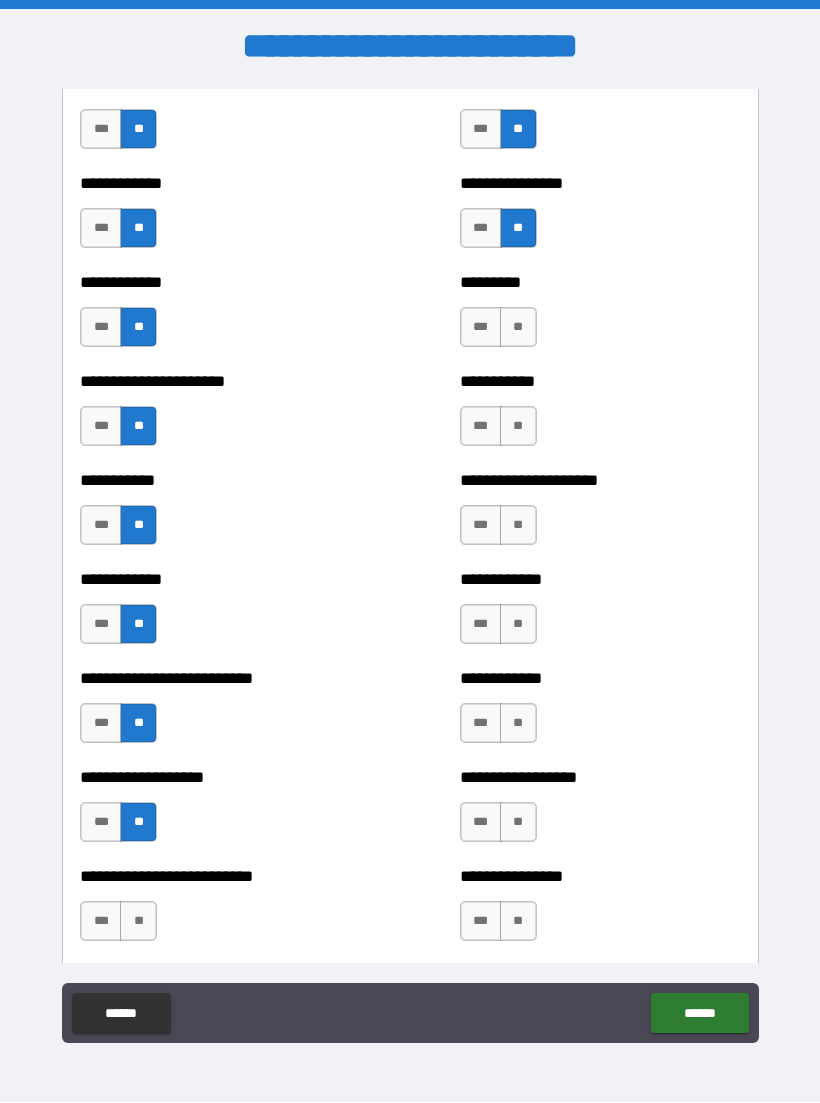 click on "**" at bounding box center (138, 922) 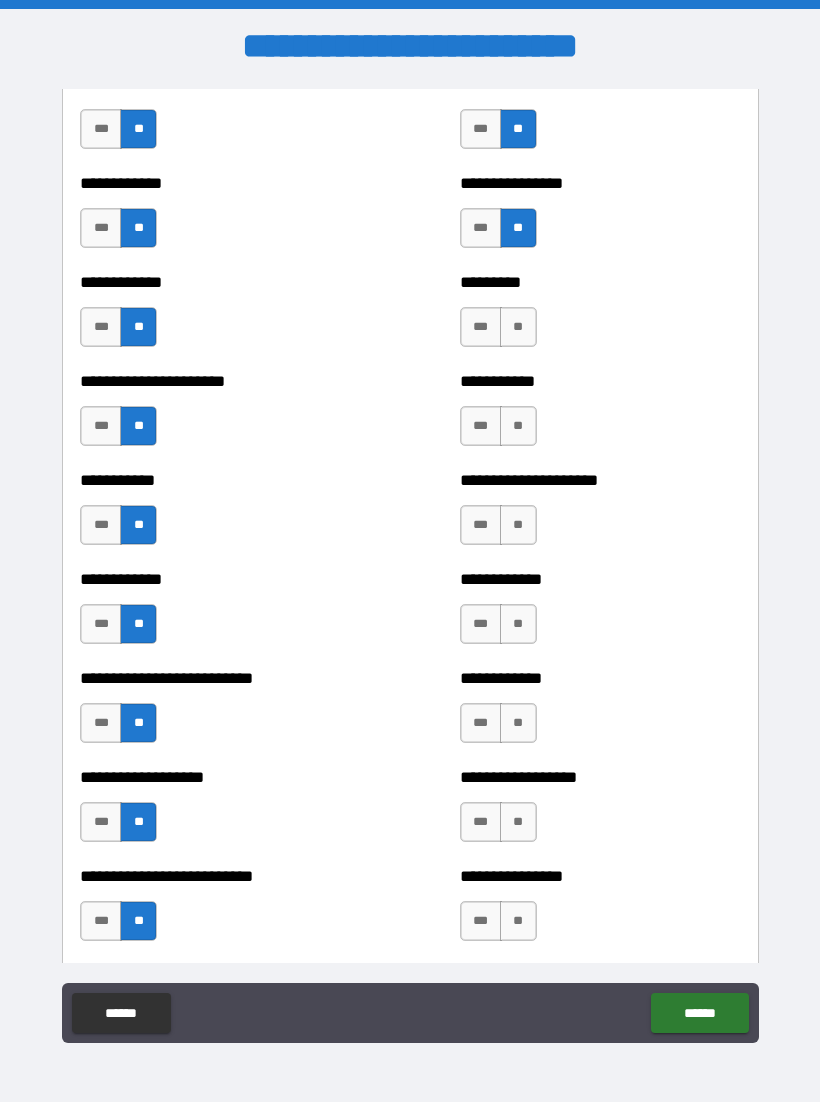 click on "*********" at bounding box center [600, 283] 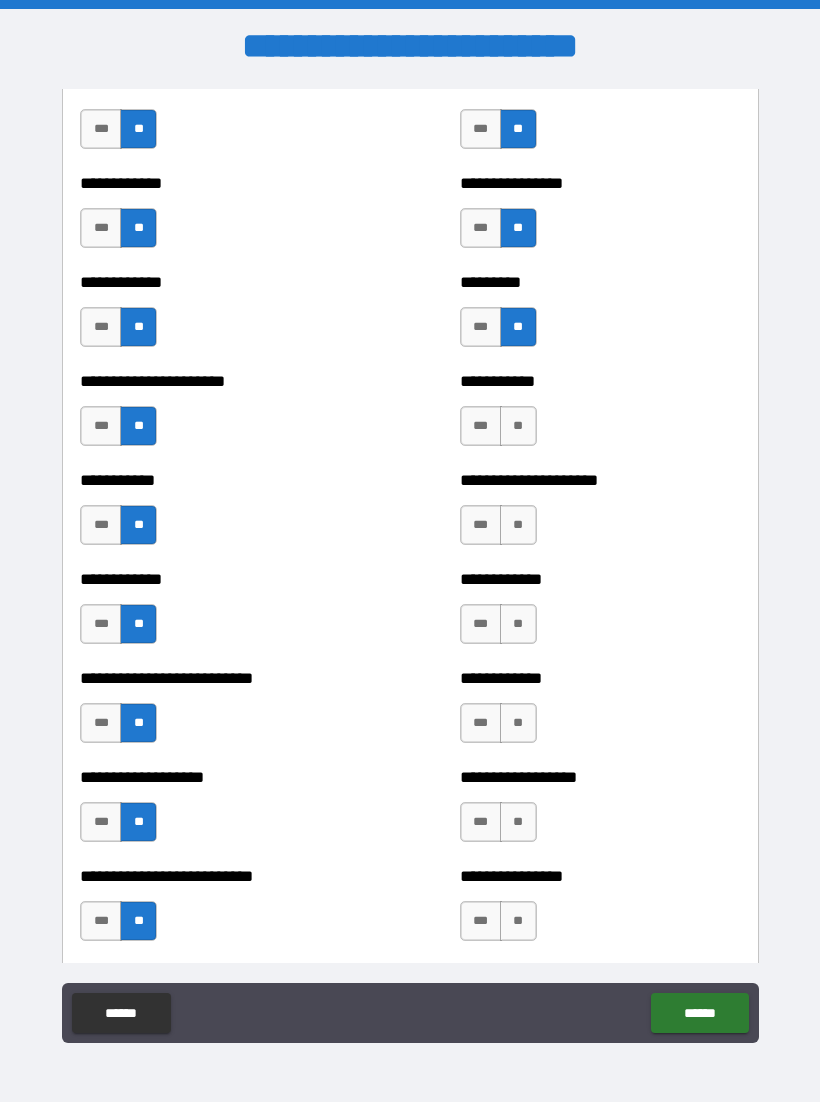 click on "**" at bounding box center (518, 427) 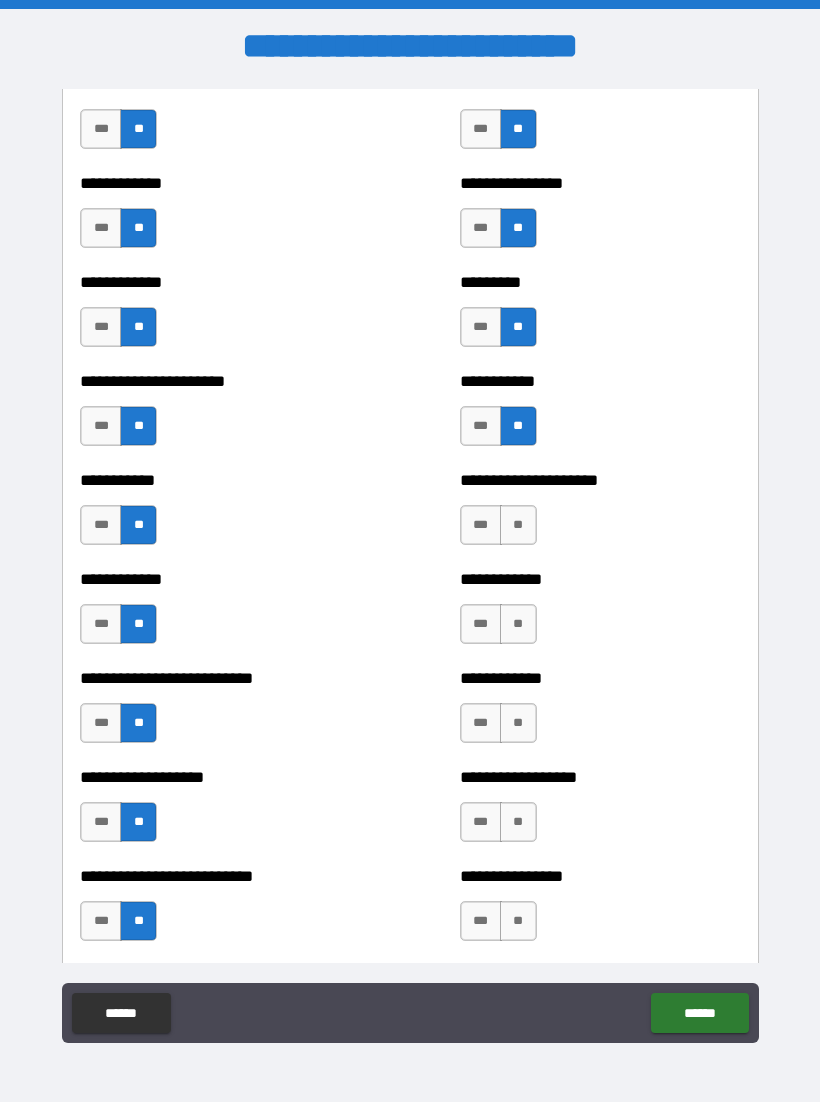 click on "**" at bounding box center (518, 526) 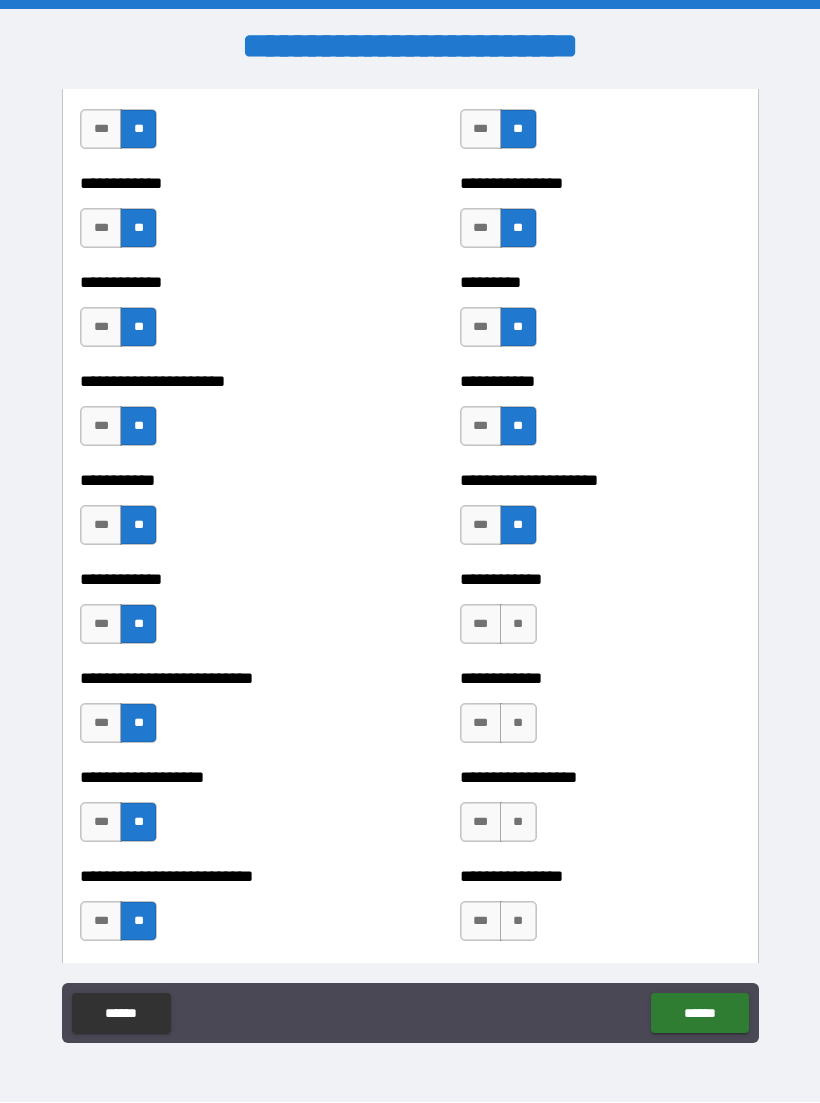 click on "**" at bounding box center (518, 625) 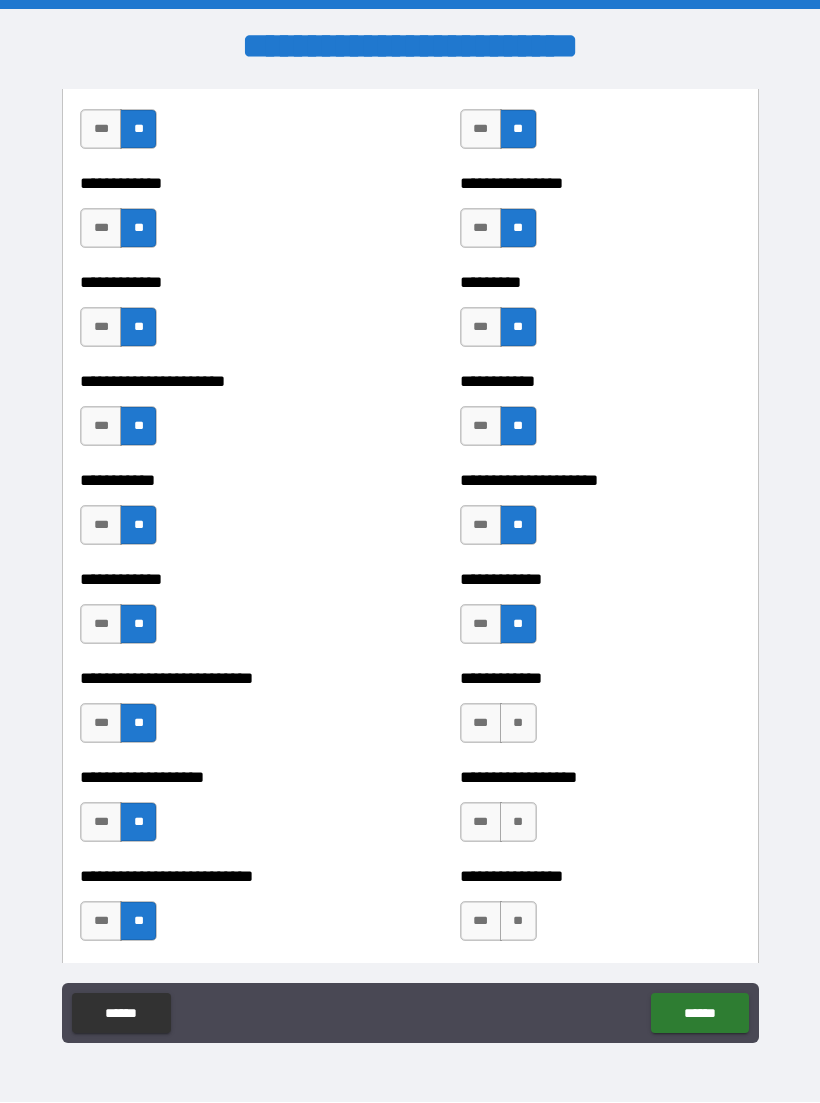 click on "**" at bounding box center [518, 724] 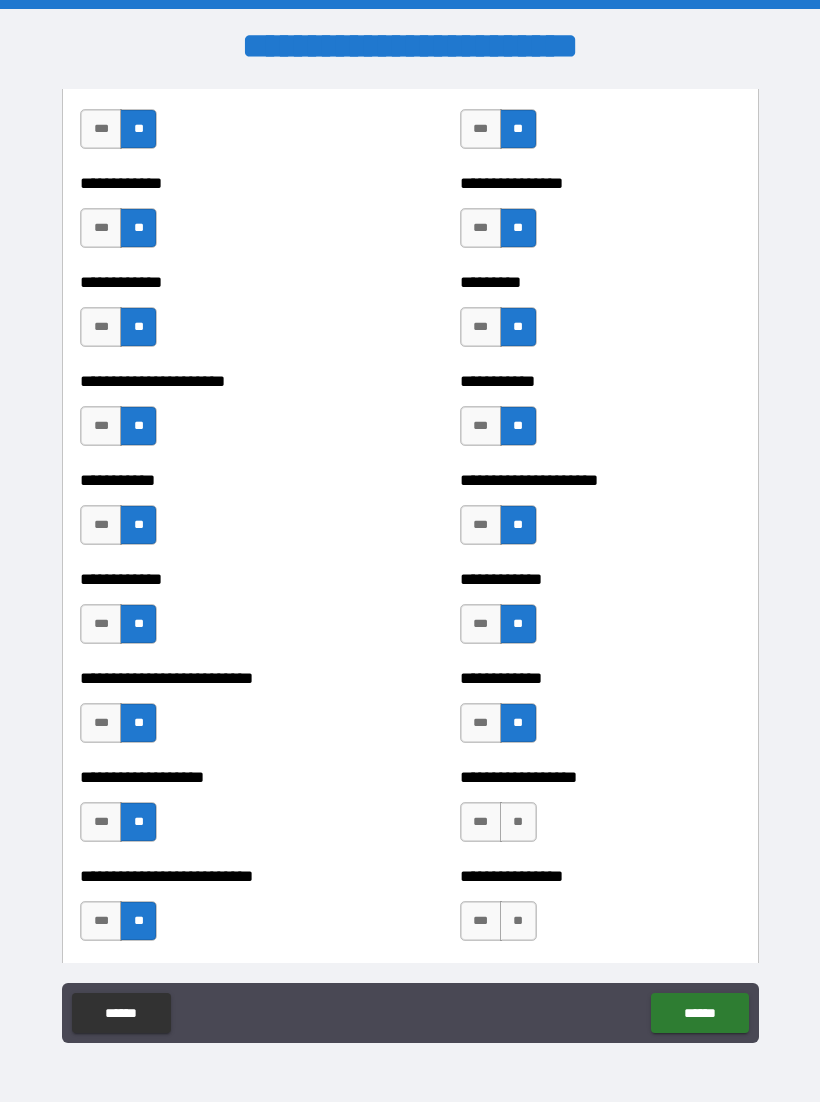click on "**" at bounding box center (518, 823) 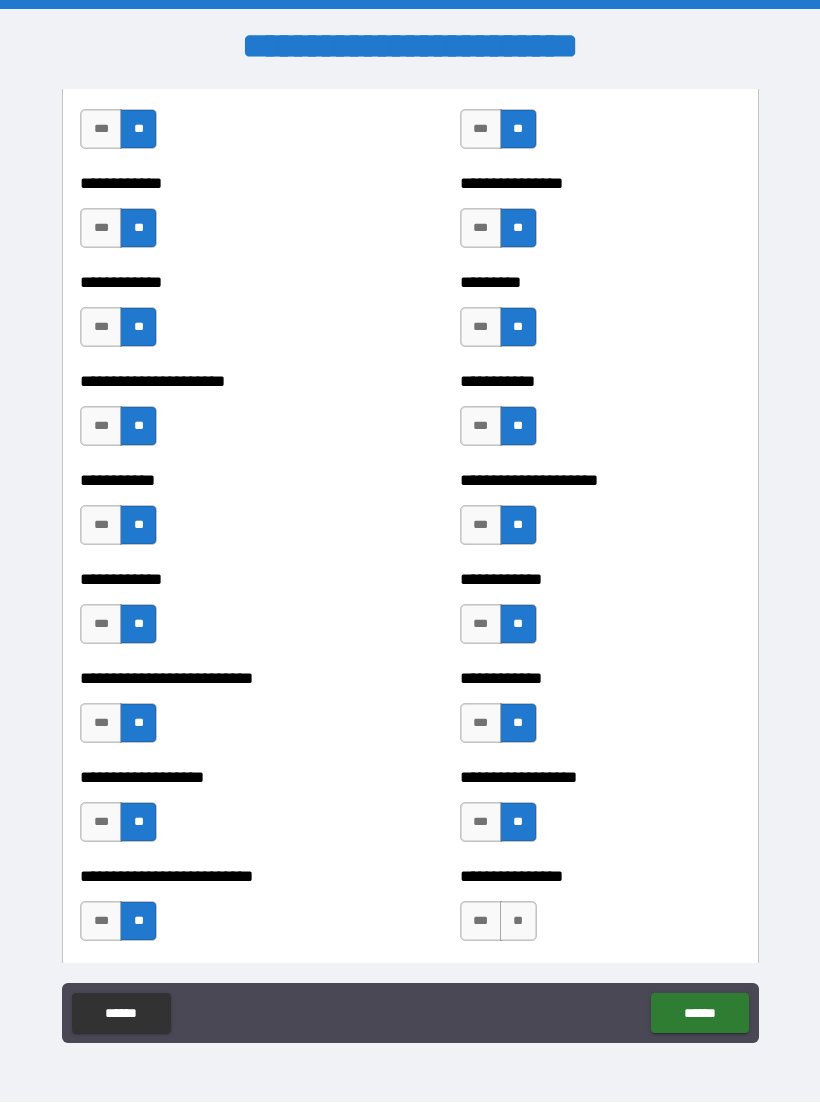 click on "**" at bounding box center [518, 922] 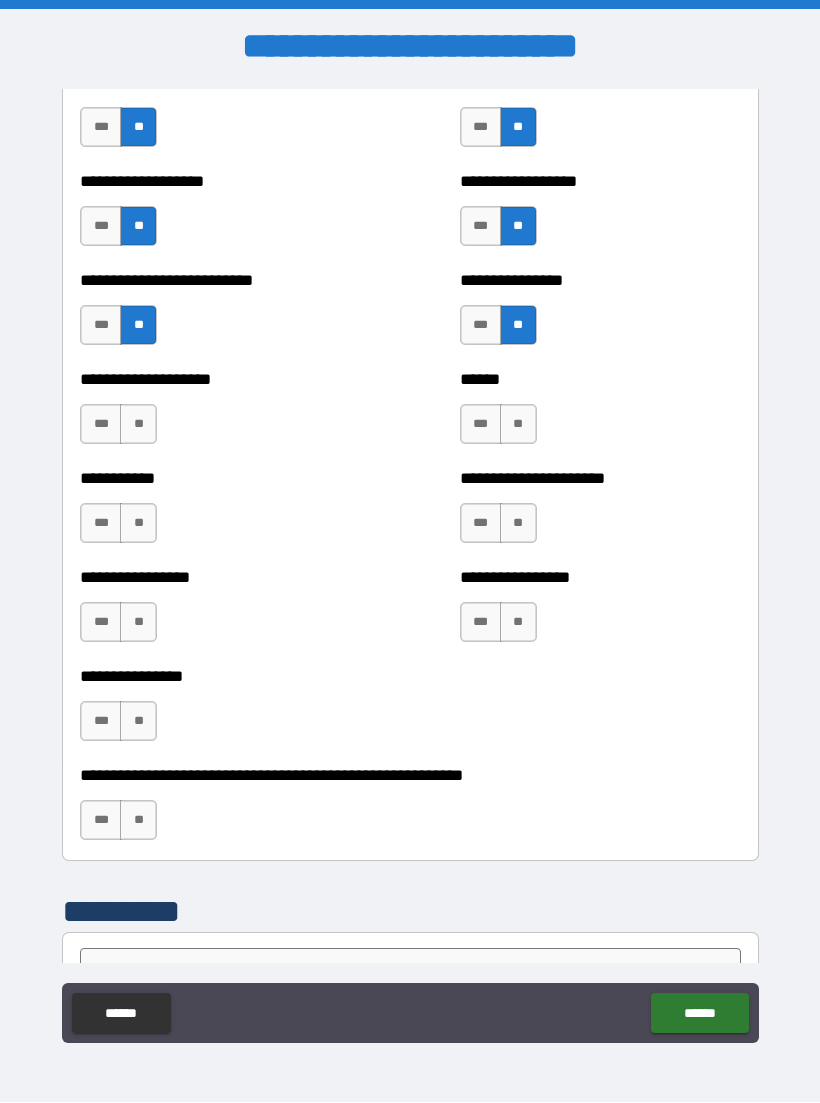 scroll, scrollTop: 5938, scrollLeft: 0, axis: vertical 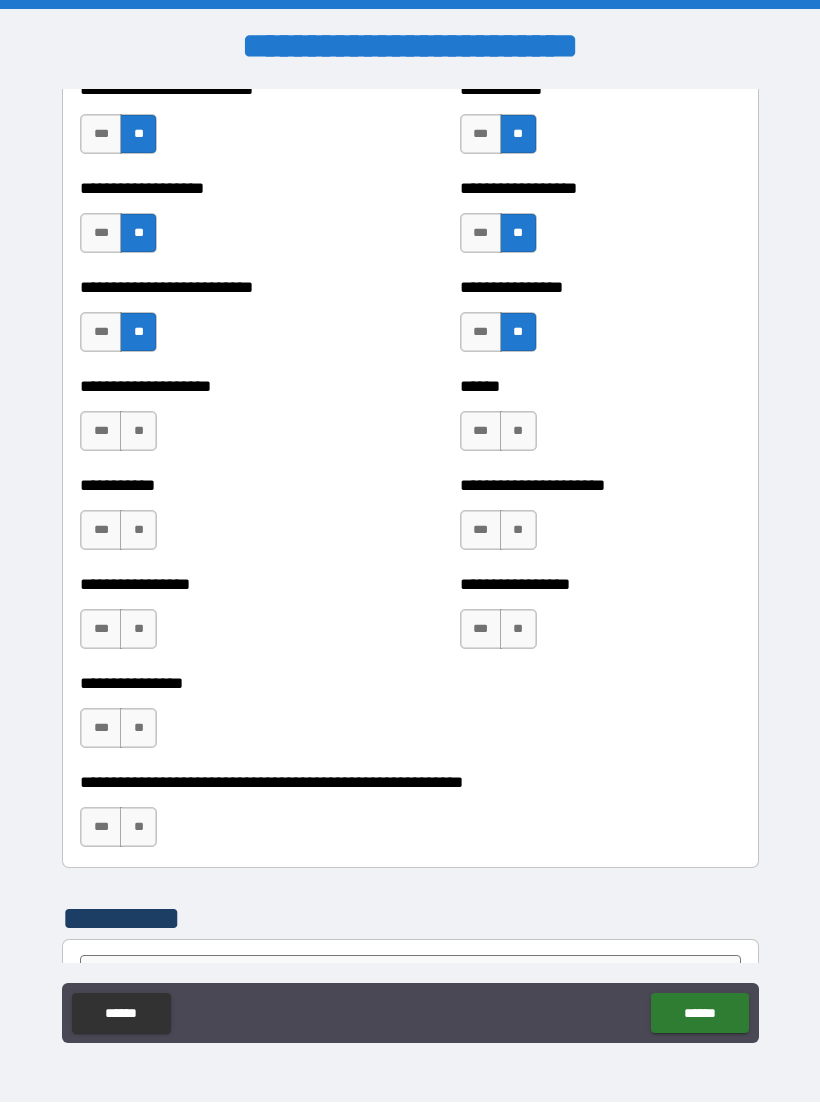 click on "**" at bounding box center (138, 432) 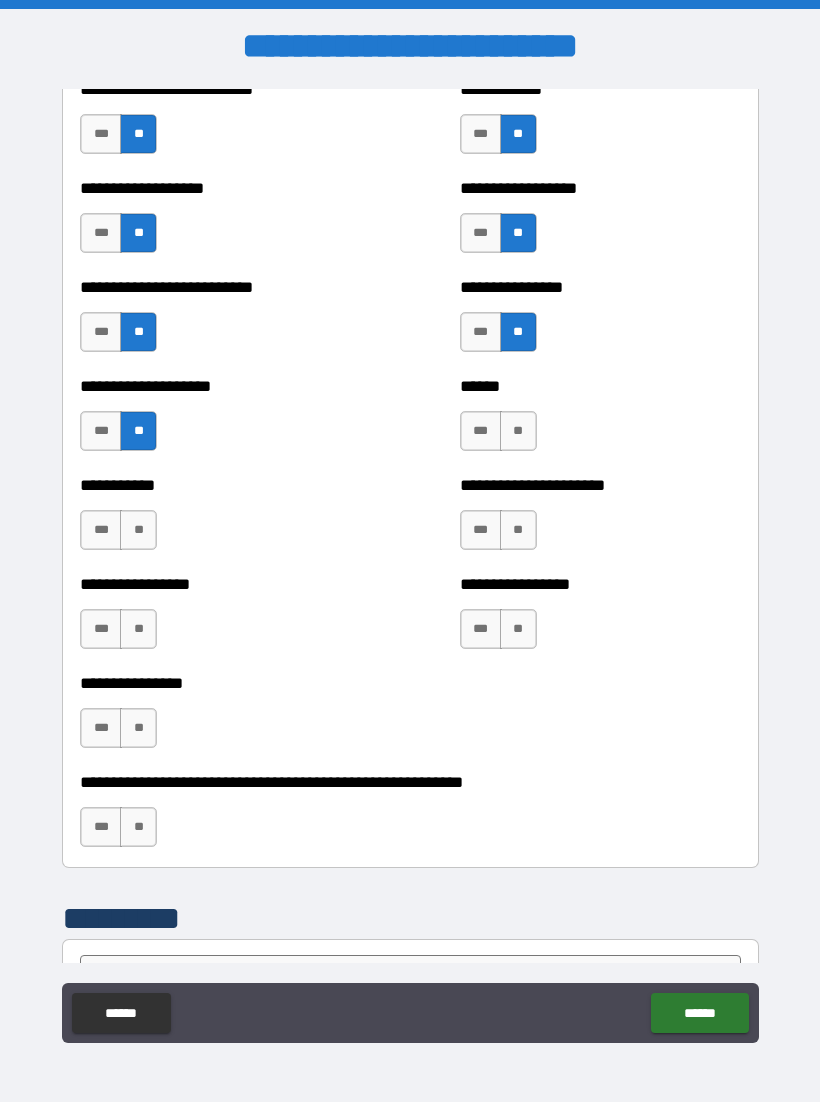 click on "**" at bounding box center [138, 531] 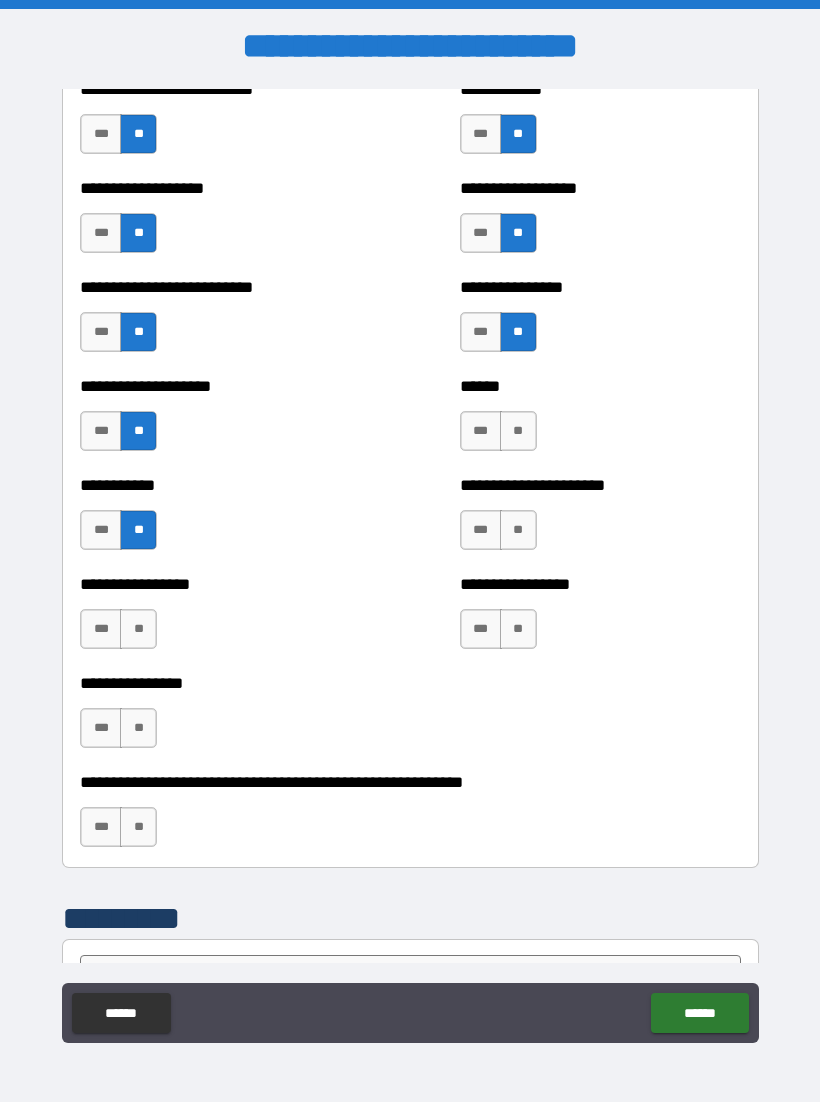 click on "**" at bounding box center (138, 630) 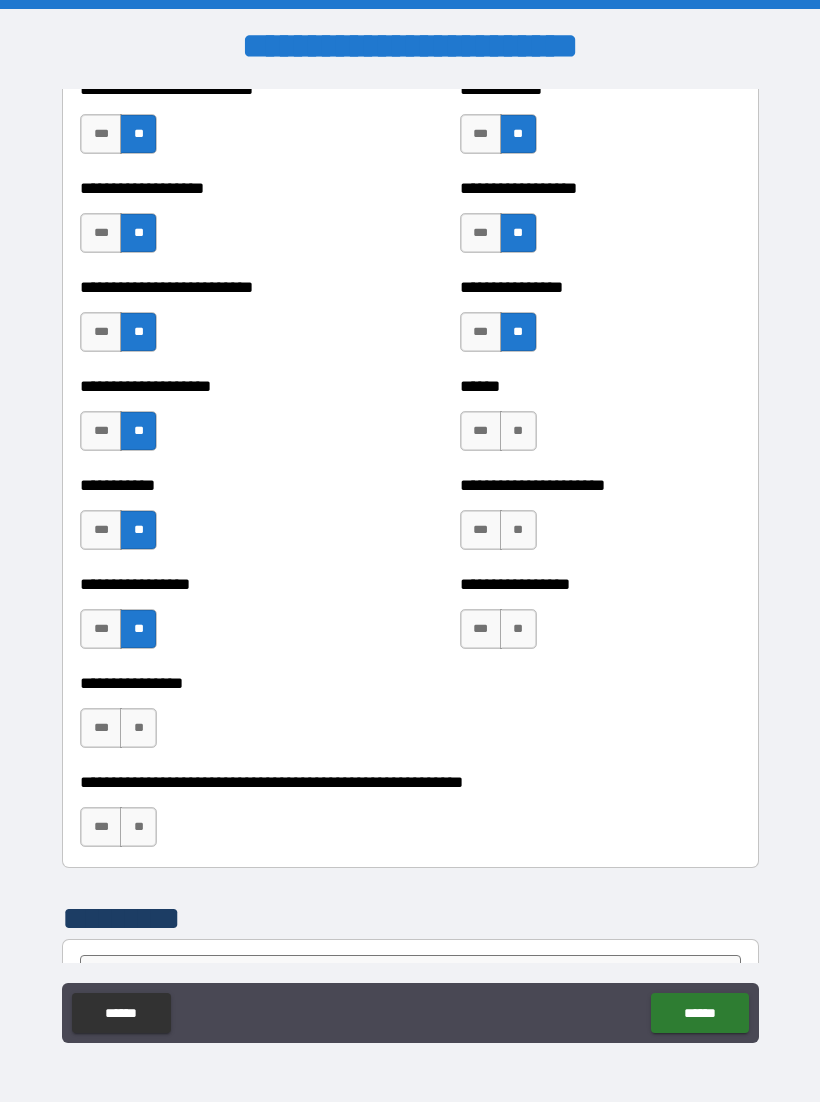 click on "**" at bounding box center [138, 729] 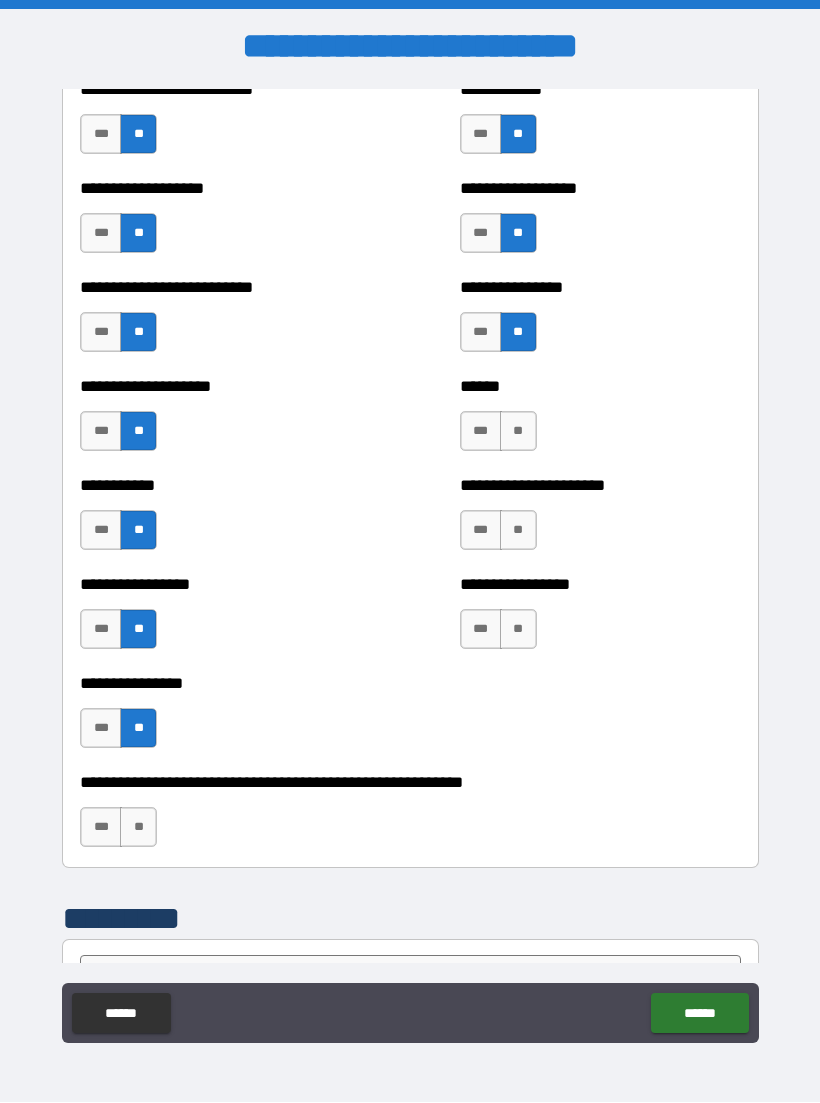click on "***" at bounding box center [101, 828] 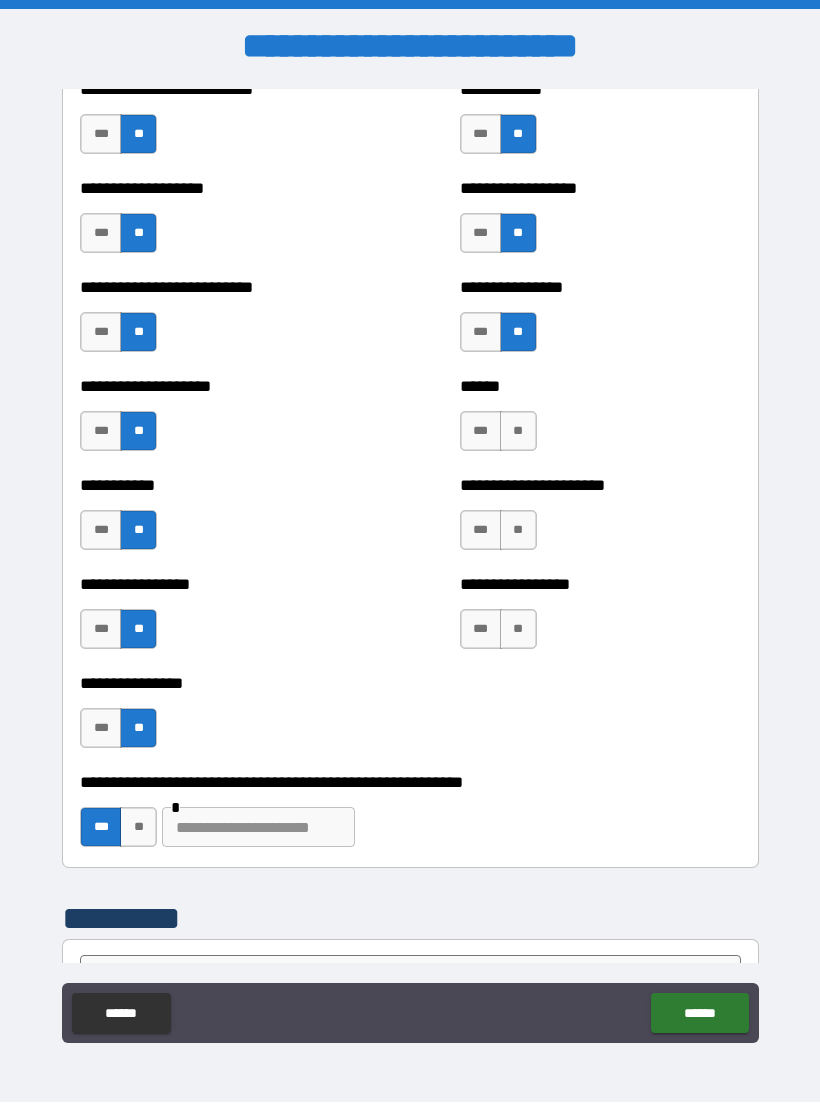 click on "**" at bounding box center [138, 828] 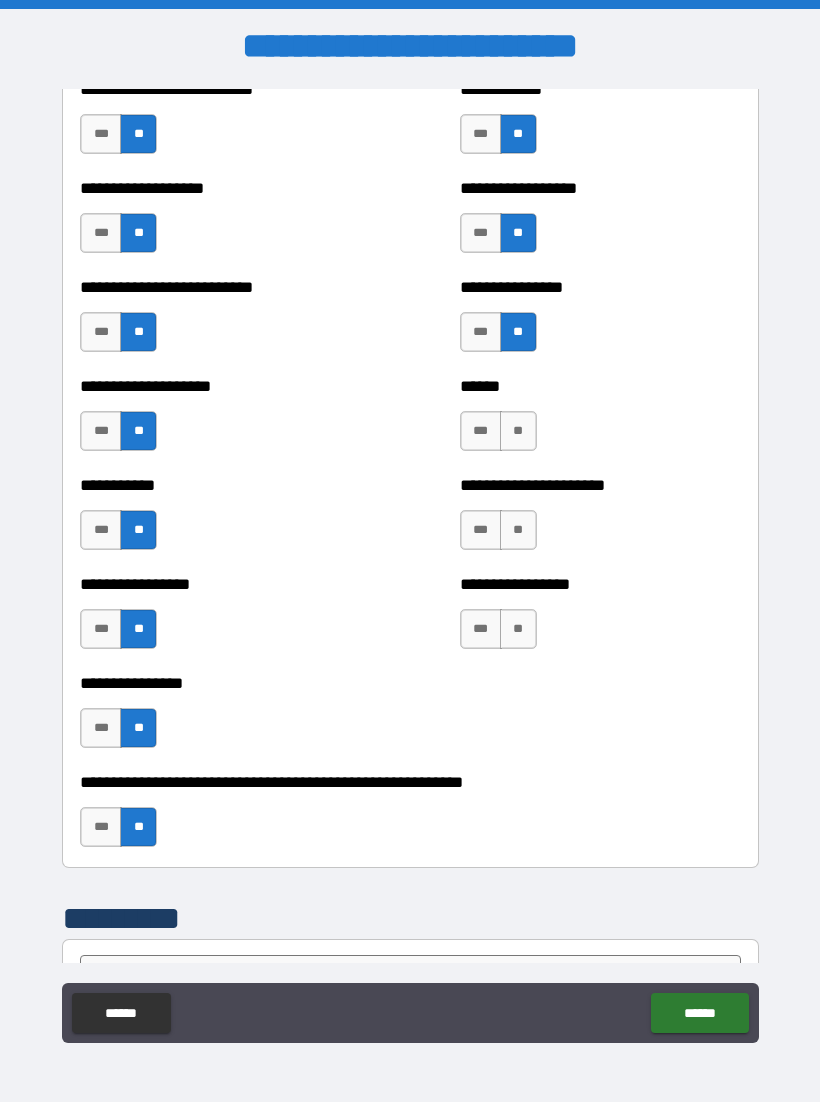 click on "**" at bounding box center (518, 432) 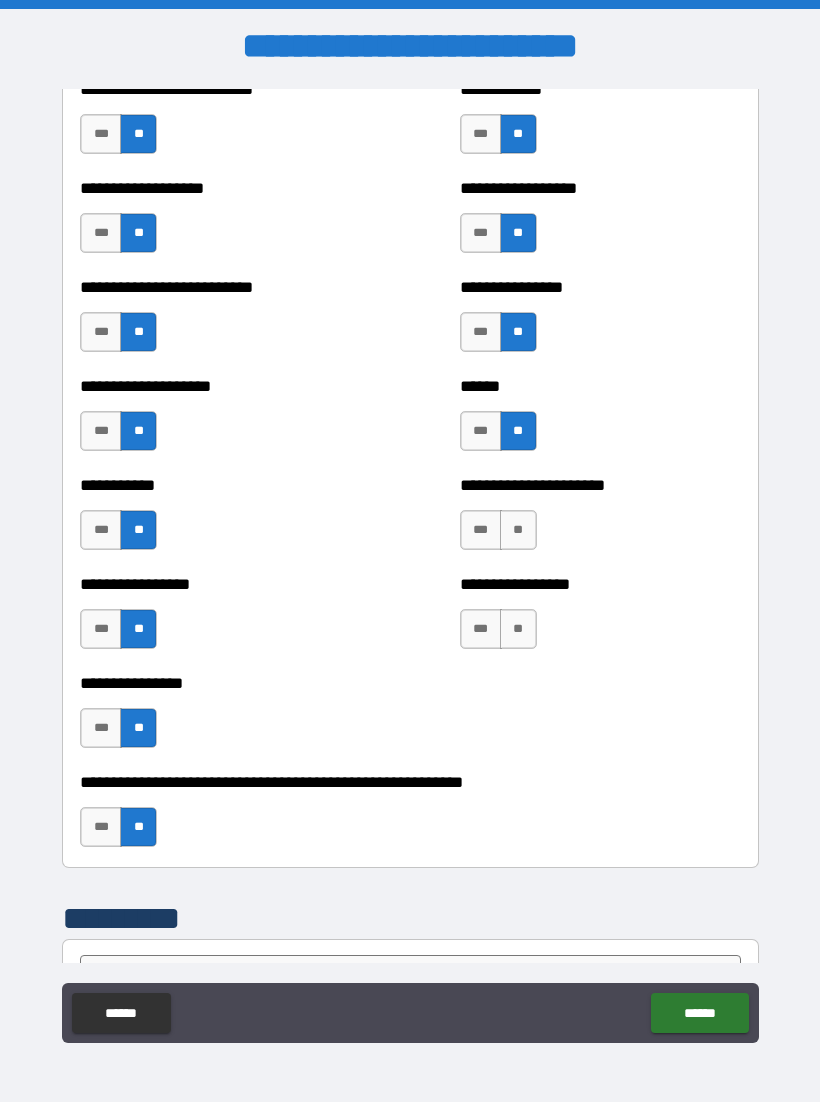 click on "**" at bounding box center (518, 531) 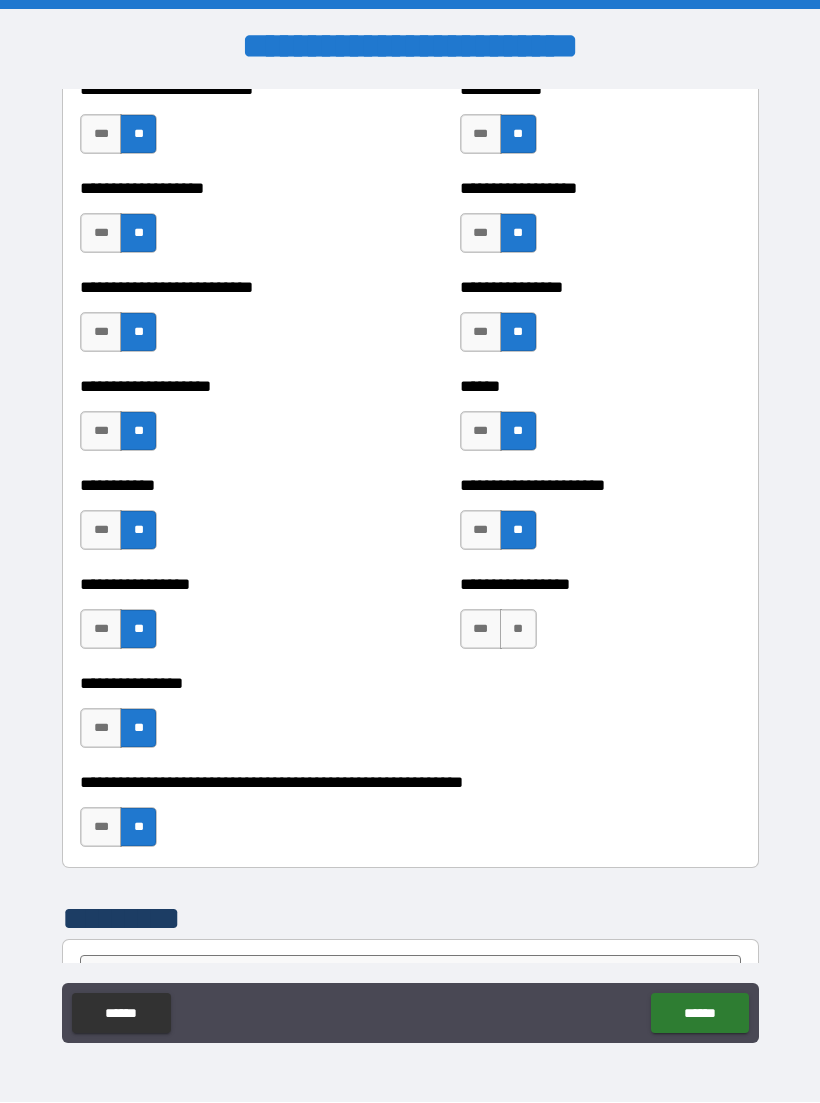 click on "***" at bounding box center (481, 531) 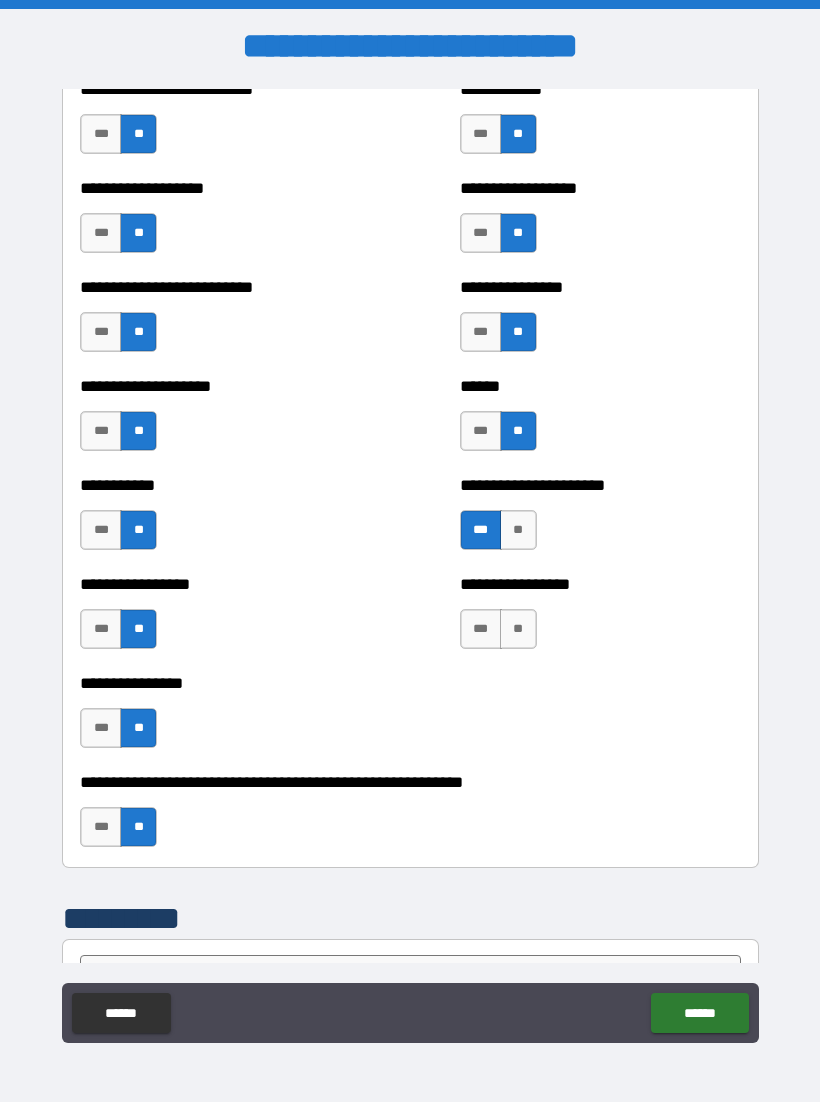 click on "**" at bounding box center [518, 531] 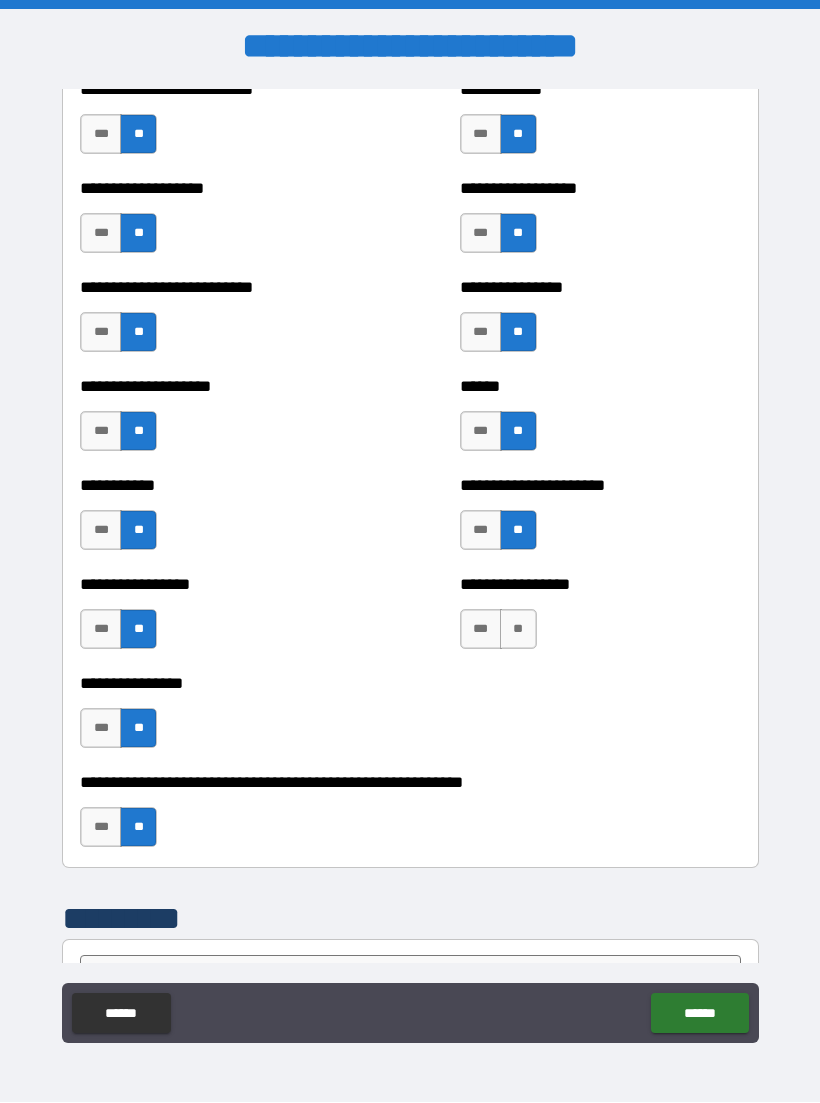 click on "**" at bounding box center (518, 630) 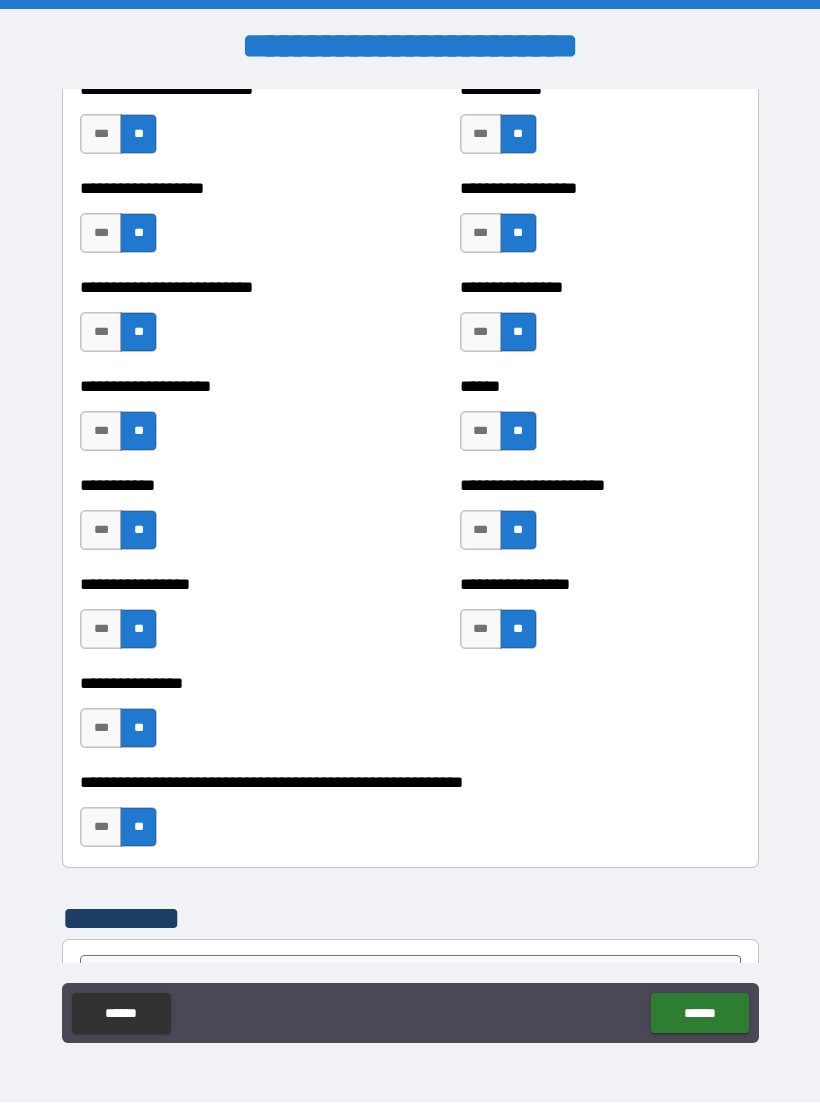 click on "**" at bounding box center [138, 828] 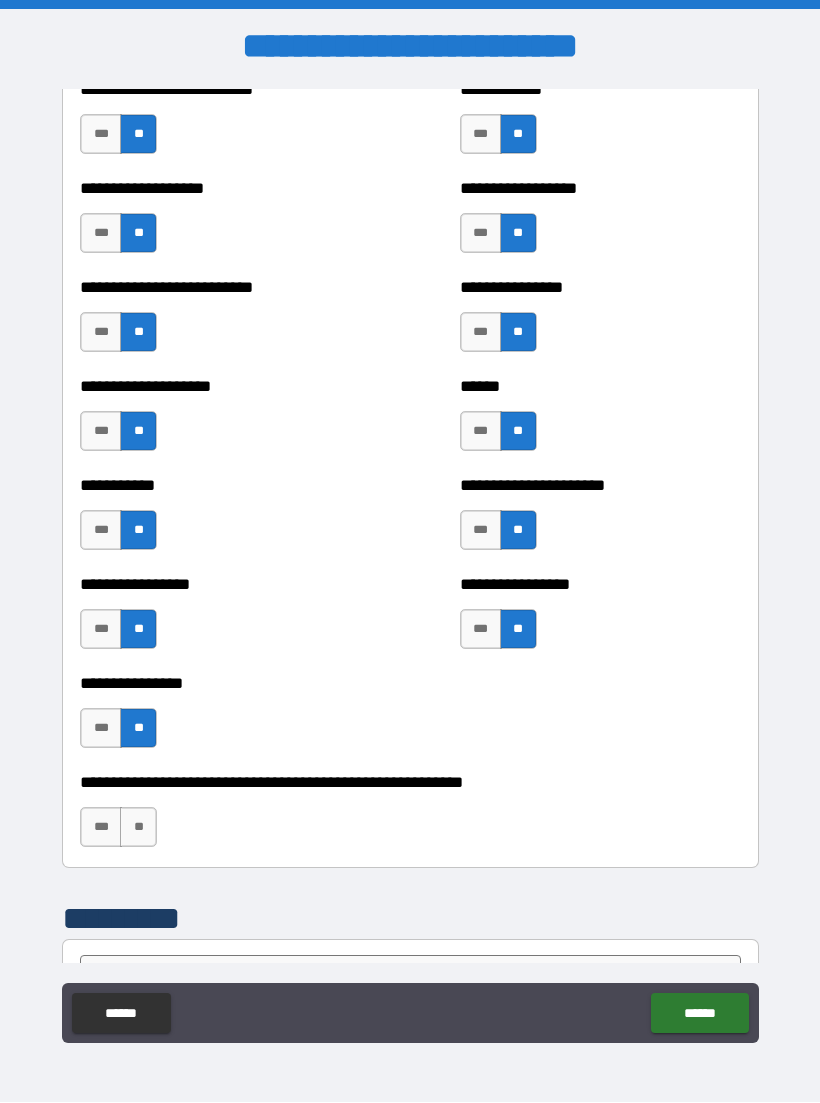 click on "***" at bounding box center [101, 828] 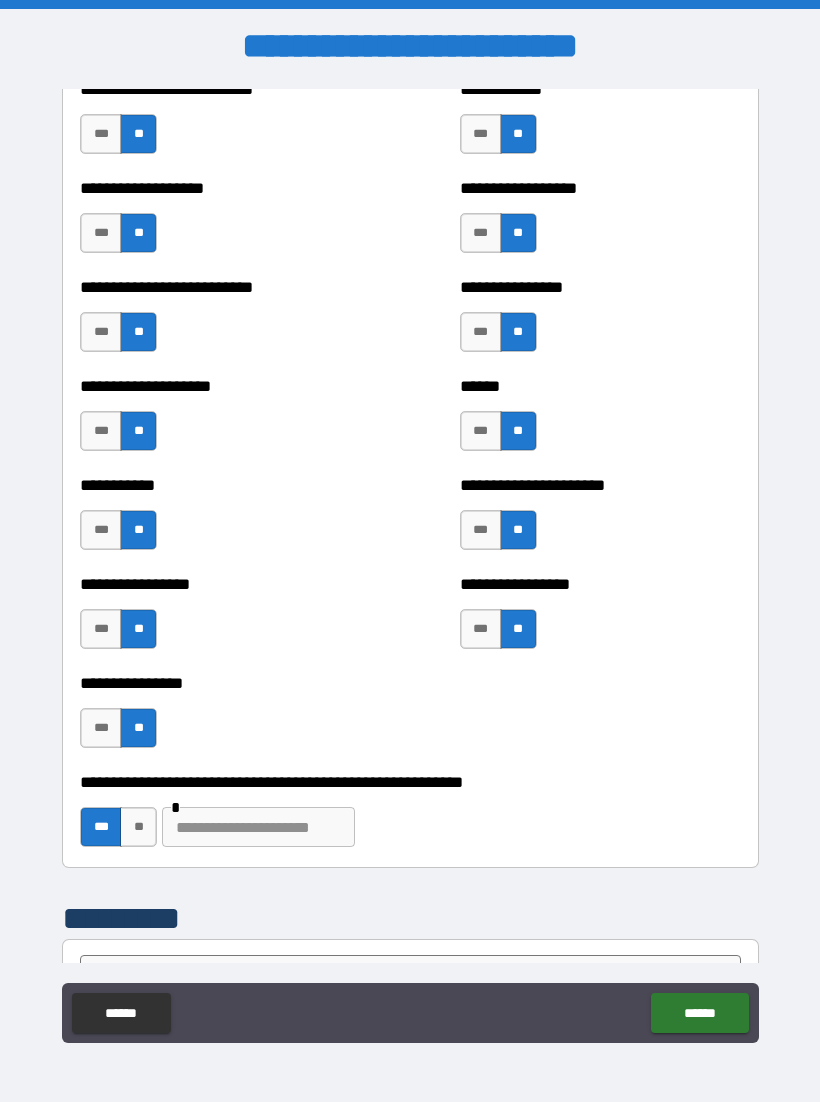 click on "**" at bounding box center [138, 828] 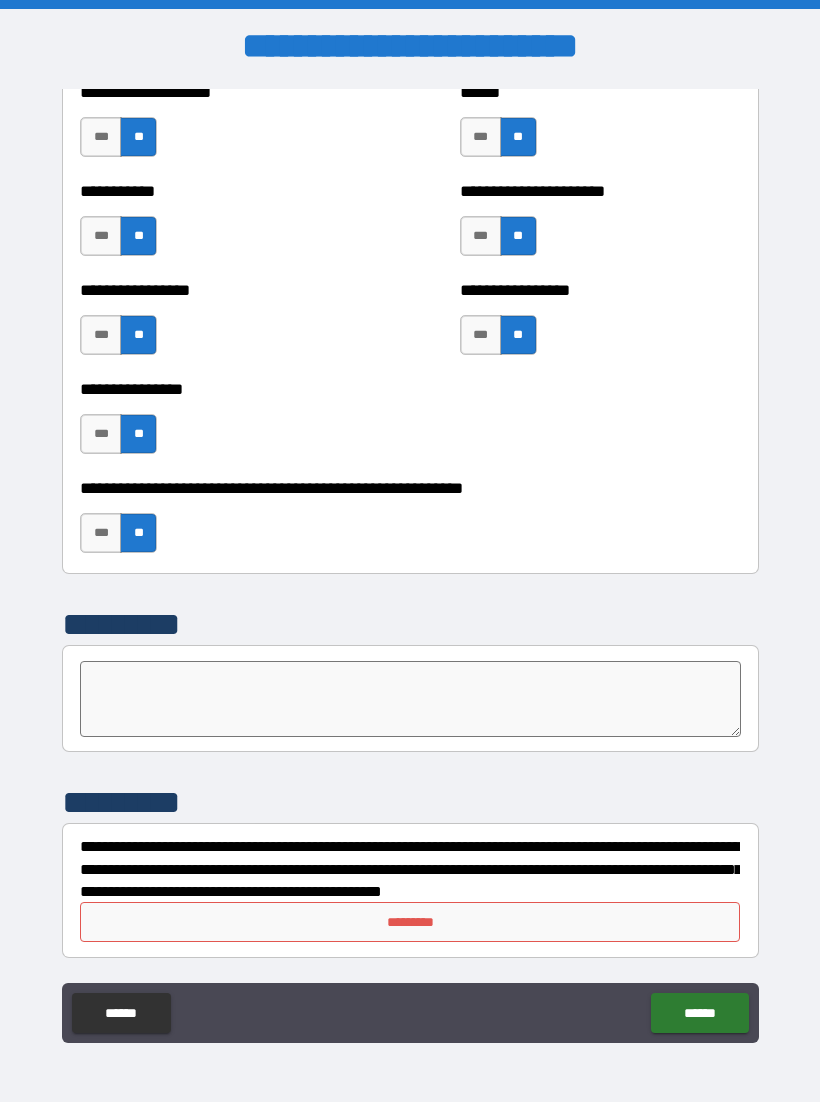 scroll, scrollTop: 6232, scrollLeft: 0, axis: vertical 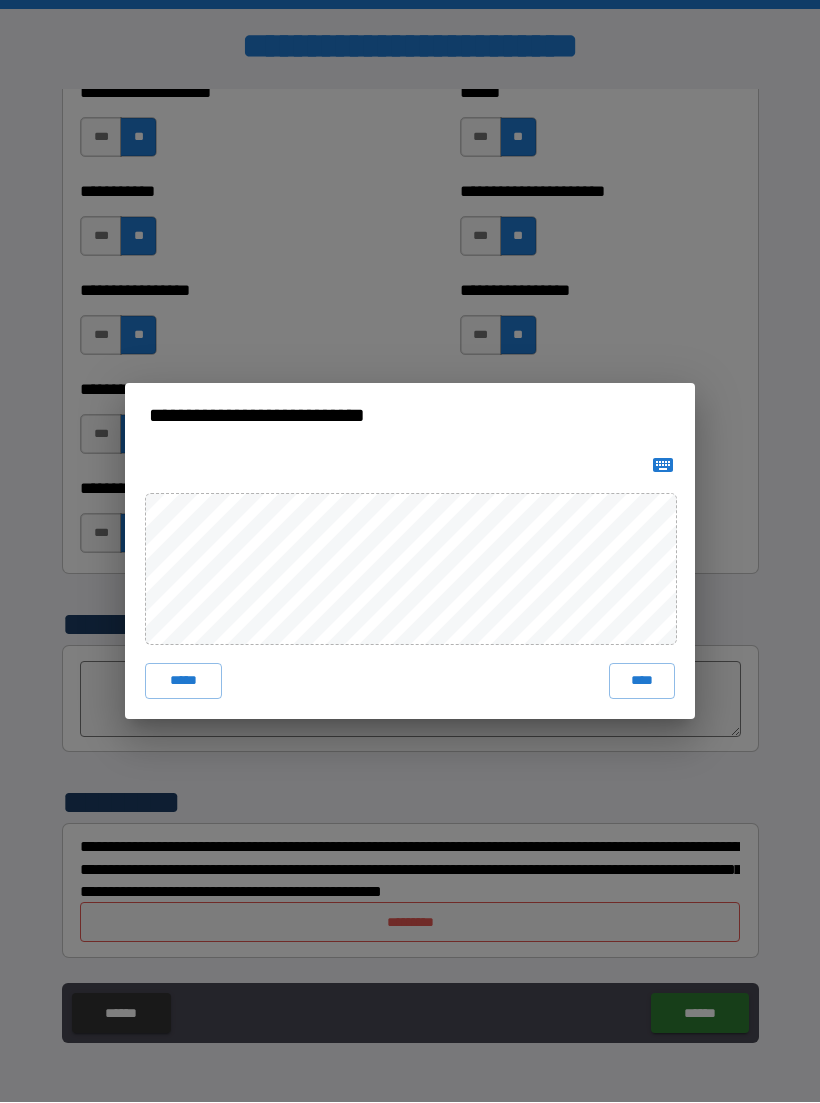 click on "****" at bounding box center (642, 682) 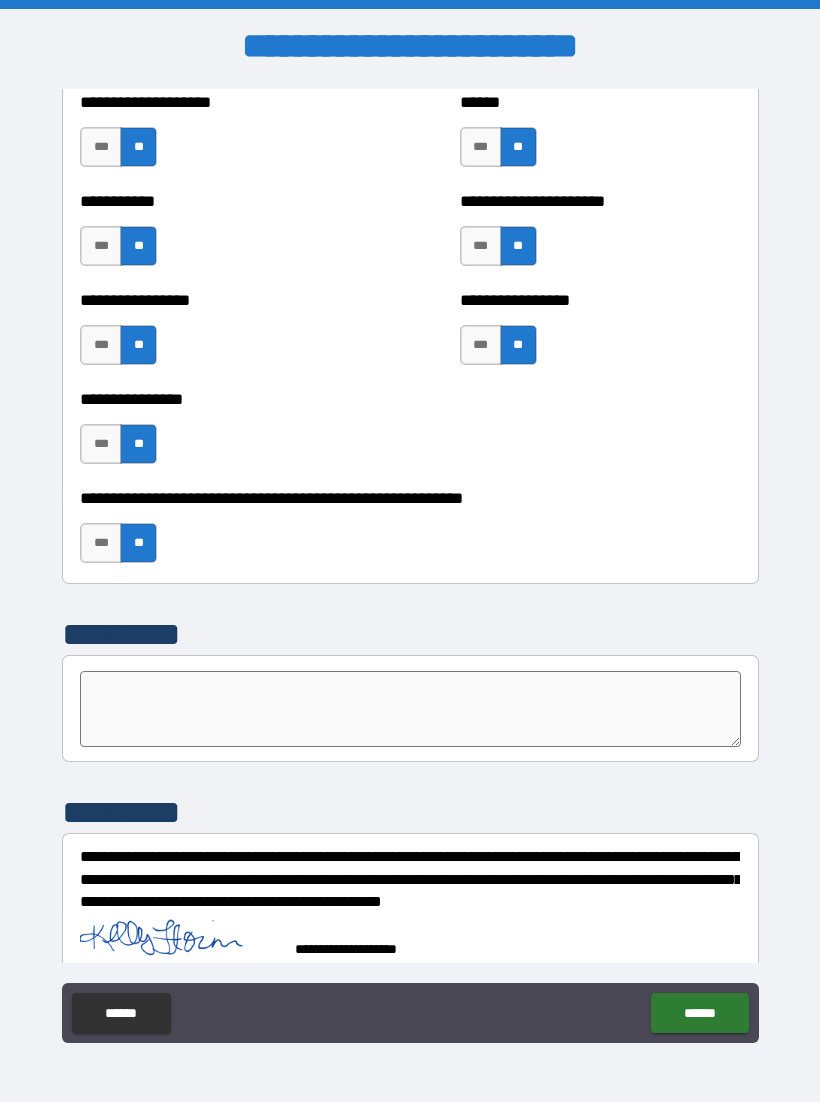 click on "******" at bounding box center (699, 1014) 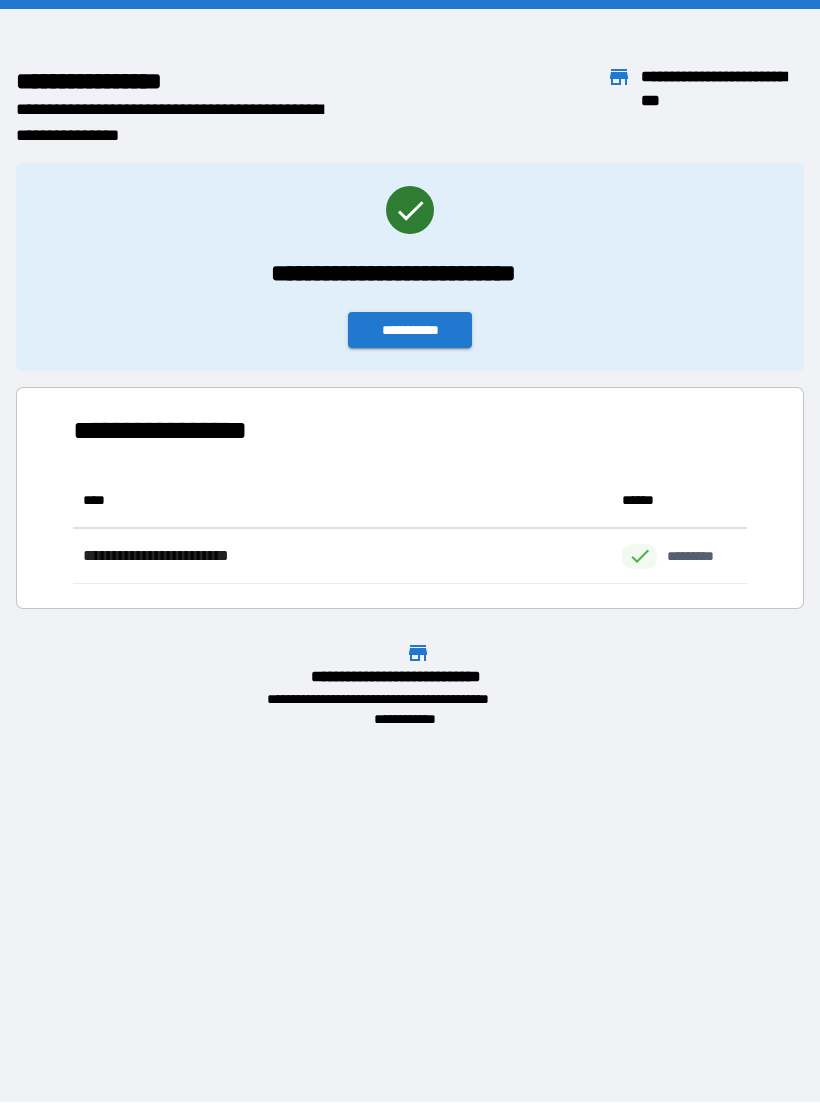 scroll, scrollTop: 1, scrollLeft: 1, axis: both 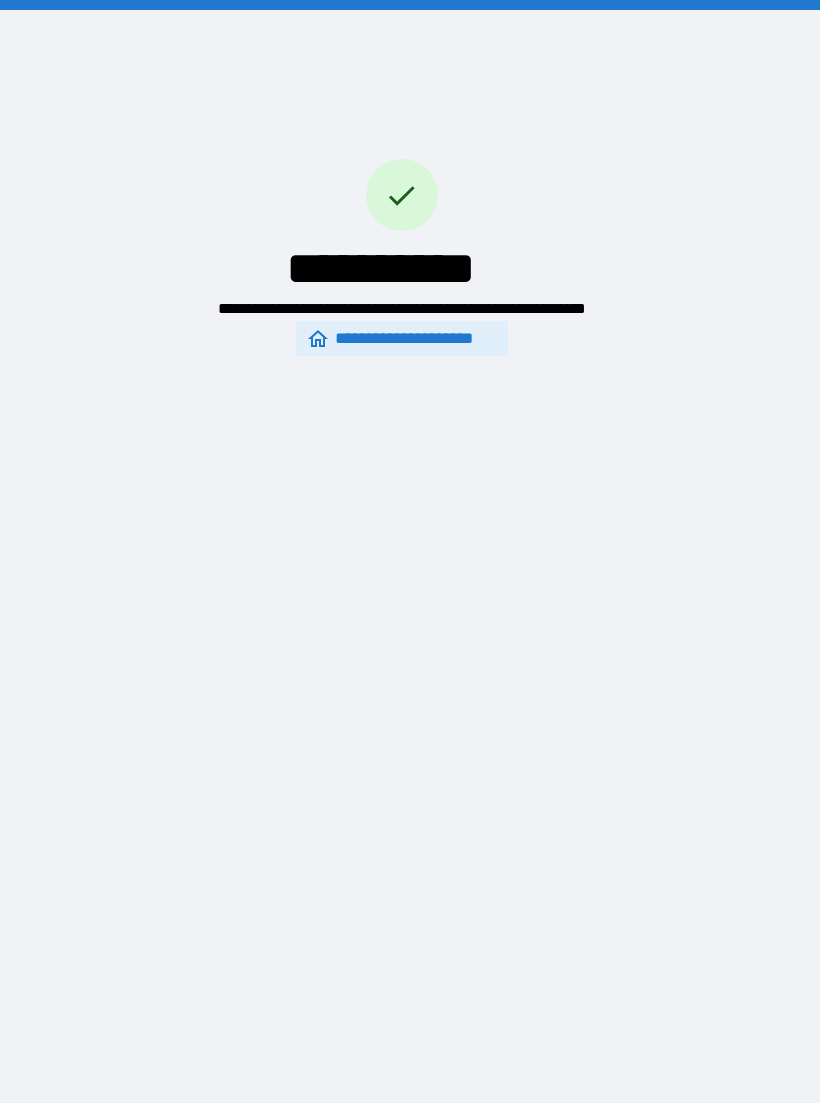 click on "**********" at bounding box center (410, 551) 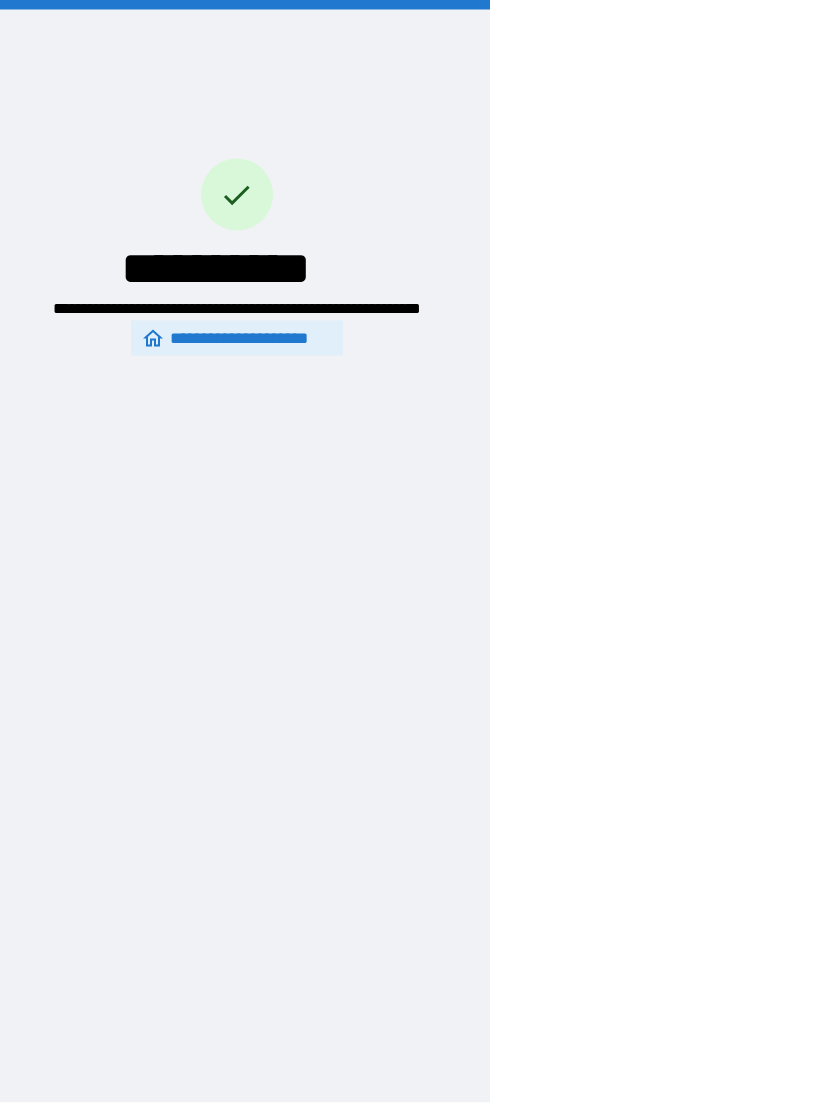 scroll, scrollTop: 1, scrollLeft: 0, axis: vertical 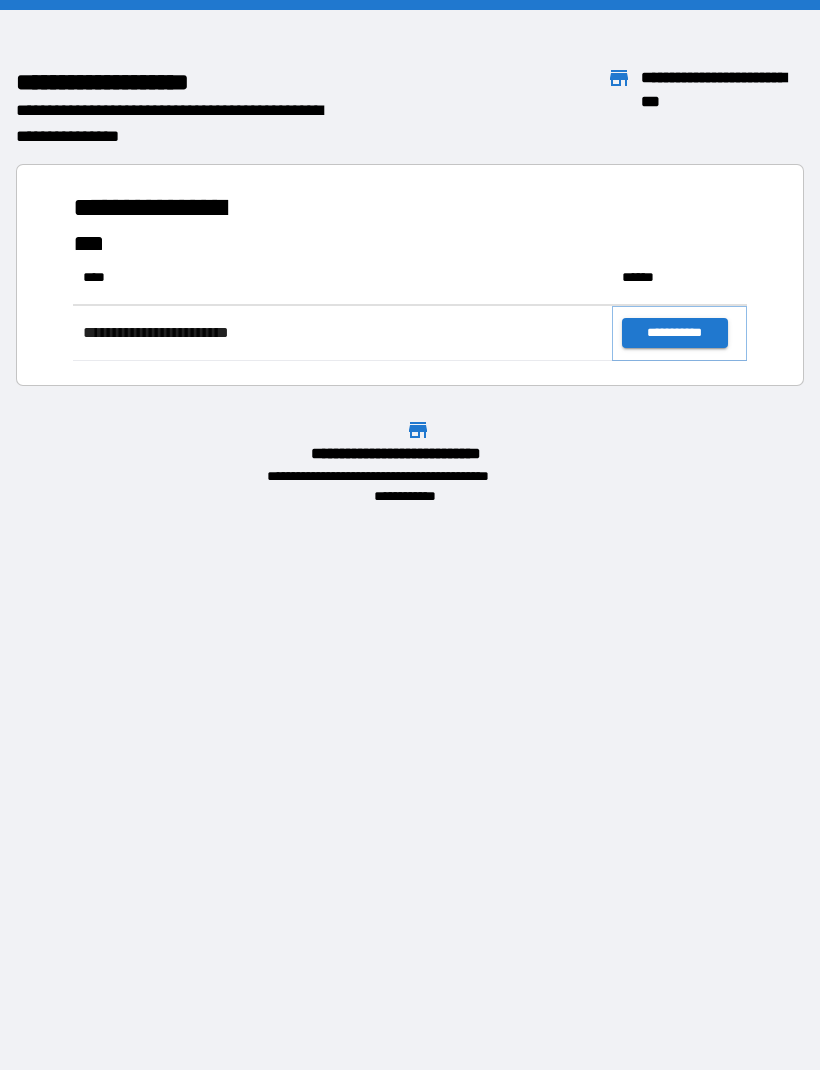 click on "**********" at bounding box center (674, 333) 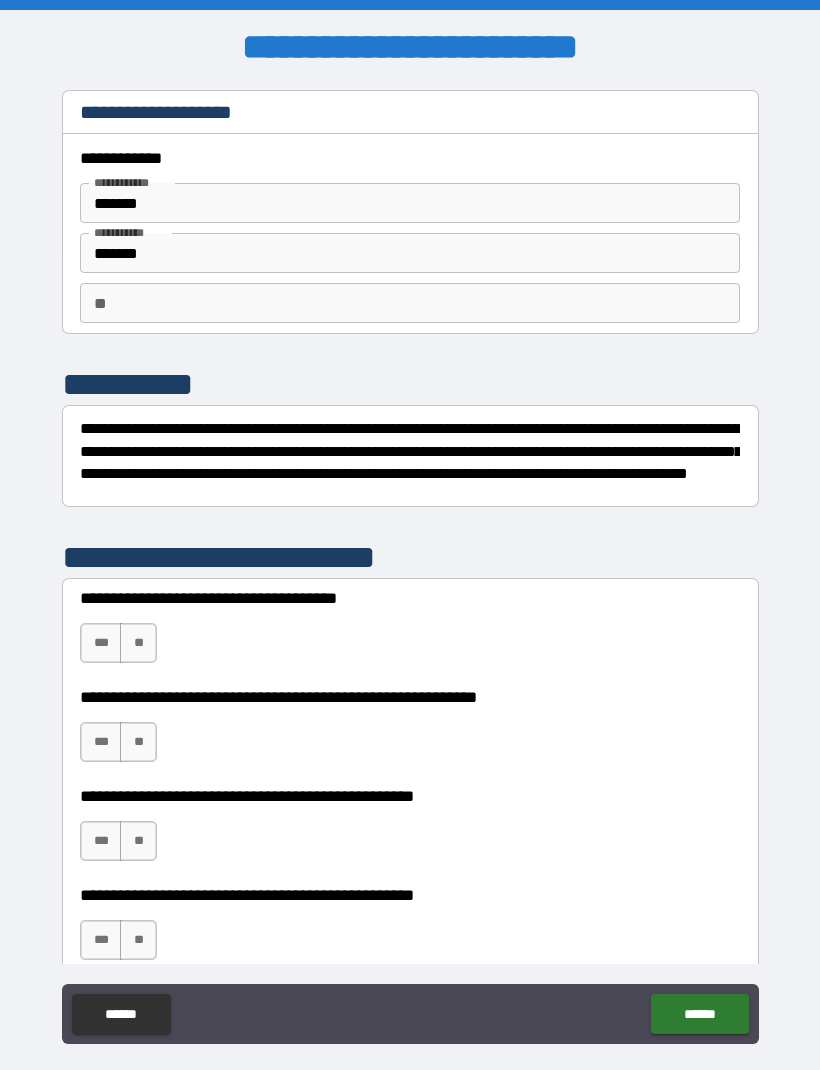 click on "**" at bounding box center (410, 303) 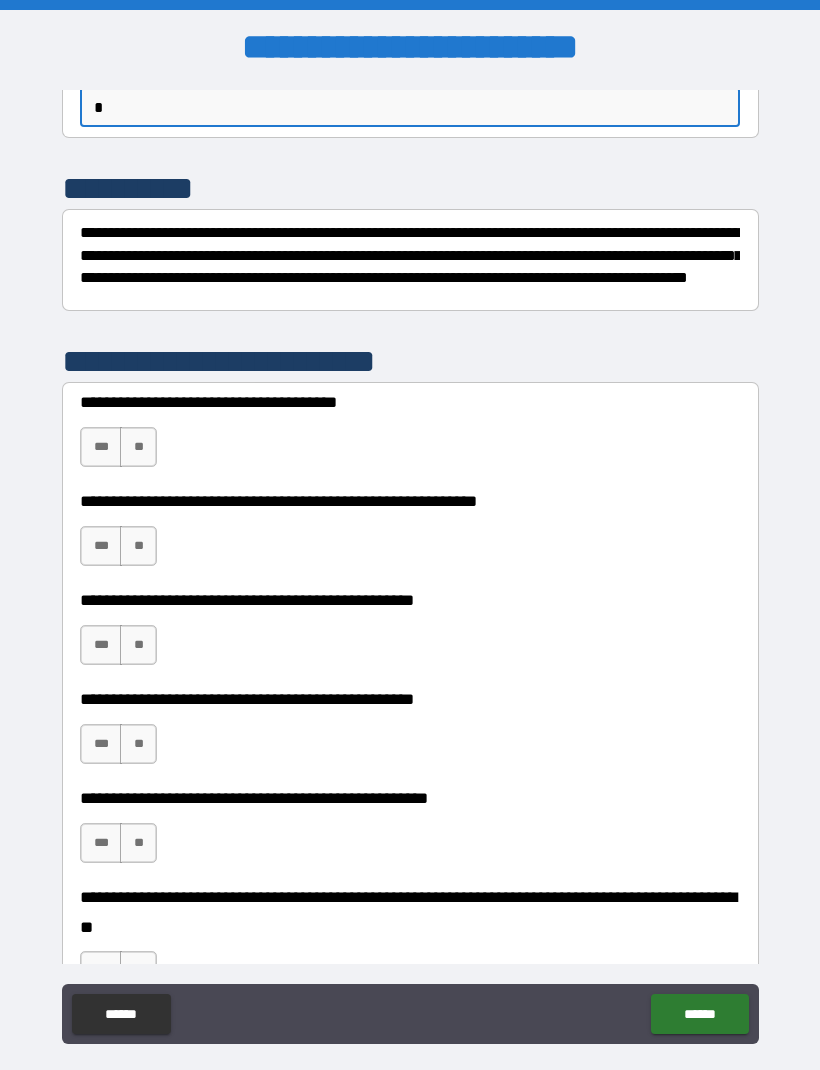 scroll, scrollTop: 198, scrollLeft: 0, axis: vertical 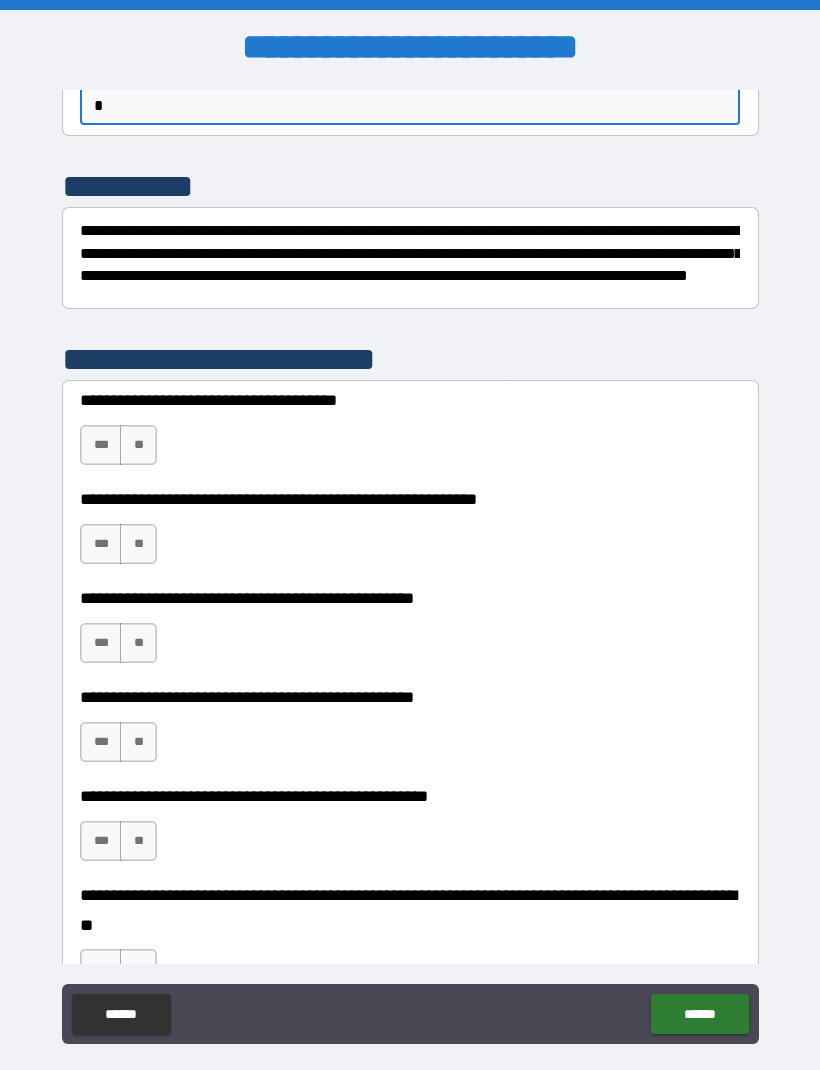 type on "*" 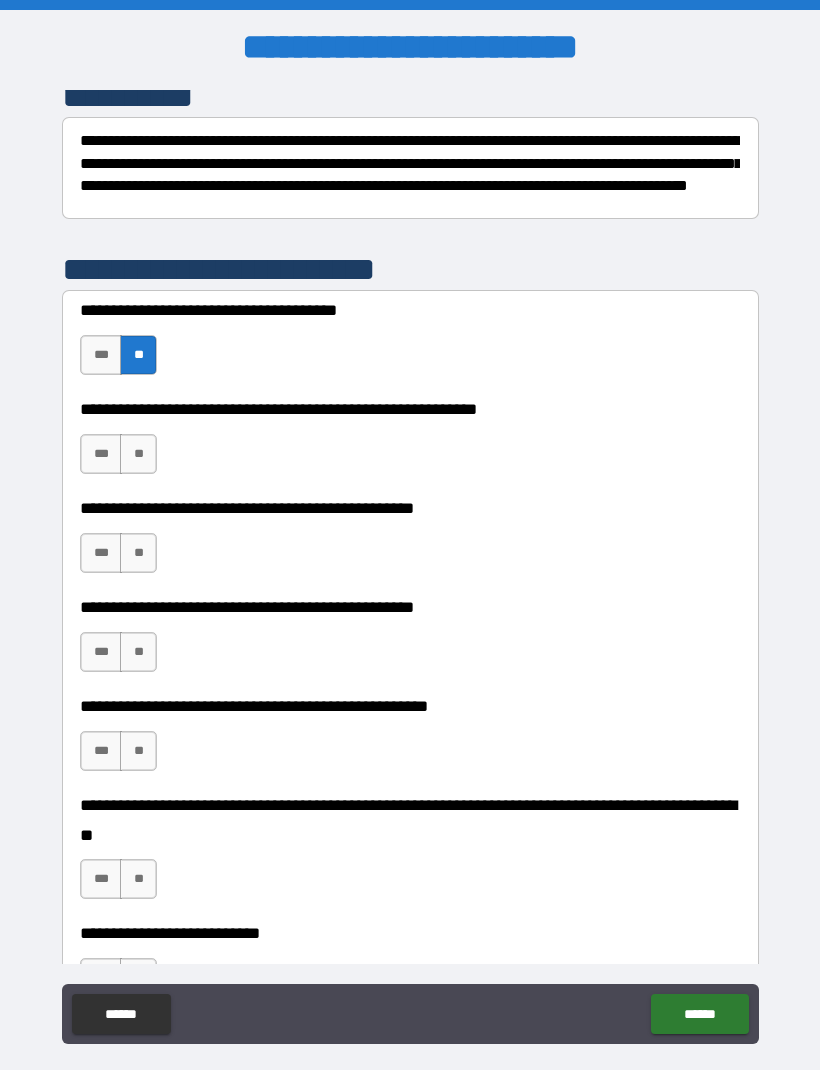 scroll, scrollTop: 310, scrollLeft: 0, axis: vertical 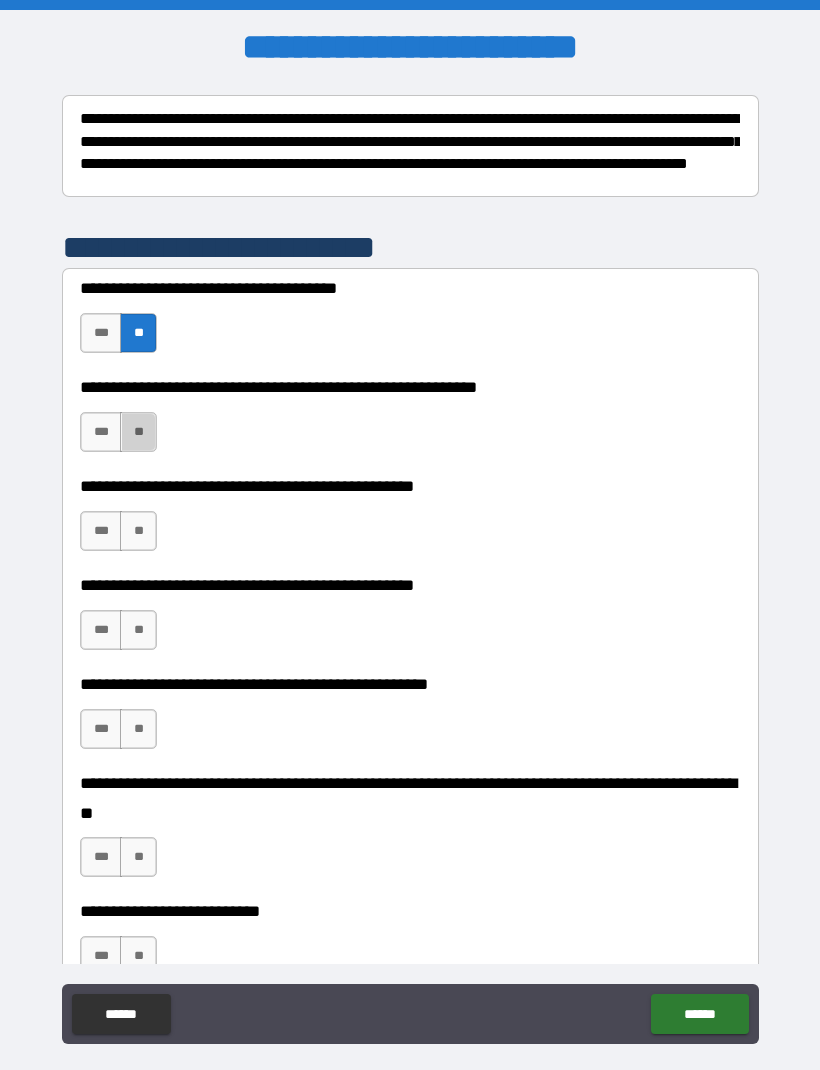 click on "**" at bounding box center (138, 432) 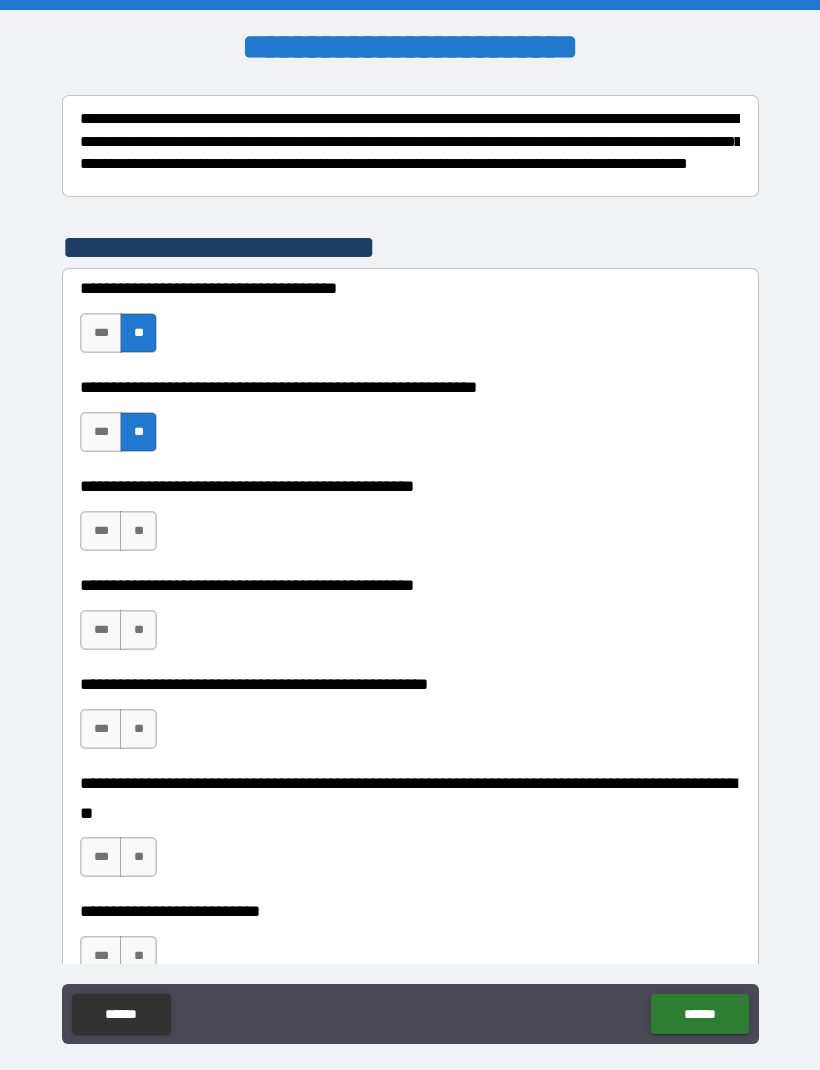 click on "**" at bounding box center [138, 531] 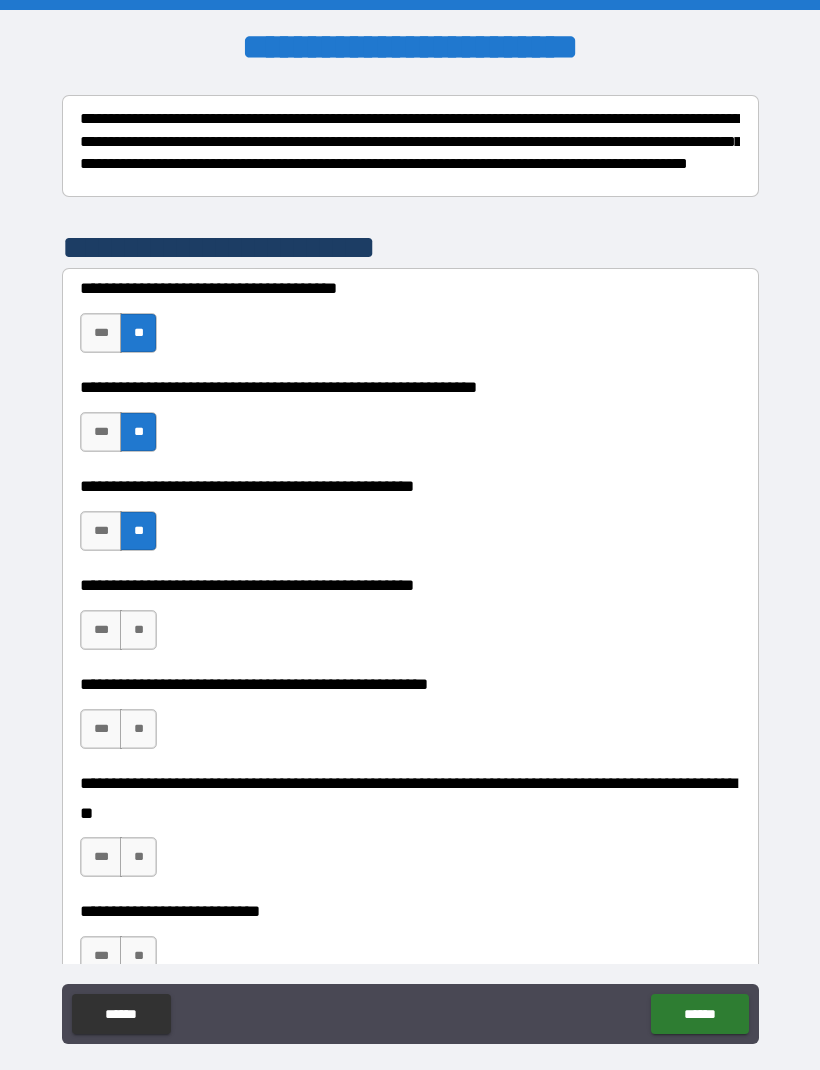click on "***" at bounding box center (101, 630) 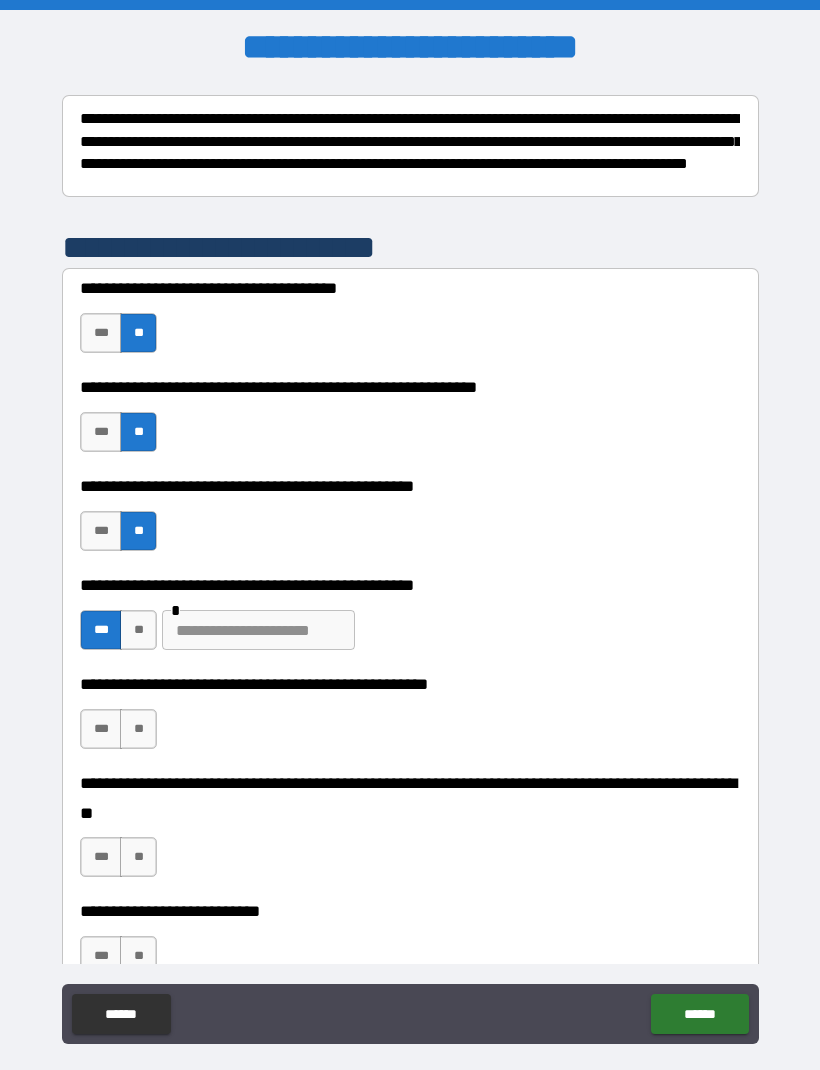 click at bounding box center [258, 630] 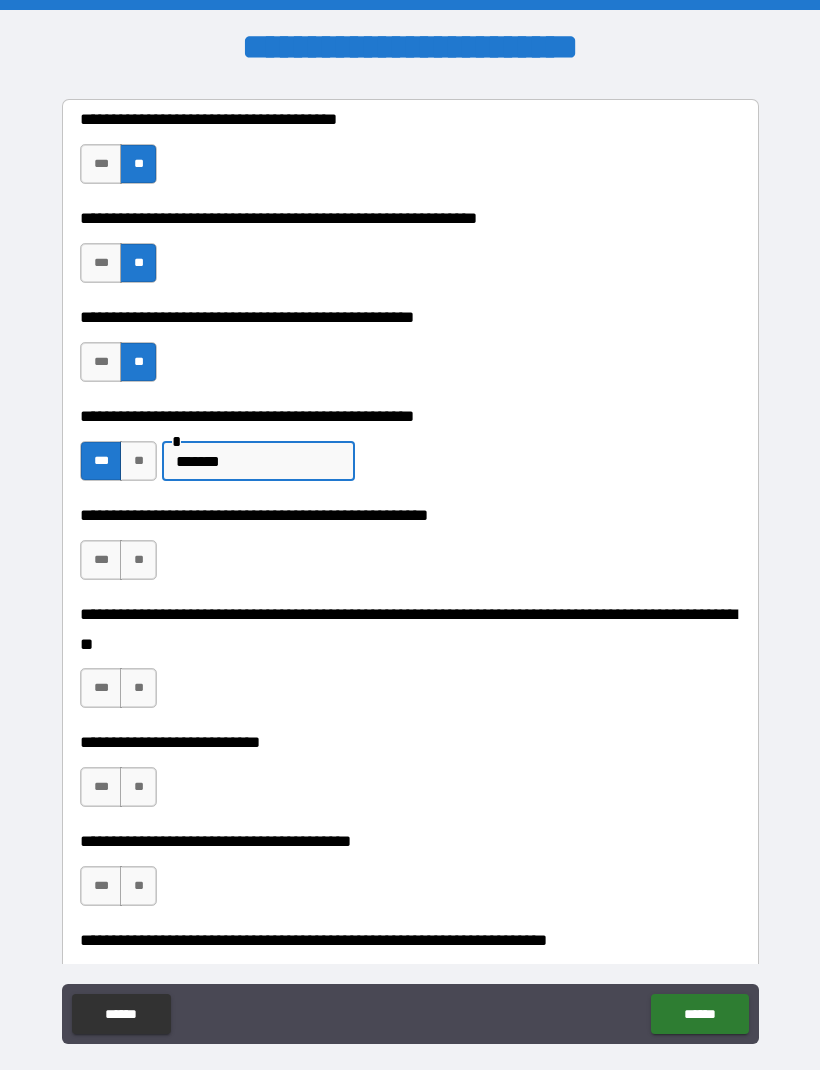 scroll, scrollTop: 486, scrollLeft: 0, axis: vertical 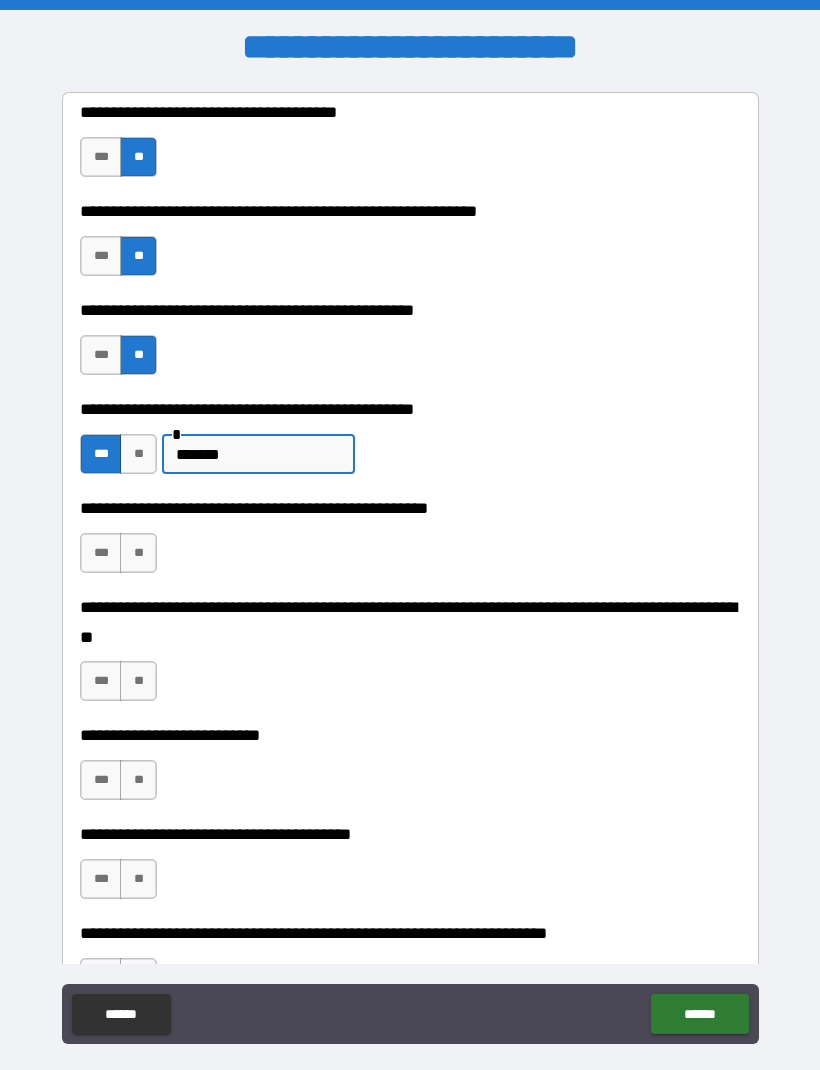 type on "*******" 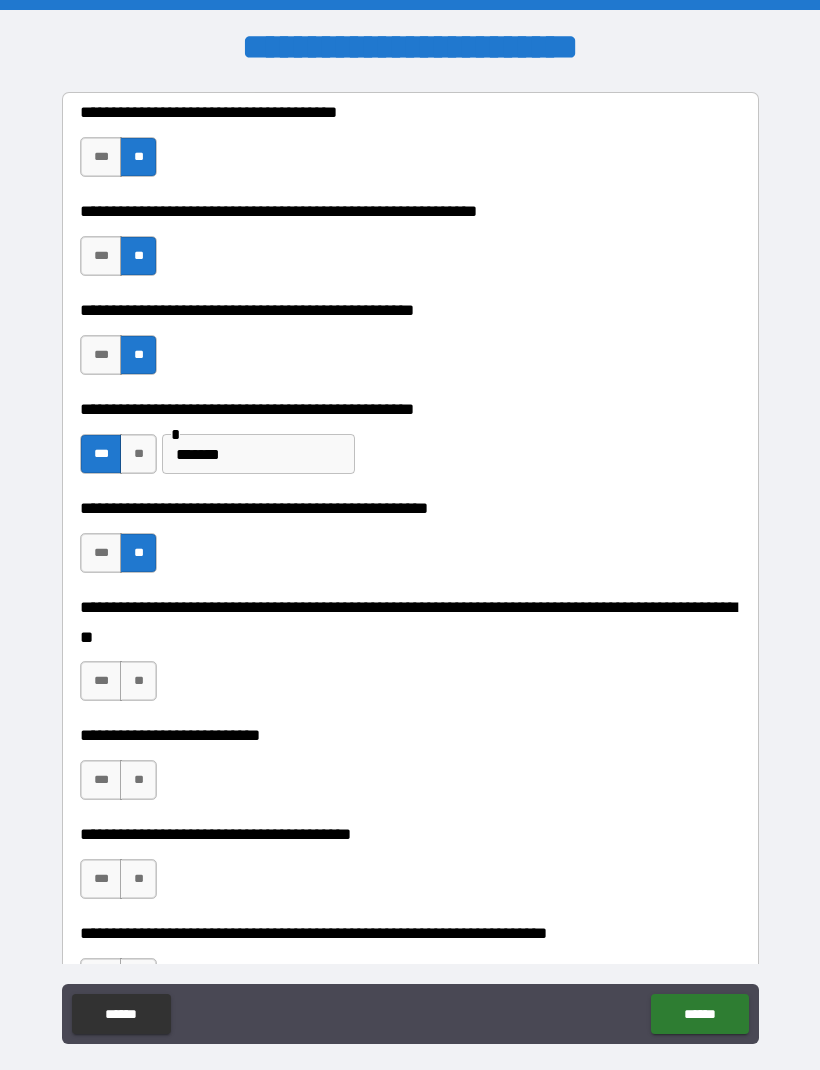 click on "**" at bounding box center [138, 681] 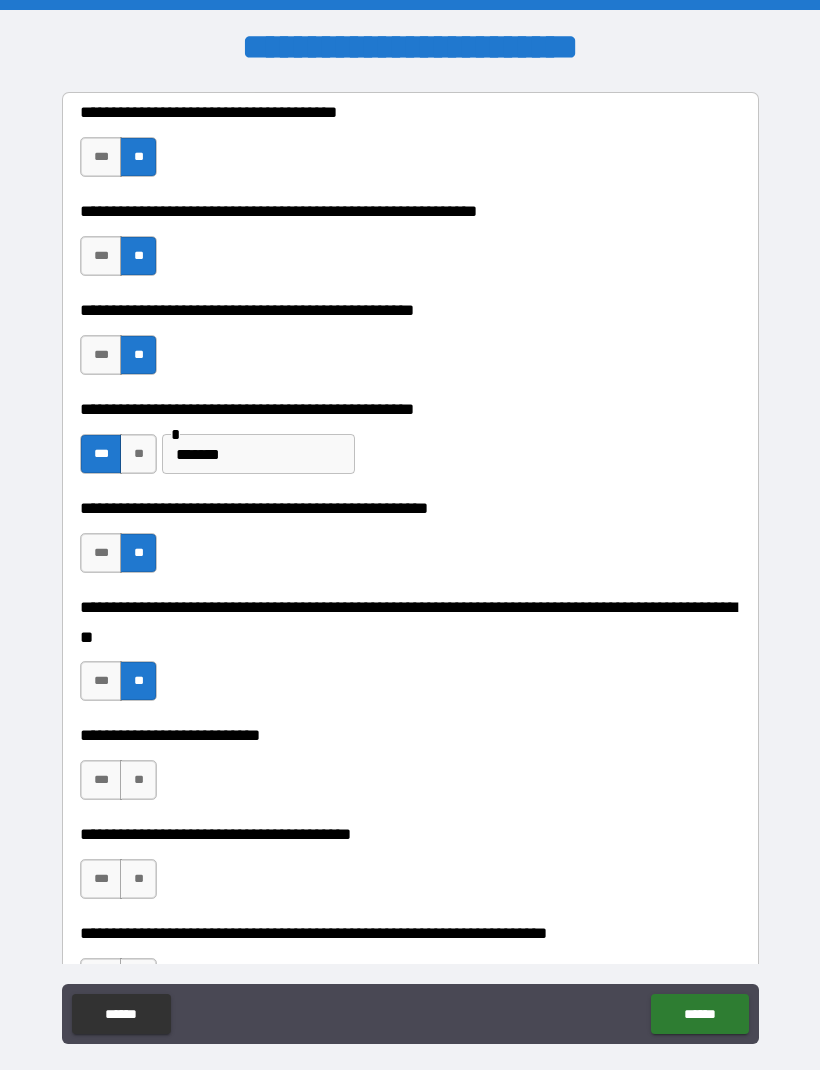 click on "**" at bounding box center (138, 780) 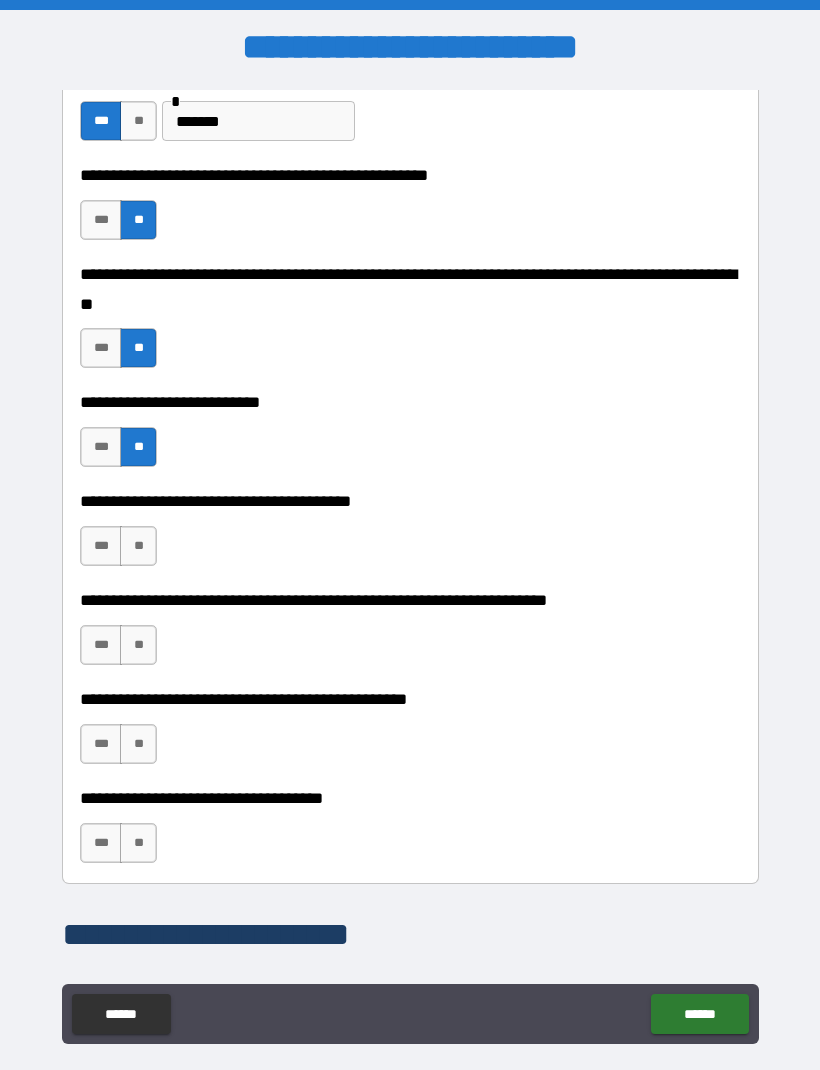 scroll, scrollTop: 830, scrollLeft: 0, axis: vertical 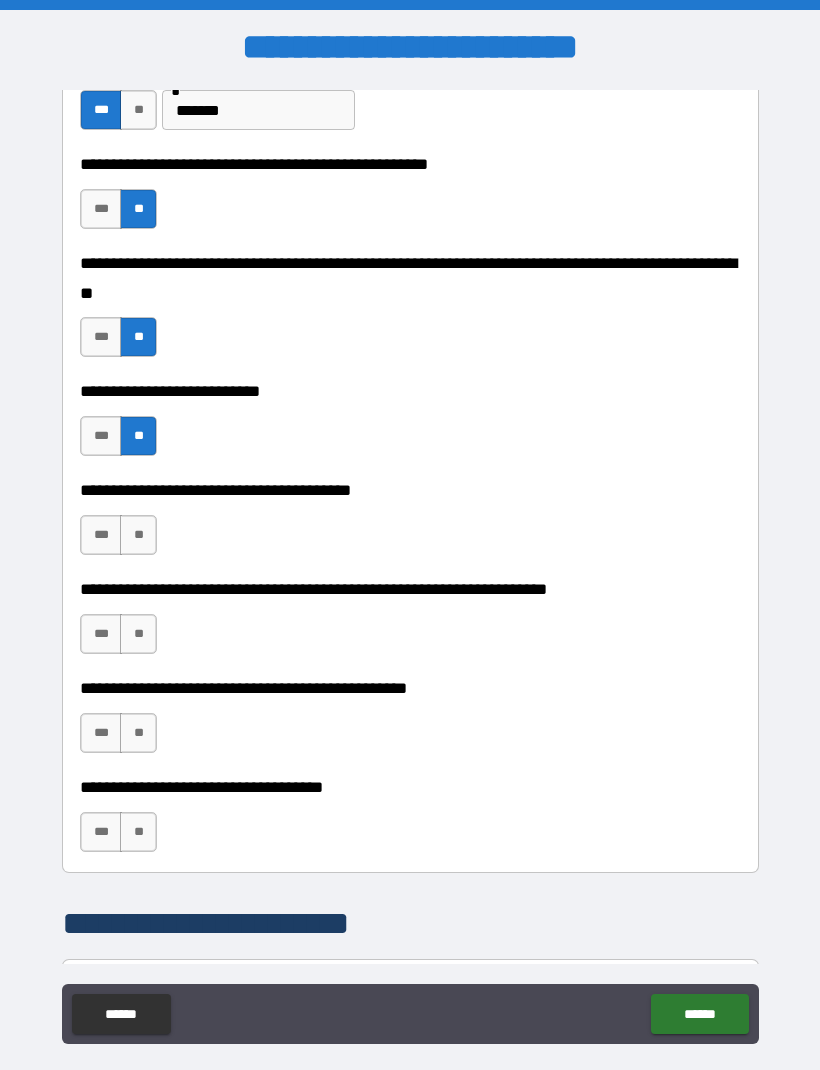 click on "**" at bounding box center (138, 535) 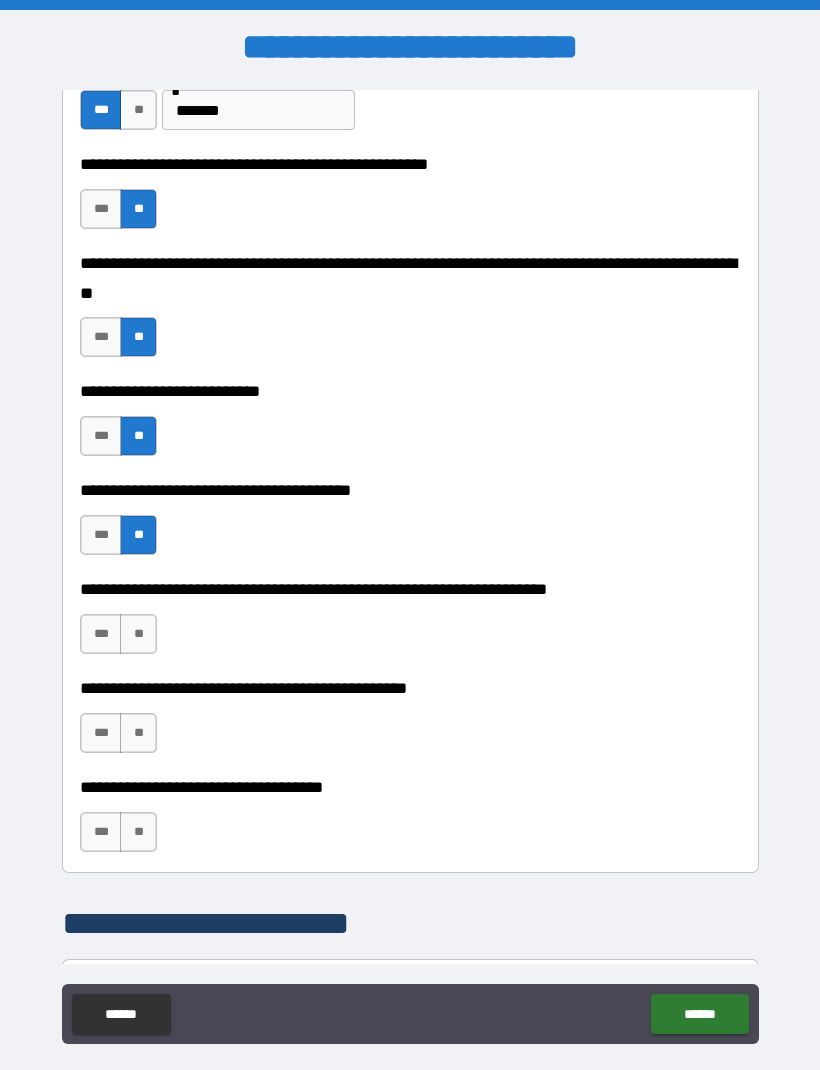 click on "**" at bounding box center [138, 634] 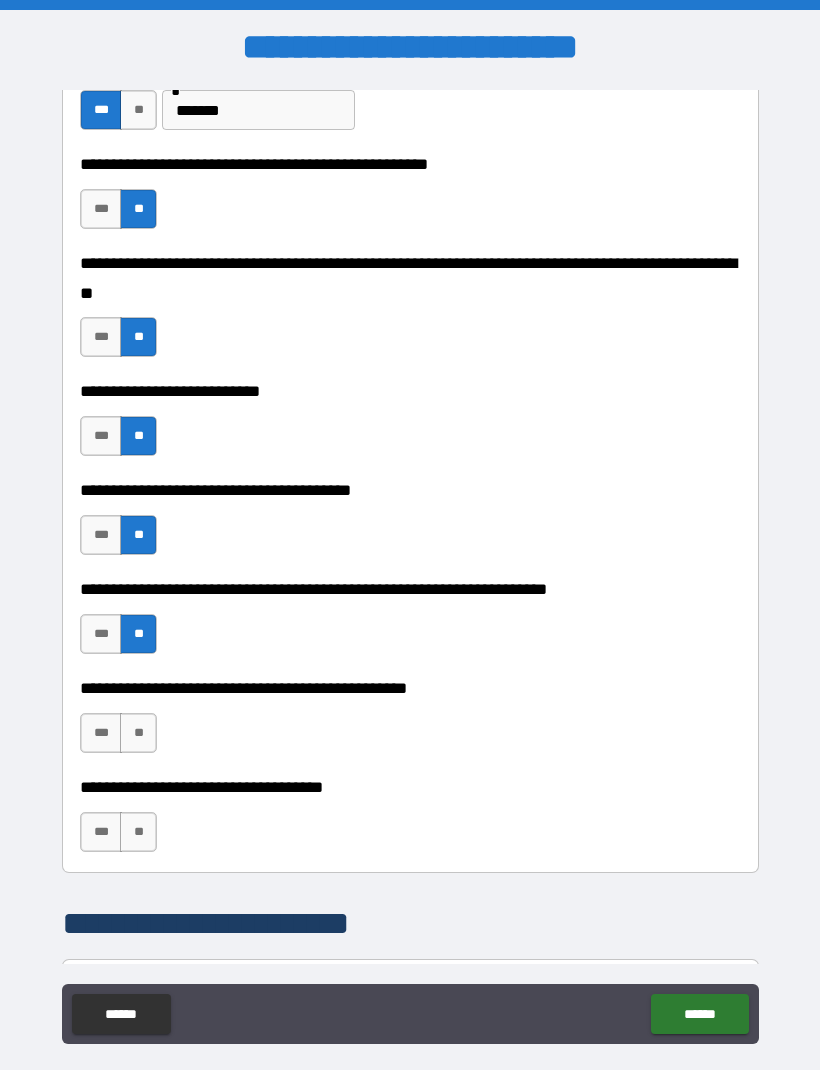 click on "**" at bounding box center [138, 733] 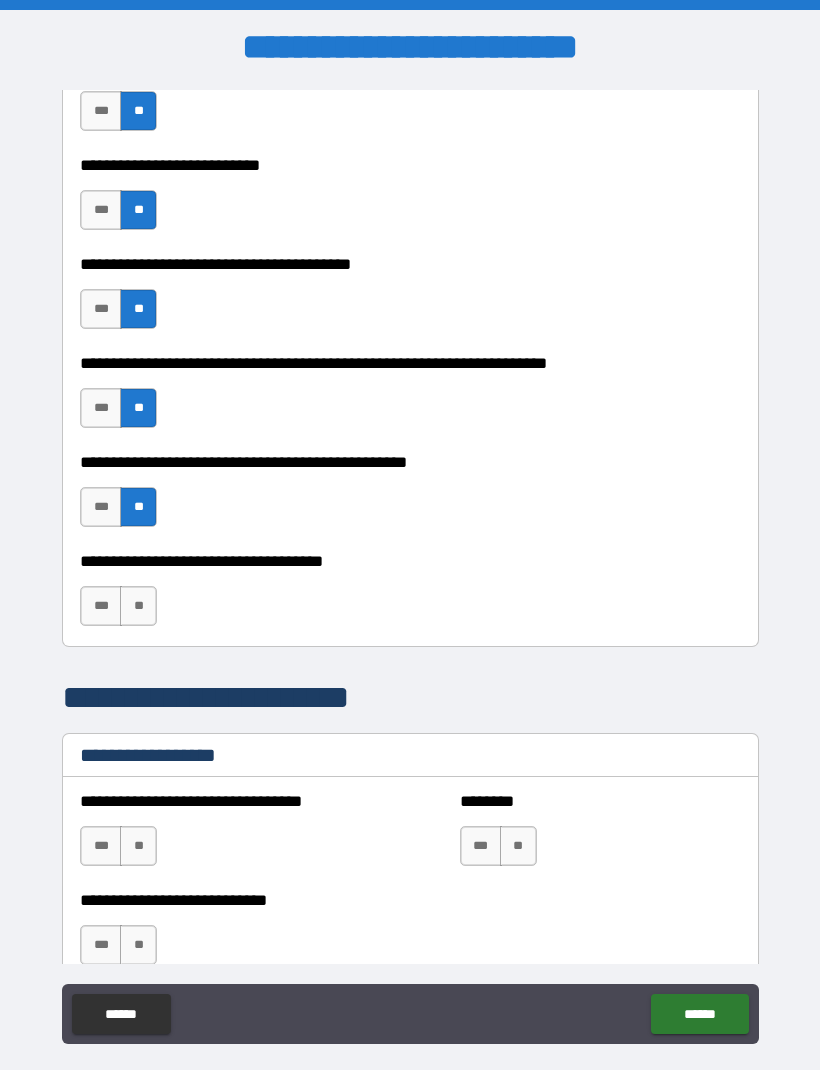 scroll, scrollTop: 1097, scrollLeft: 0, axis: vertical 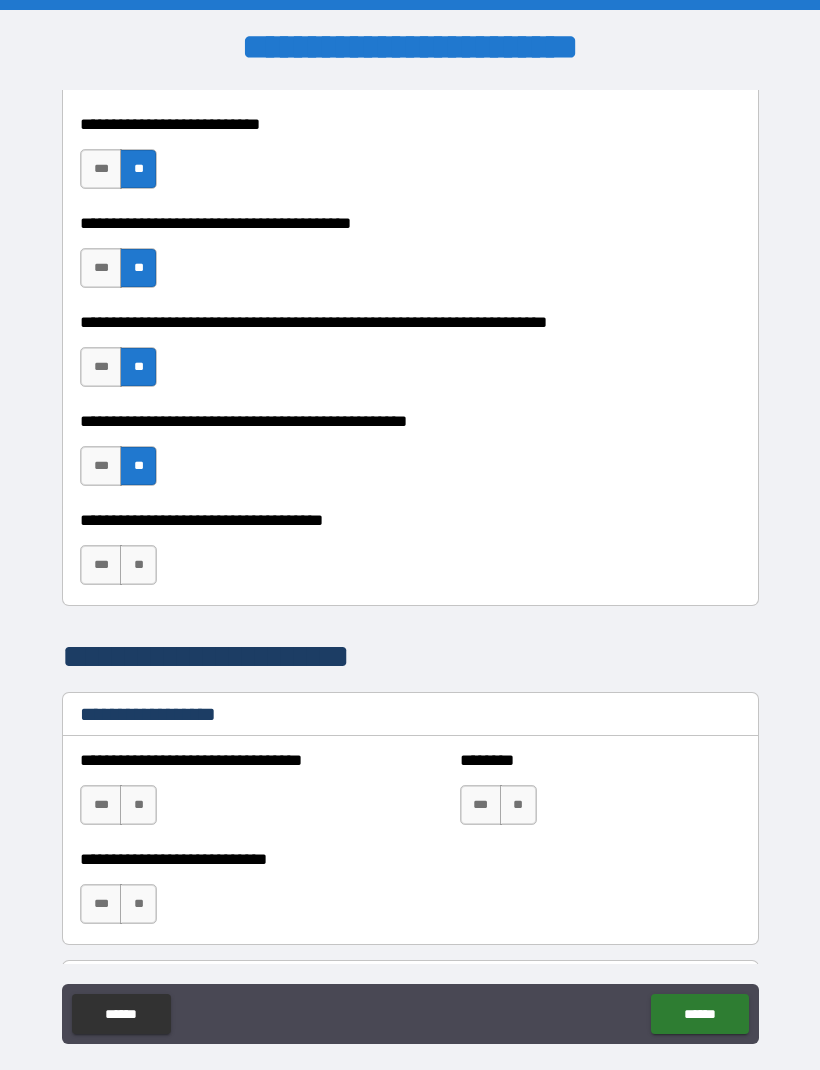 click on "**" at bounding box center (138, 565) 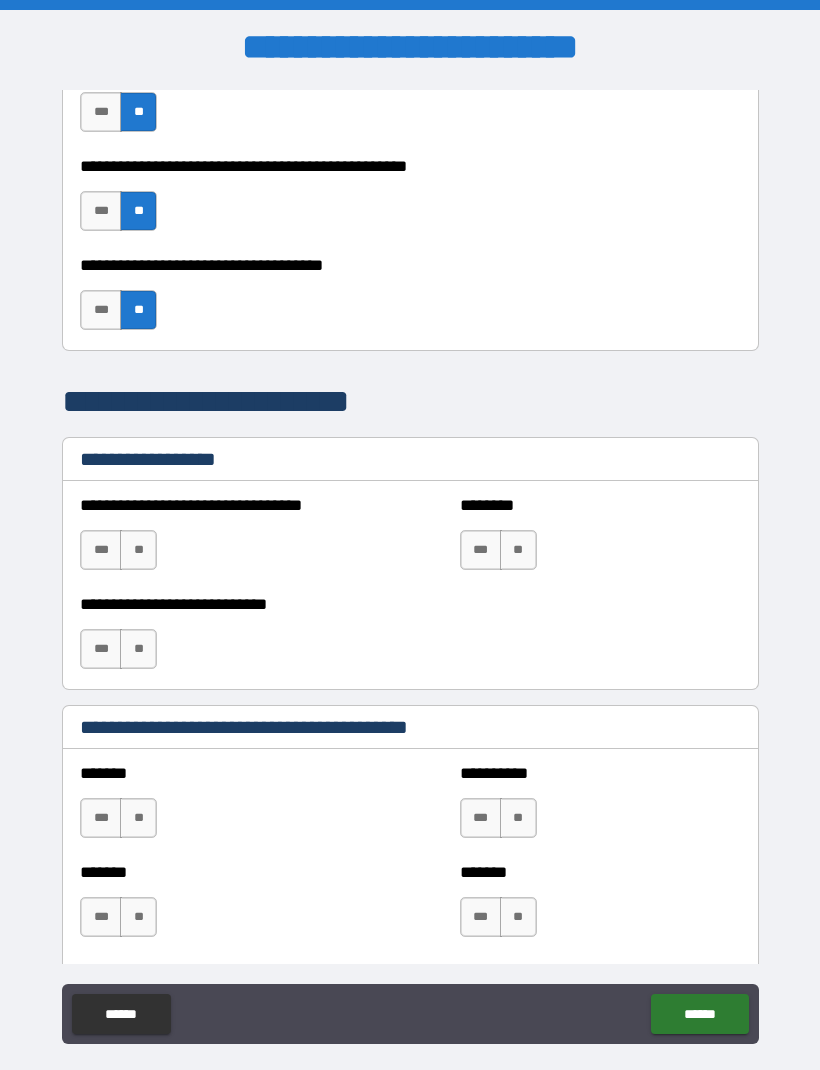 scroll, scrollTop: 1367, scrollLeft: 0, axis: vertical 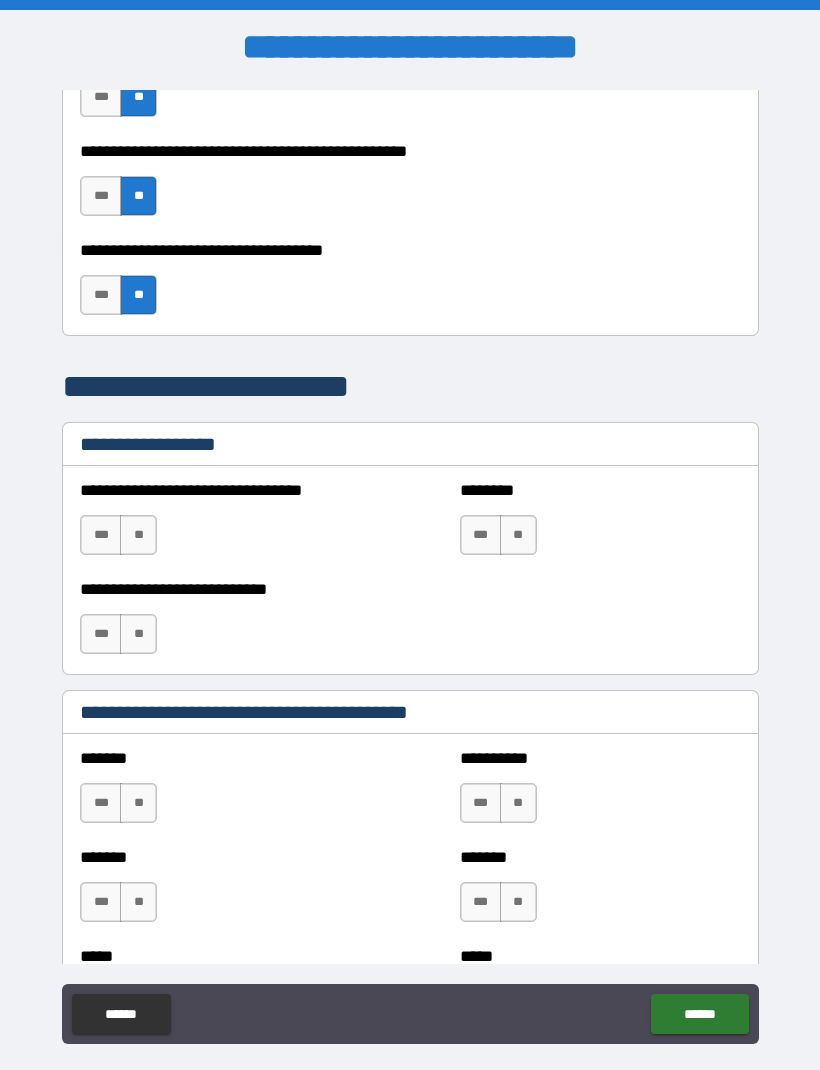 click on "**" at bounding box center (138, 535) 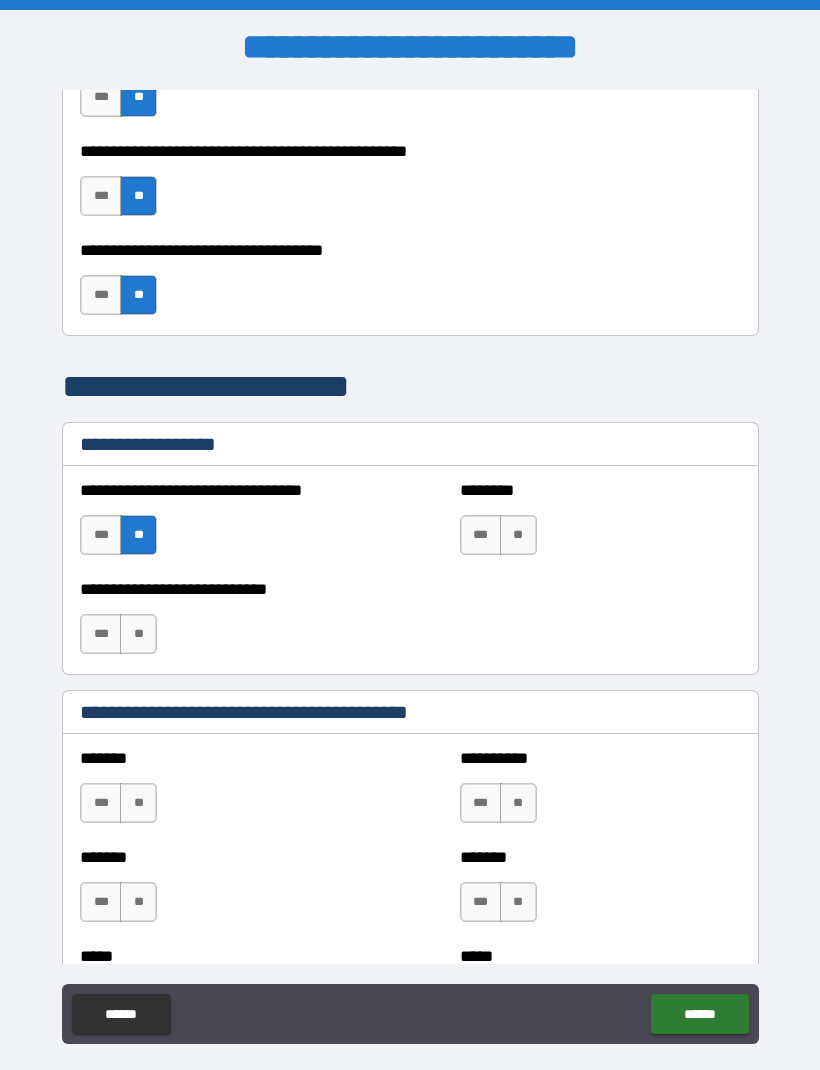 click on "**" at bounding box center [138, 634] 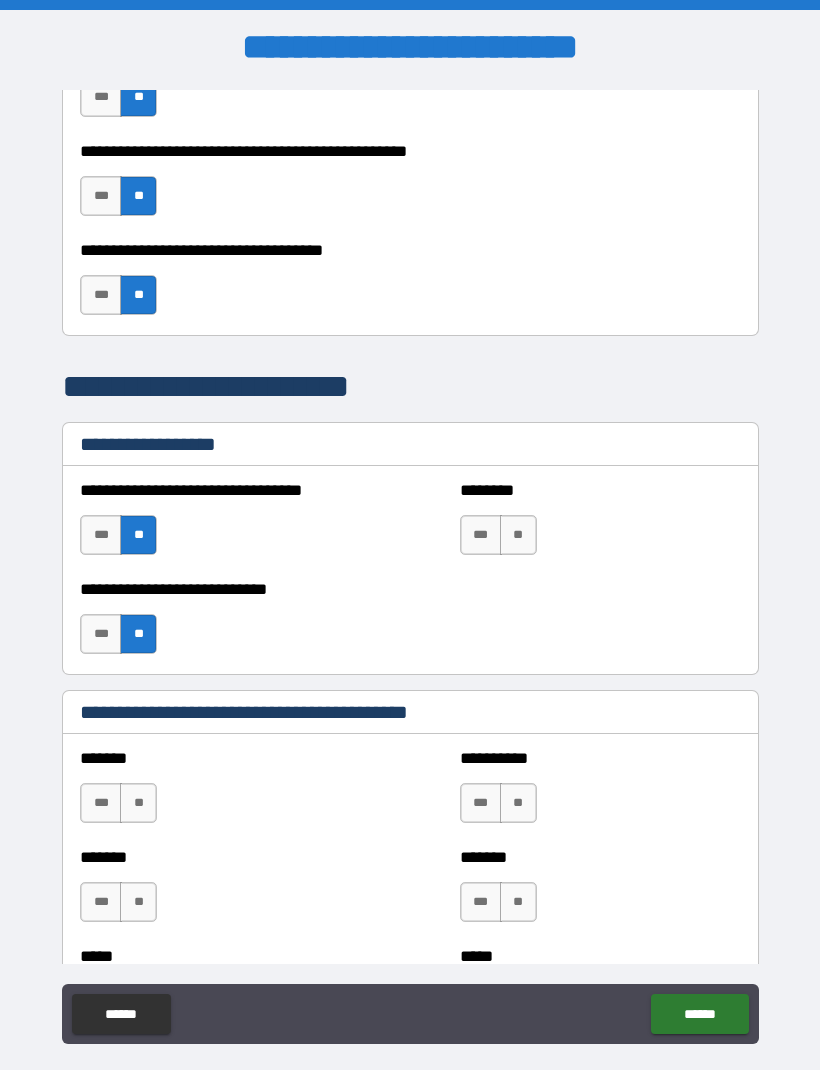 click on "**" at bounding box center (518, 535) 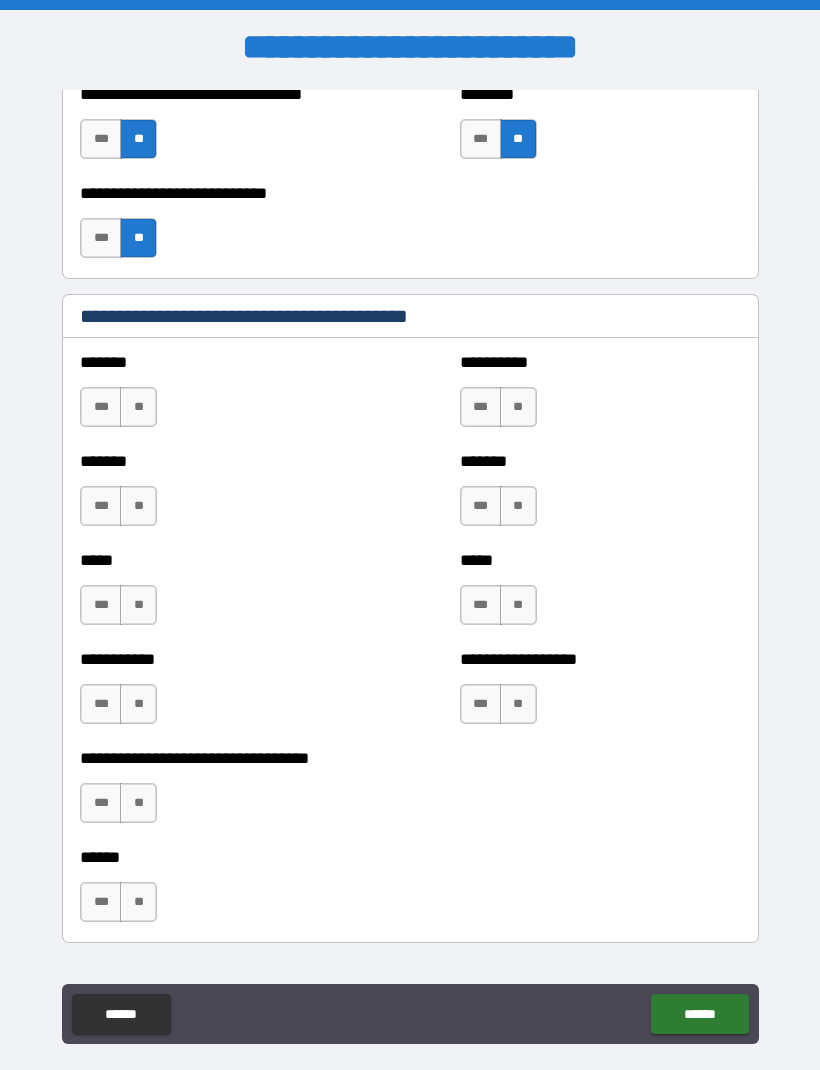 scroll, scrollTop: 1771, scrollLeft: 0, axis: vertical 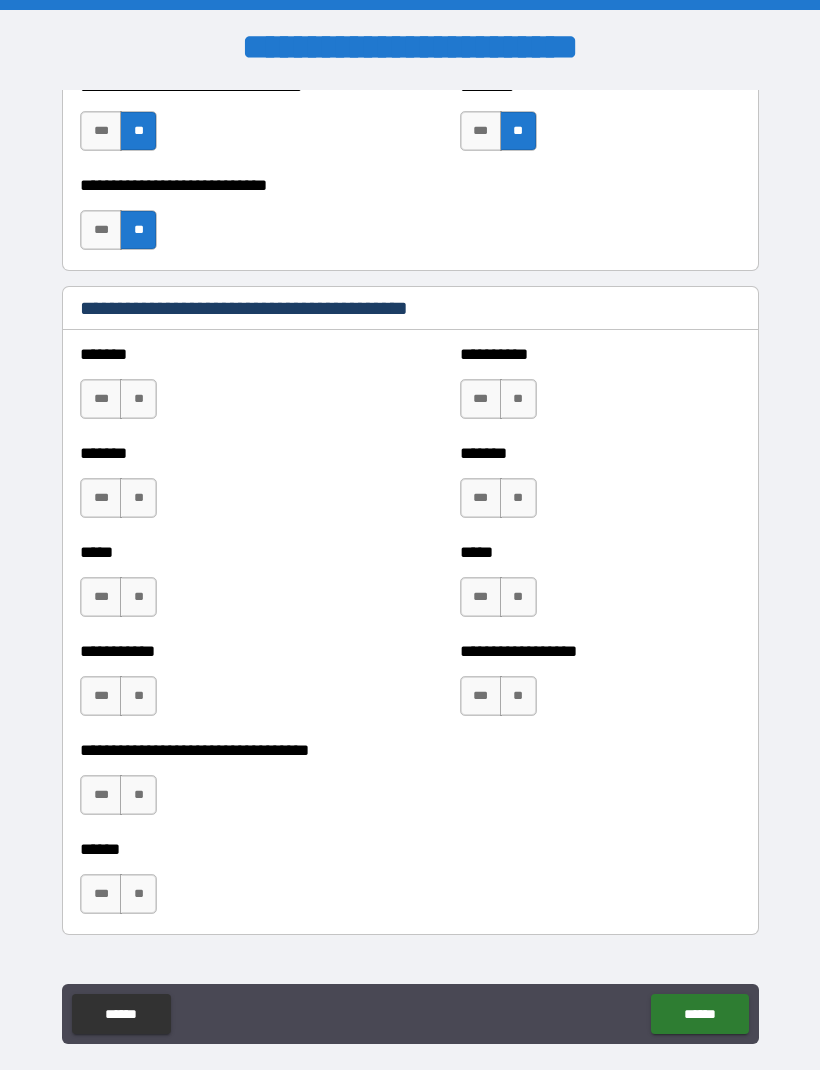 click on "**" at bounding box center (138, 399) 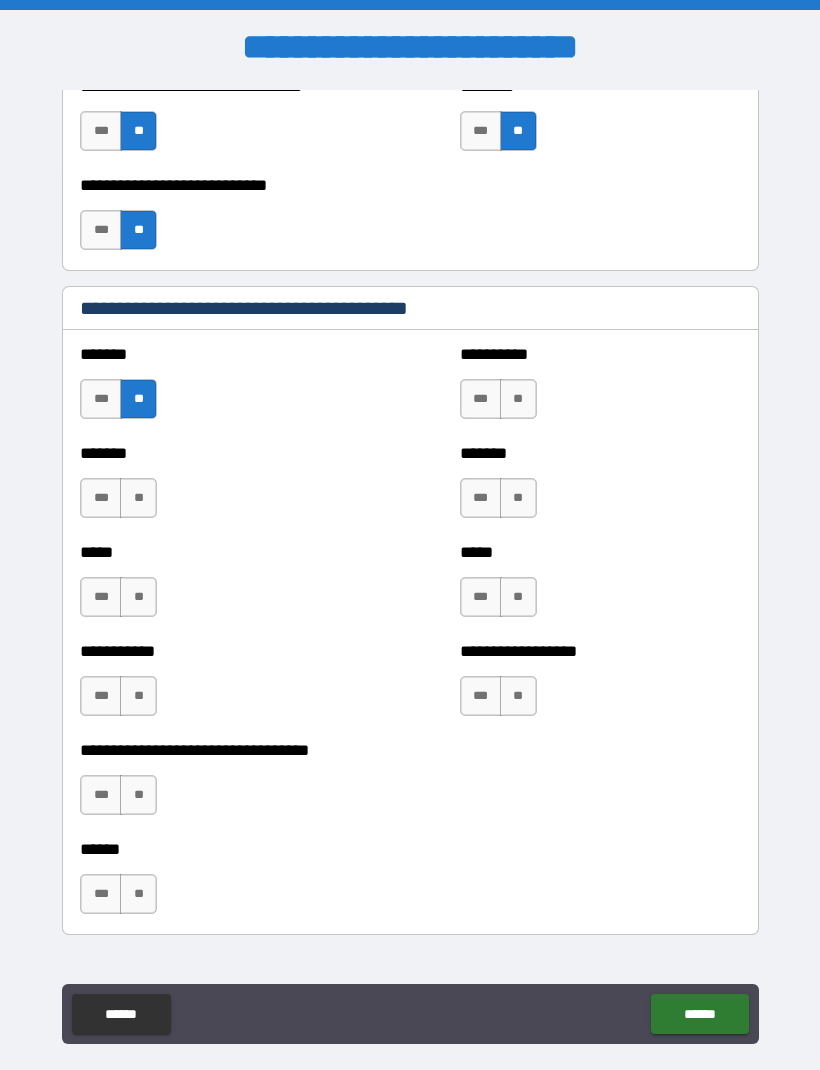 click on "**" at bounding box center [138, 498] 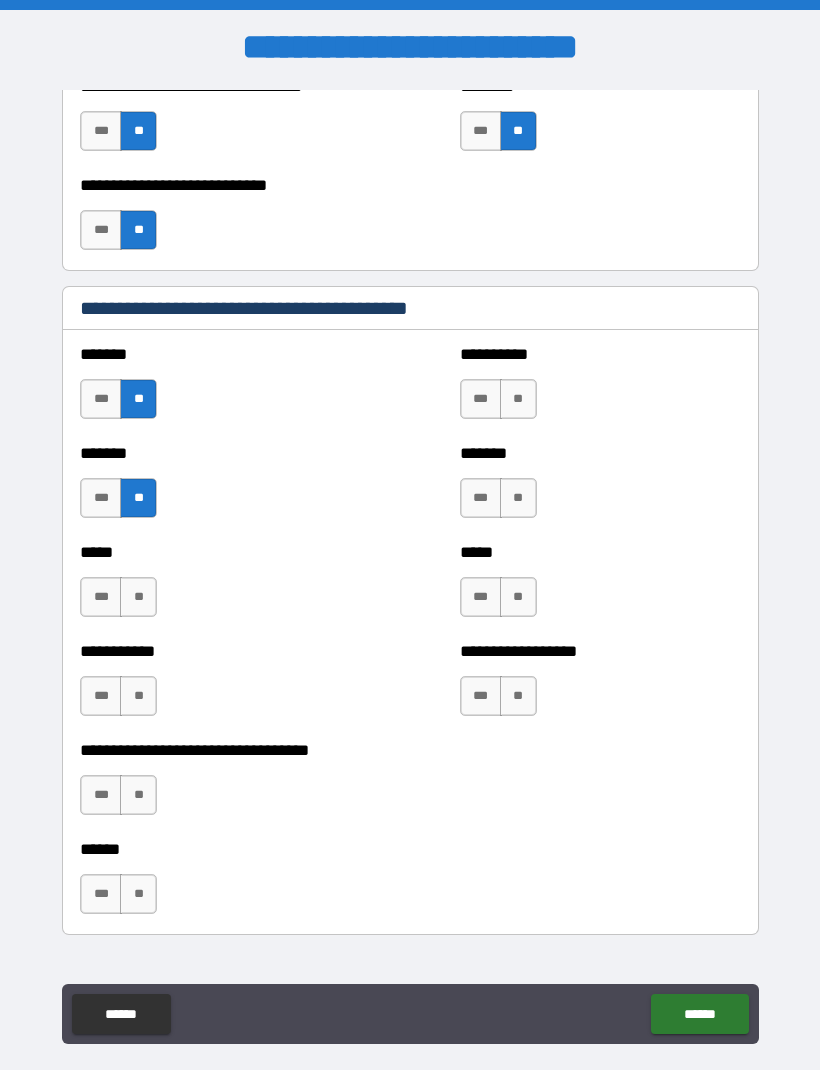 click on "**" at bounding box center [138, 597] 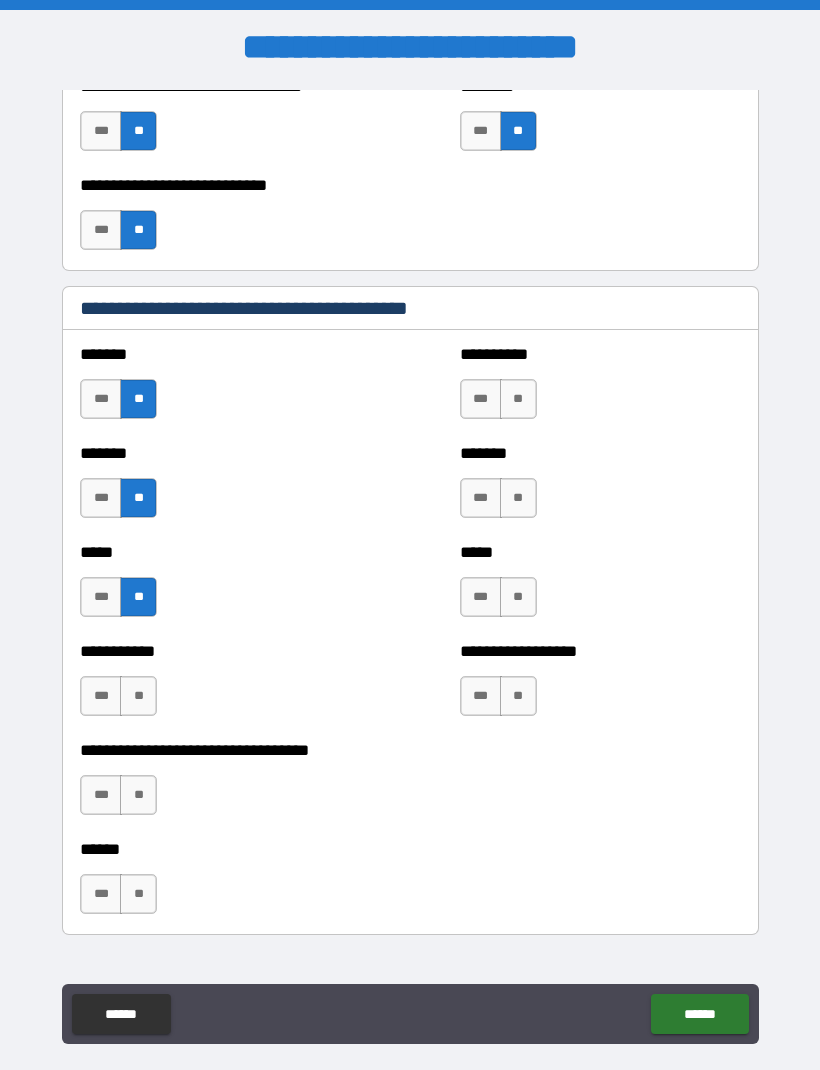 click on "**" at bounding box center [138, 696] 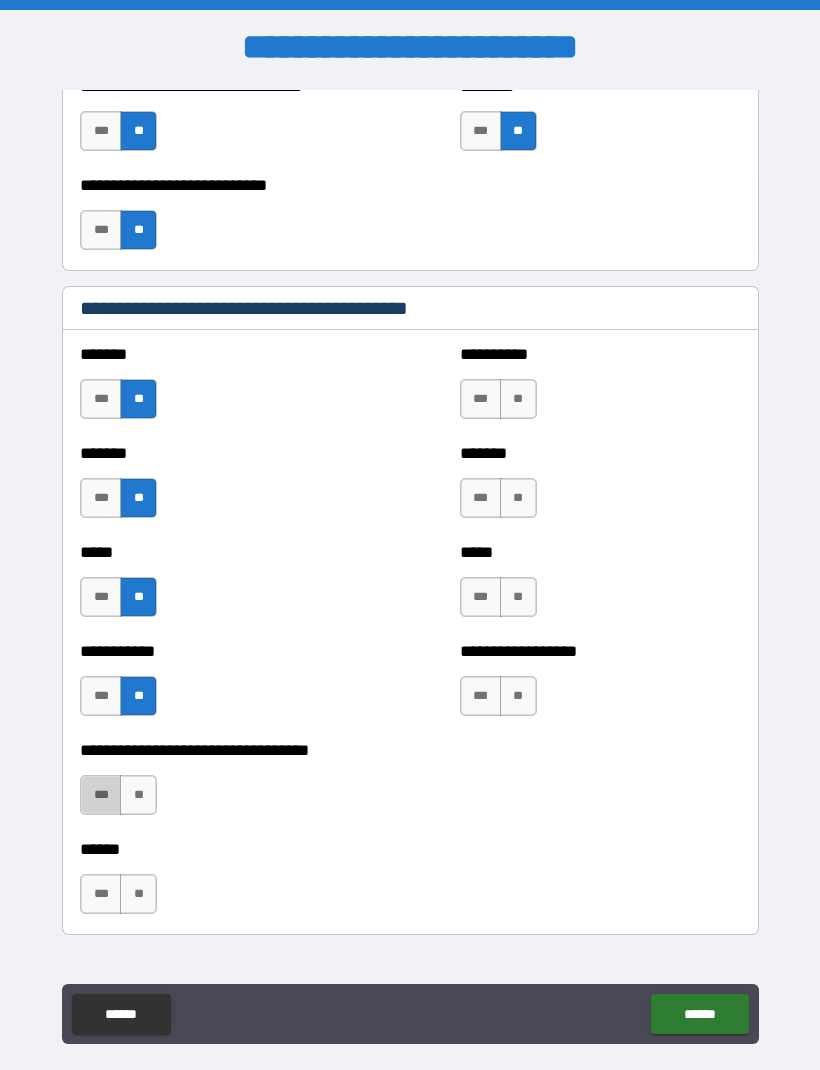 click on "**" at bounding box center [138, 795] 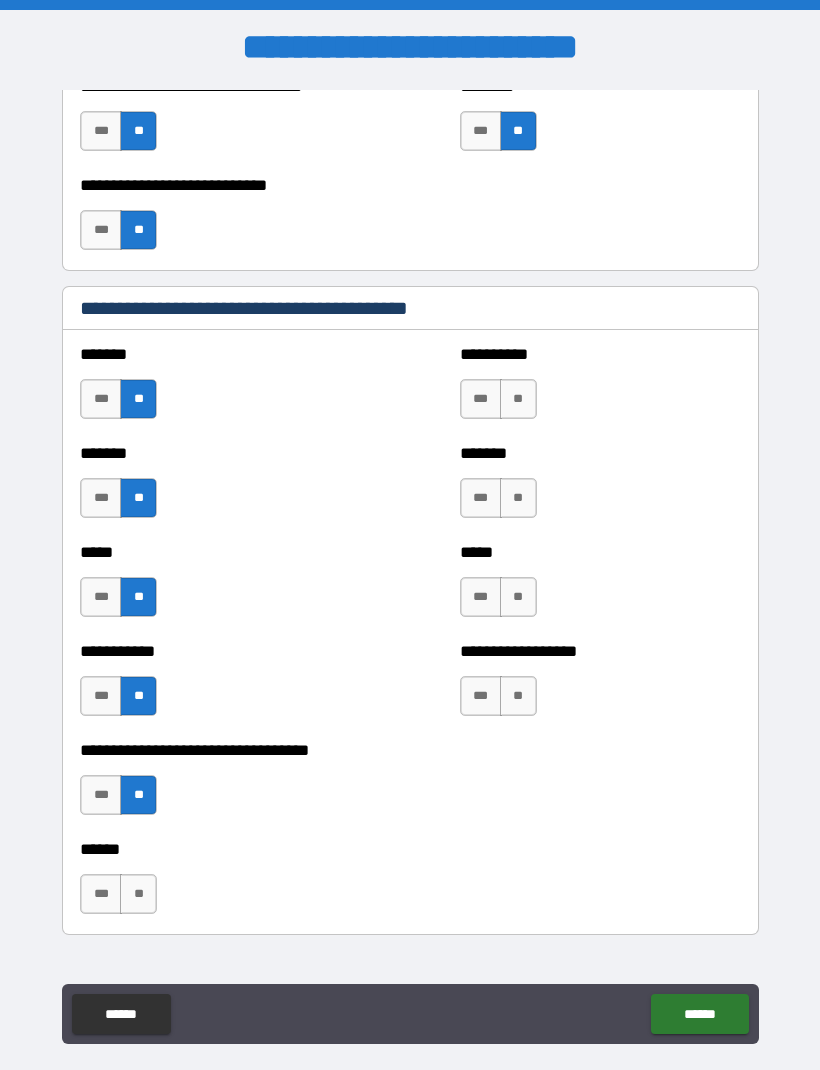 click on "**" at bounding box center (138, 894) 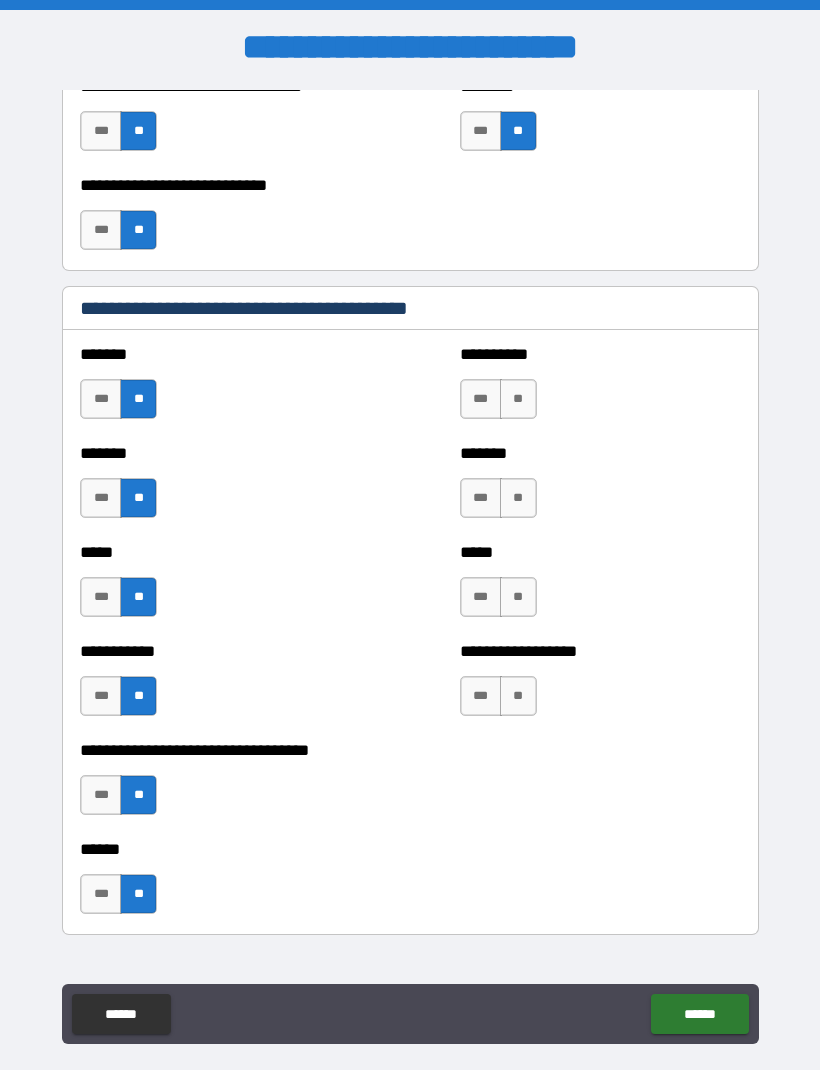 click on "**" at bounding box center [518, 399] 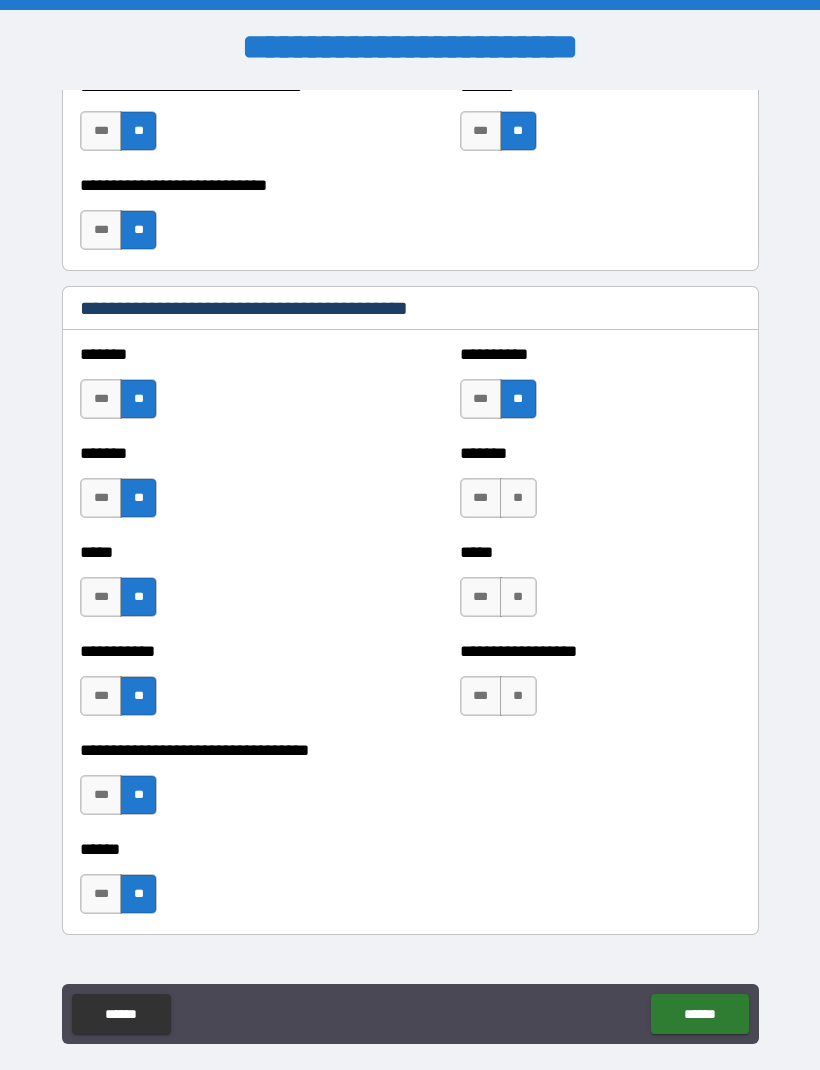 click on "**" at bounding box center (518, 498) 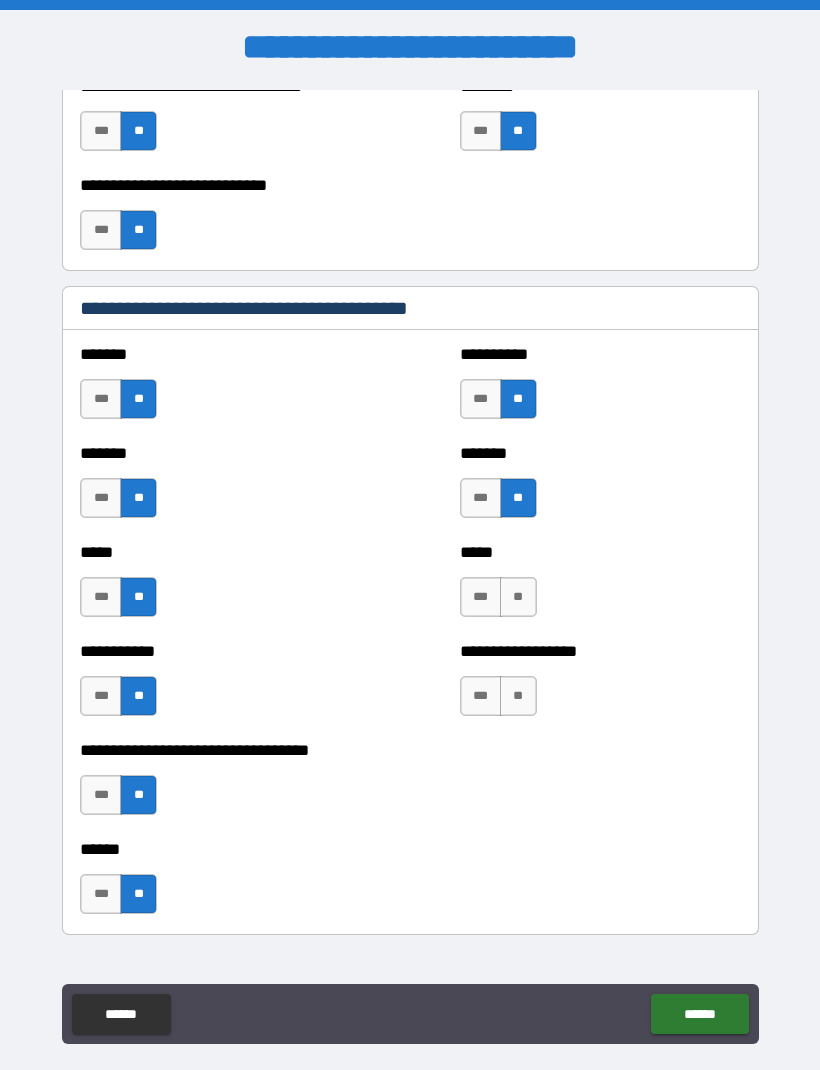 click on "**" at bounding box center (518, 597) 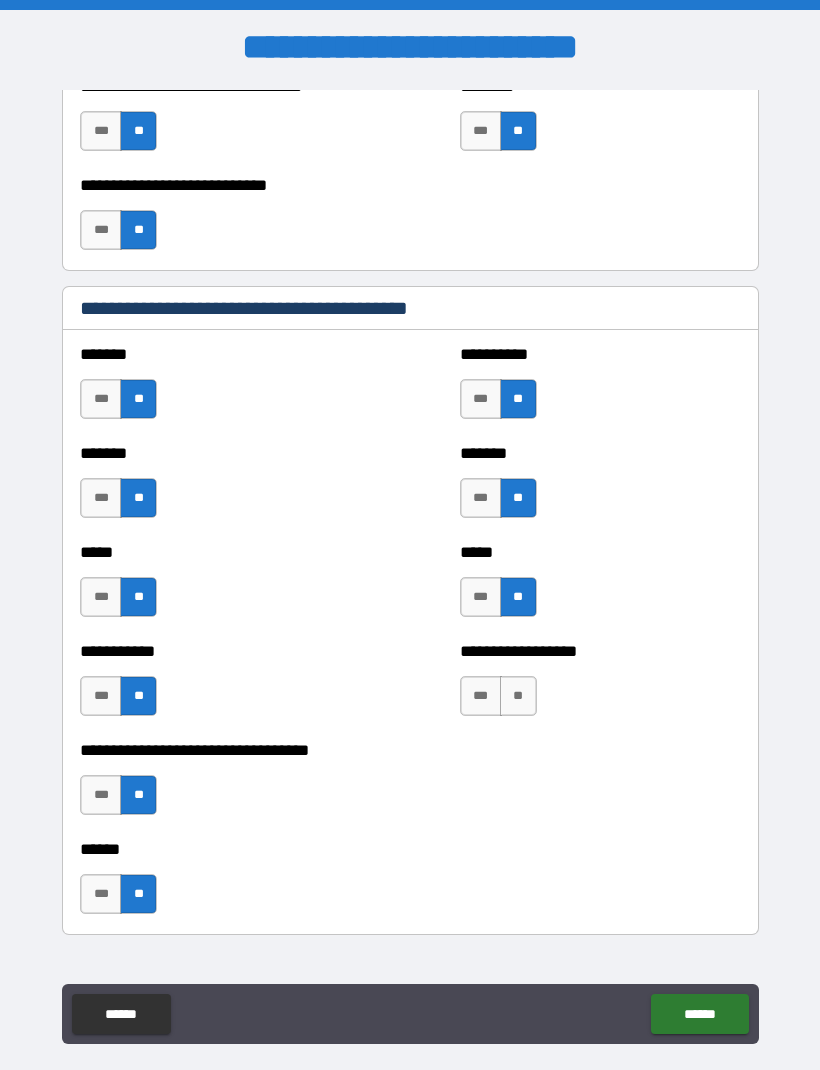 click on "**" at bounding box center [518, 696] 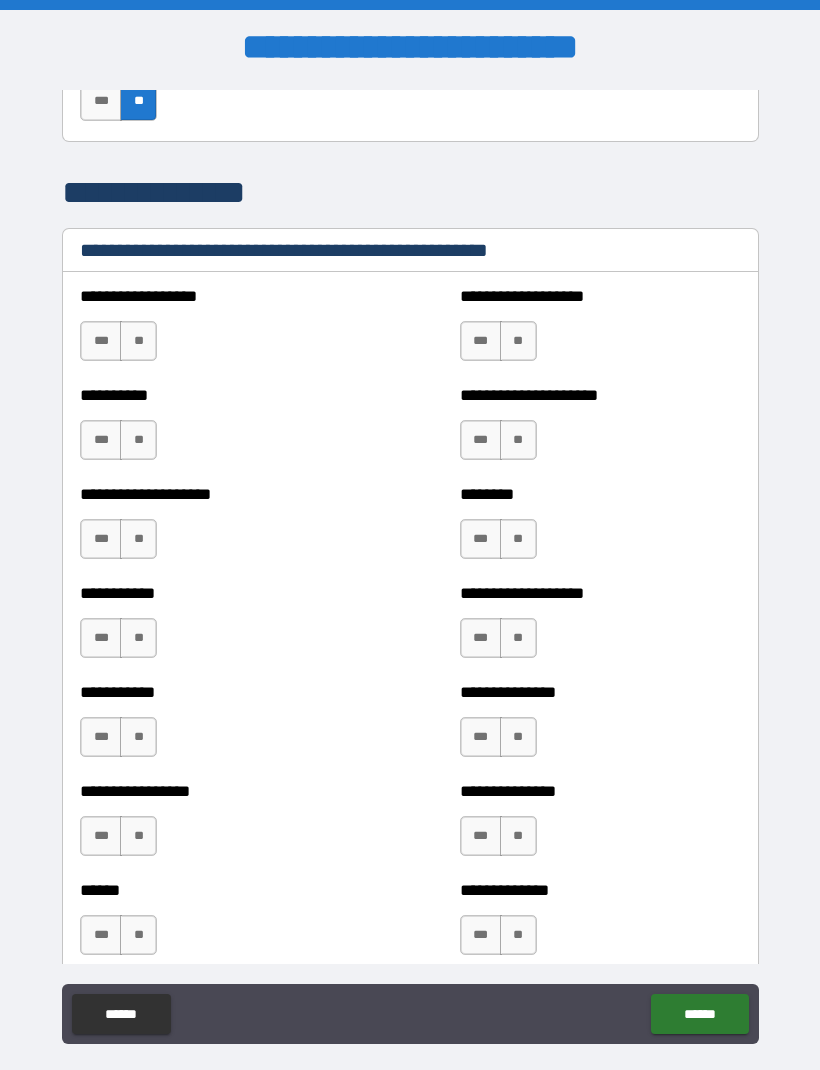 scroll, scrollTop: 2581, scrollLeft: 0, axis: vertical 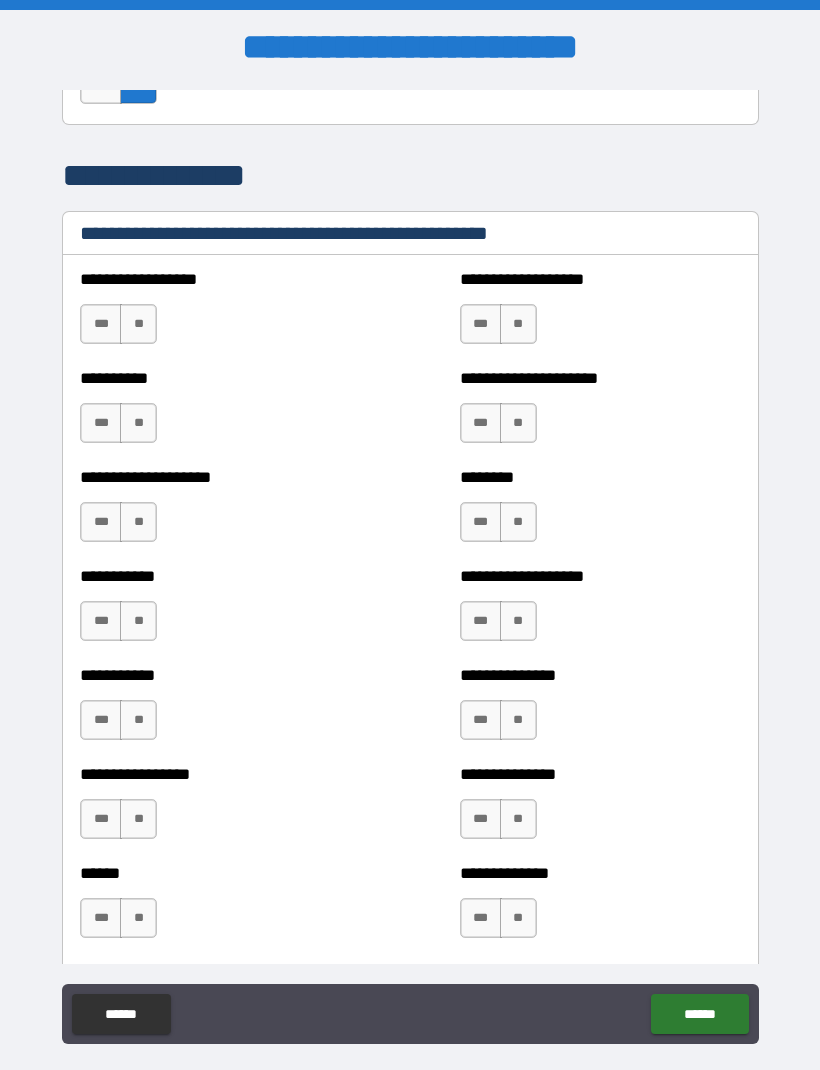 click on "**" at bounding box center (138, 324) 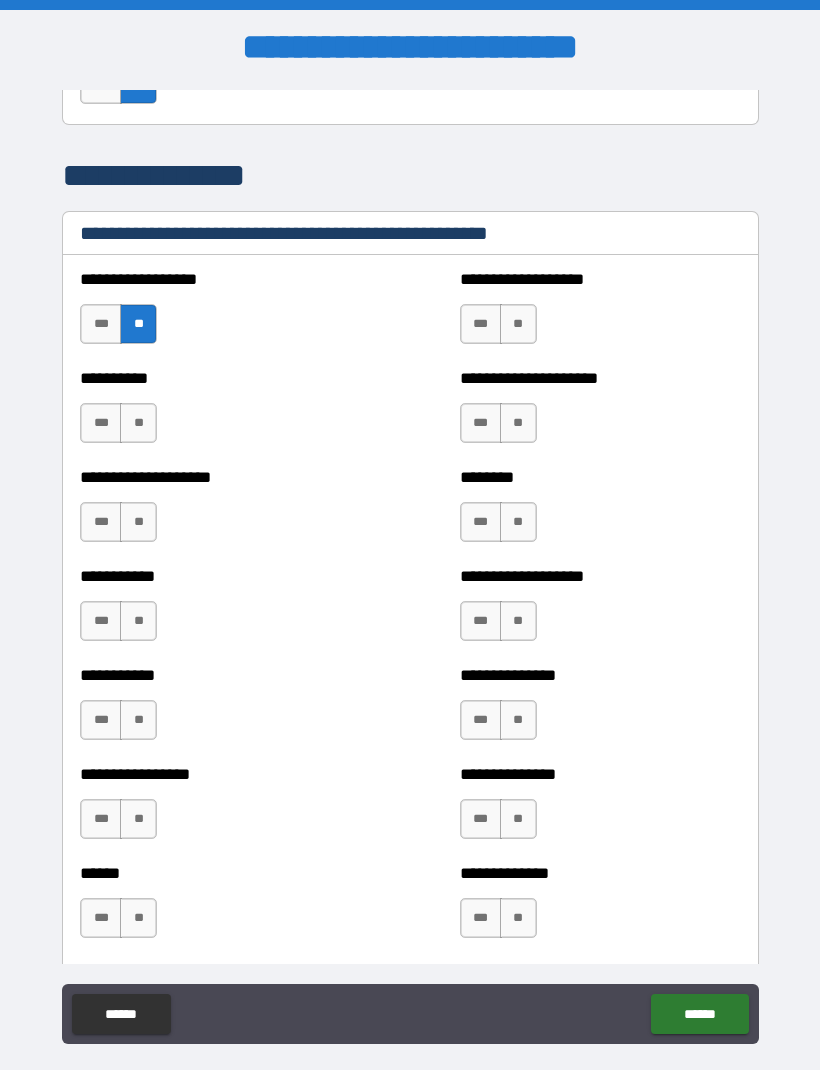 click on "**" at bounding box center (138, 423) 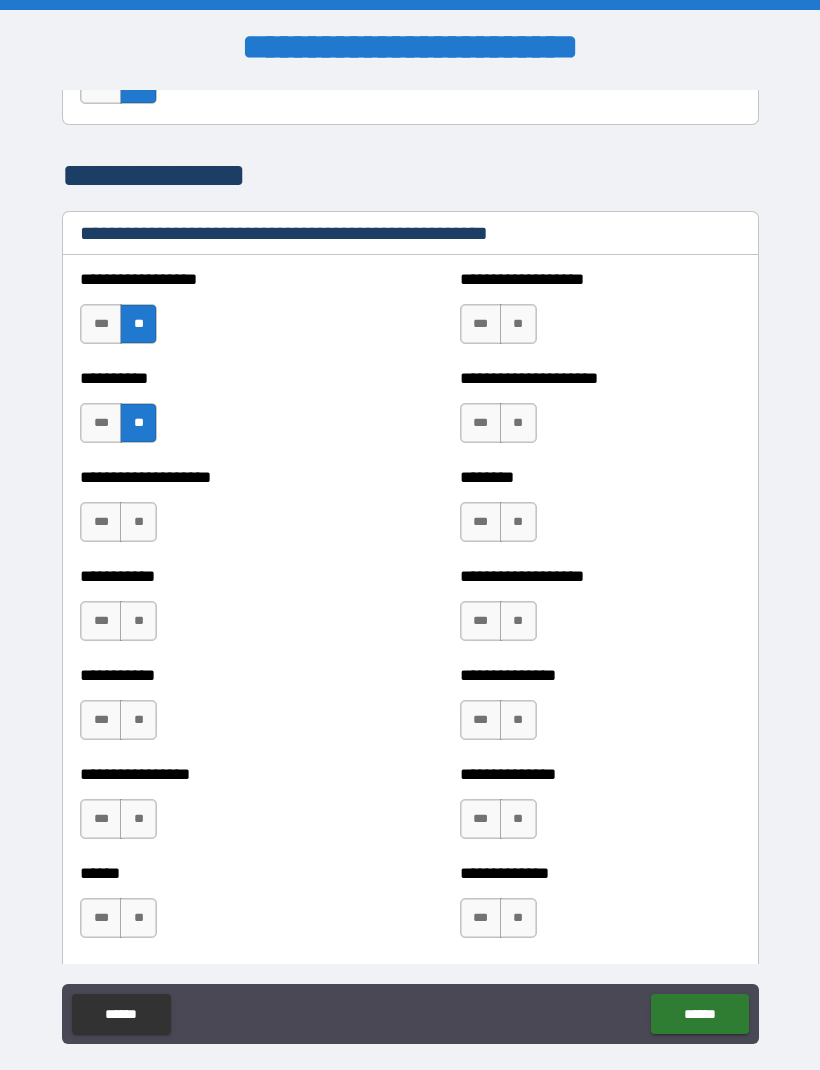 click on "**" at bounding box center [138, 522] 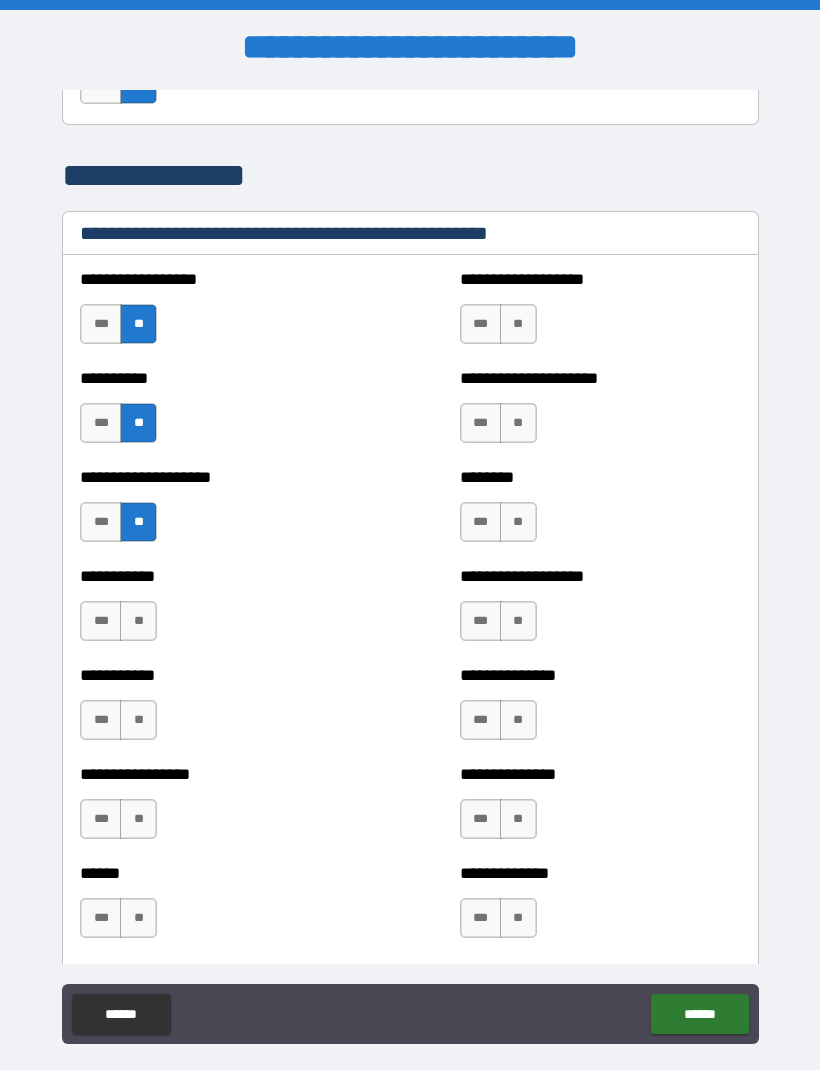 click on "**" at bounding box center [138, 621] 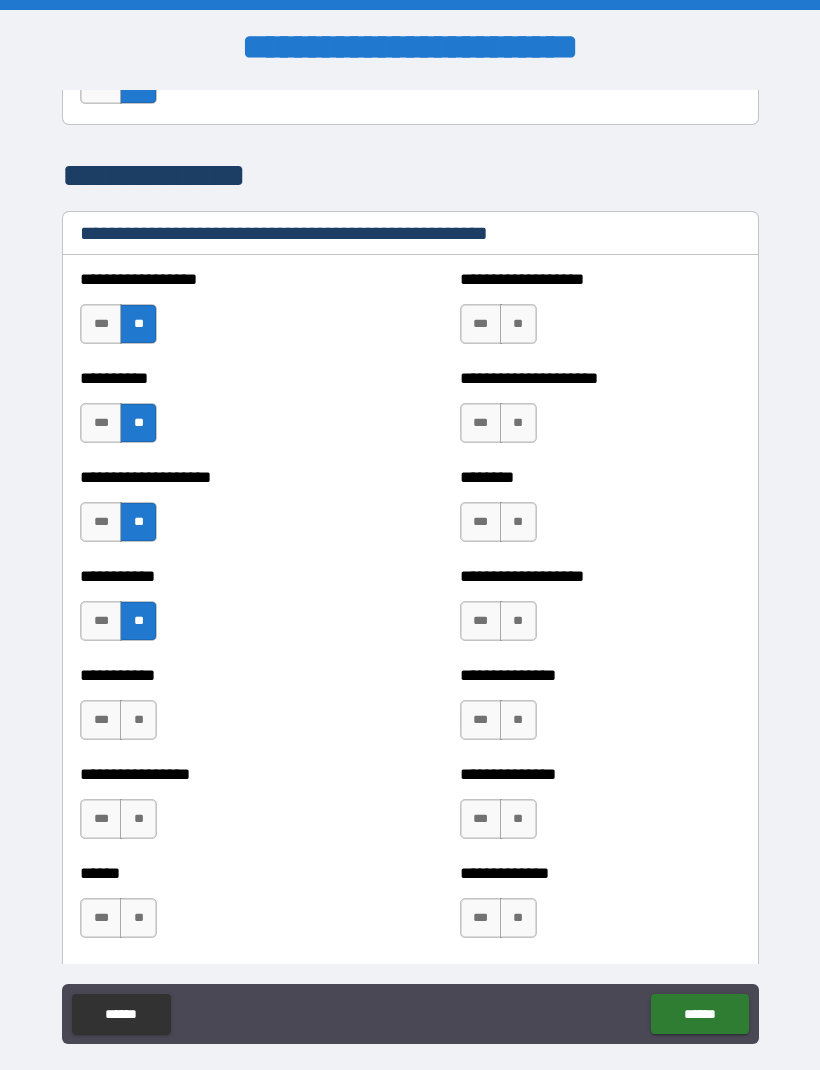 click on "**" at bounding box center (138, 720) 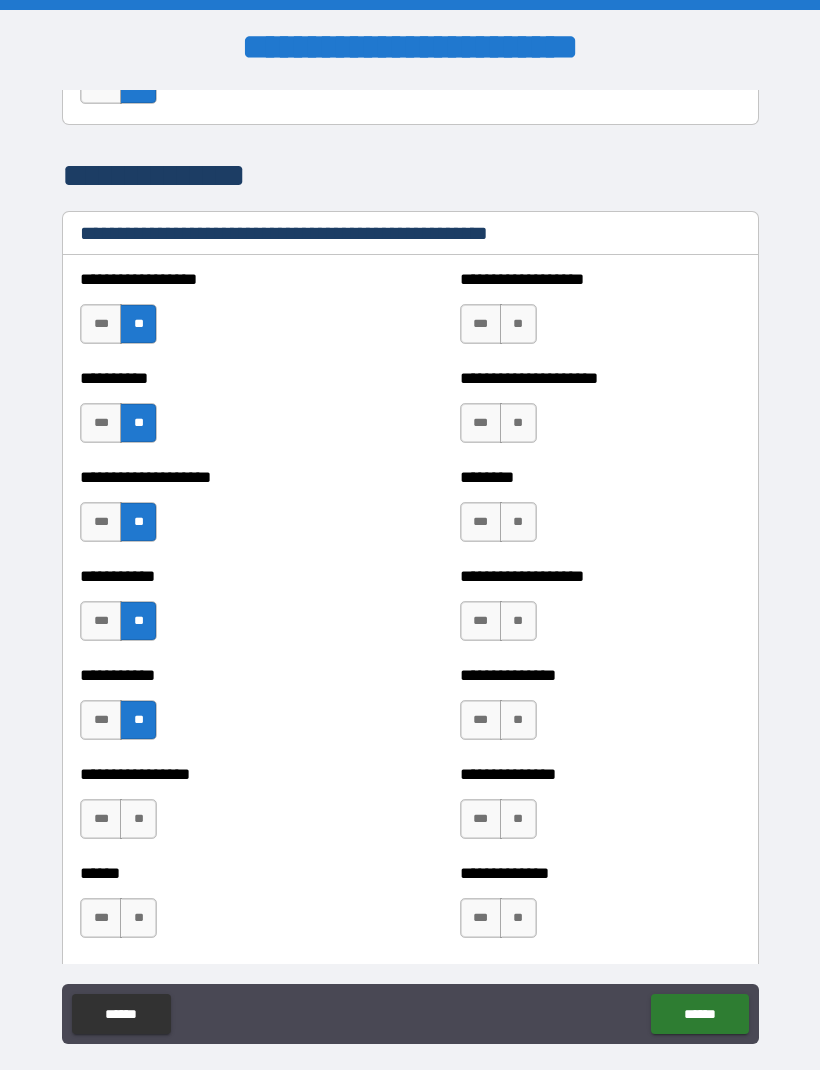 click on "**" at bounding box center [138, 819] 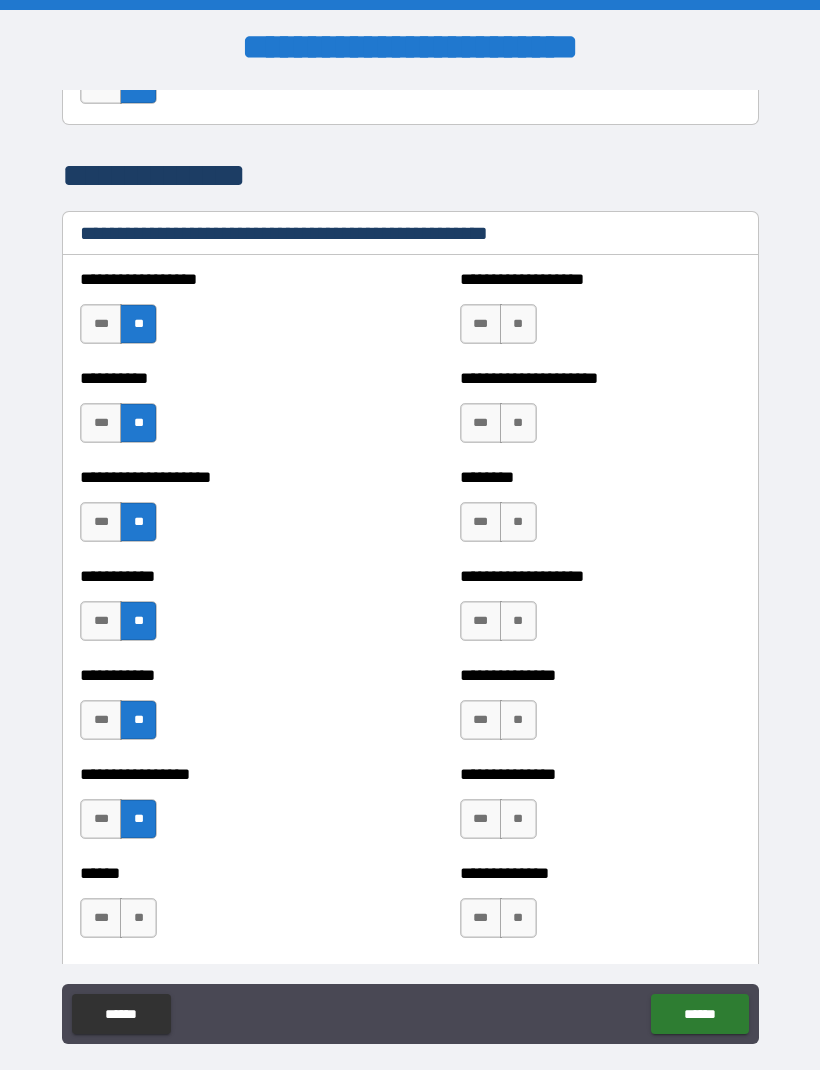click on "**" at bounding box center (138, 918) 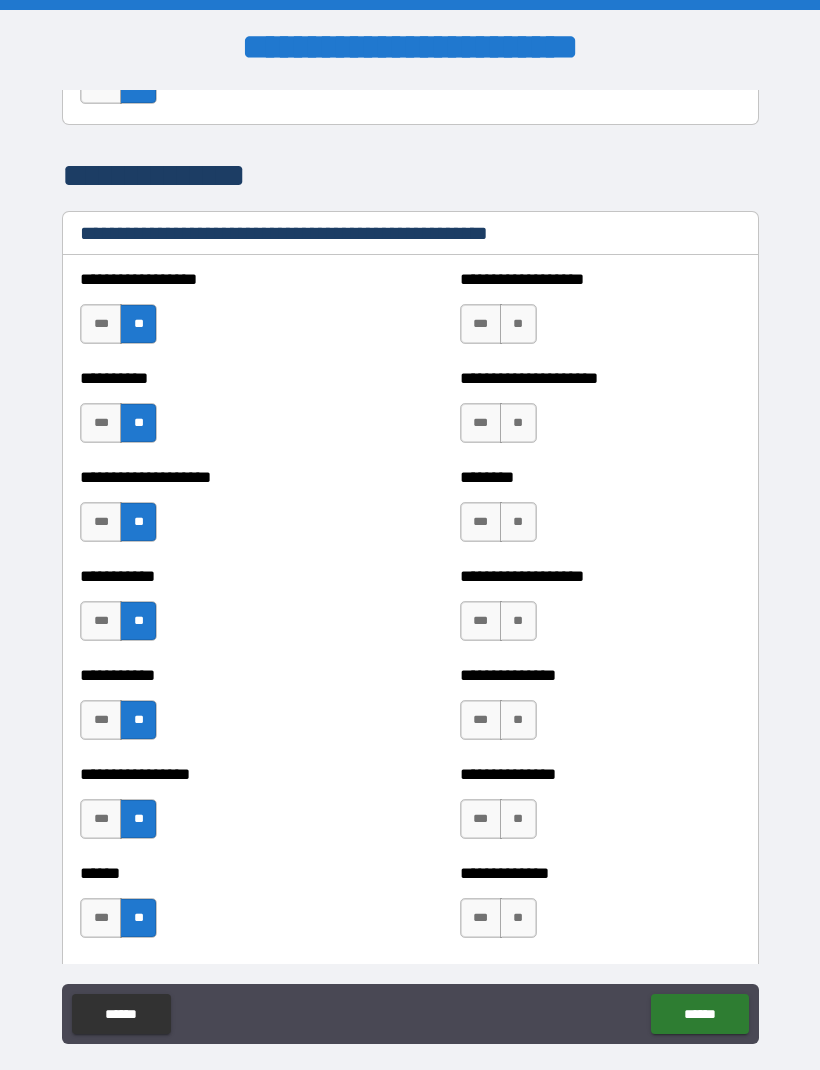 click on "**" at bounding box center [518, 324] 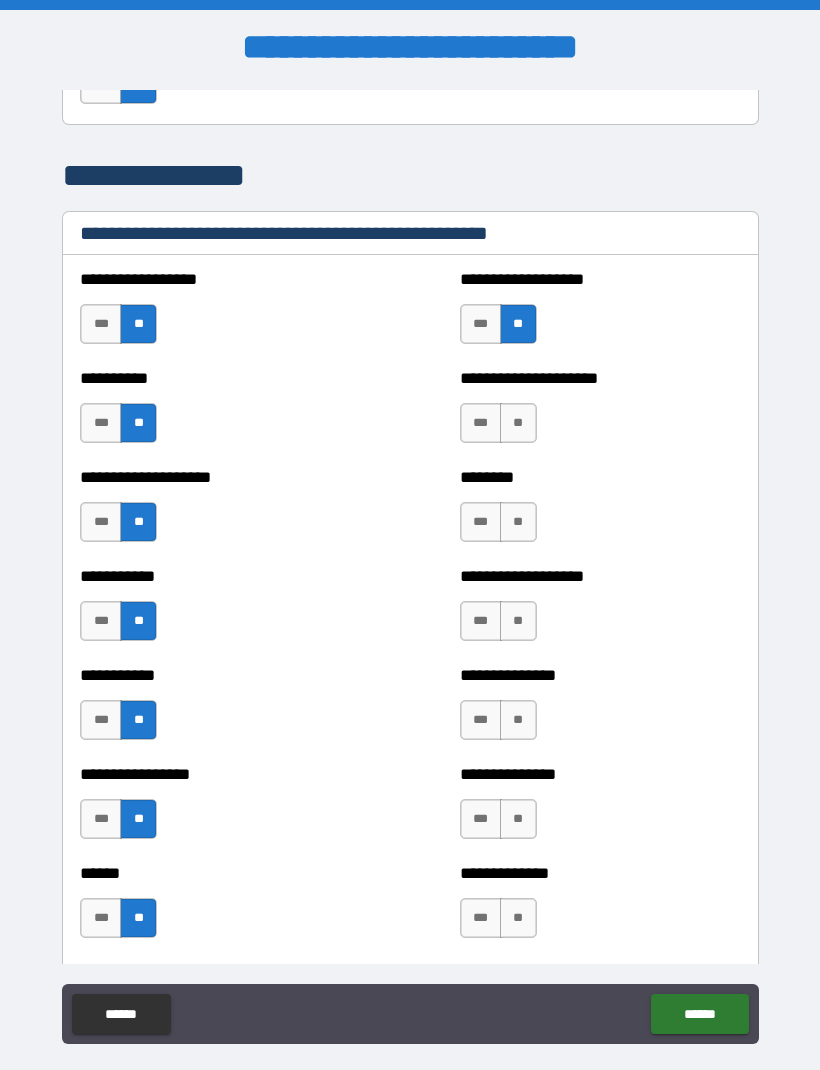 click on "**" at bounding box center [518, 423] 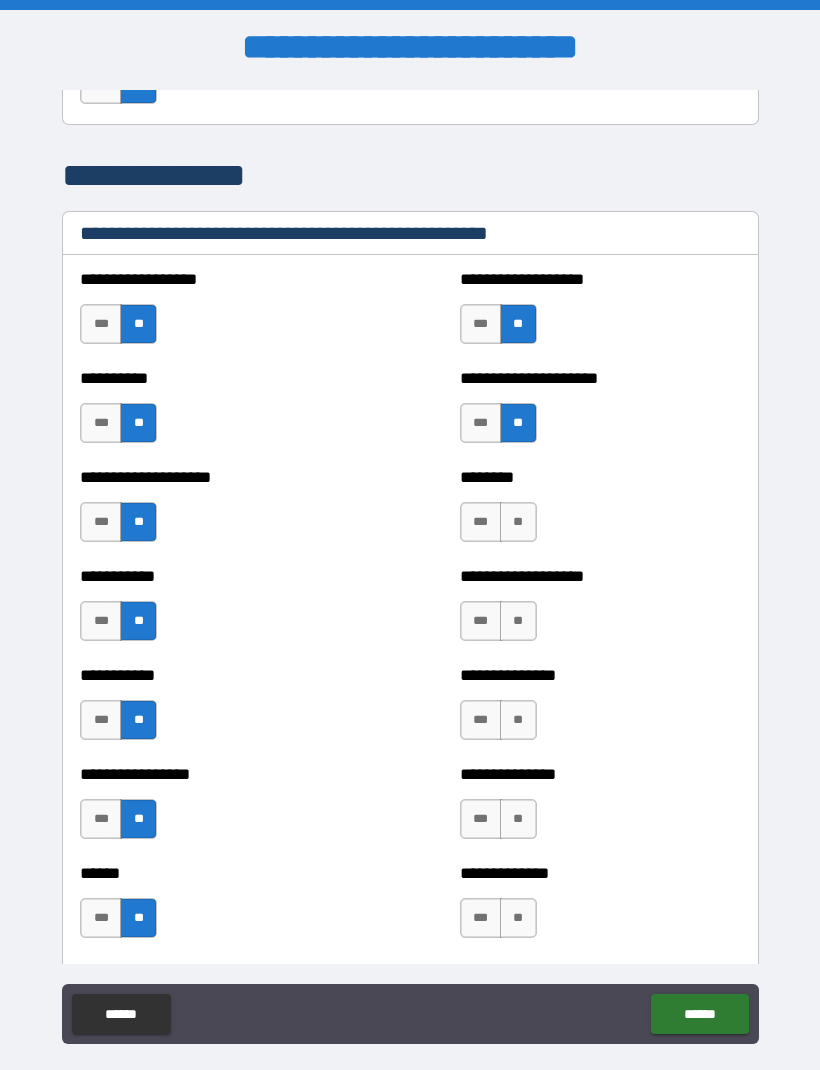 click on "**" at bounding box center [518, 522] 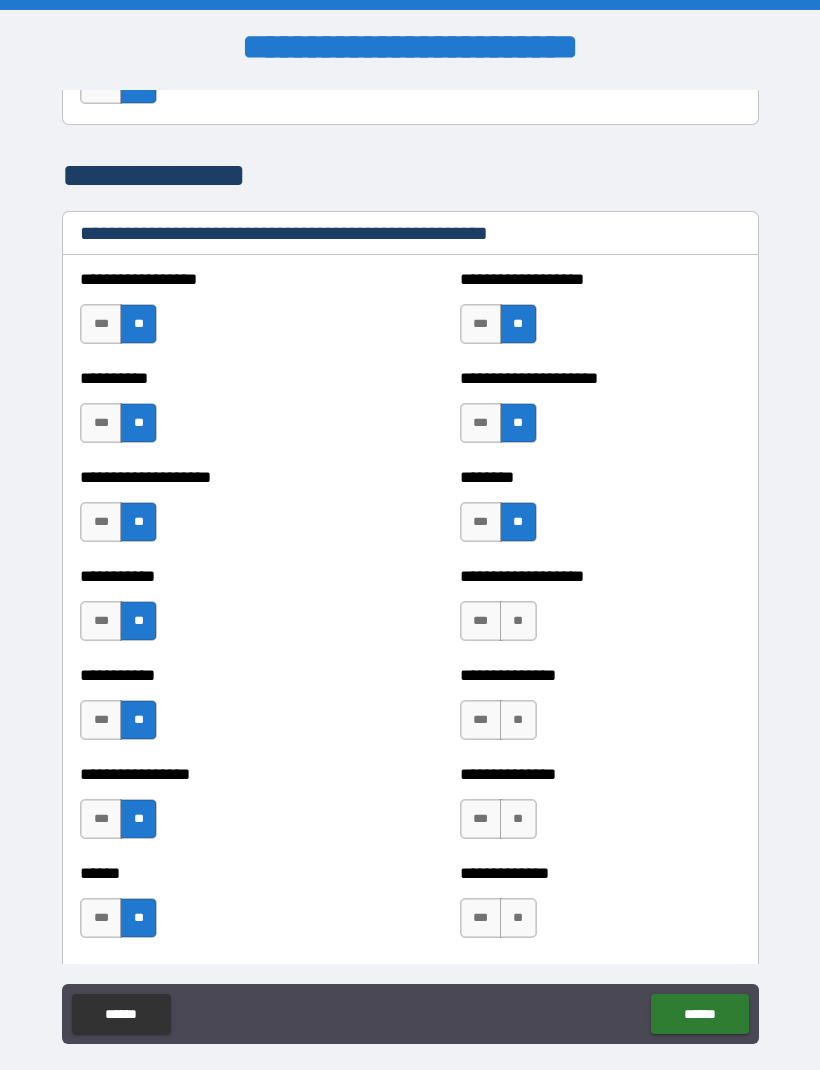 click on "**" at bounding box center [518, 621] 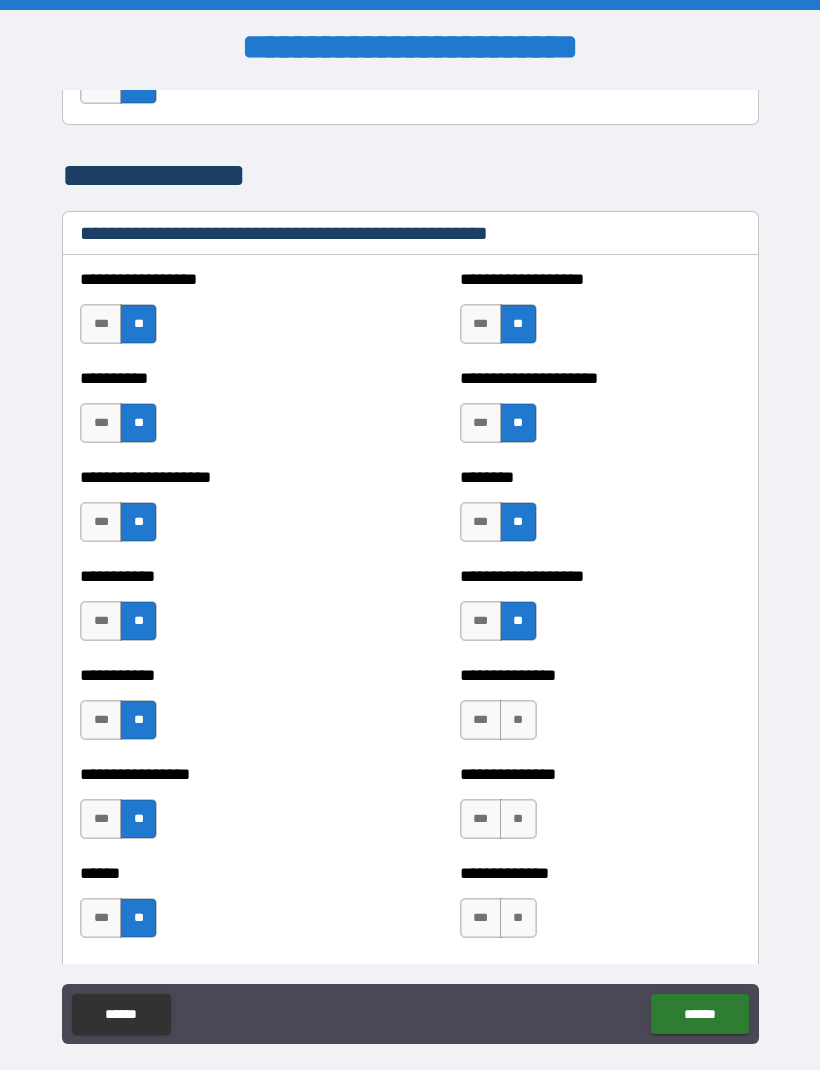 click on "**********" at bounding box center [600, 710] 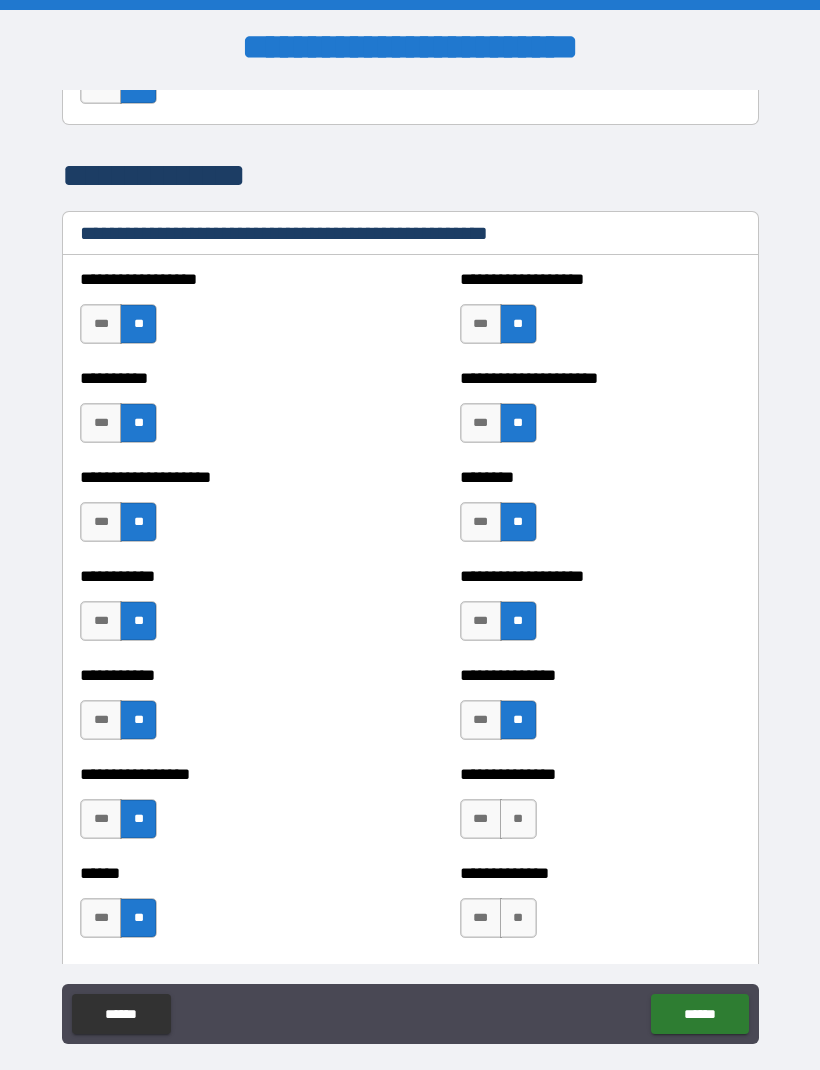click on "**" at bounding box center (518, 819) 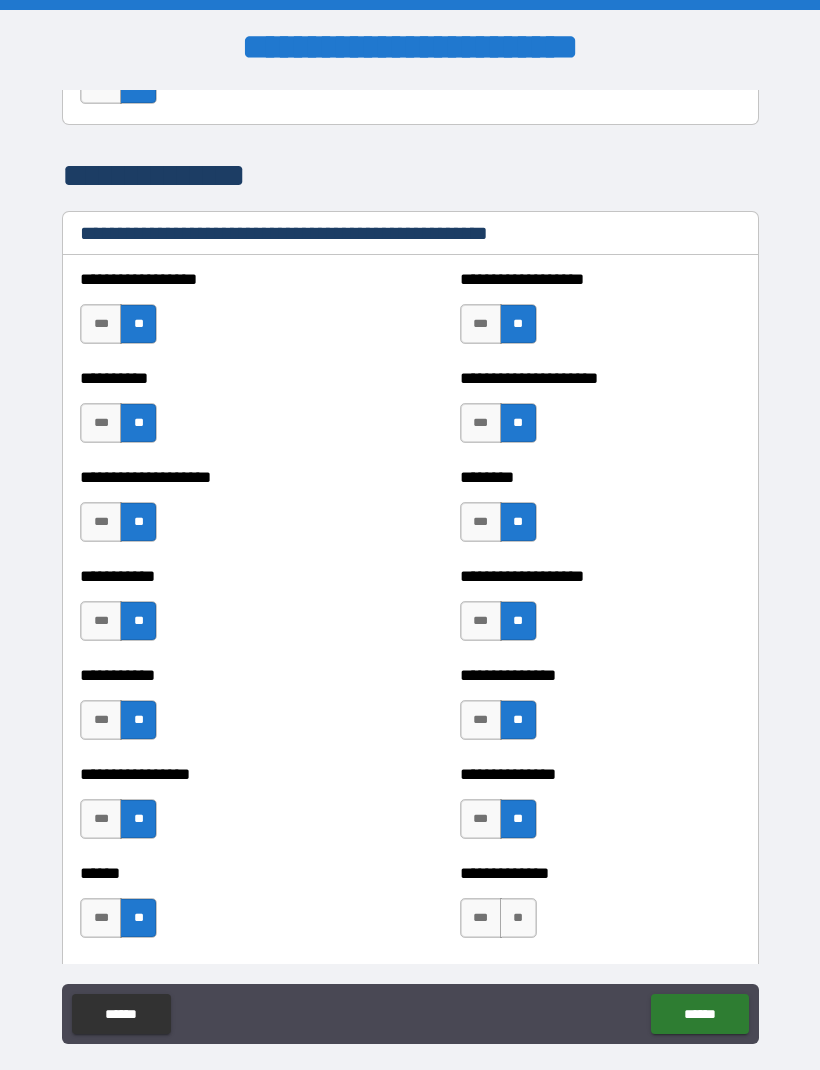 click on "**" at bounding box center (518, 918) 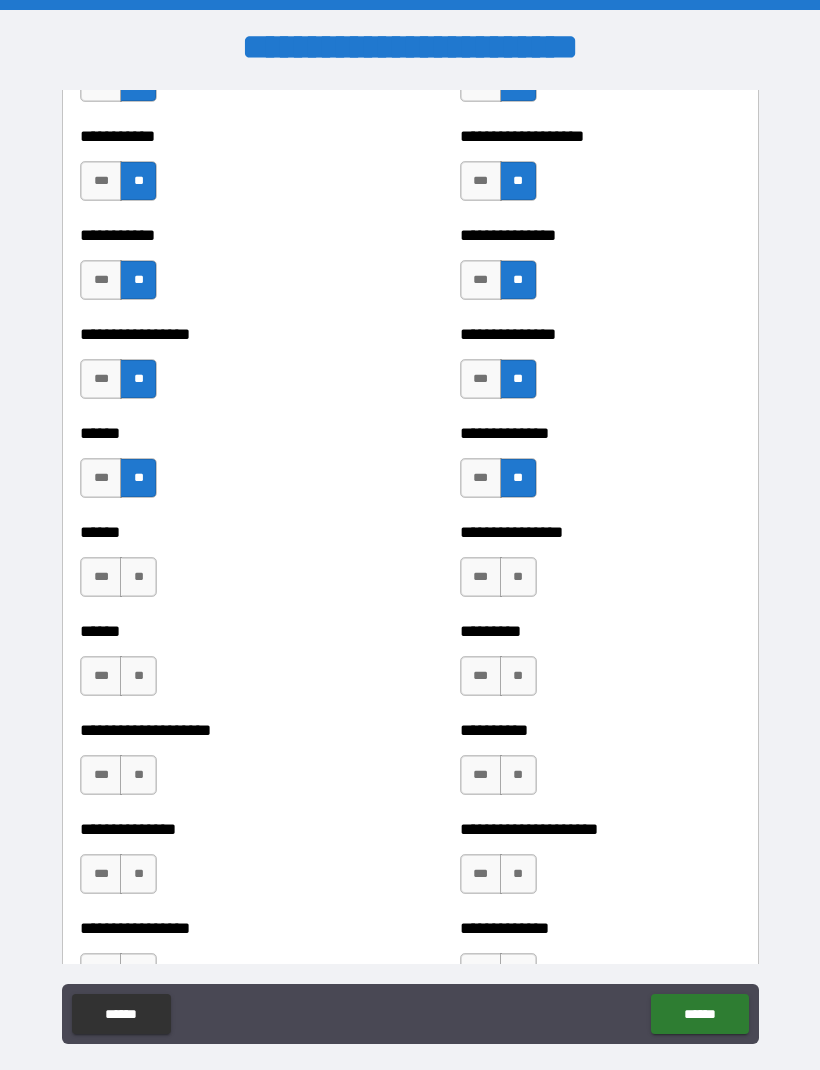 scroll, scrollTop: 3019, scrollLeft: 0, axis: vertical 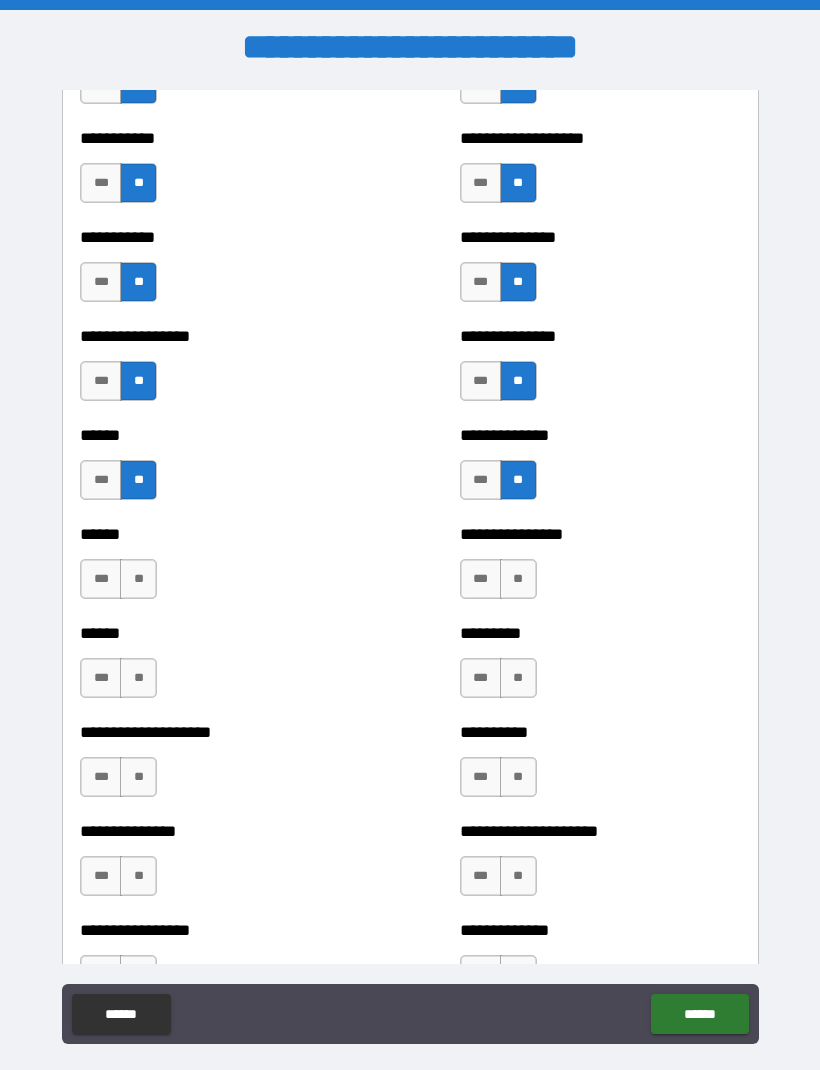 click on "**" at bounding box center (138, 579) 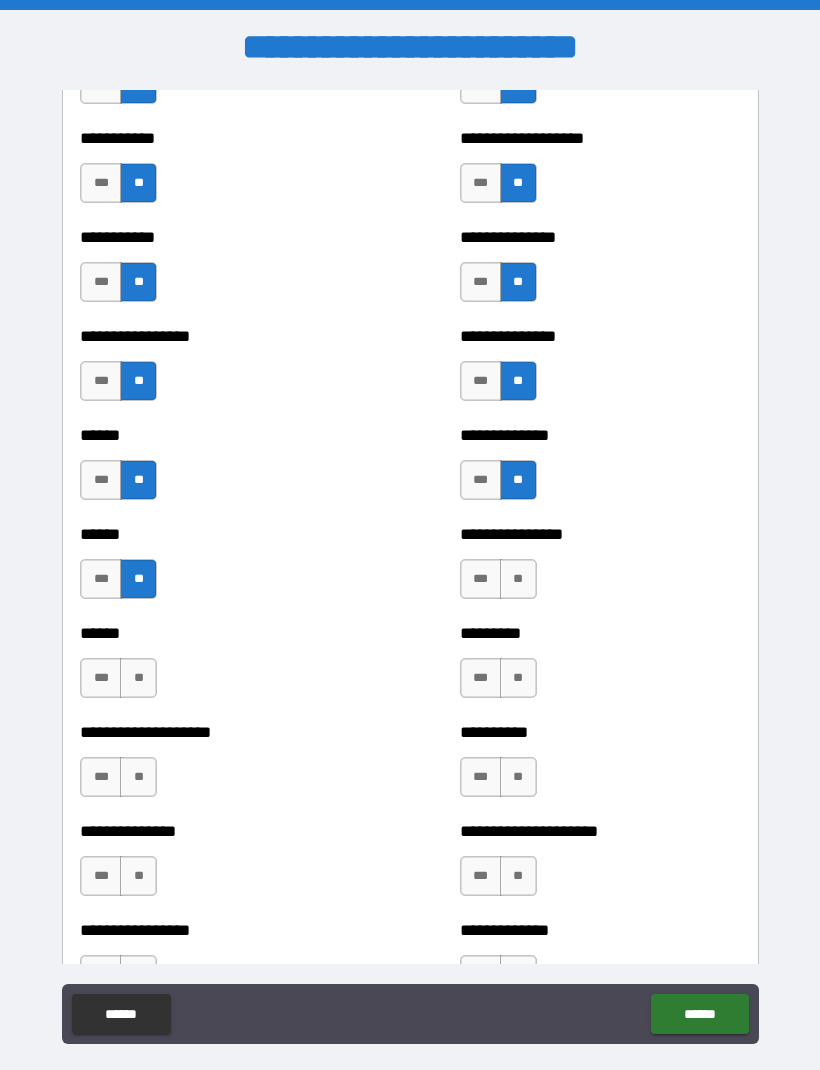 click on "**" at bounding box center (138, 678) 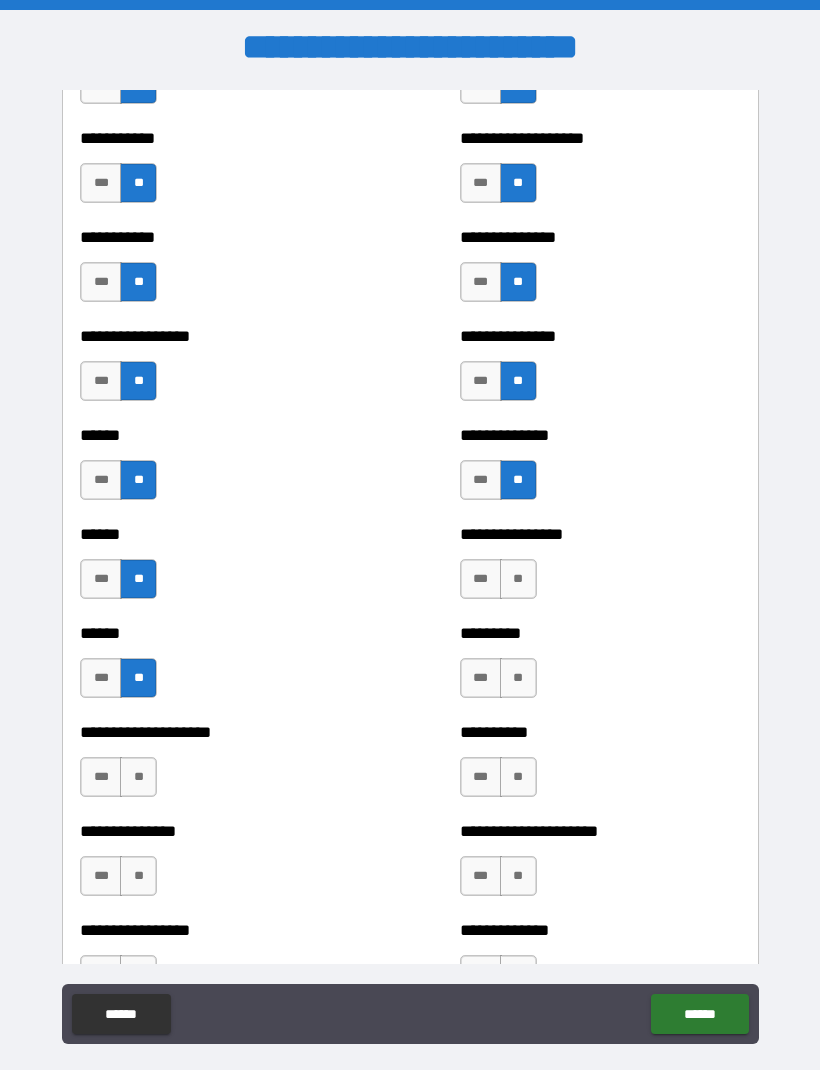 click on "**" at bounding box center (138, 777) 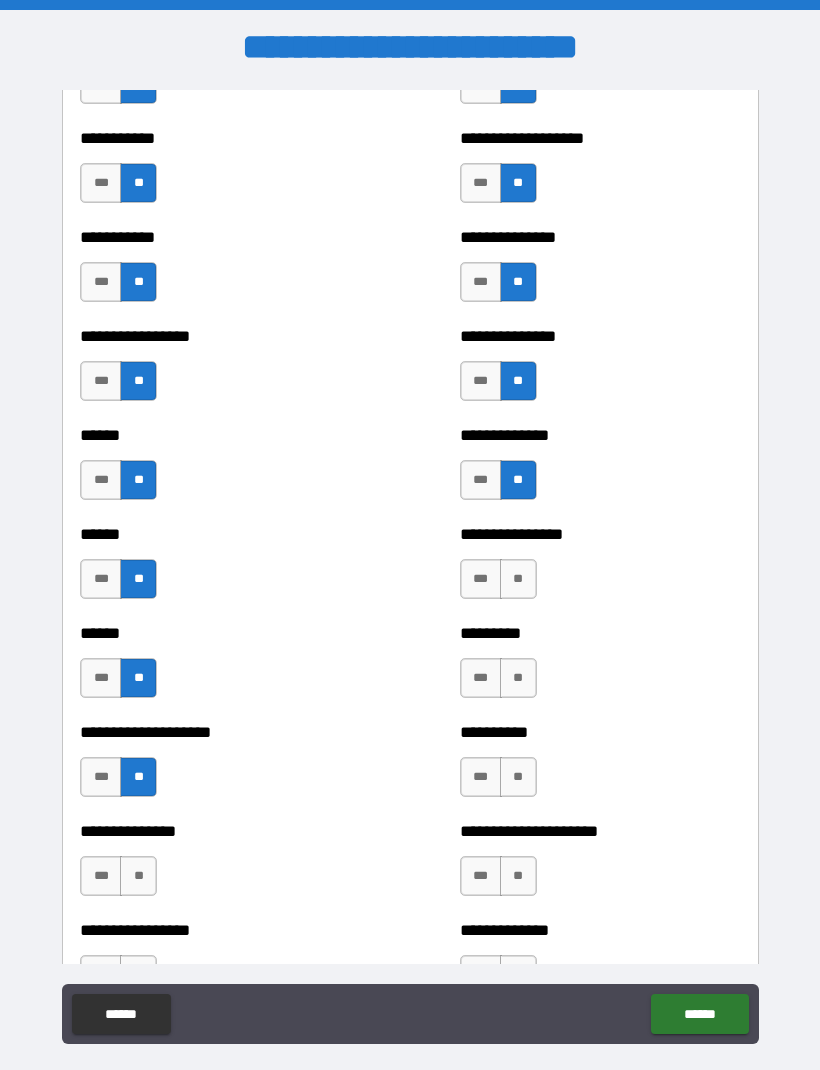 click on "**" at bounding box center [138, 876] 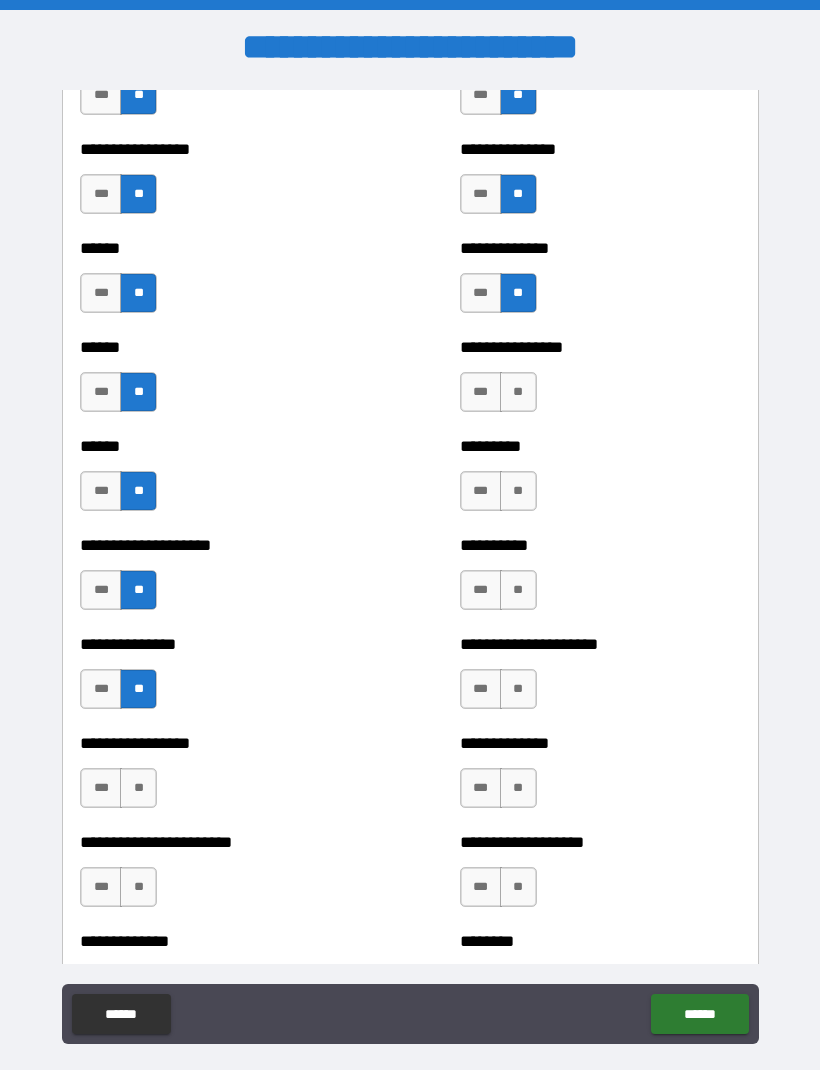 scroll, scrollTop: 3208, scrollLeft: 0, axis: vertical 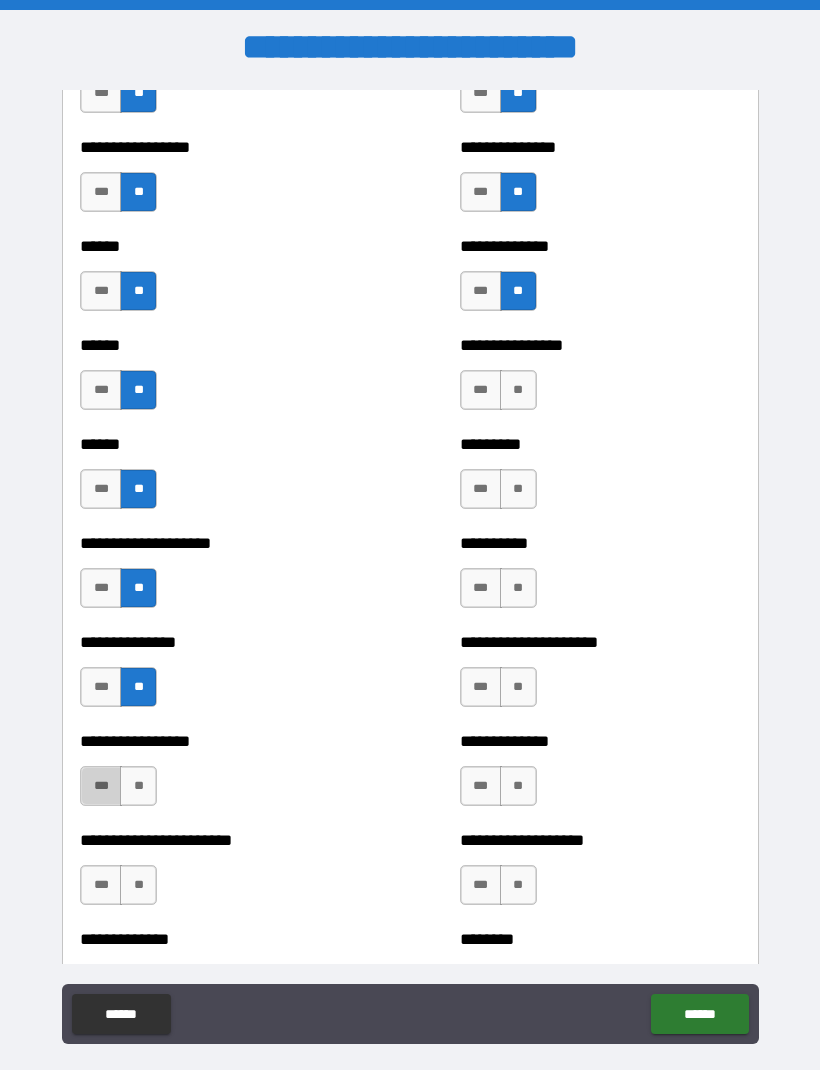 click on "**" at bounding box center [138, 786] 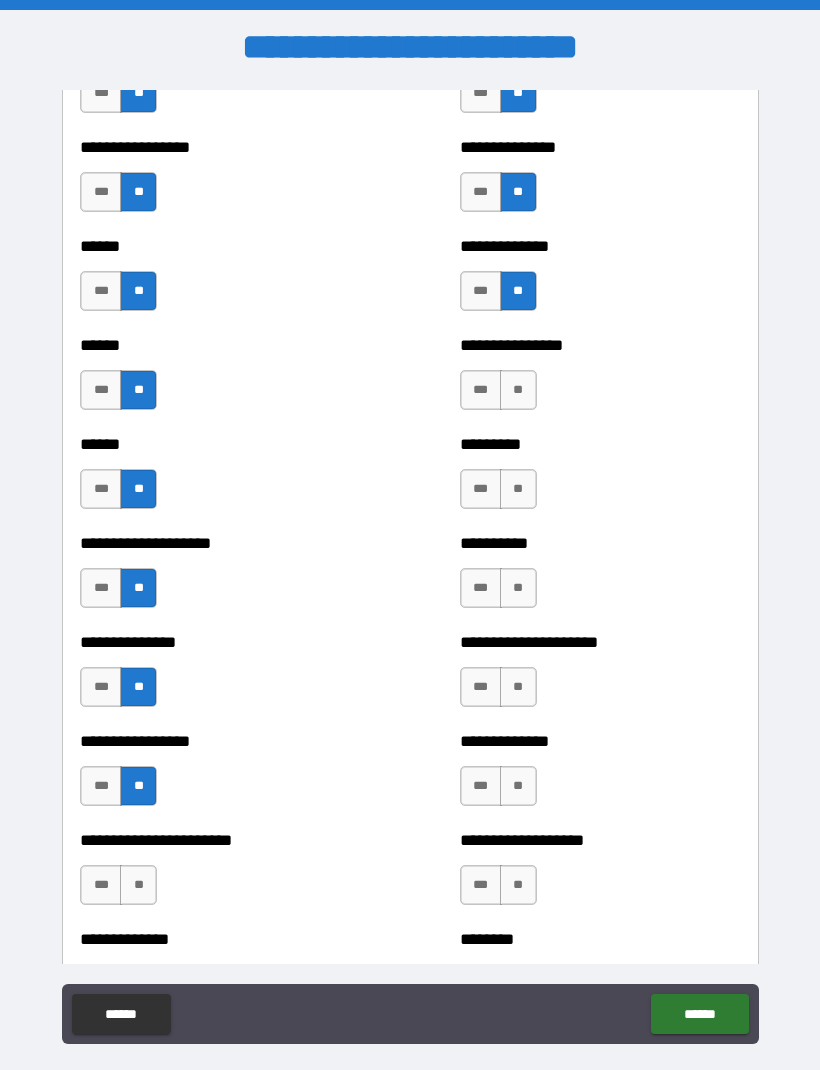 click on "**" at bounding box center (518, 390) 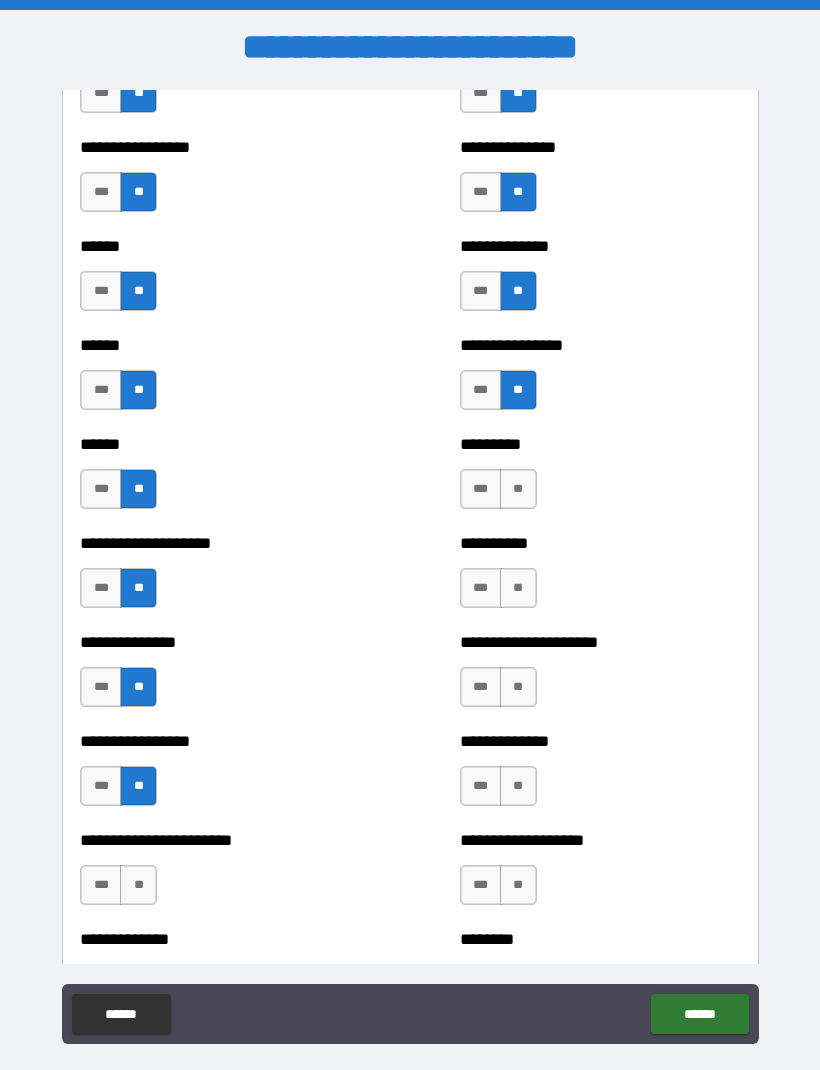 click on "**" at bounding box center (518, 489) 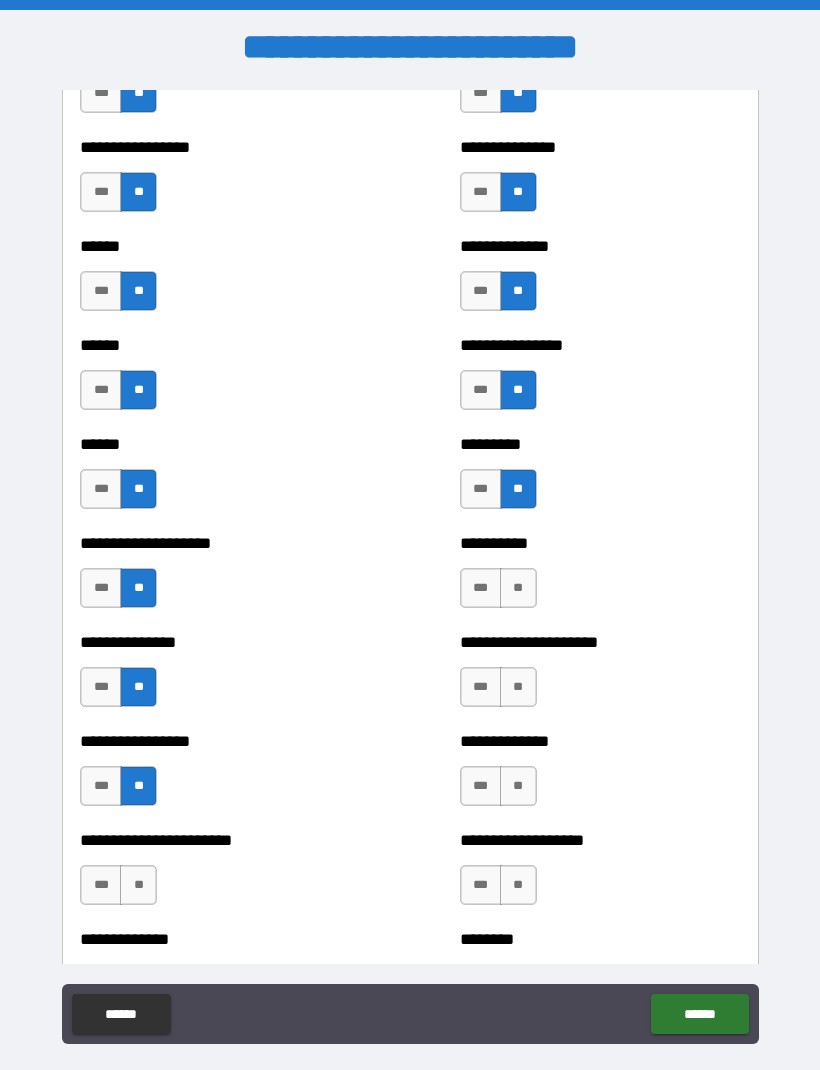 click on "**" at bounding box center [518, 588] 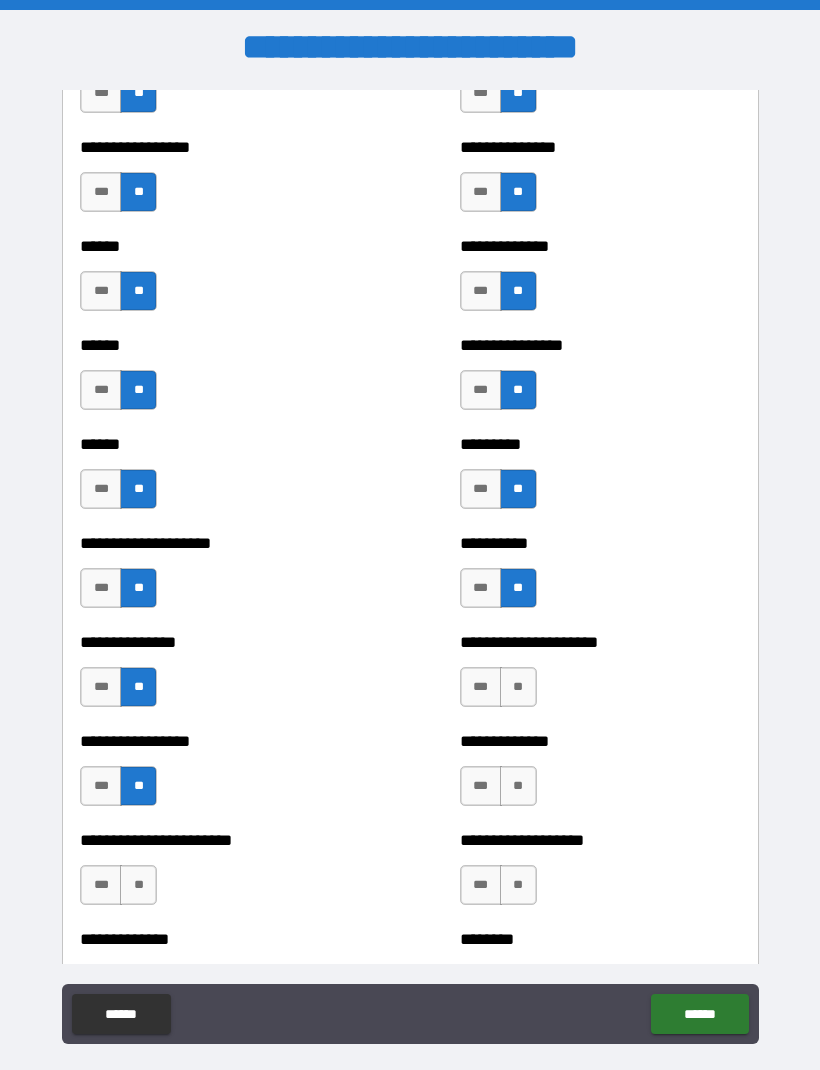 click on "**" at bounding box center [518, 687] 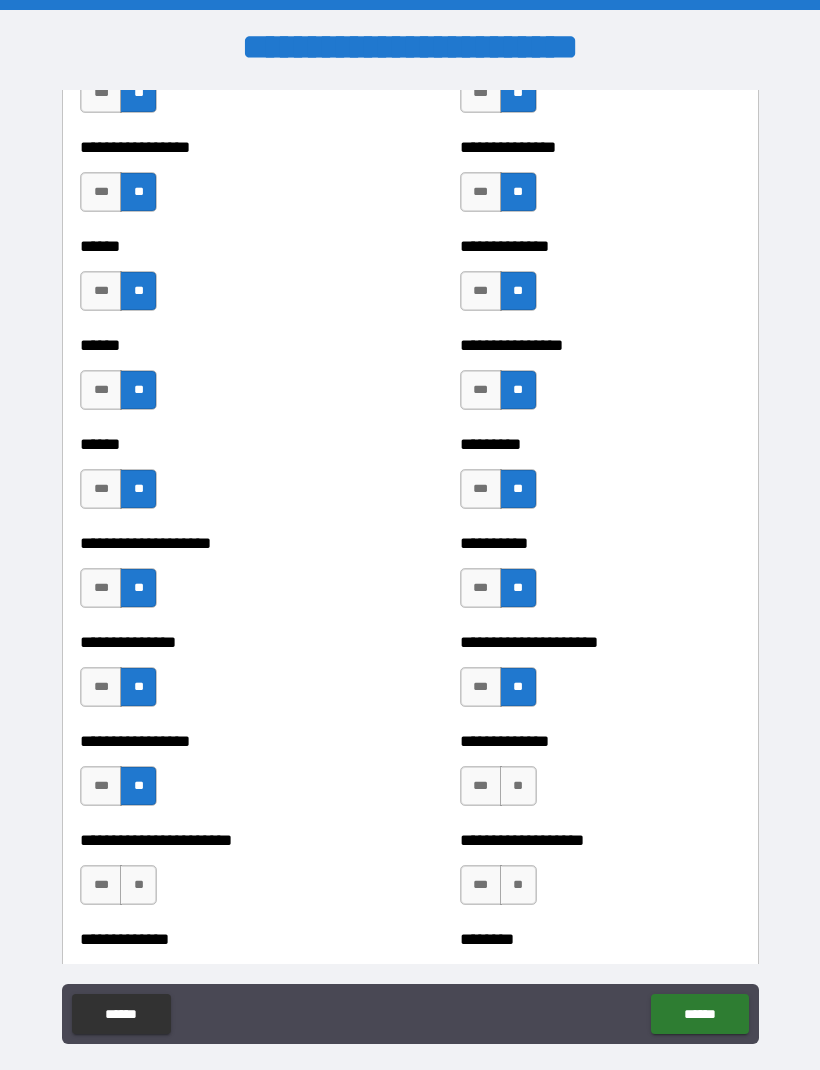 click on "**" at bounding box center [518, 786] 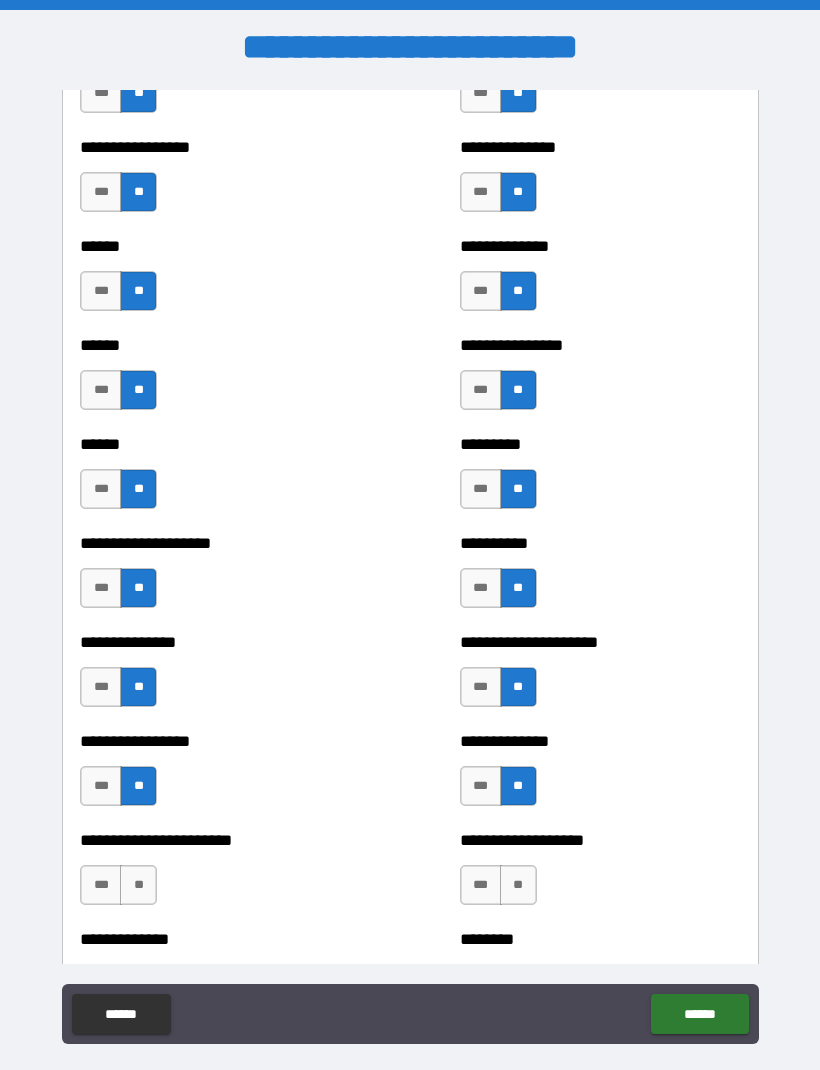 click on "**" at bounding box center (518, 885) 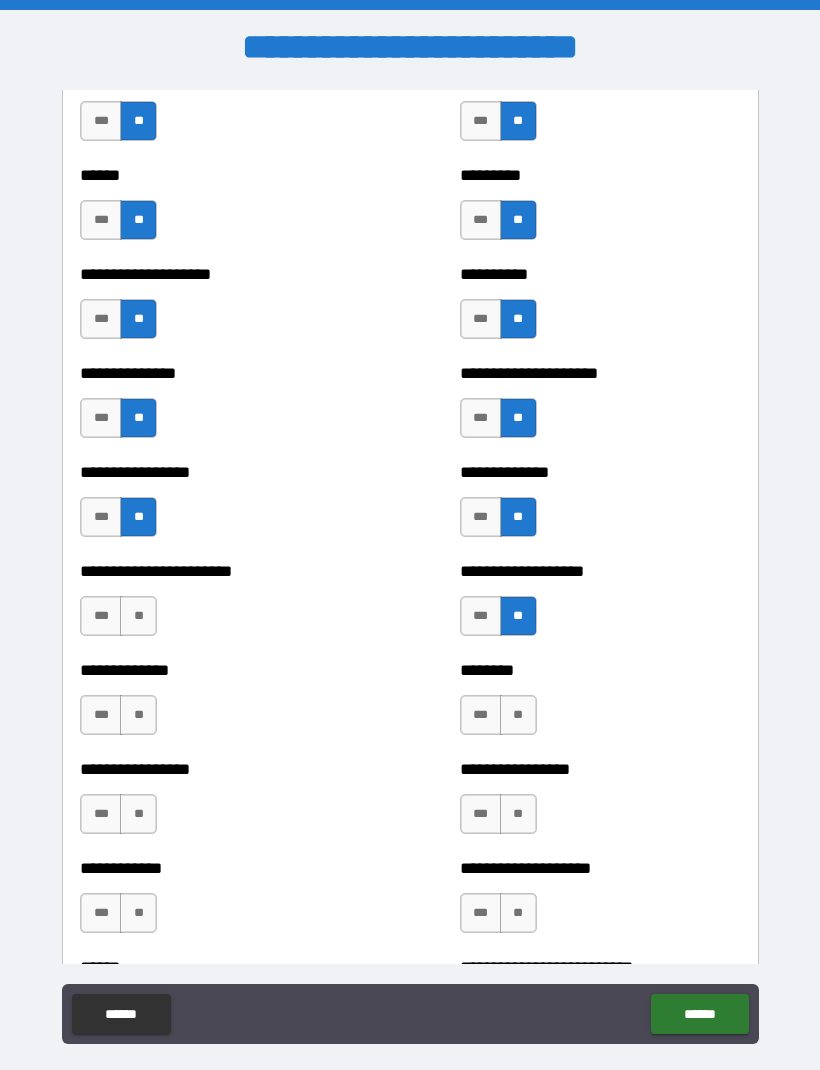 scroll, scrollTop: 3478, scrollLeft: 0, axis: vertical 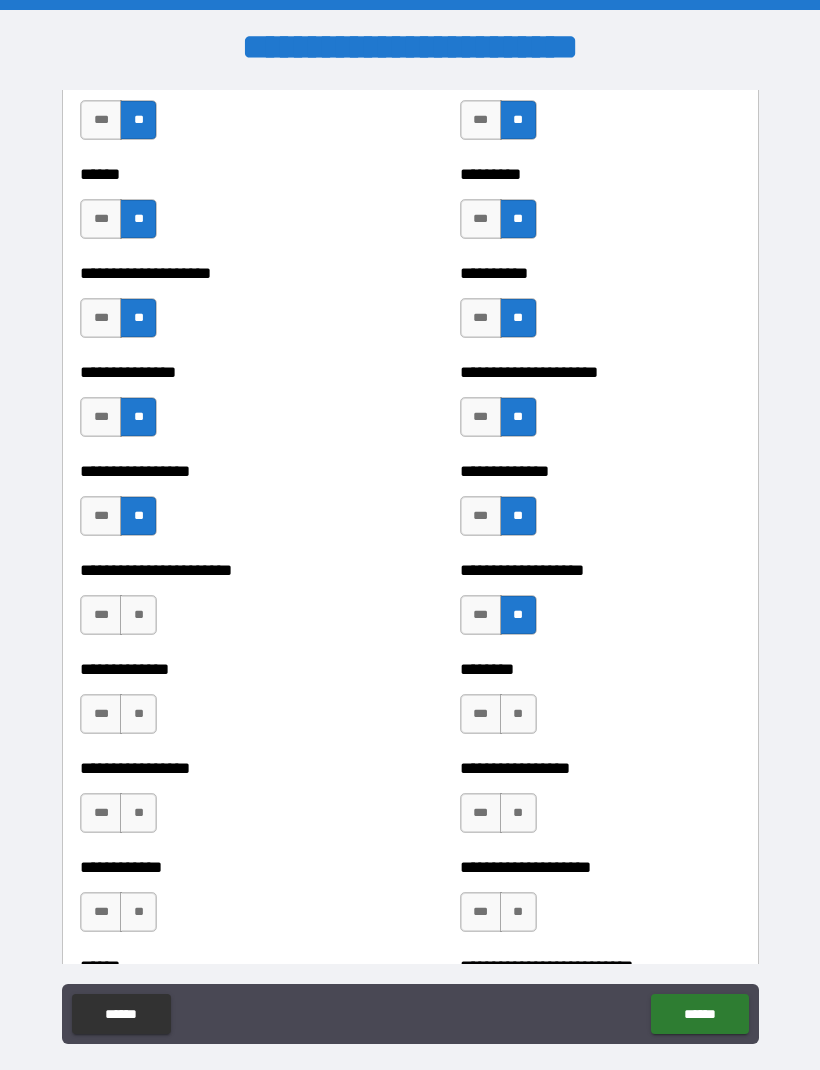 click on "**" at bounding box center [138, 615] 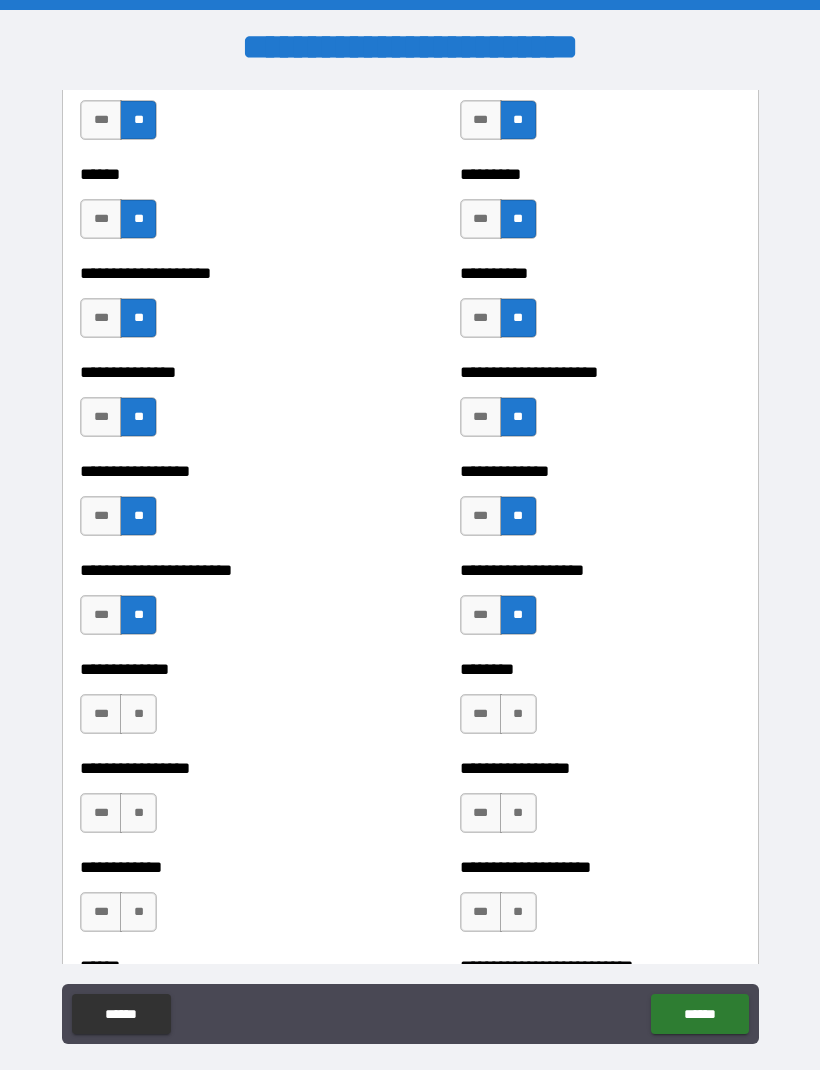 click on "**" at bounding box center [138, 714] 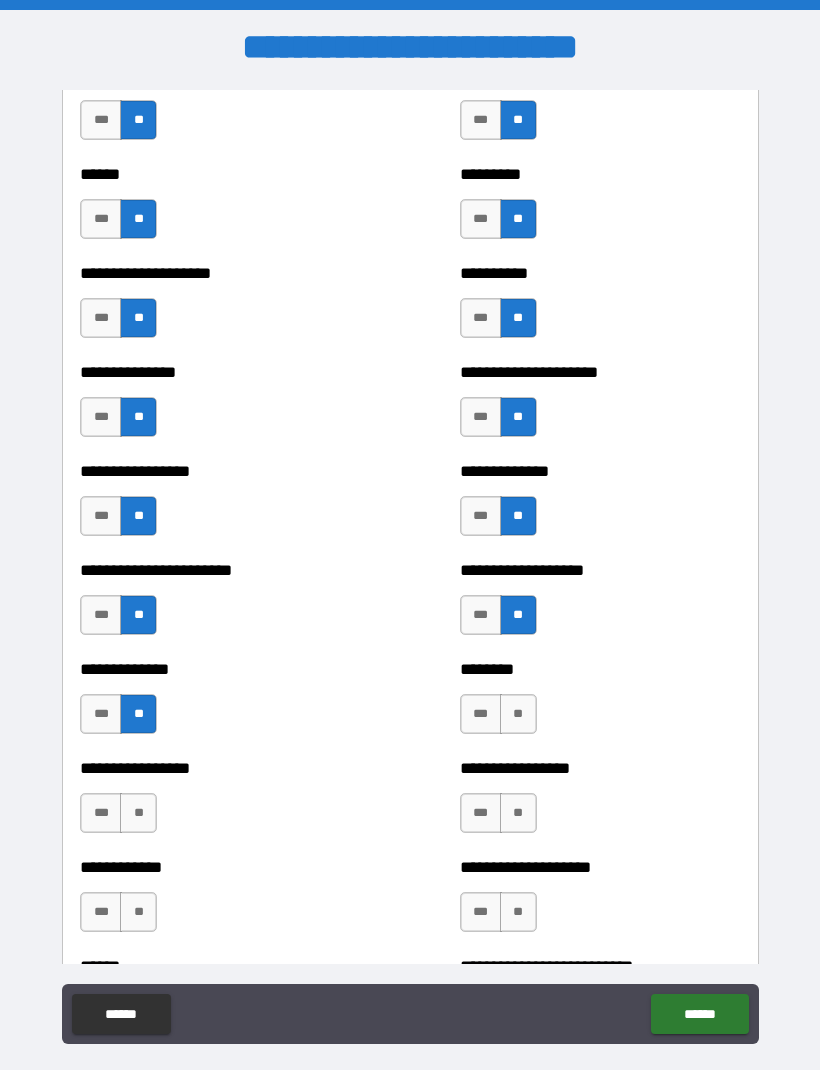 click on "**" at bounding box center [518, 714] 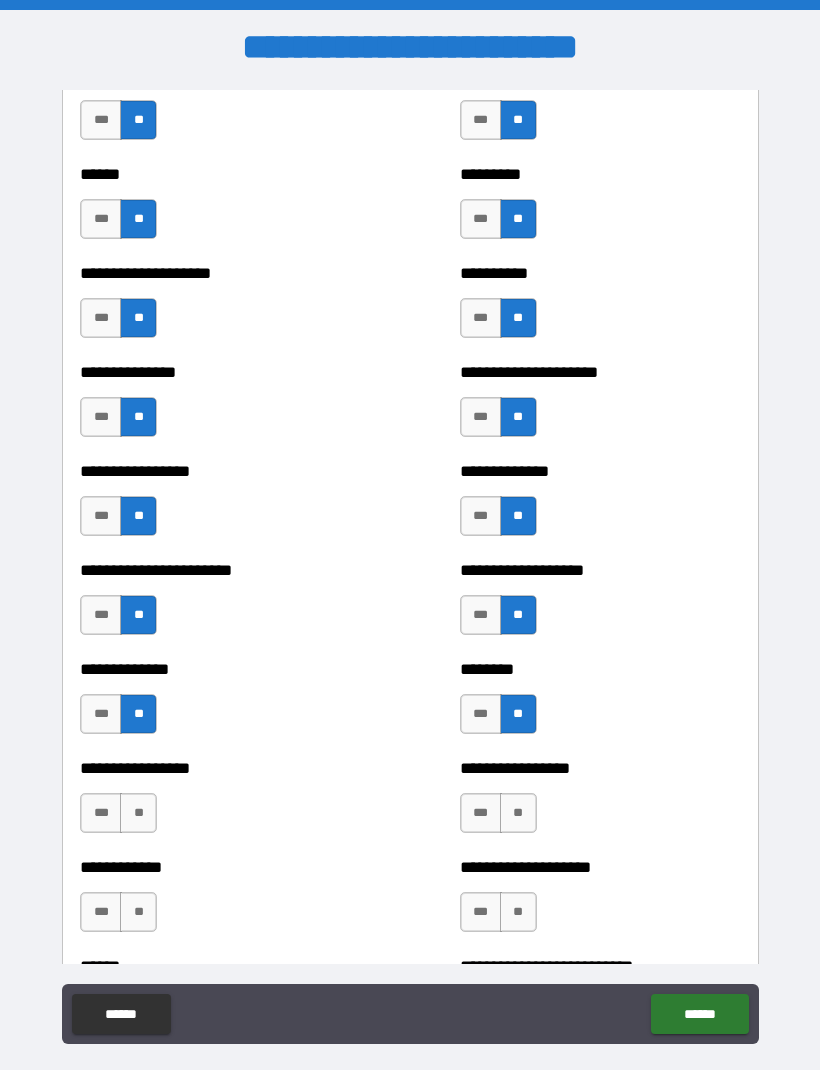click on "**" at bounding box center [138, 813] 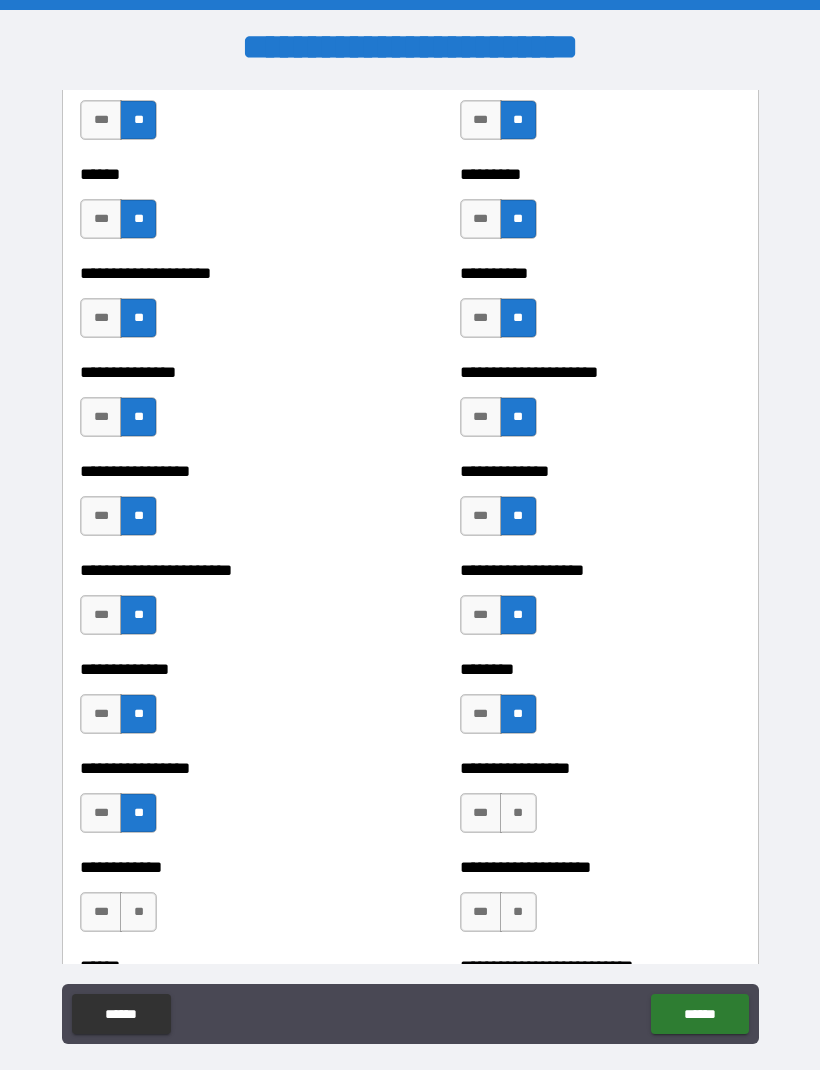 click on "**" at bounding box center [518, 813] 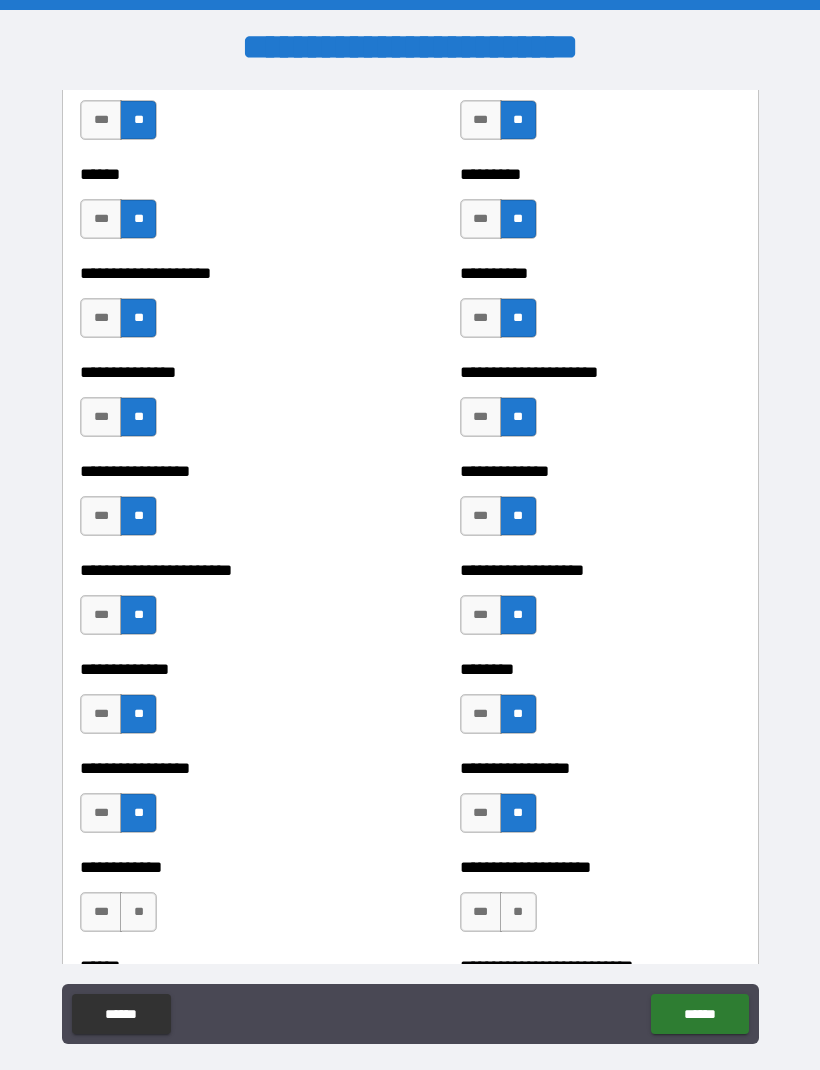 click on "**" at bounding box center (138, 912) 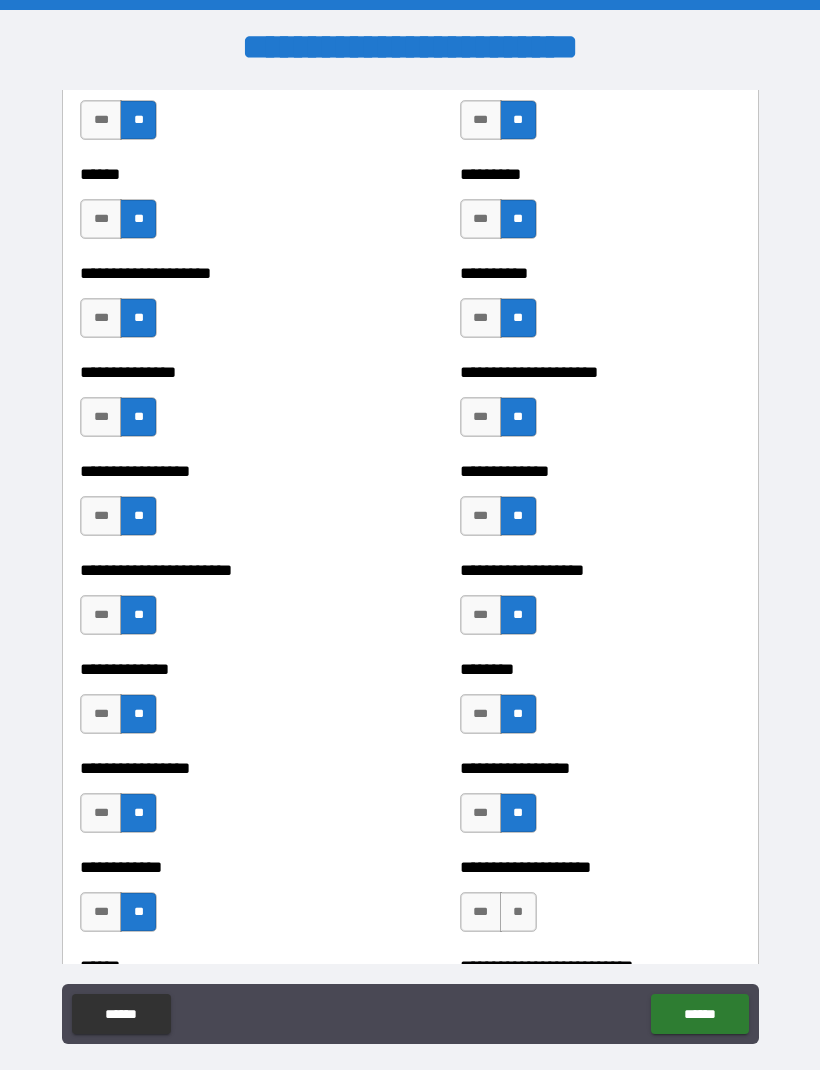 click on "**" at bounding box center (518, 912) 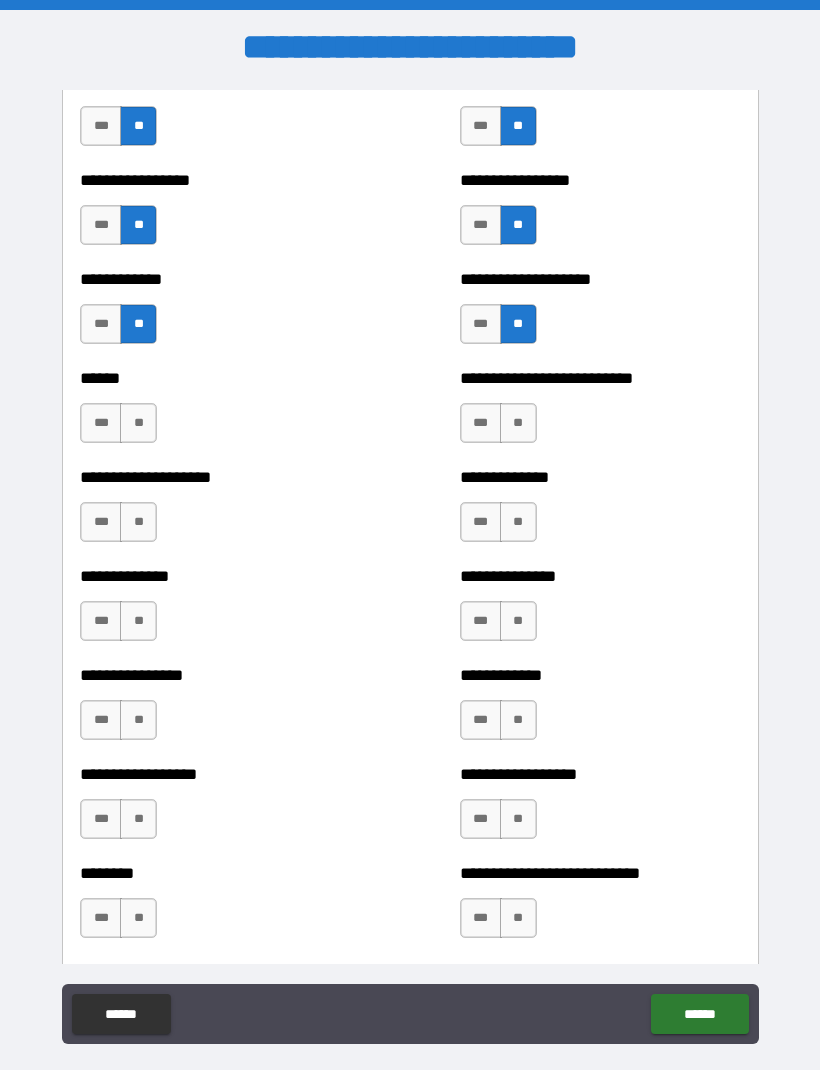 scroll, scrollTop: 4067, scrollLeft: 0, axis: vertical 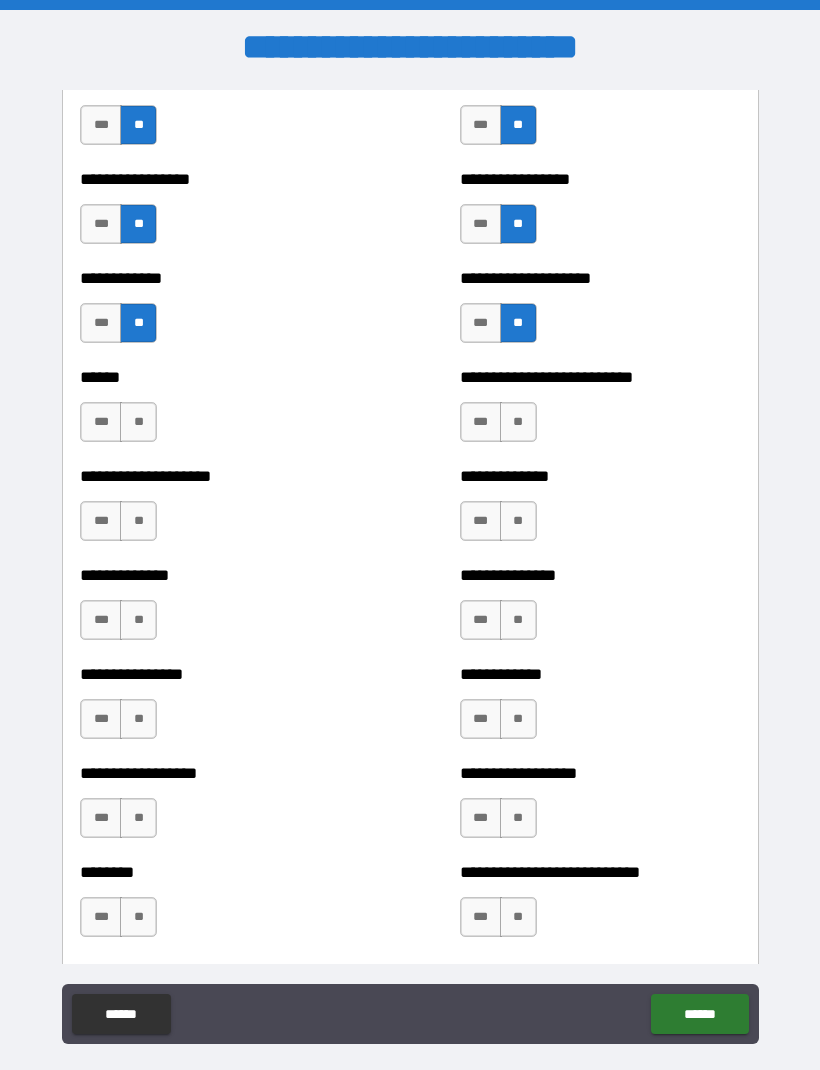 click on "**" at bounding box center (138, 422) 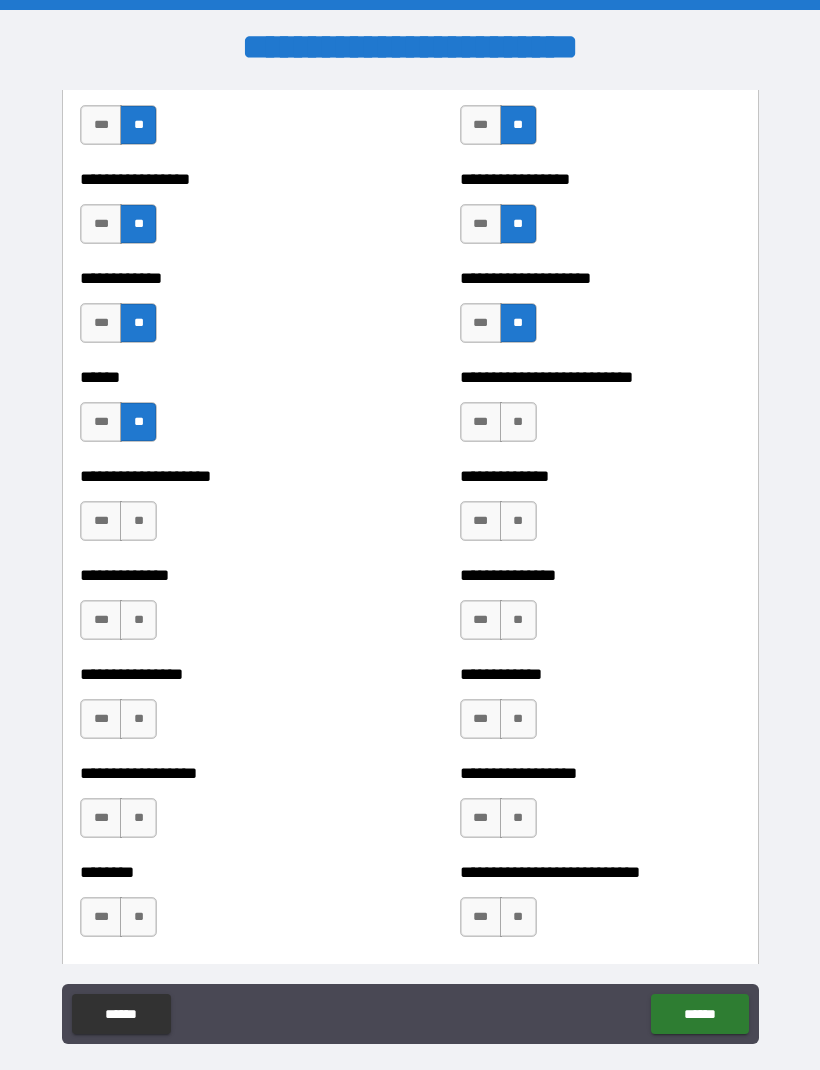 click on "***" at bounding box center [481, 422] 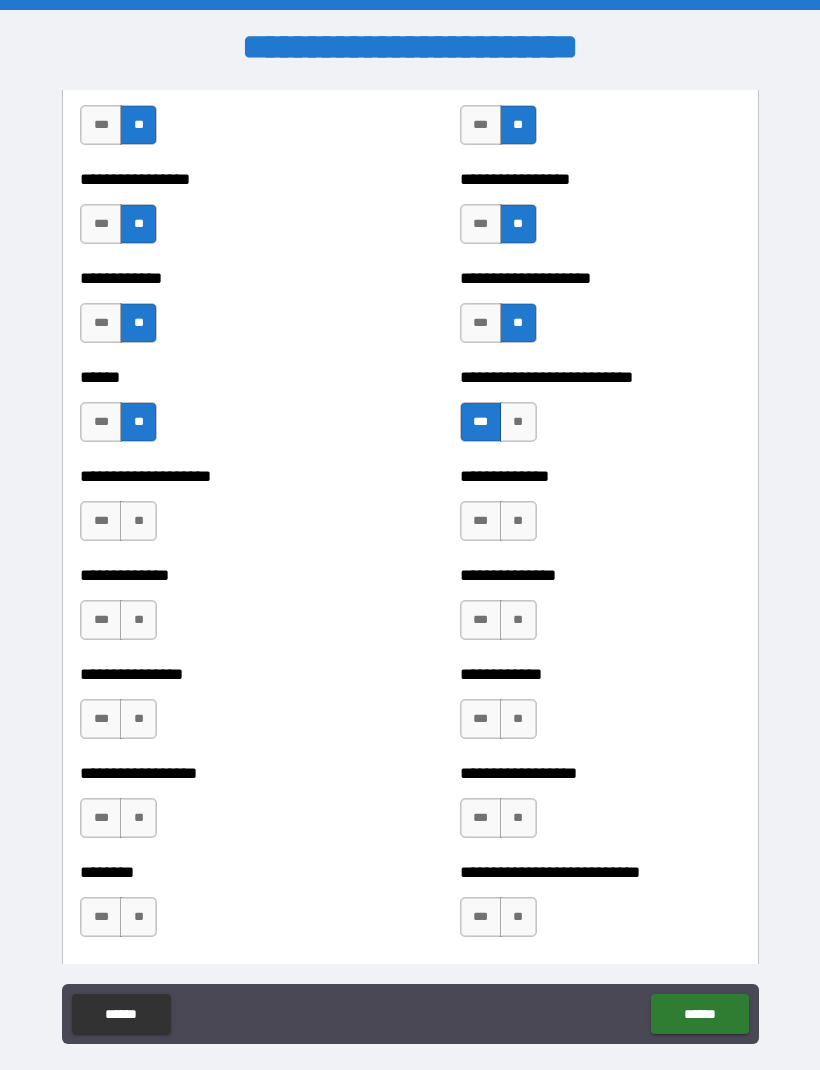 click on "**" at bounding box center [518, 422] 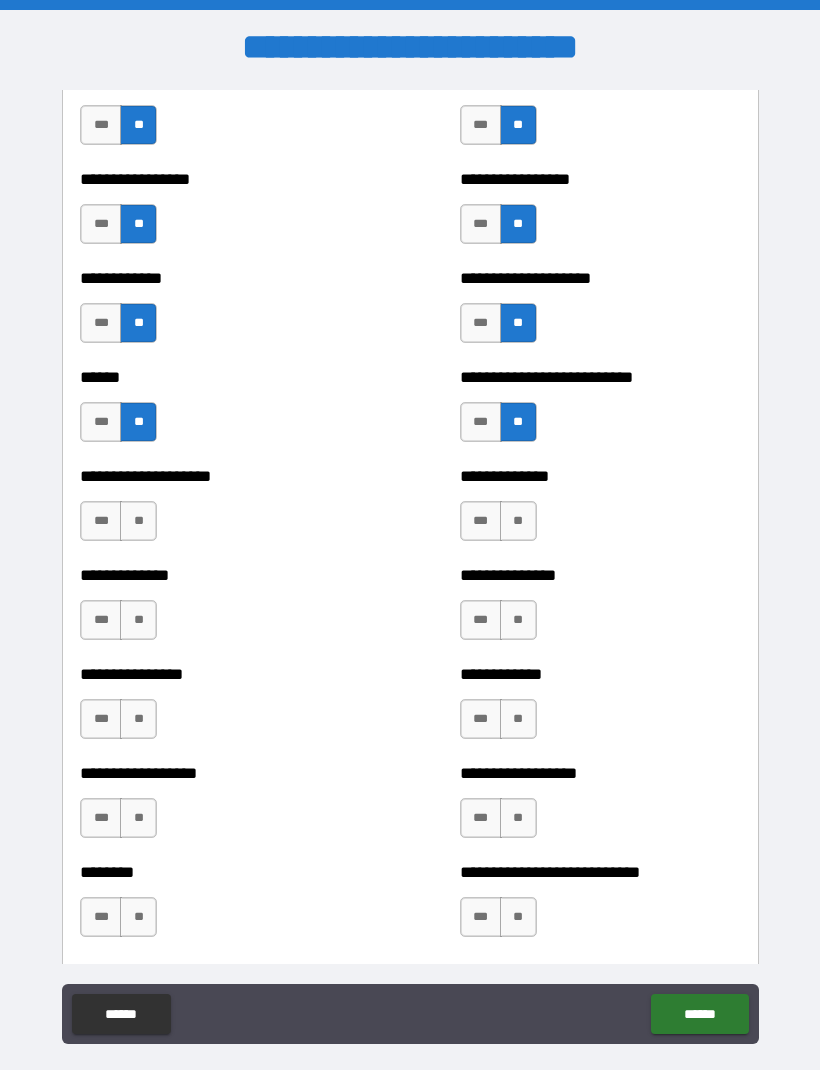 click on "**" at bounding box center [138, 521] 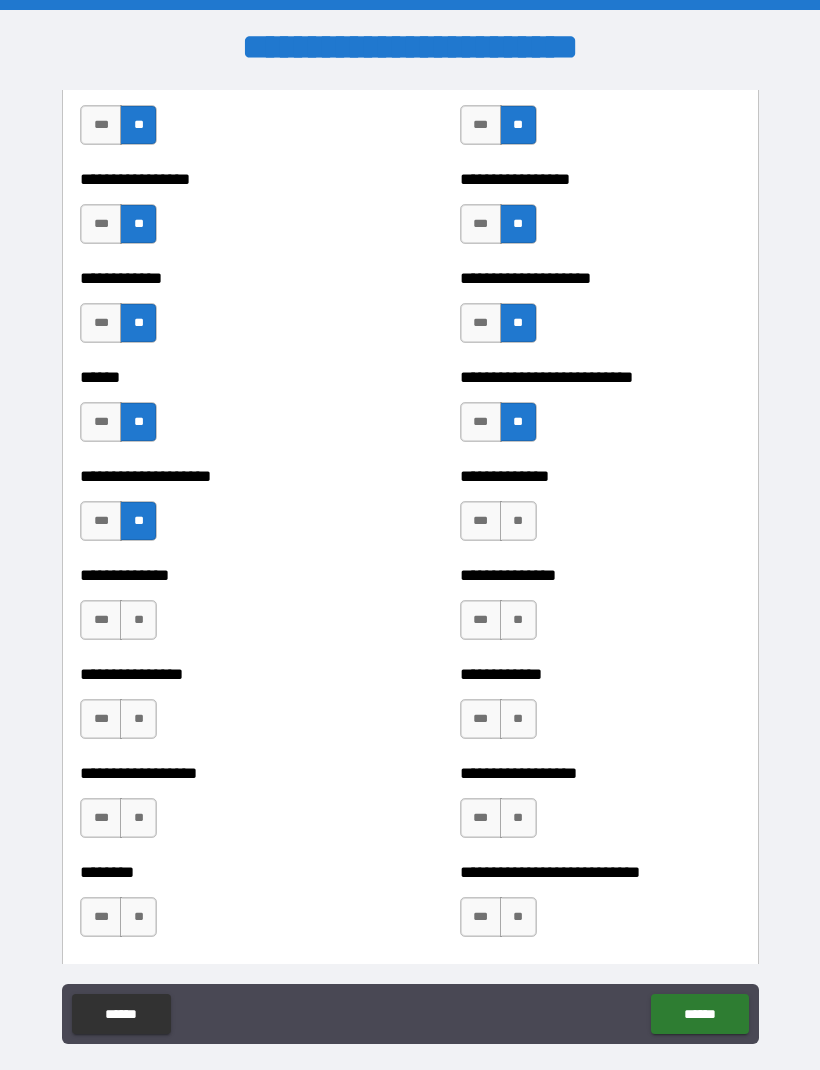 click on "***" at bounding box center (481, 521) 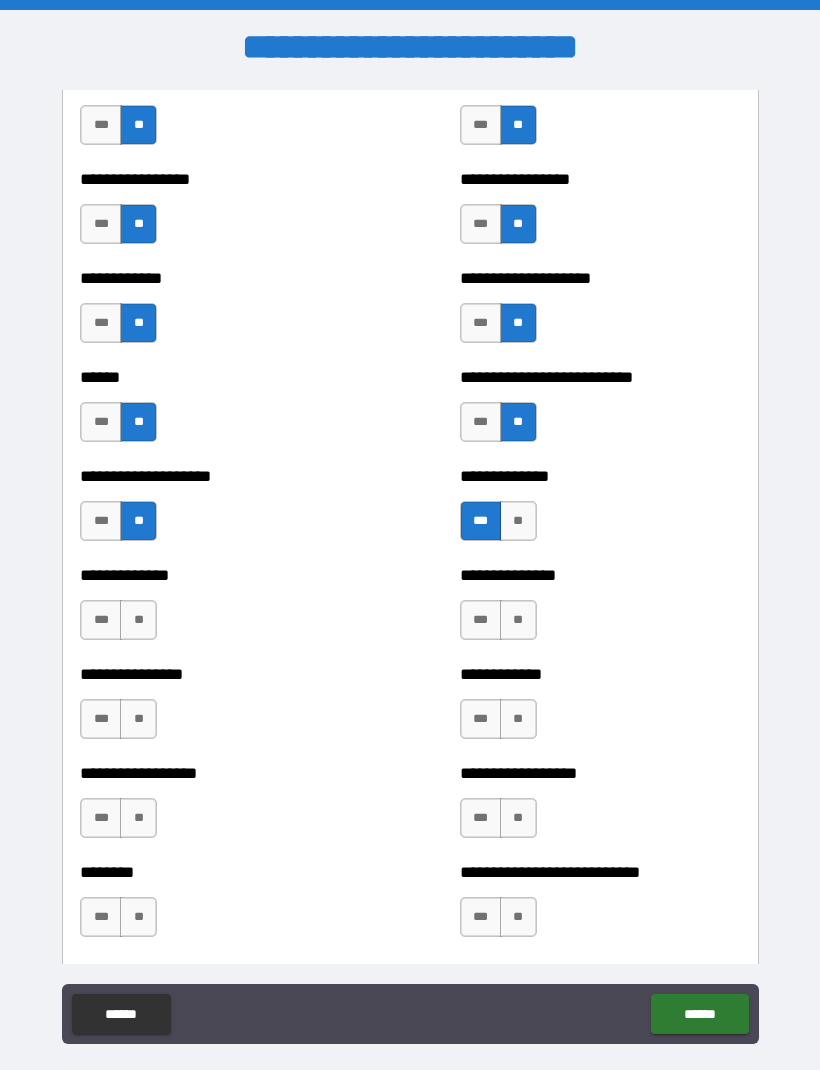 click on "**" at bounding box center (518, 521) 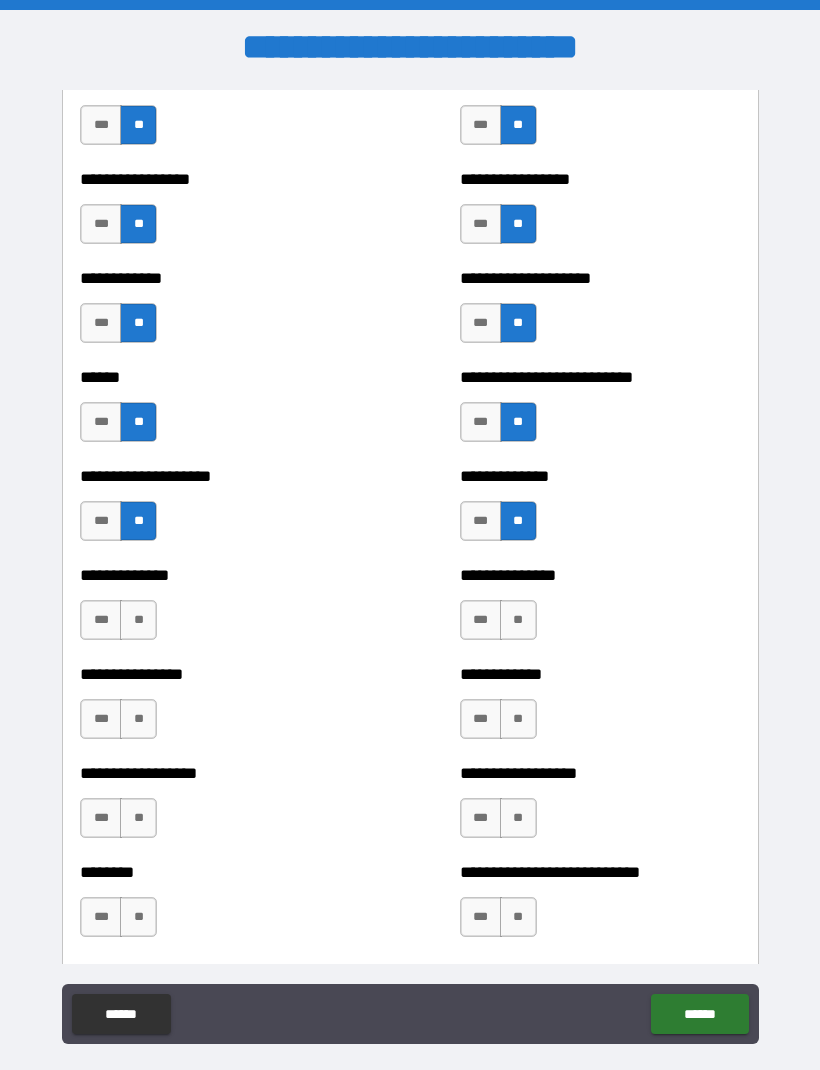 click on "**" at bounding box center (138, 620) 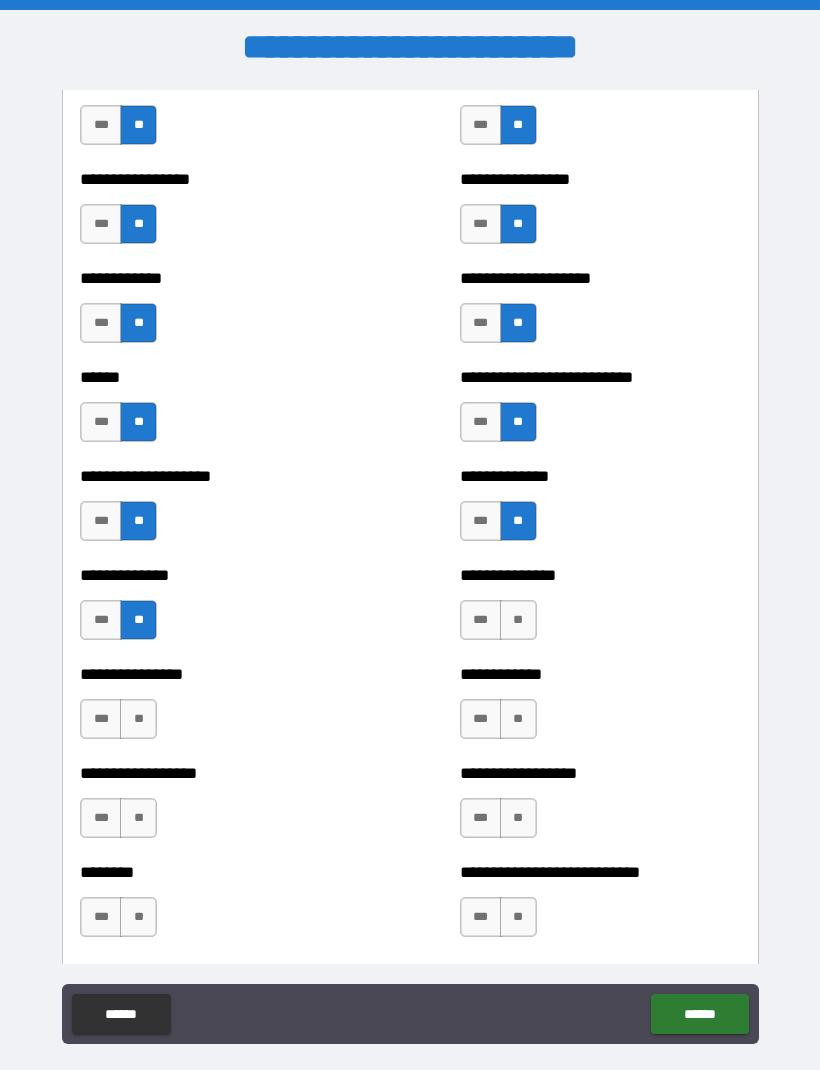 click on "**" at bounding box center (138, 719) 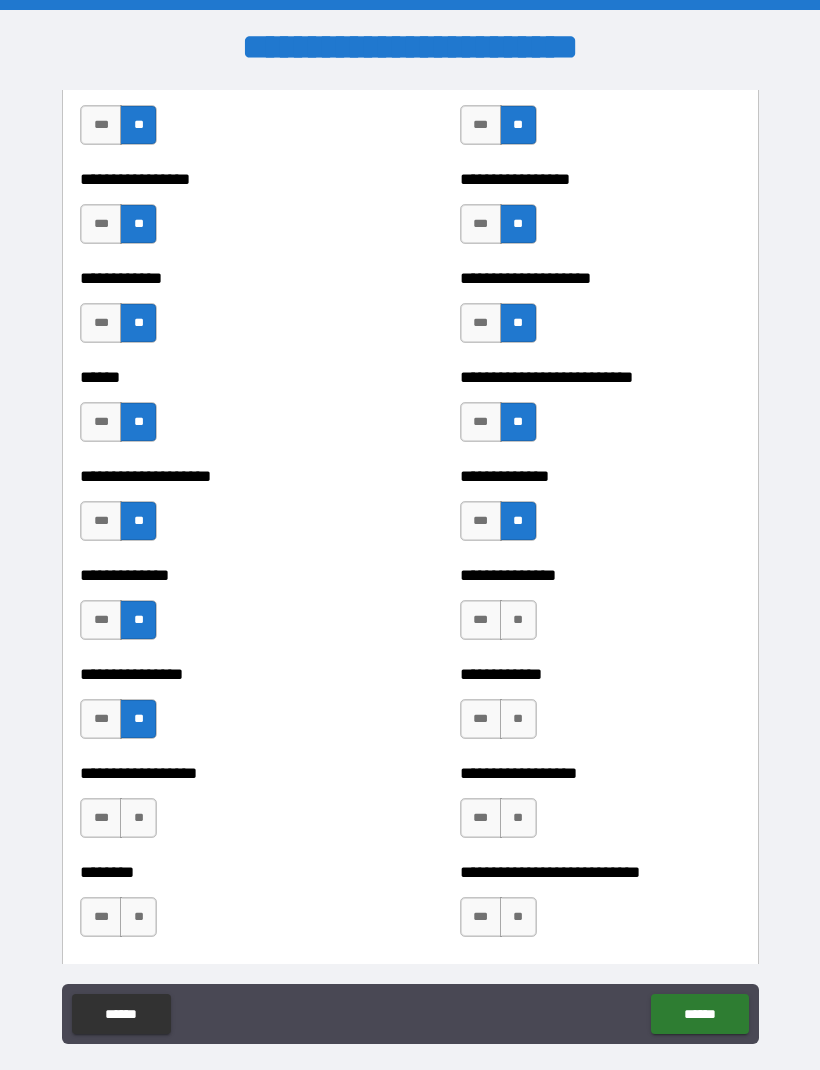 click on "**" at bounding box center [138, 818] 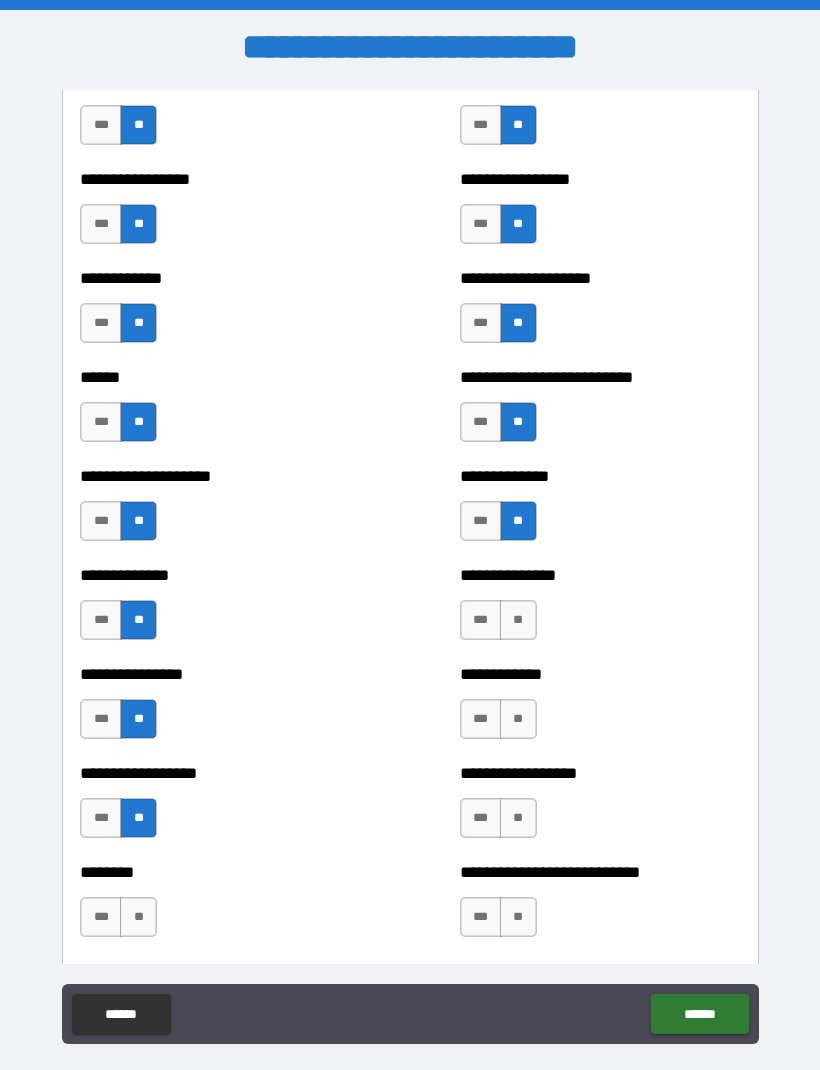 click on "**" at bounding box center [138, 917] 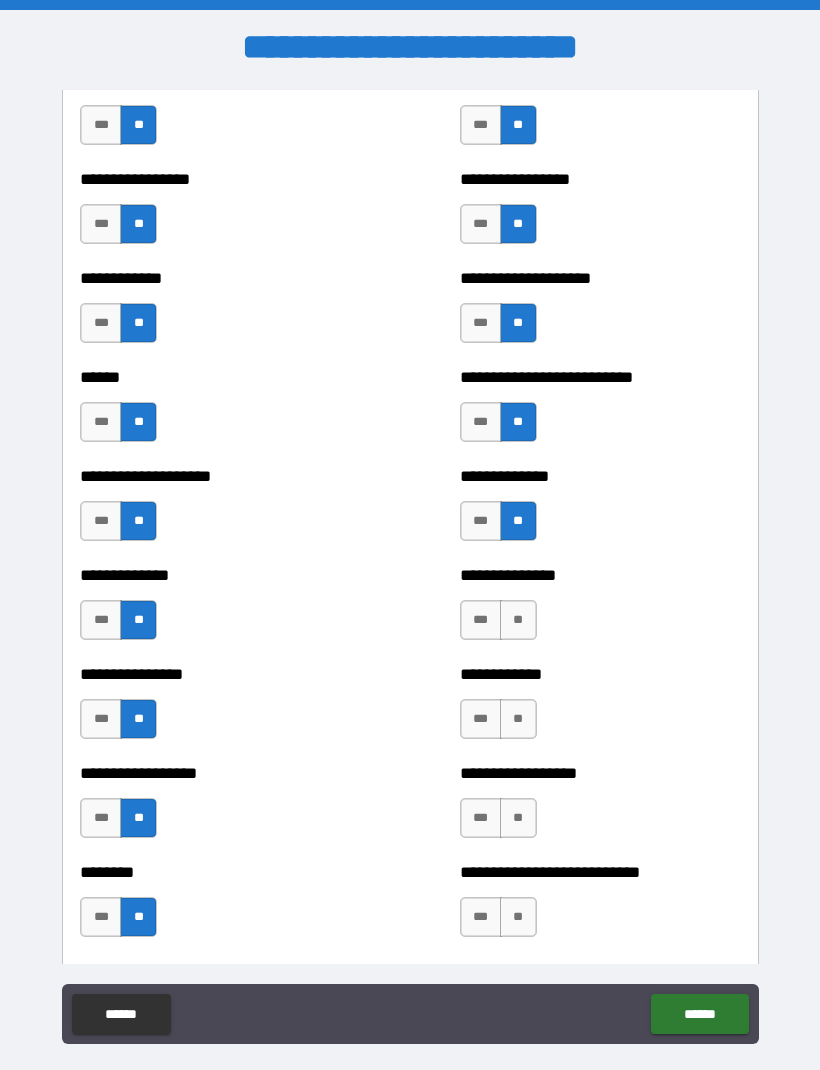 click on "**" at bounding box center [518, 620] 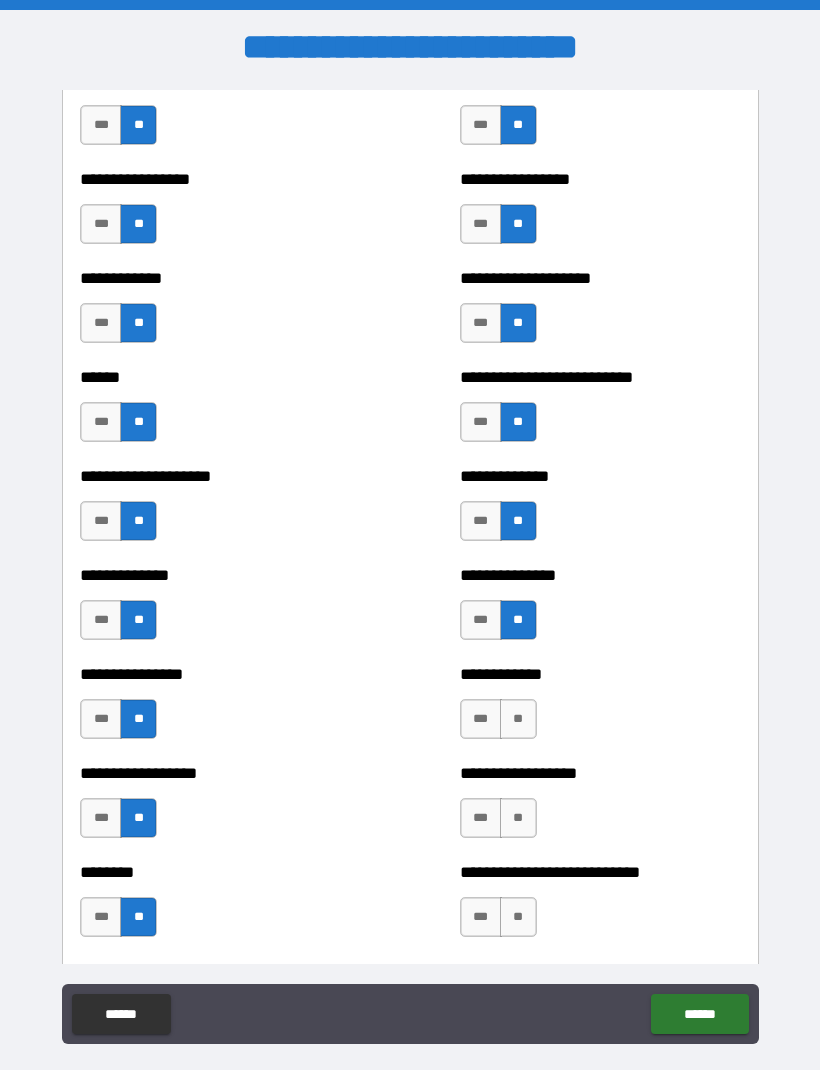 click on "**" at bounding box center [518, 719] 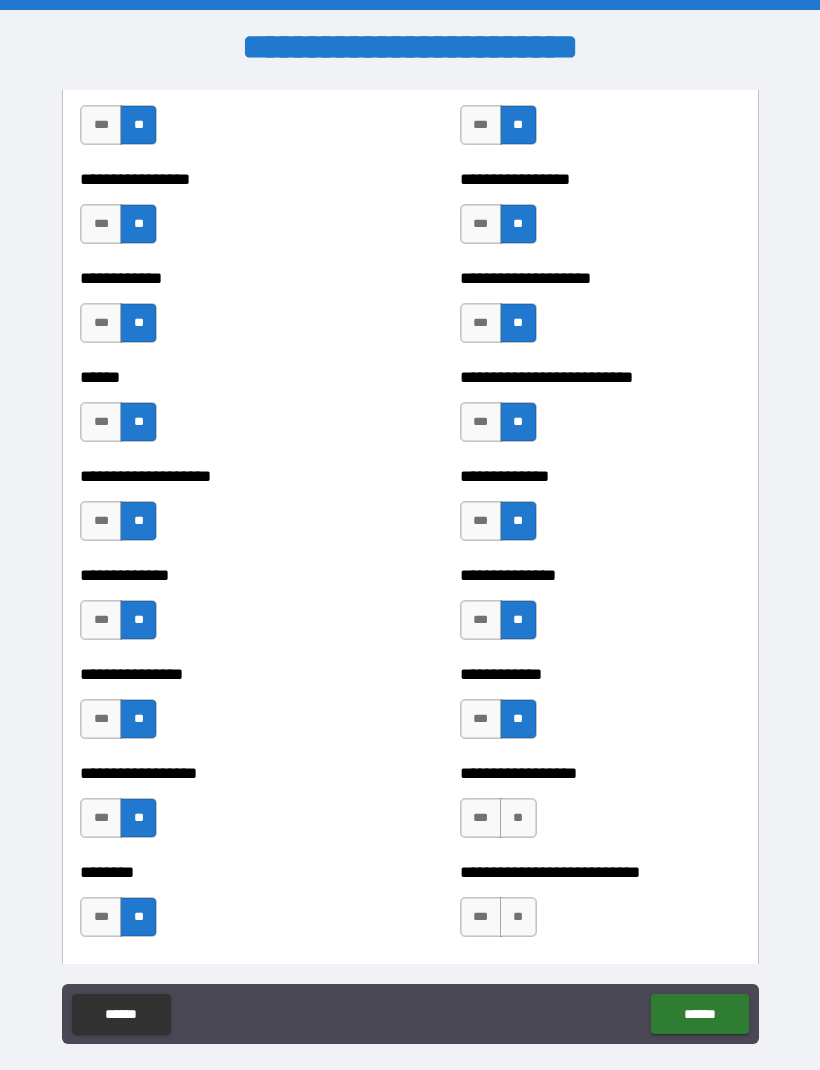 click on "***" at bounding box center (481, 818) 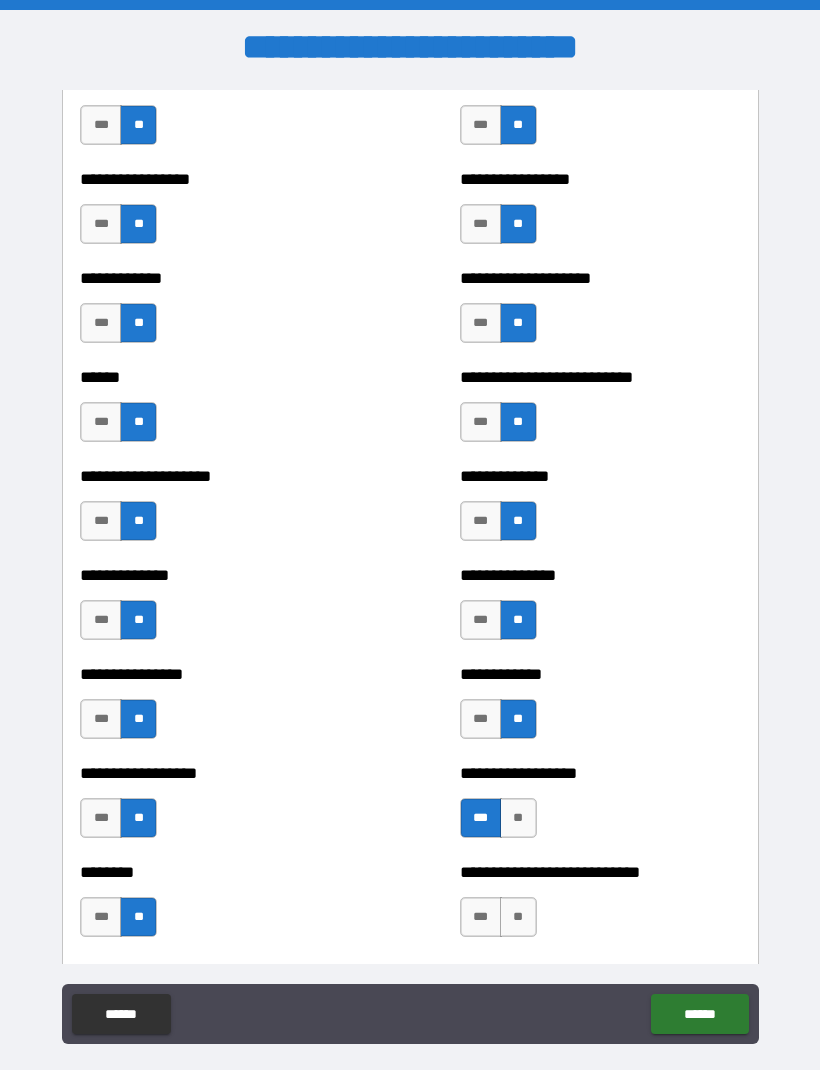 click on "**" at bounding box center [518, 818] 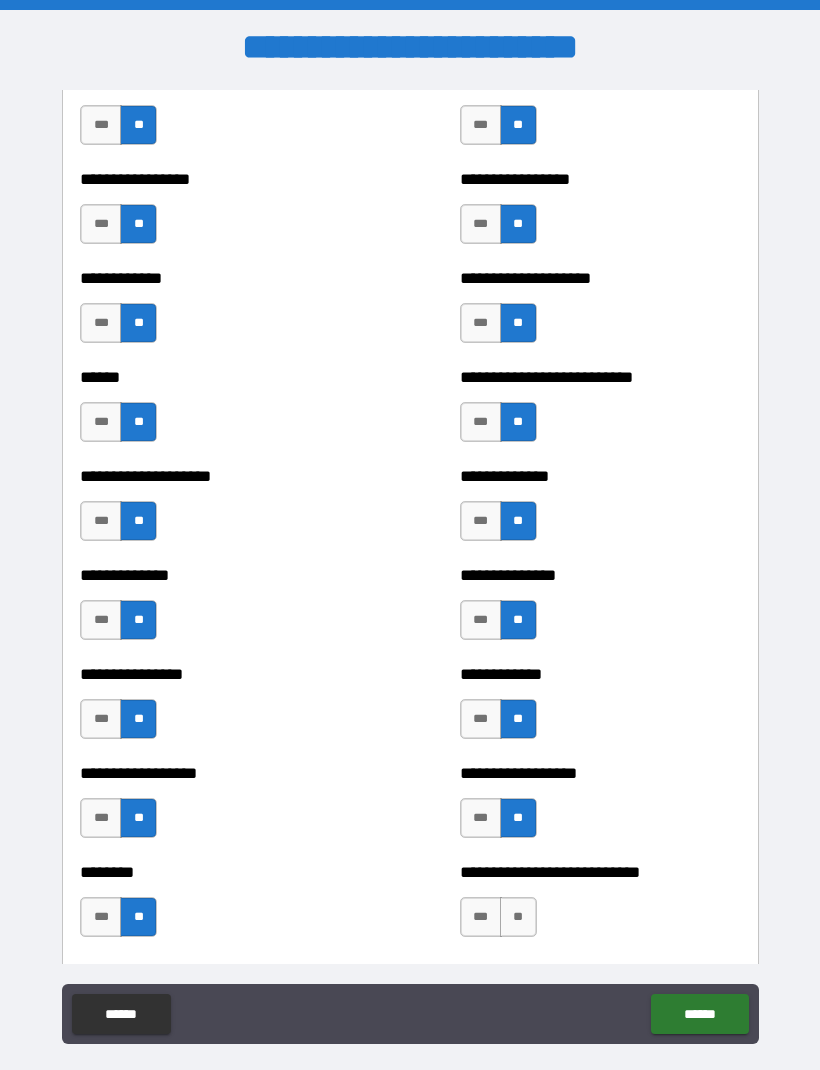 click on "**" at bounding box center (518, 917) 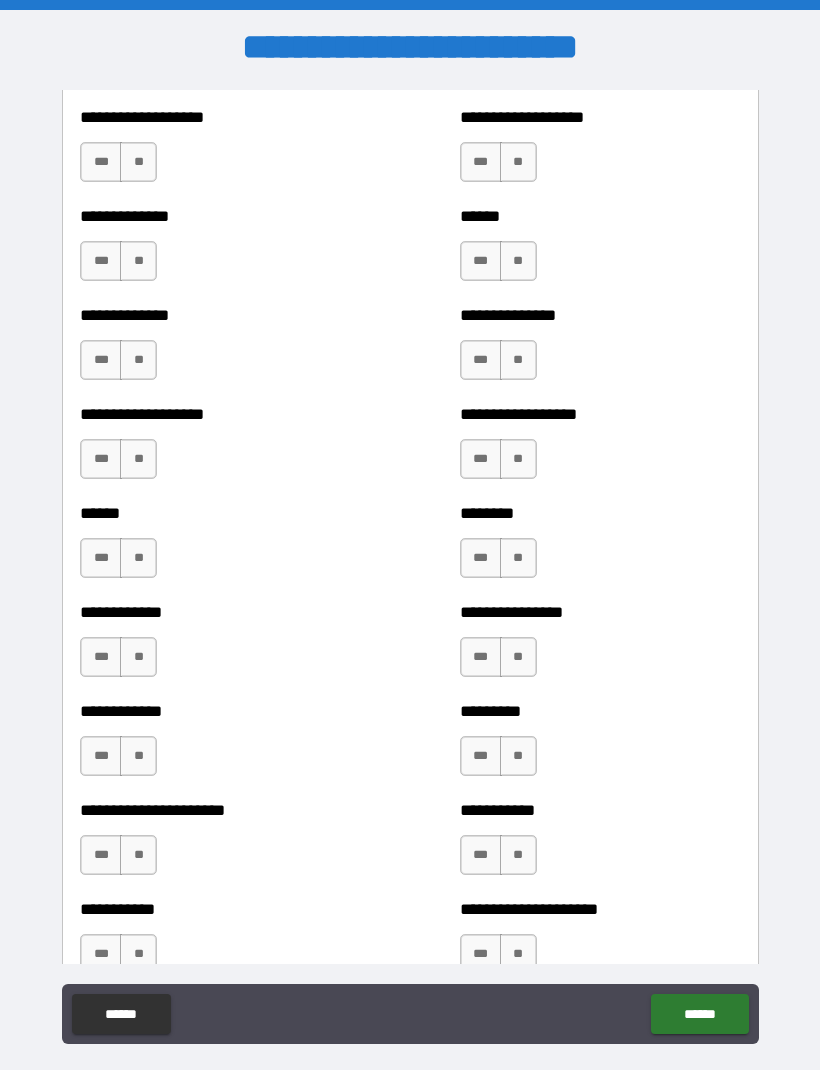 scroll, scrollTop: 4922, scrollLeft: 0, axis: vertical 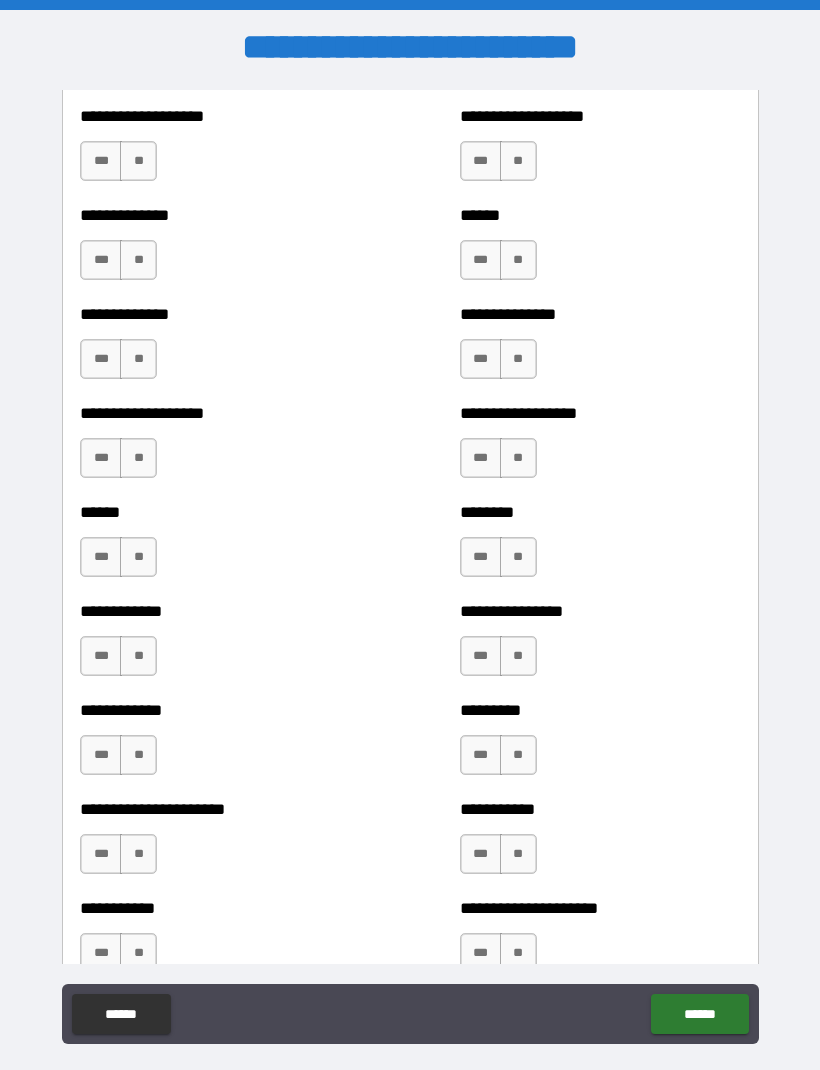 click on "**" at bounding box center (138, 161) 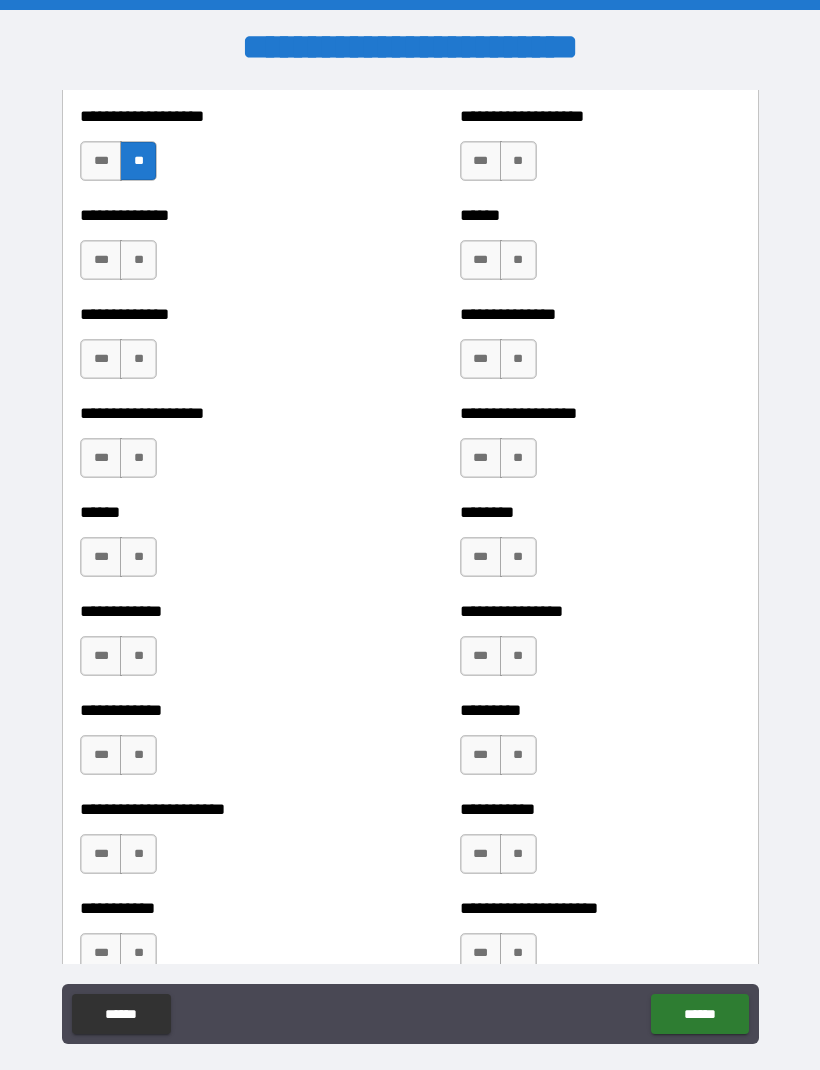 click on "**" at bounding box center (518, 161) 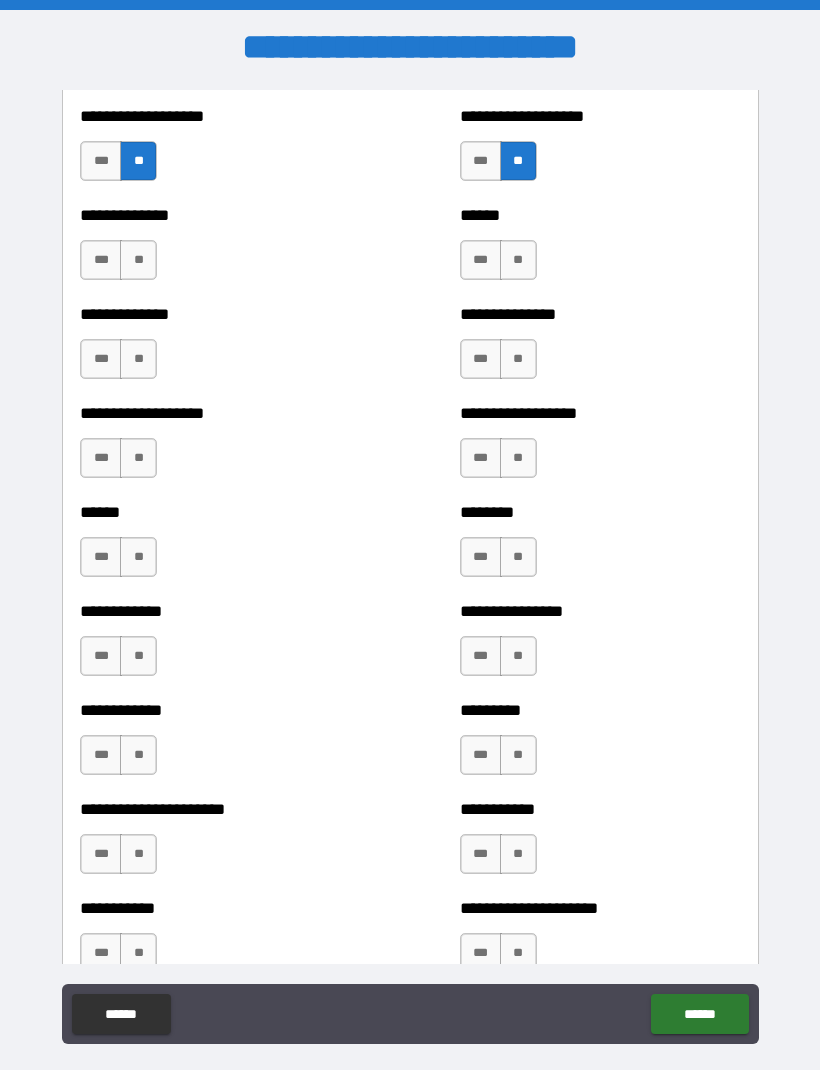 click on "*** **" at bounding box center (501, 166) 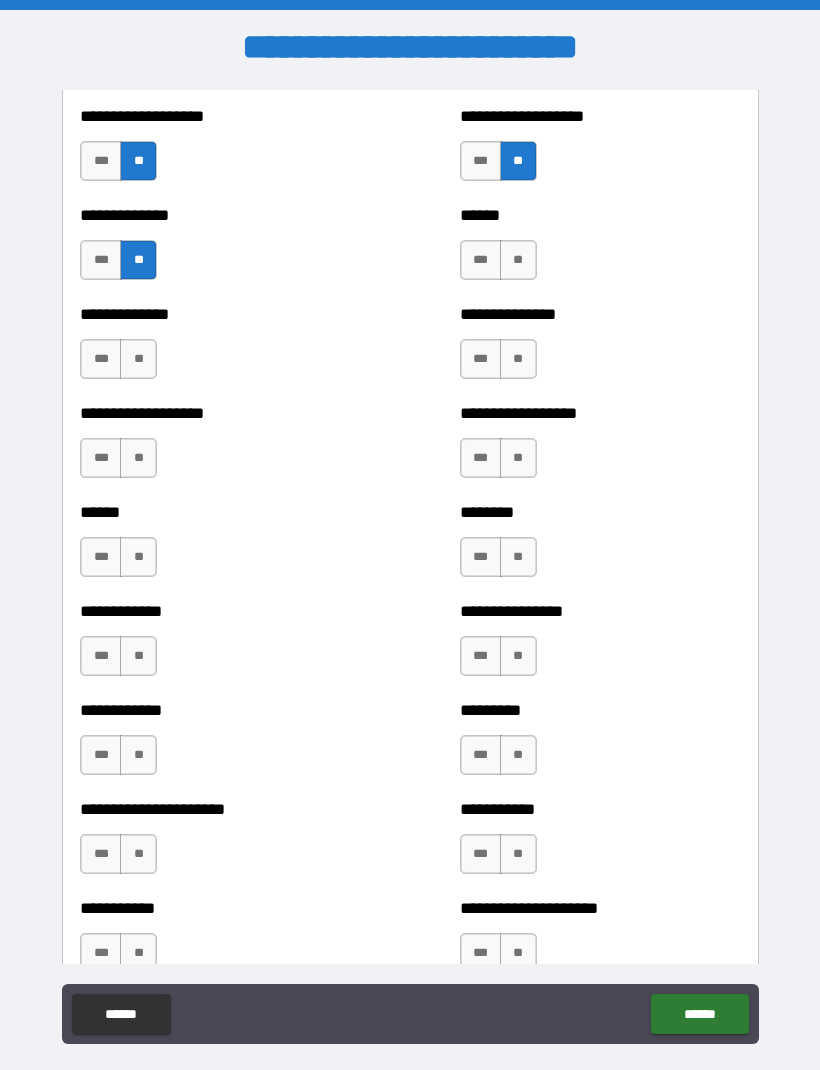 click on "**" at bounding box center [518, 260] 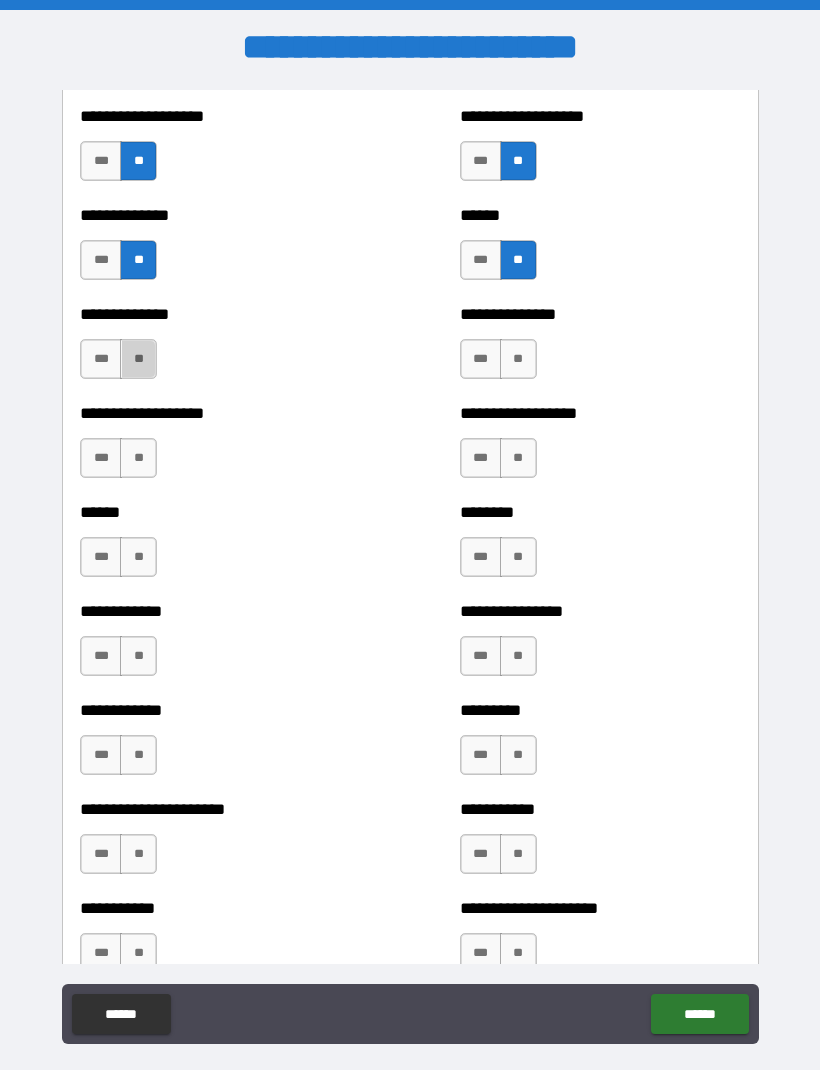click on "**" at bounding box center (138, 359) 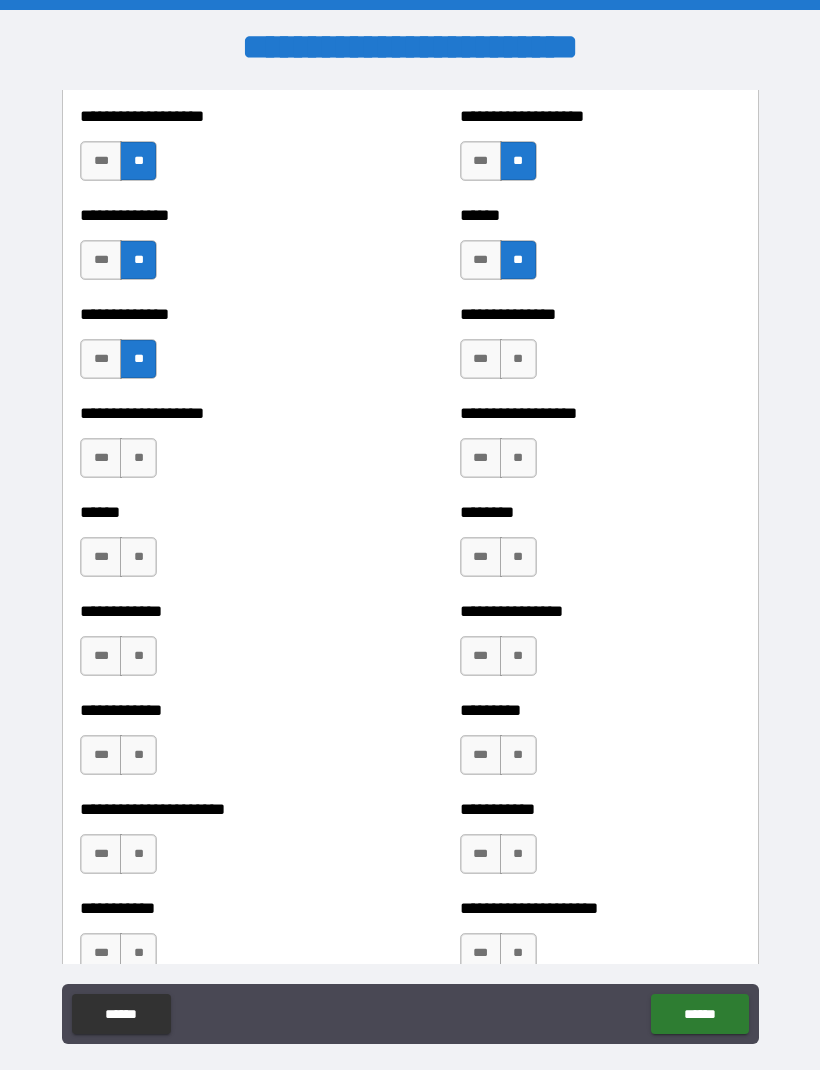 click on "**" at bounding box center [518, 359] 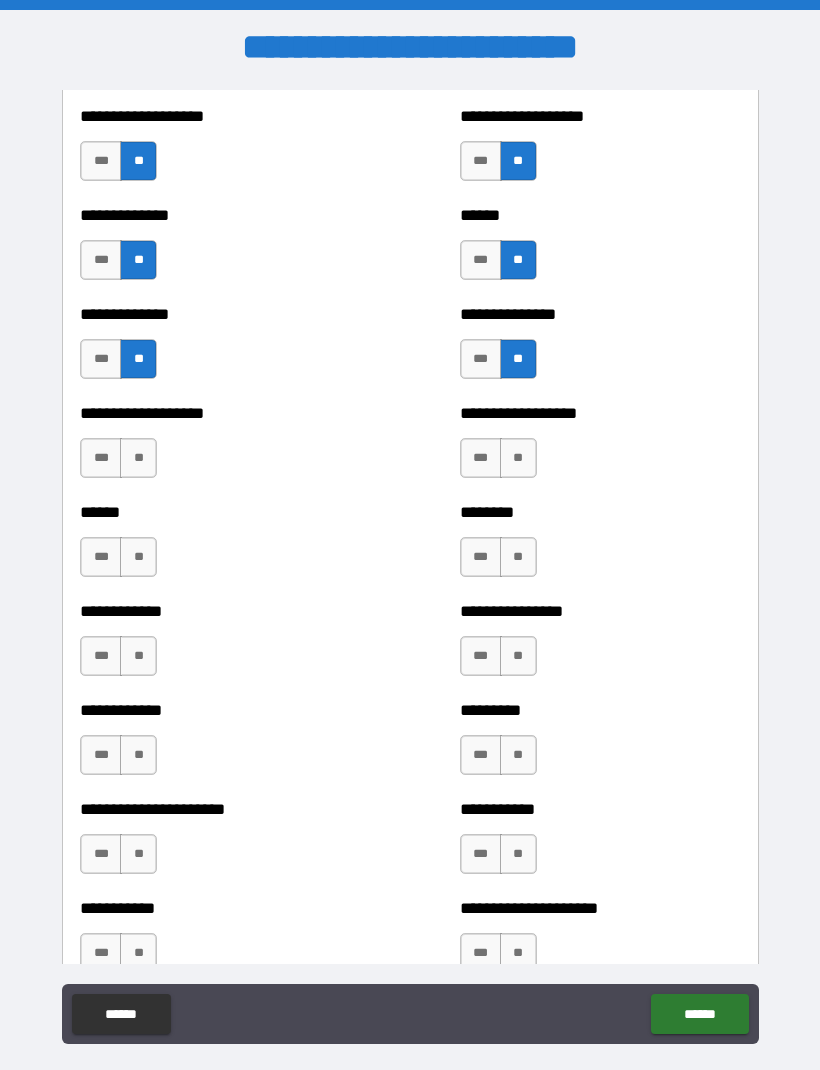 click on "**" at bounding box center [138, 458] 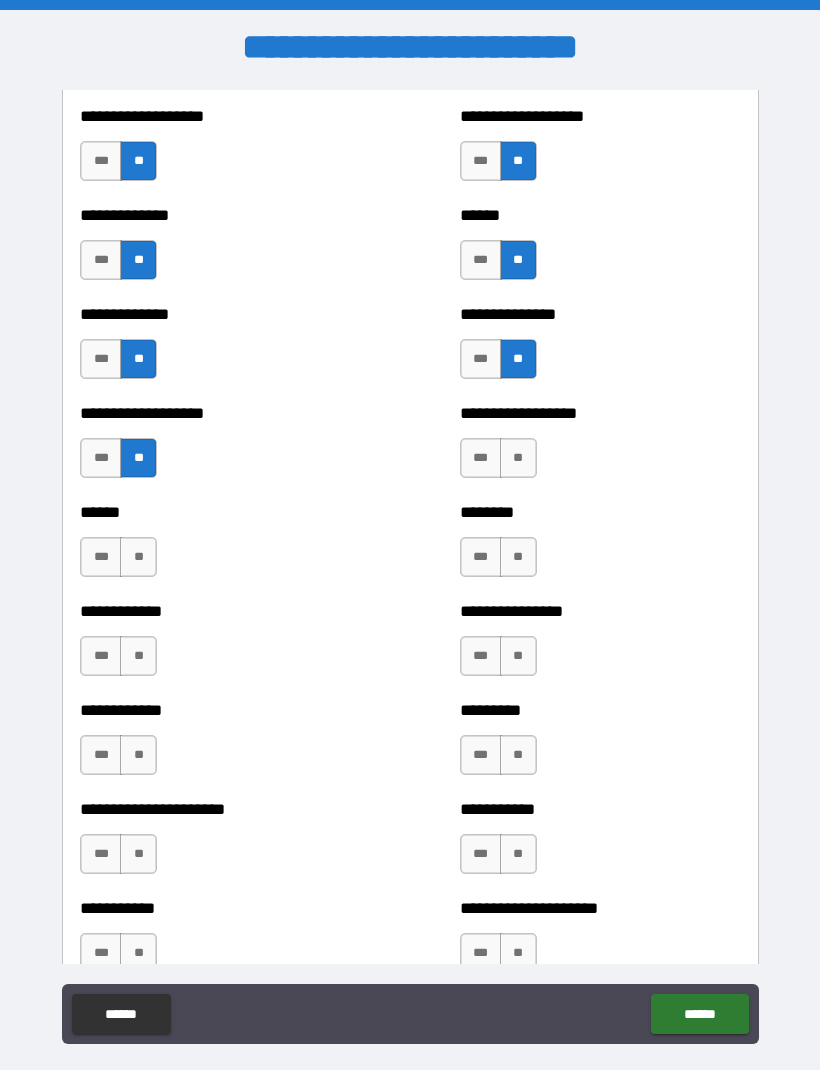 click on "**" at bounding box center (518, 458) 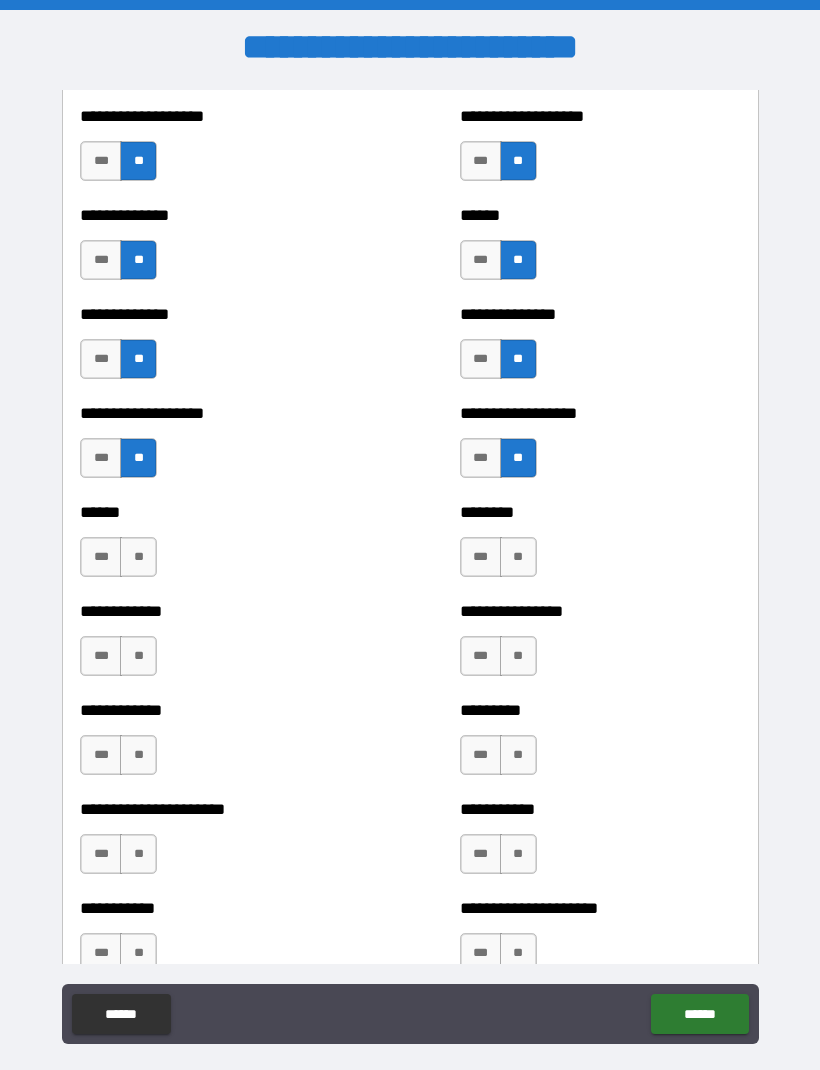 click on "**" at bounding box center (138, 557) 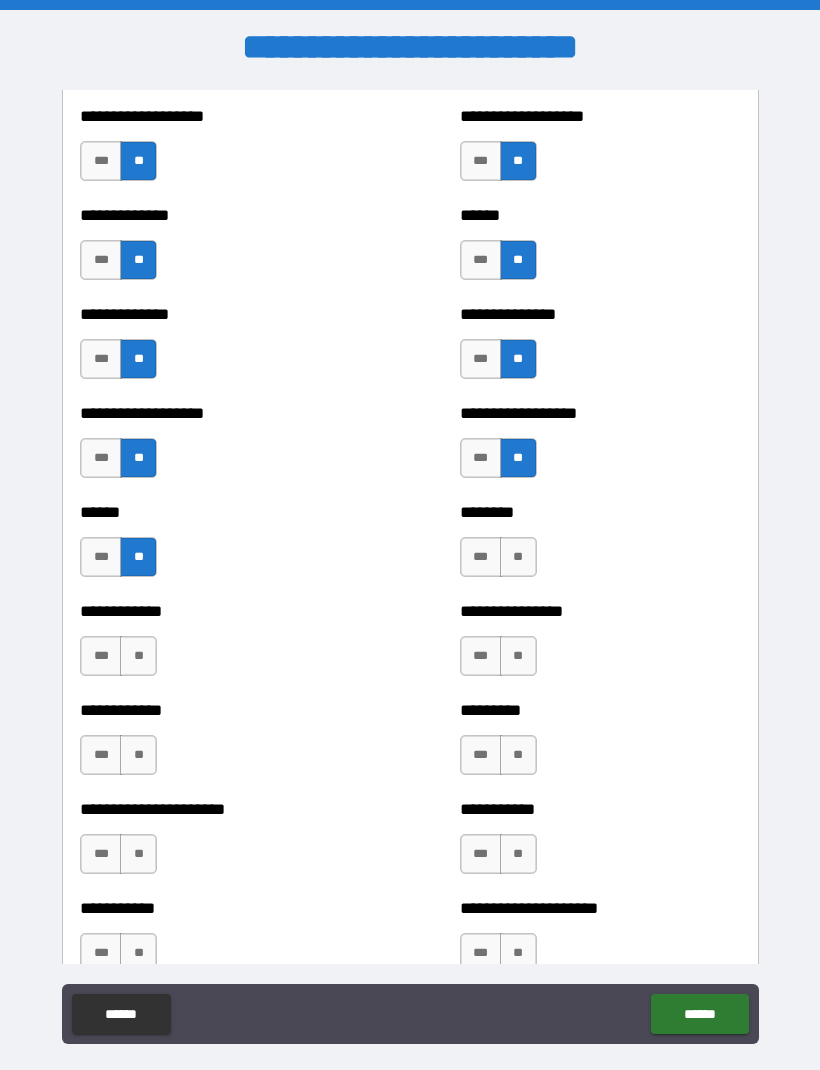click on "**" at bounding box center (518, 557) 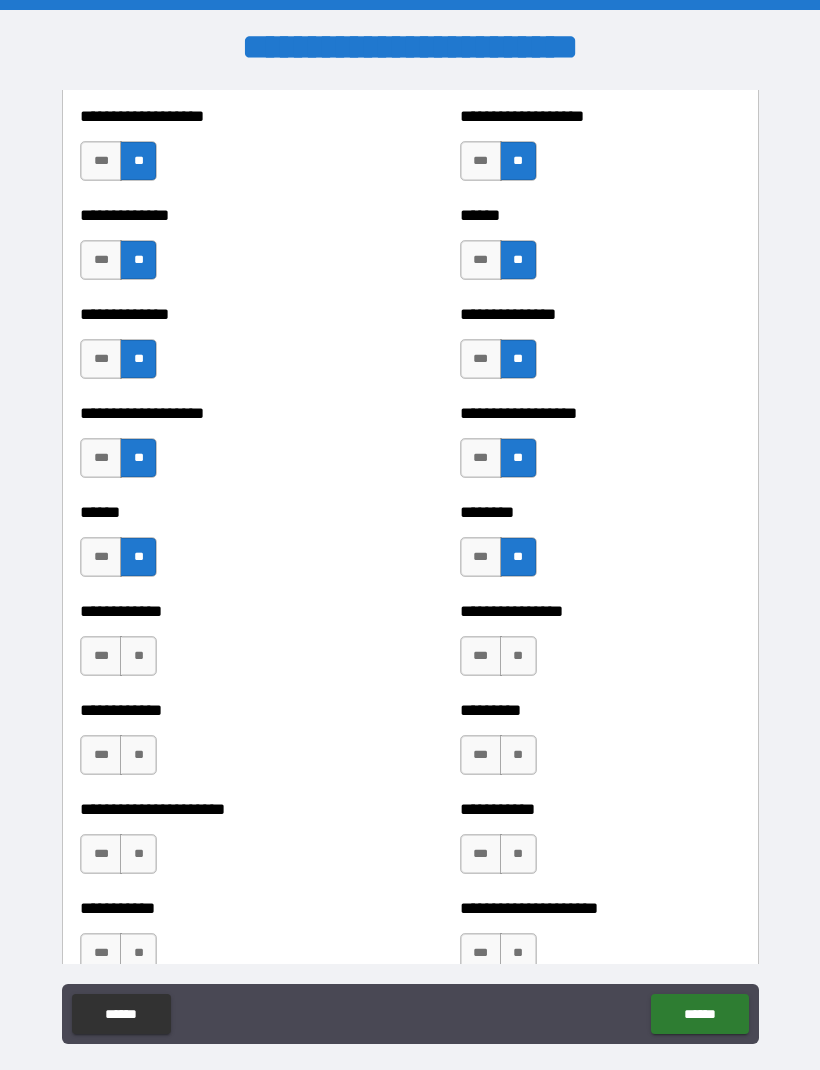 click on "**" at bounding box center (138, 656) 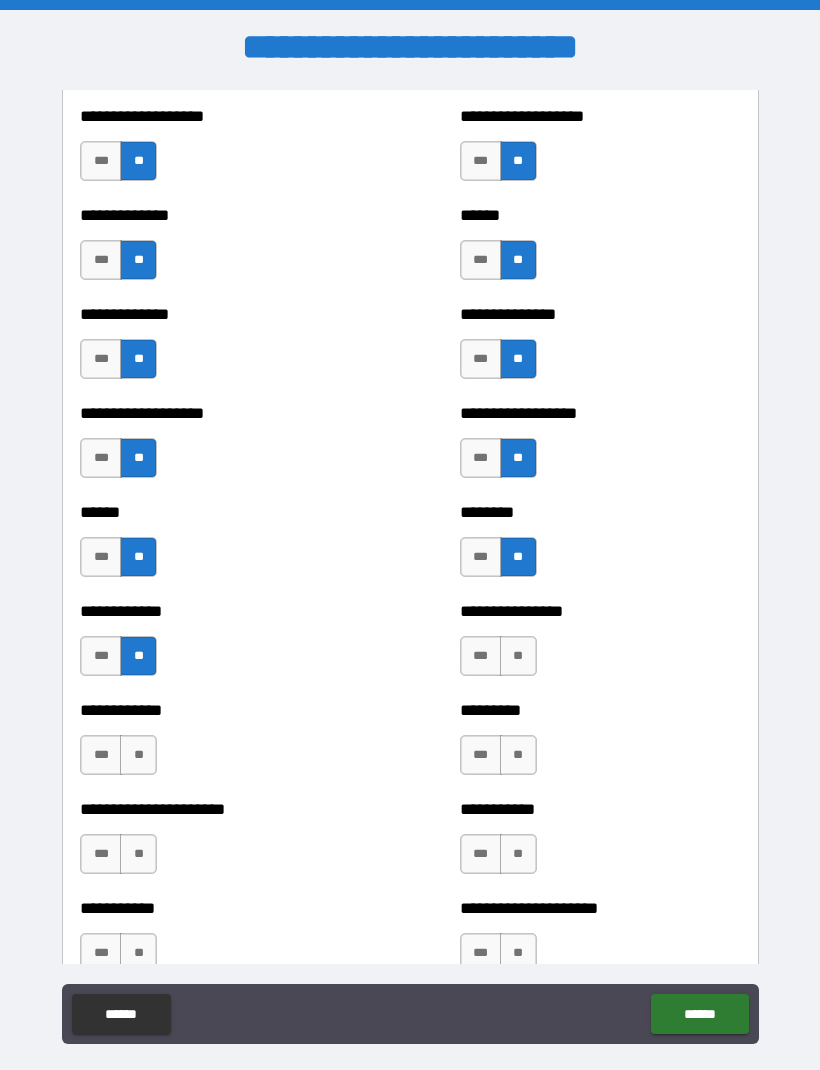 click on "**" at bounding box center (518, 656) 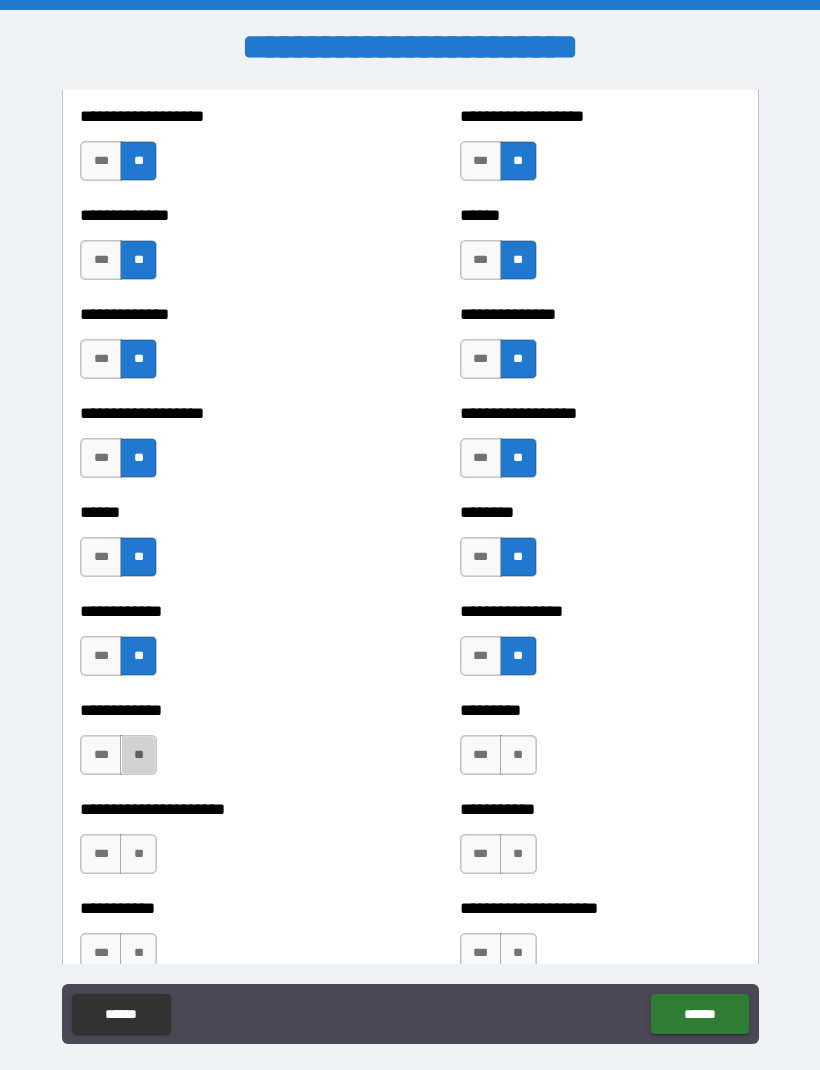 click on "**" at bounding box center [138, 755] 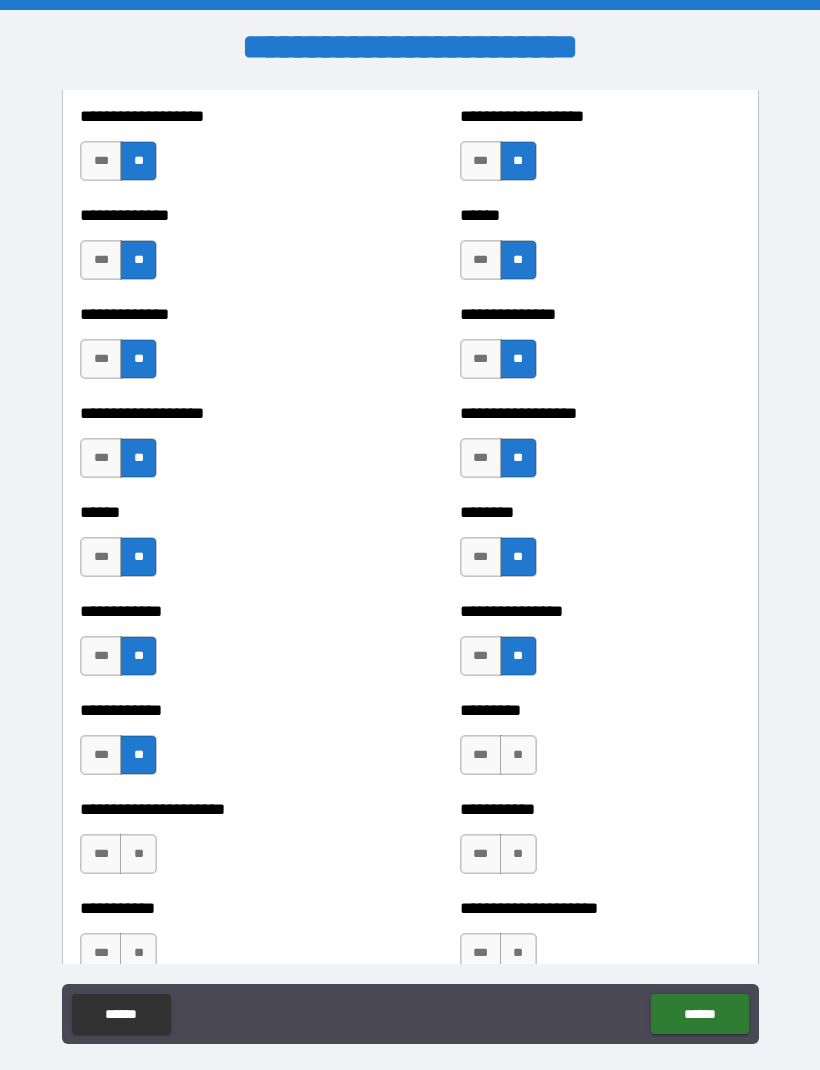 click on "**" at bounding box center (518, 755) 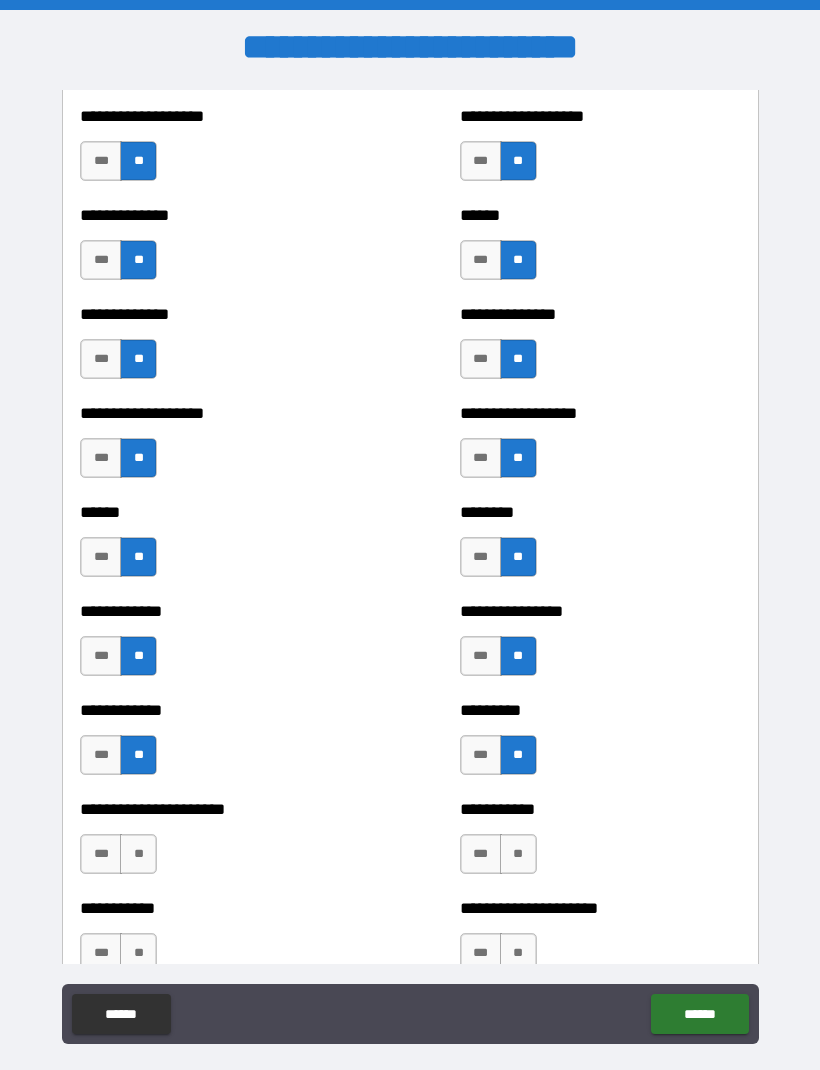 click on "**" at bounding box center [138, 854] 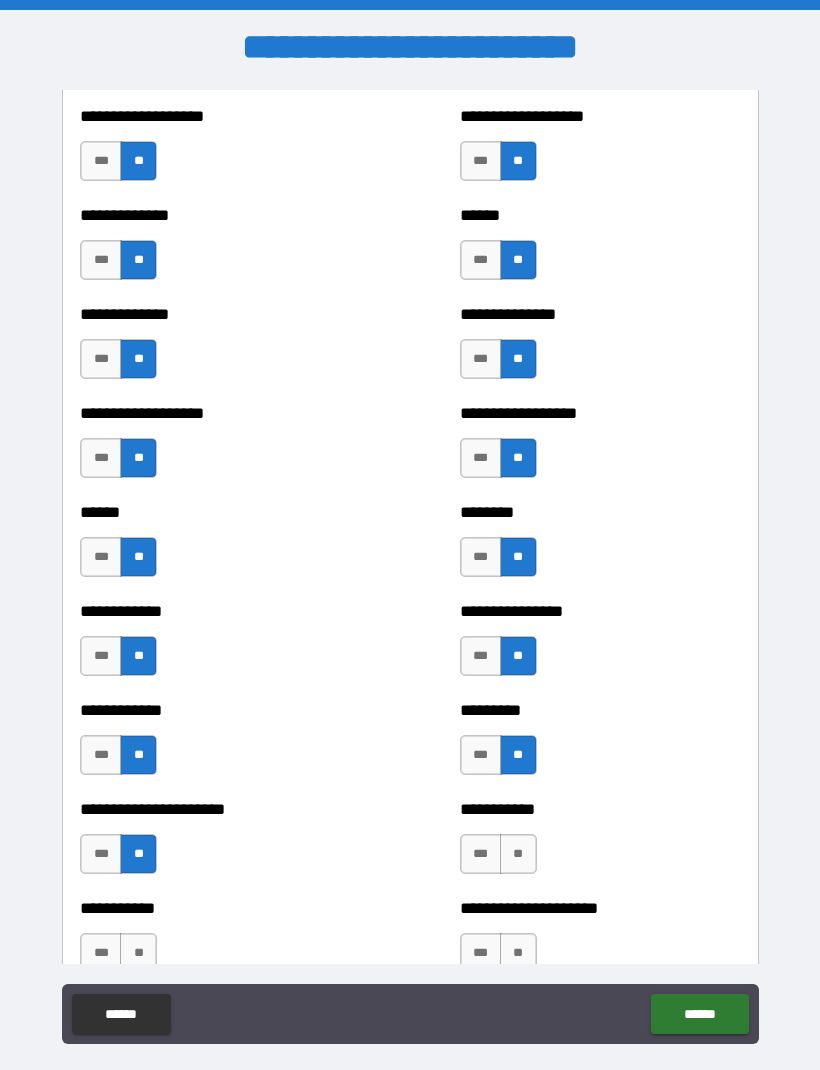 click on "**" at bounding box center [518, 854] 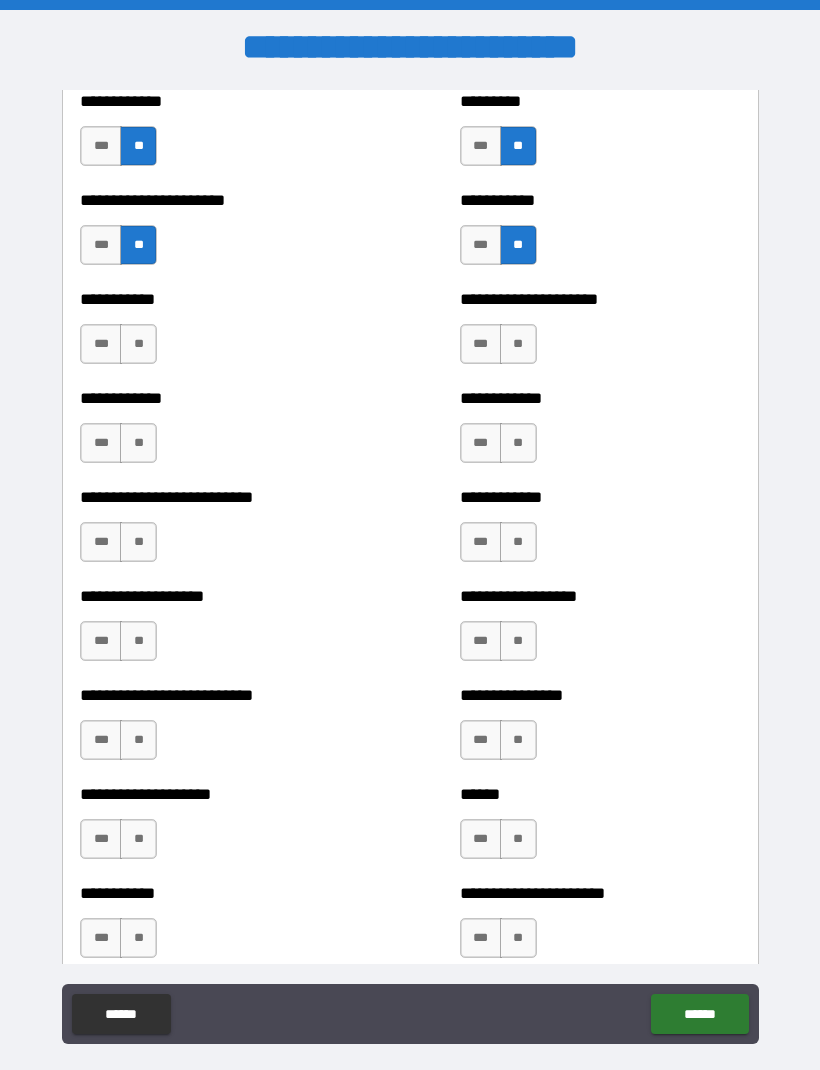 scroll, scrollTop: 5535, scrollLeft: 0, axis: vertical 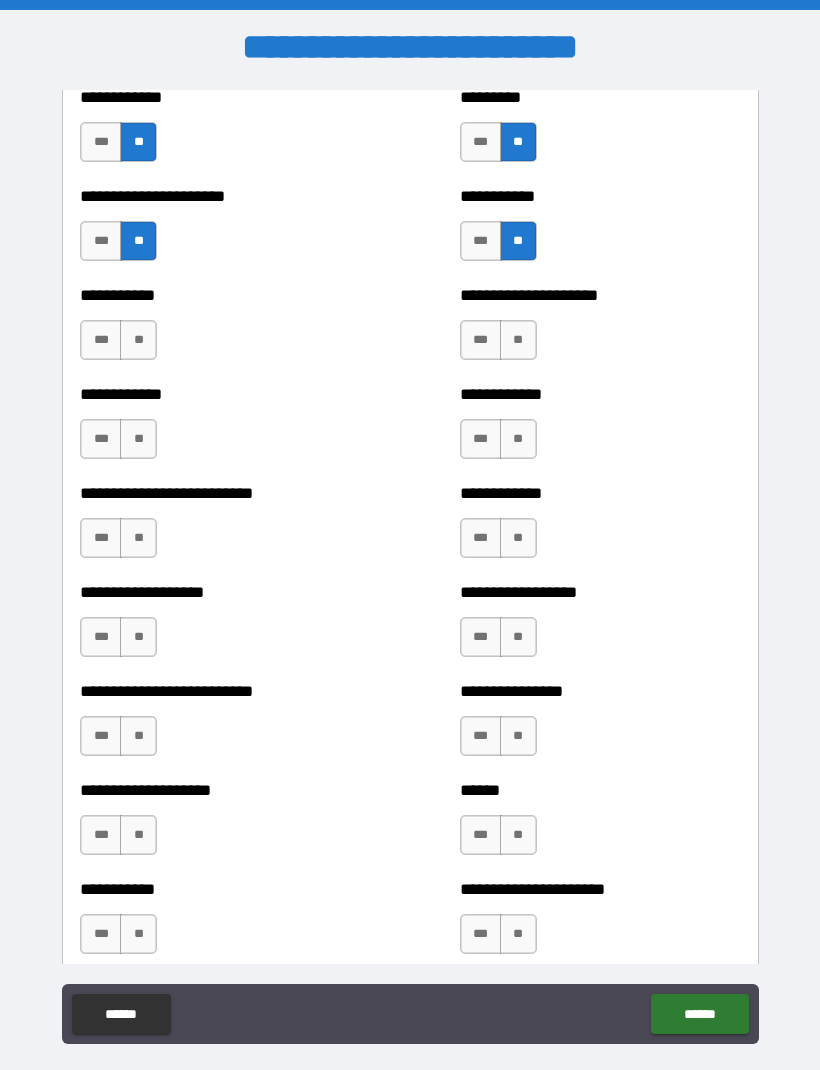 click on "**" at bounding box center (518, 340) 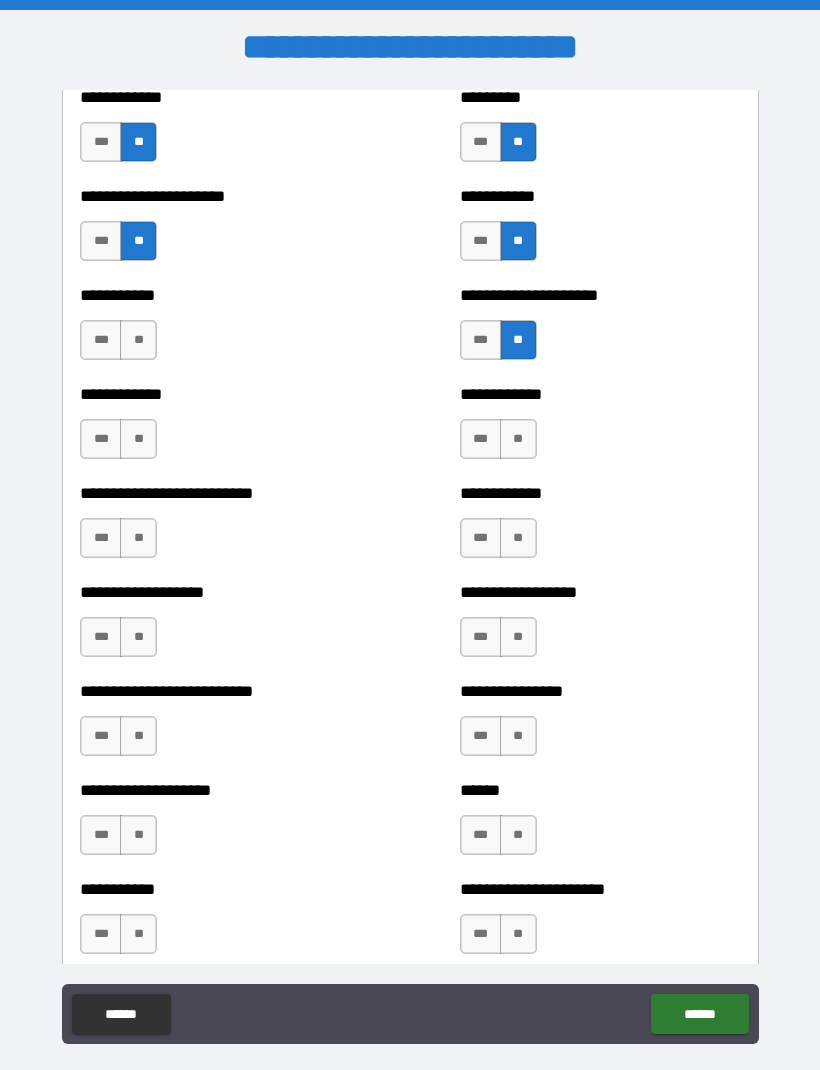 click on "**" at bounding box center [138, 340] 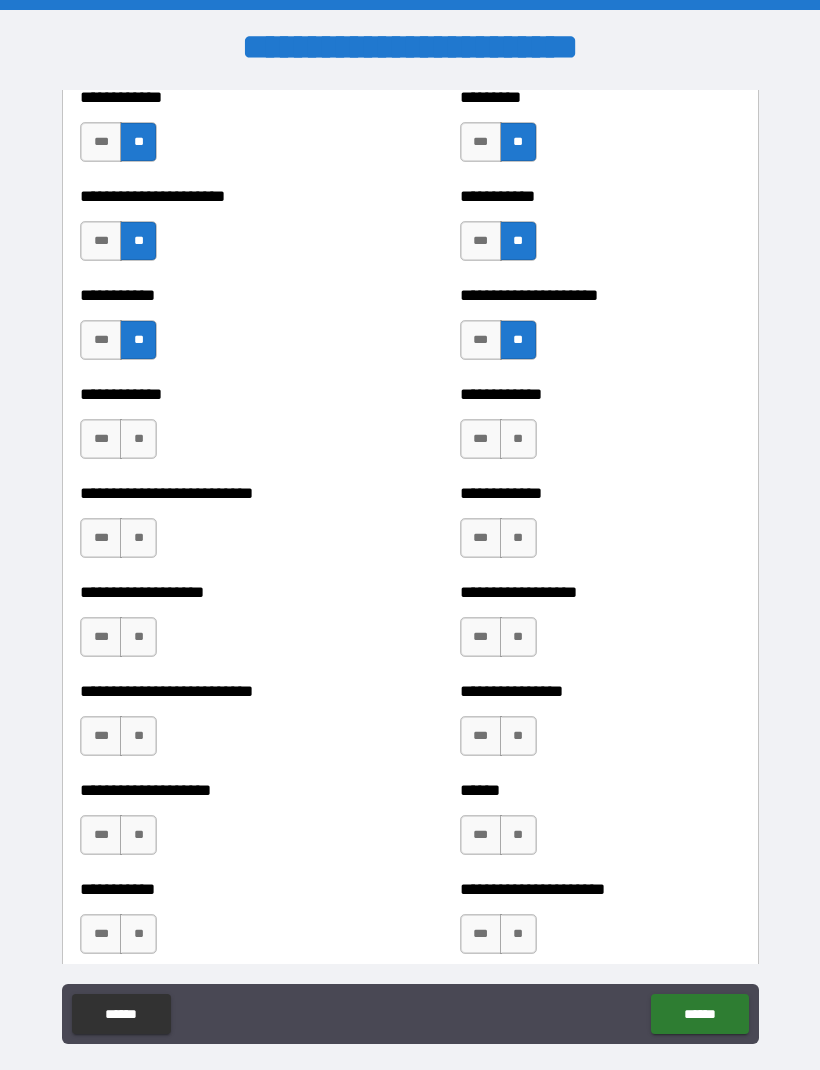 click on "**" at bounding box center [518, 439] 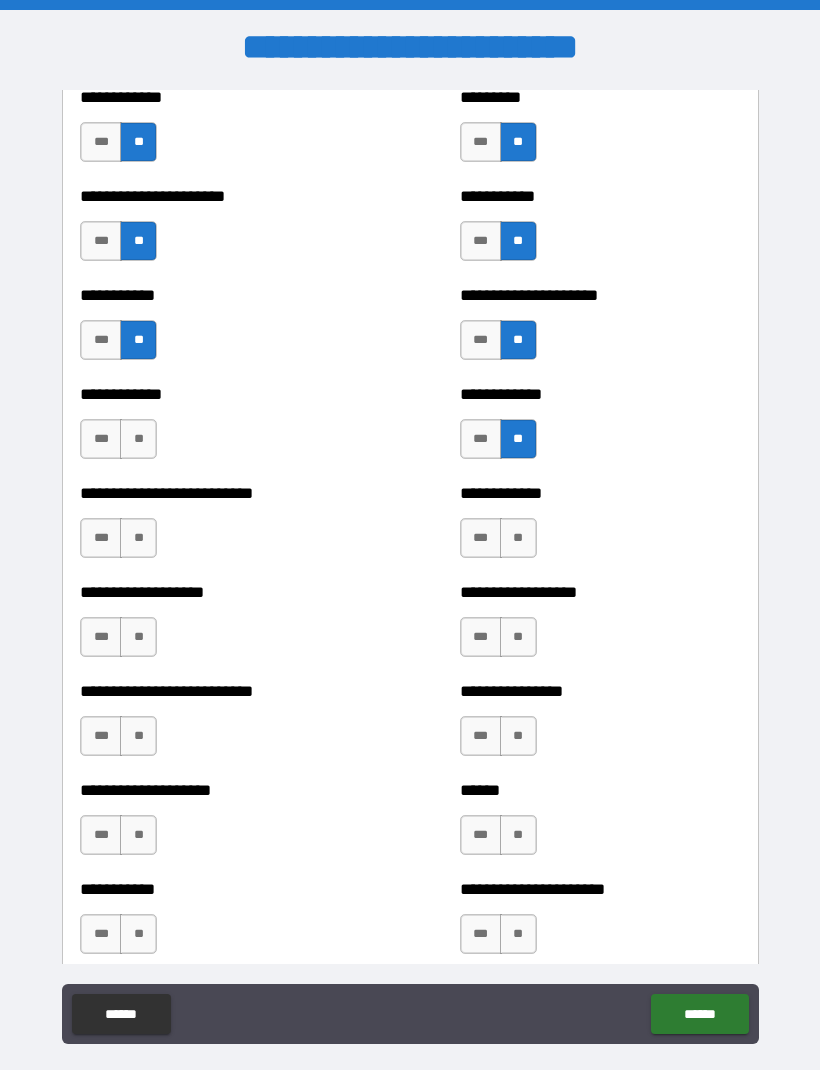 click on "**" at bounding box center [138, 439] 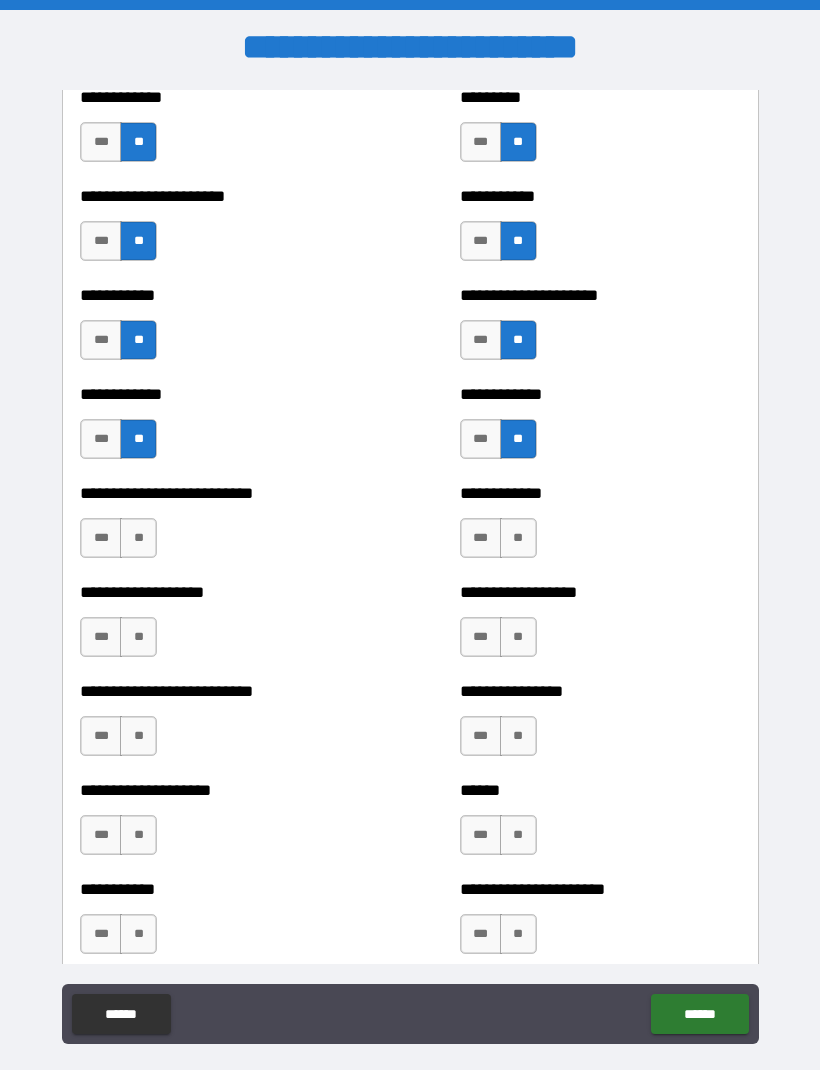 click on "**" at bounding box center [518, 538] 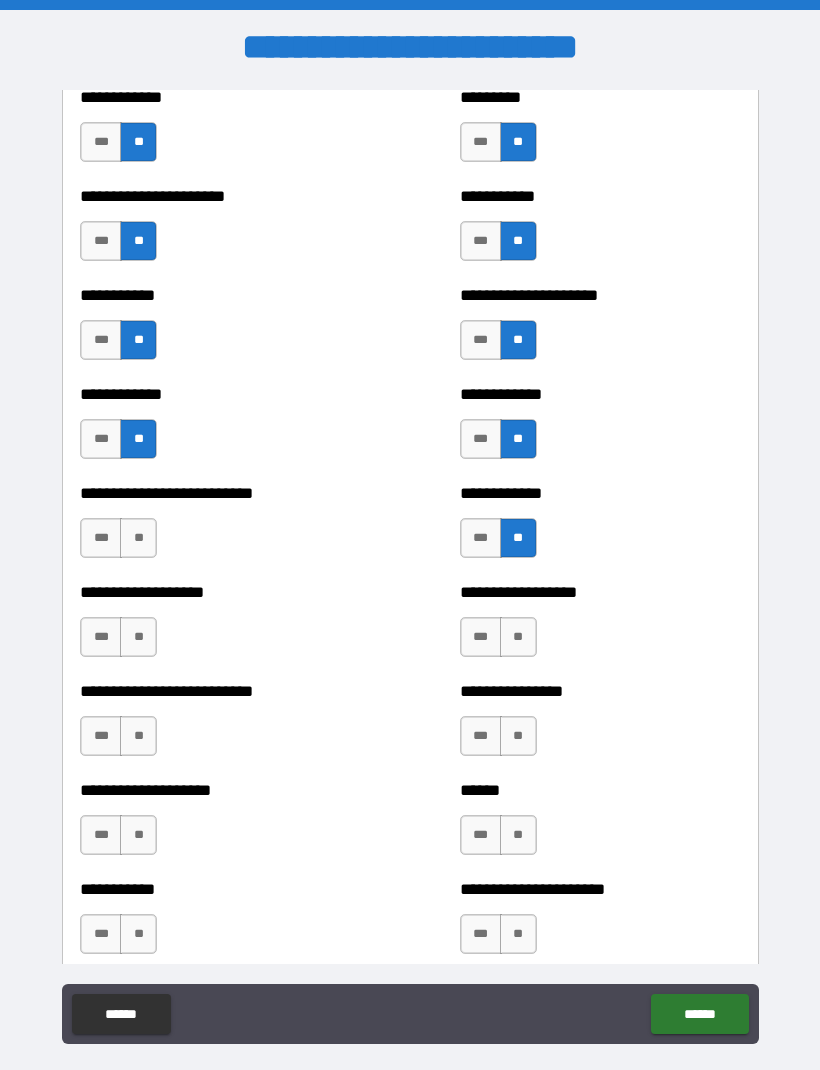 click on "**" at bounding box center (138, 538) 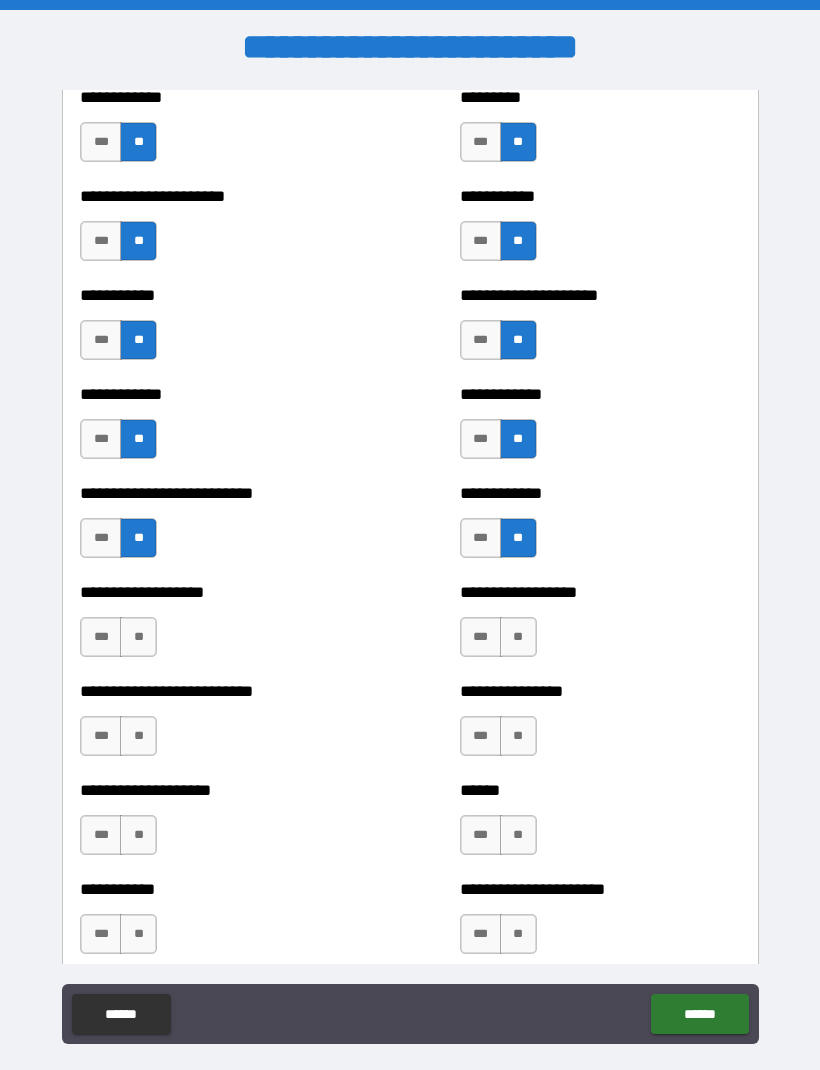 click on "**" at bounding box center [518, 637] 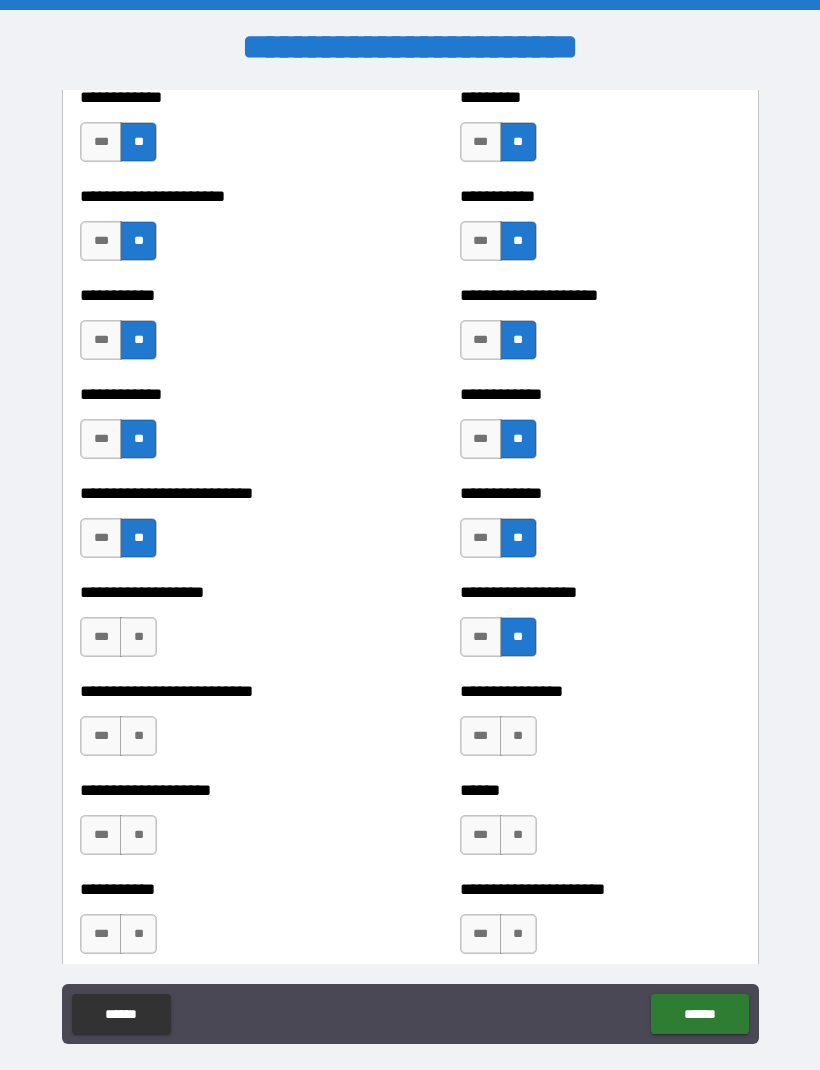 click on "**" at bounding box center [138, 637] 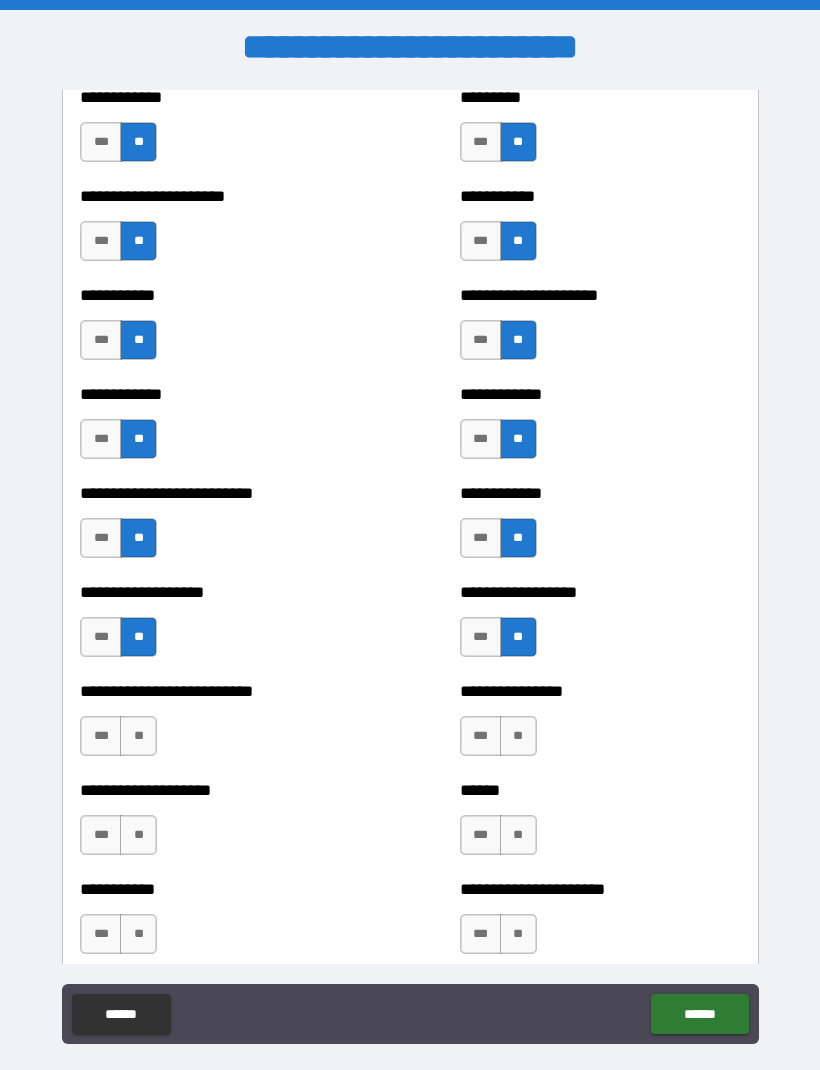 click on "**" at bounding box center (138, 736) 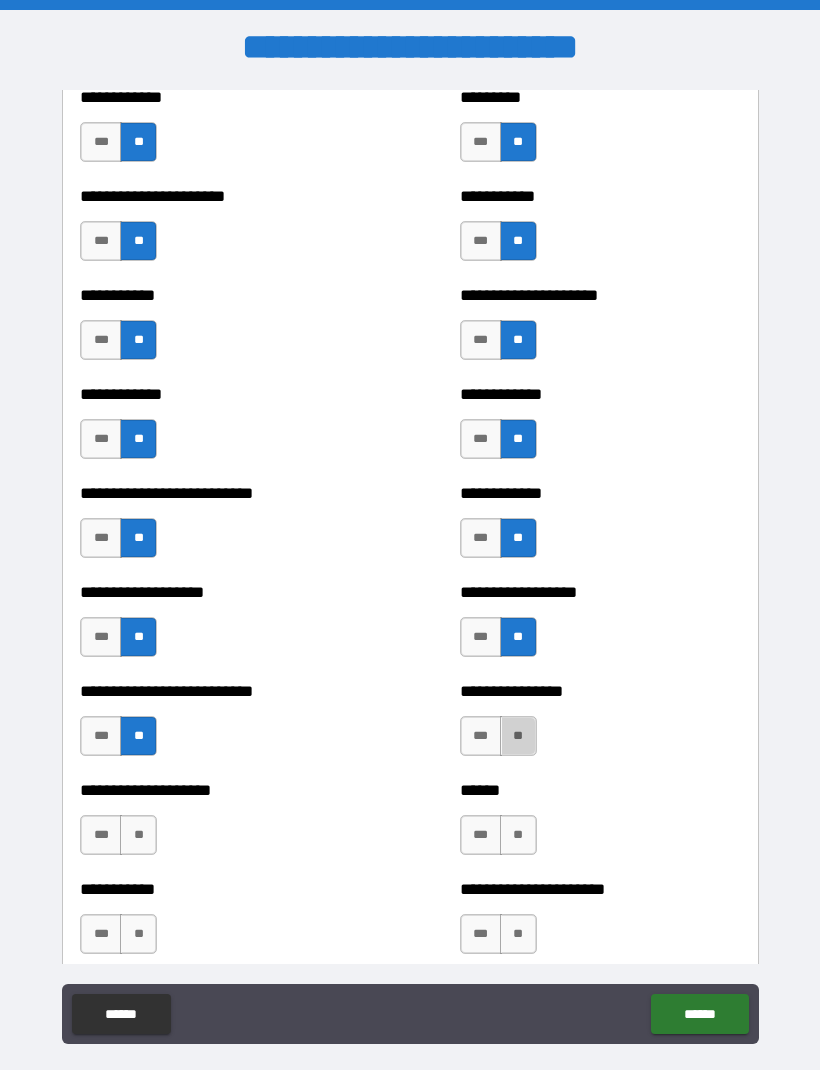 click on "**" at bounding box center [518, 736] 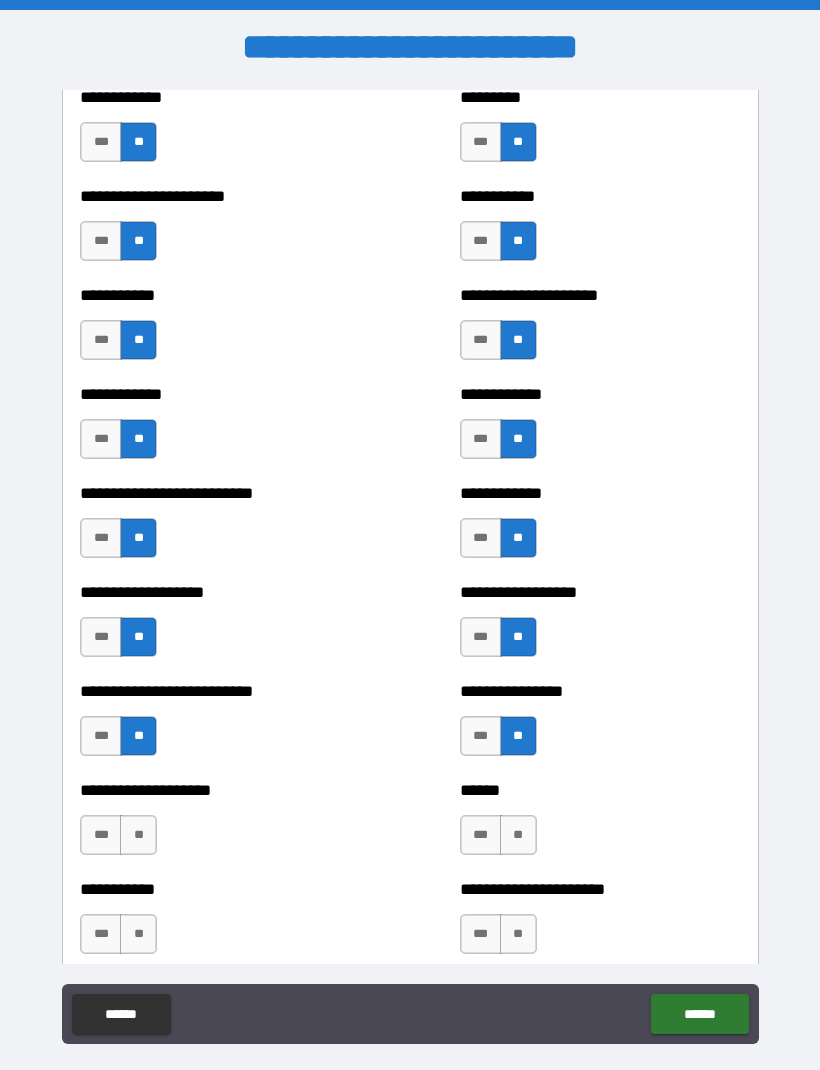 click on "**" at bounding box center [518, 835] 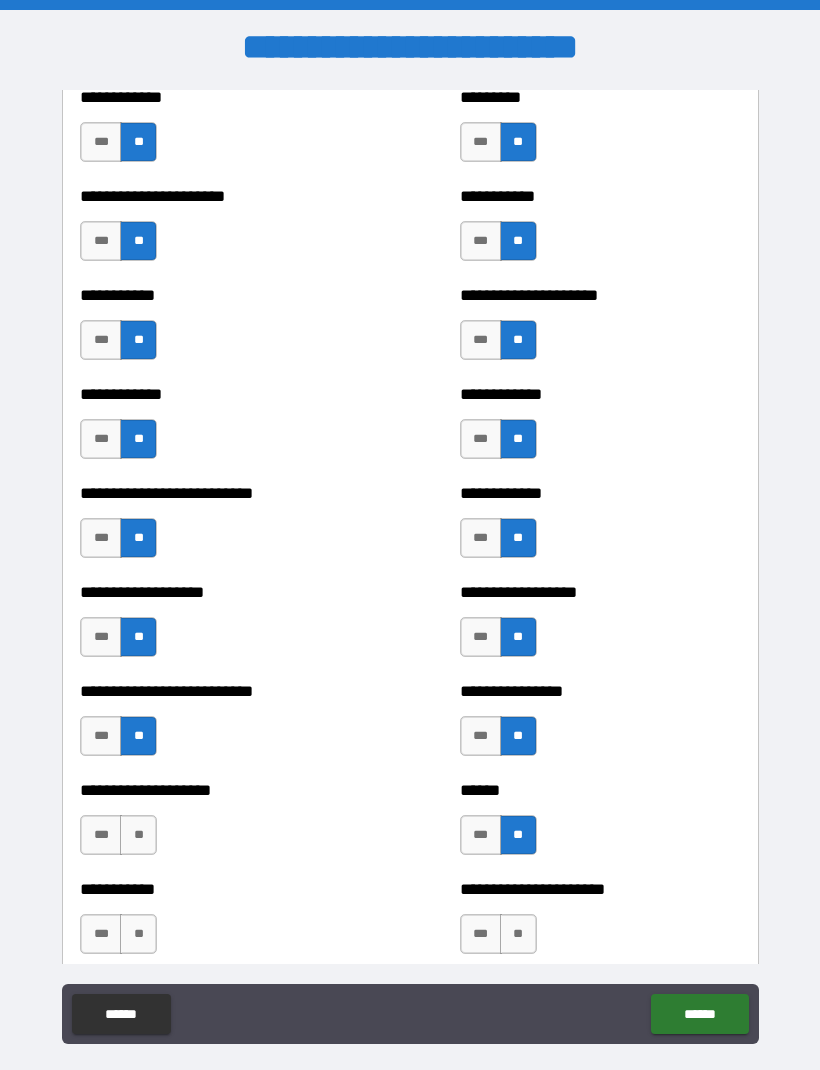 click on "**" at bounding box center (138, 835) 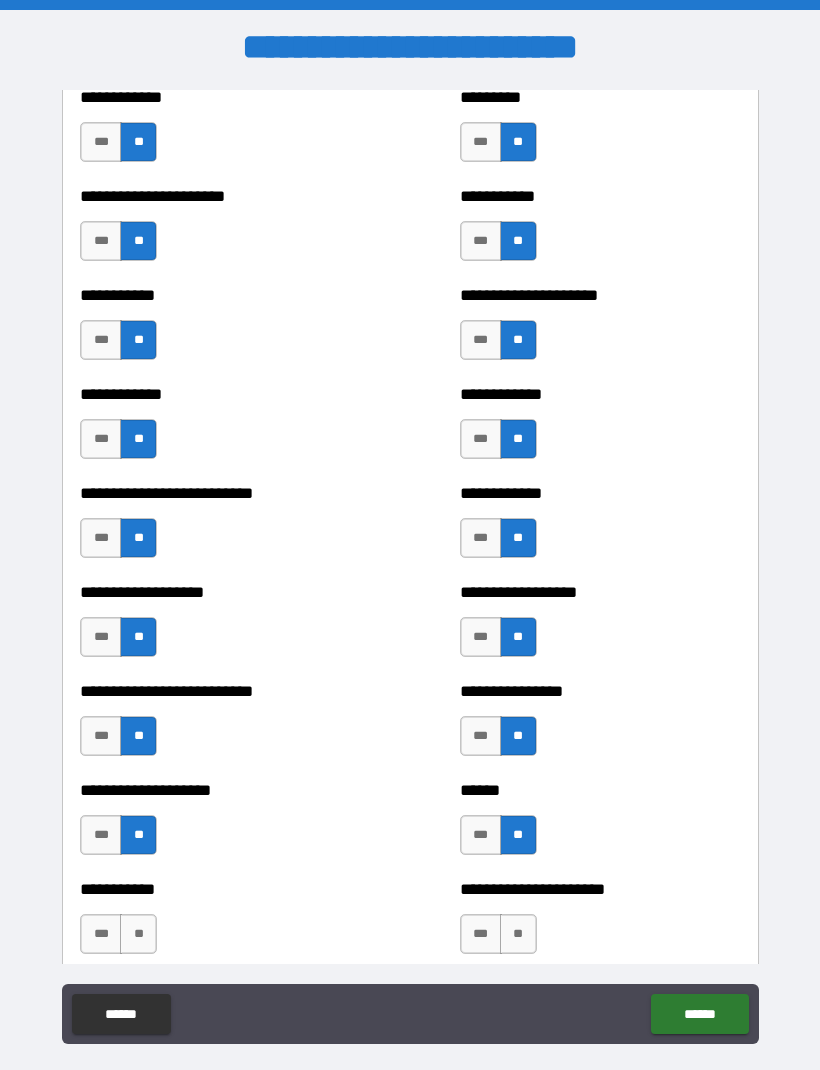 click on "**" at bounding box center [138, 934] 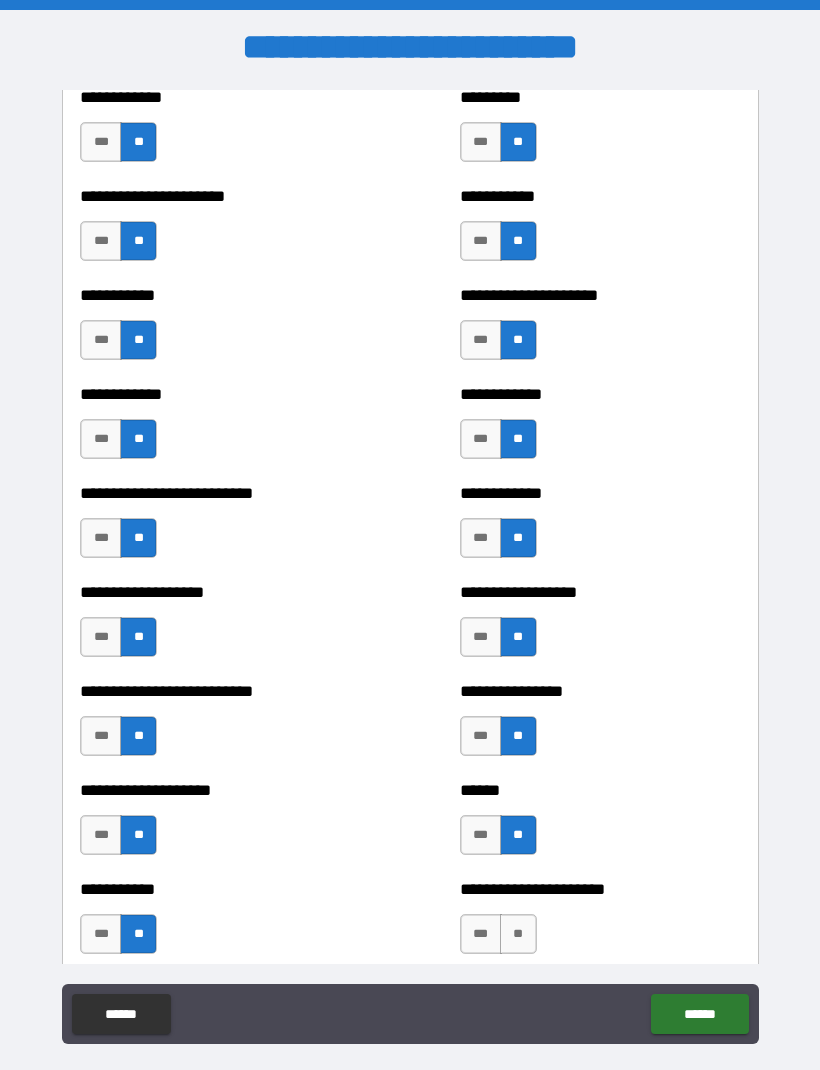 click on "**" at bounding box center [518, 934] 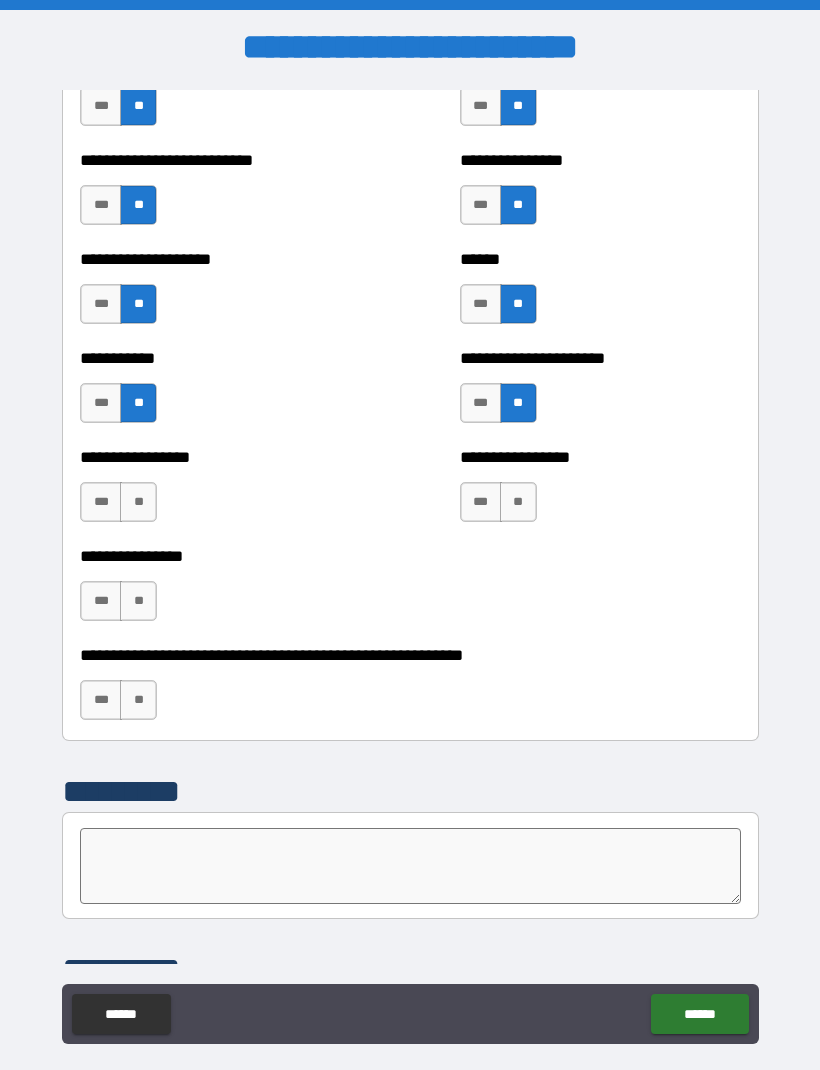 scroll, scrollTop: 6070, scrollLeft: 0, axis: vertical 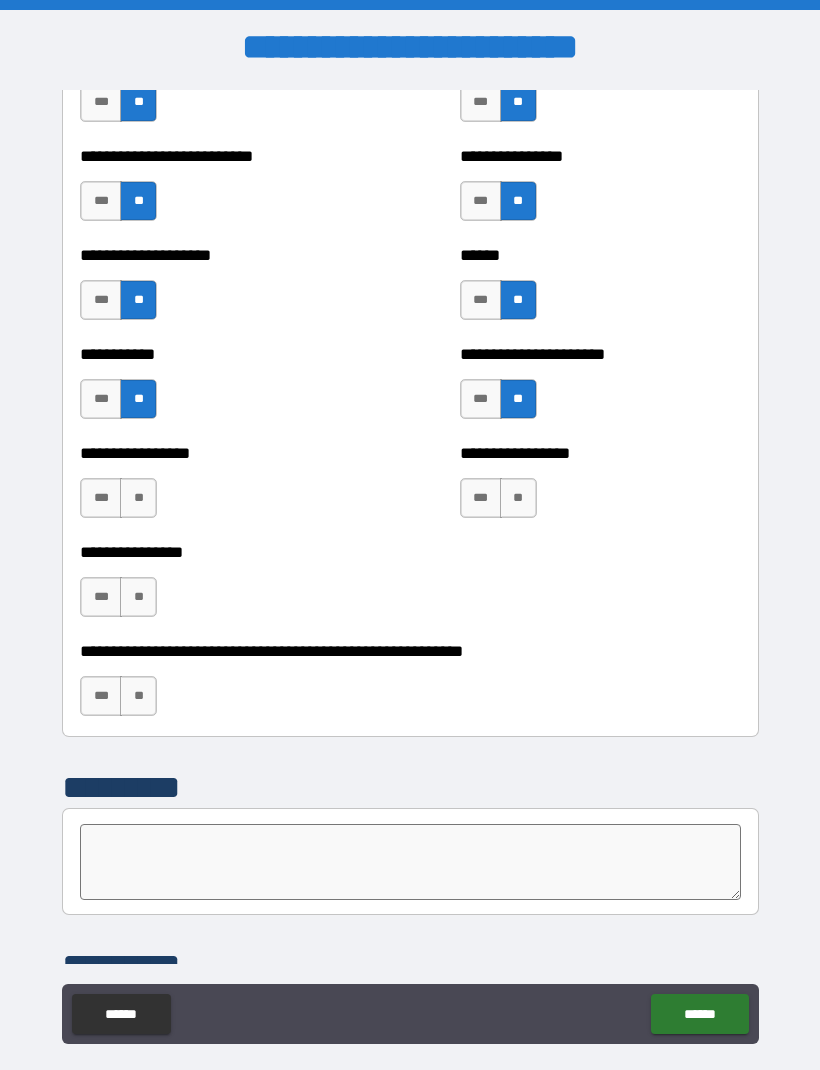 click on "**" at bounding box center (518, 498) 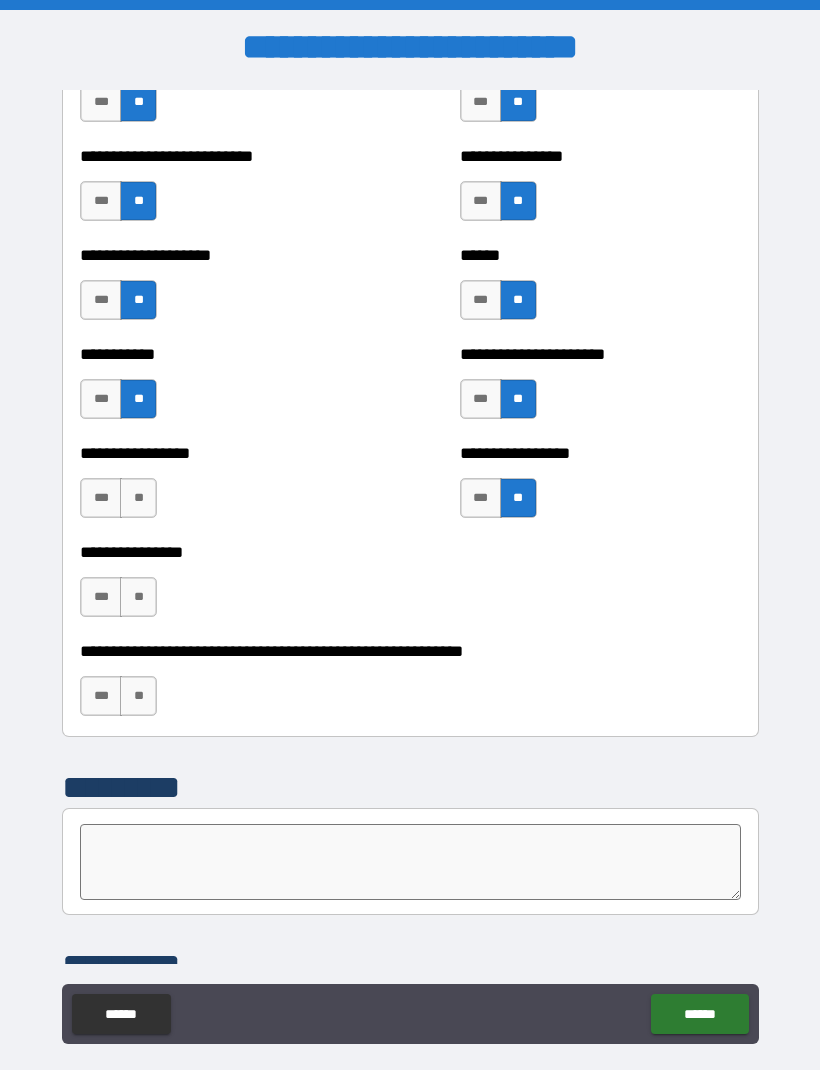 click on "**" at bounding box center [138, 498] 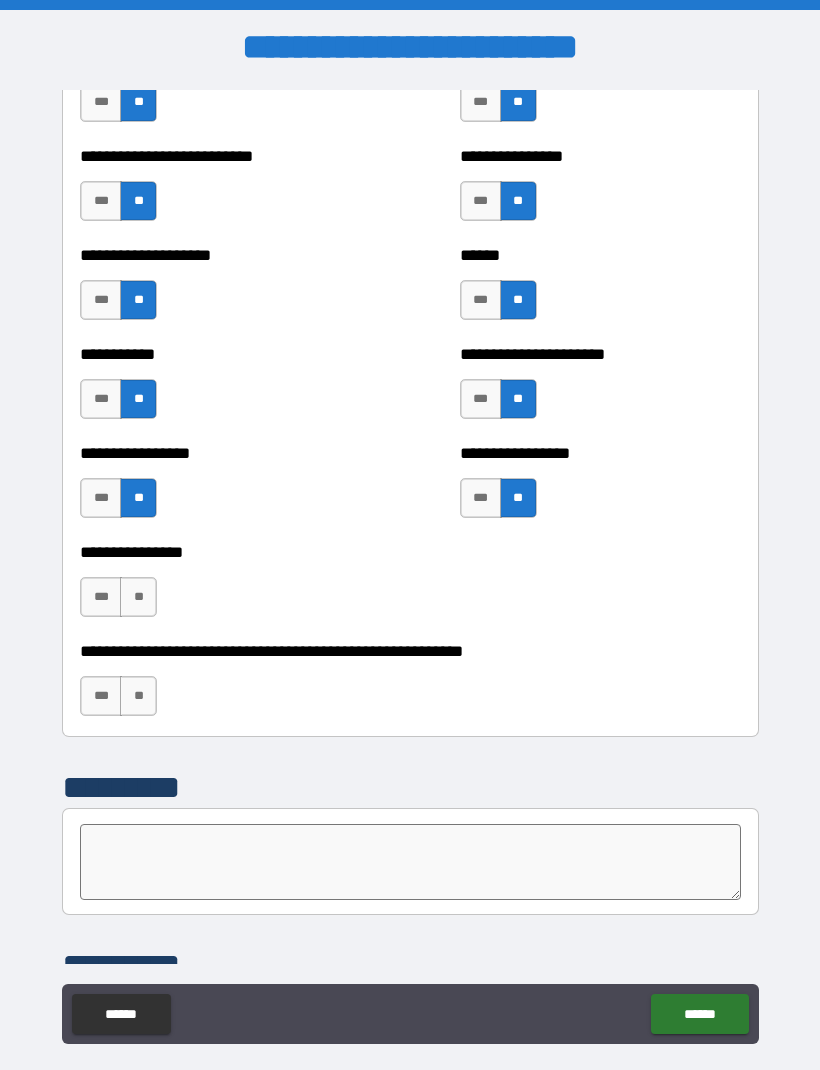 click on "**" at bounding box center (138, 597) 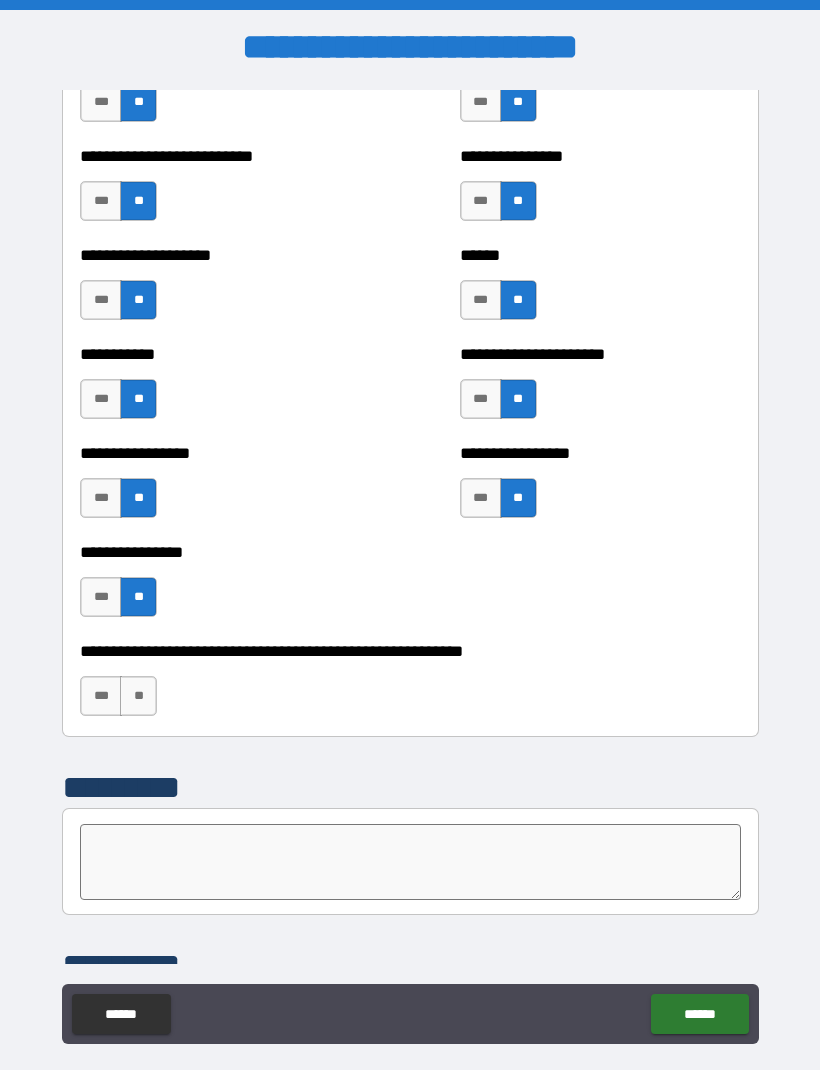 click on "**" at bounding box center [138, 696] 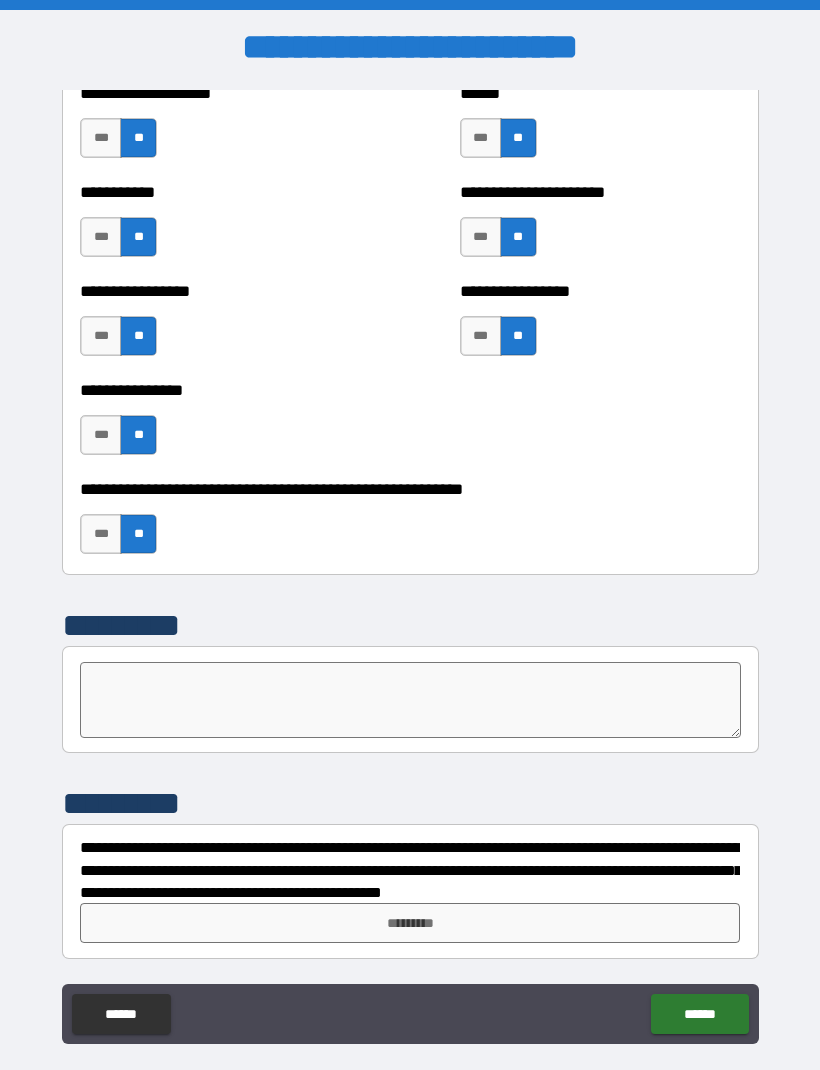 scroll, scrollTop: 6232, scrollLeft: 0, axis: vertical 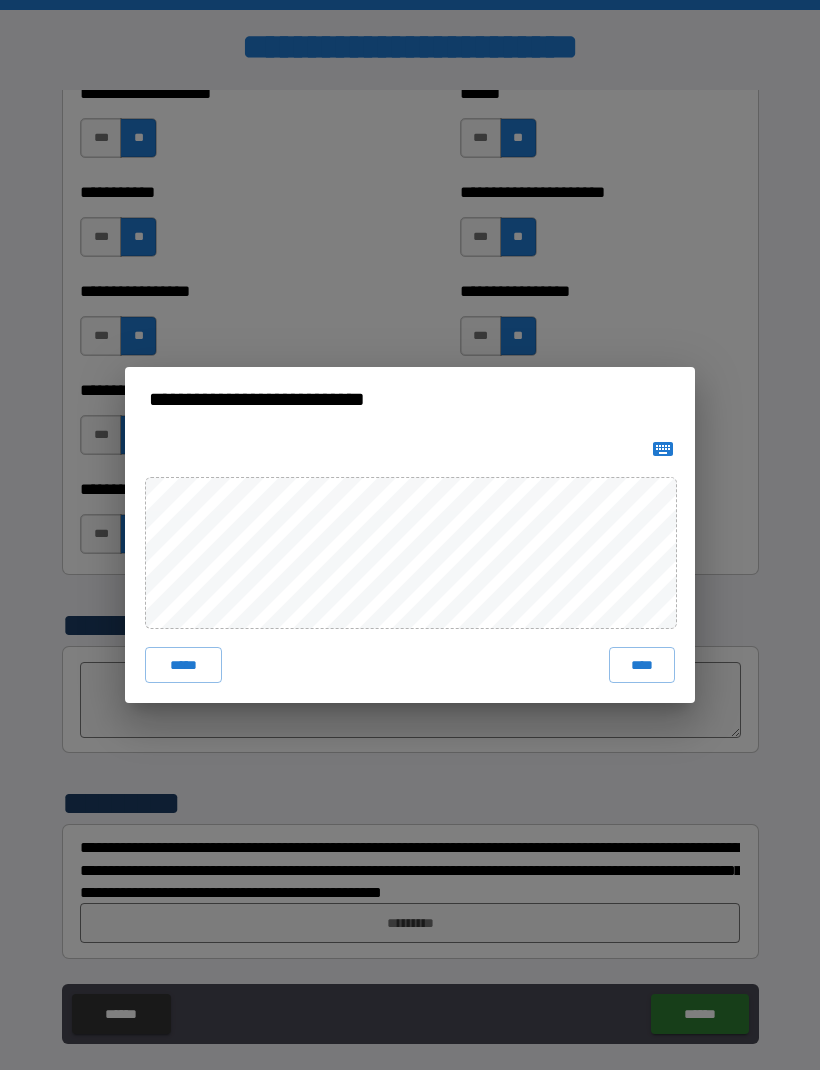 click on "****" at bounding box center [642, 665] 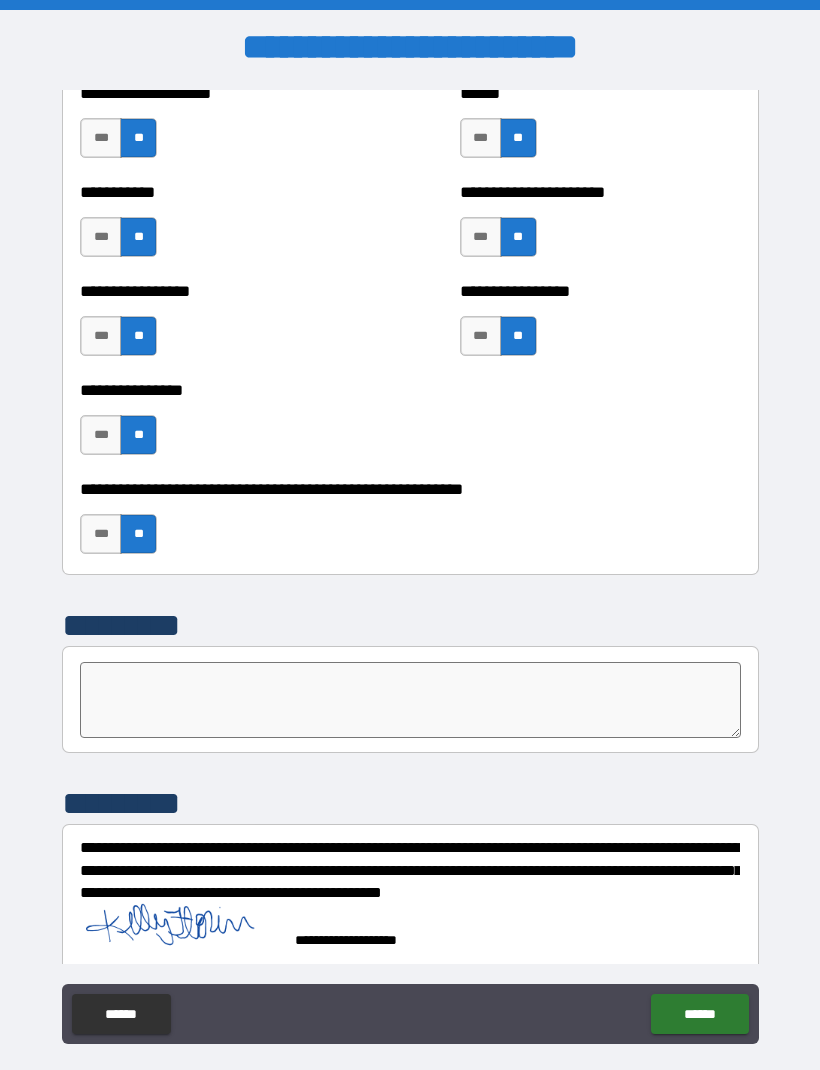 scroll, scrollTop: 6222, scrollLeft: 0, axis: vertical 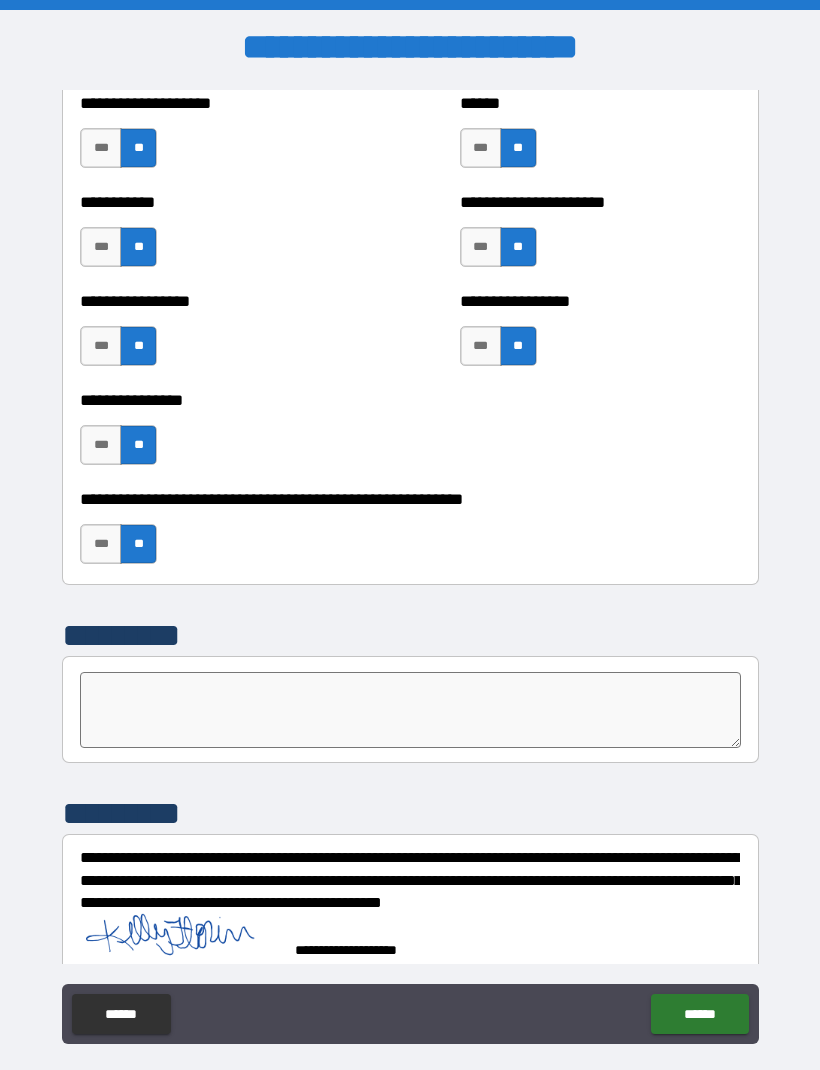 click on "******" at bounding box center [699, 1014] 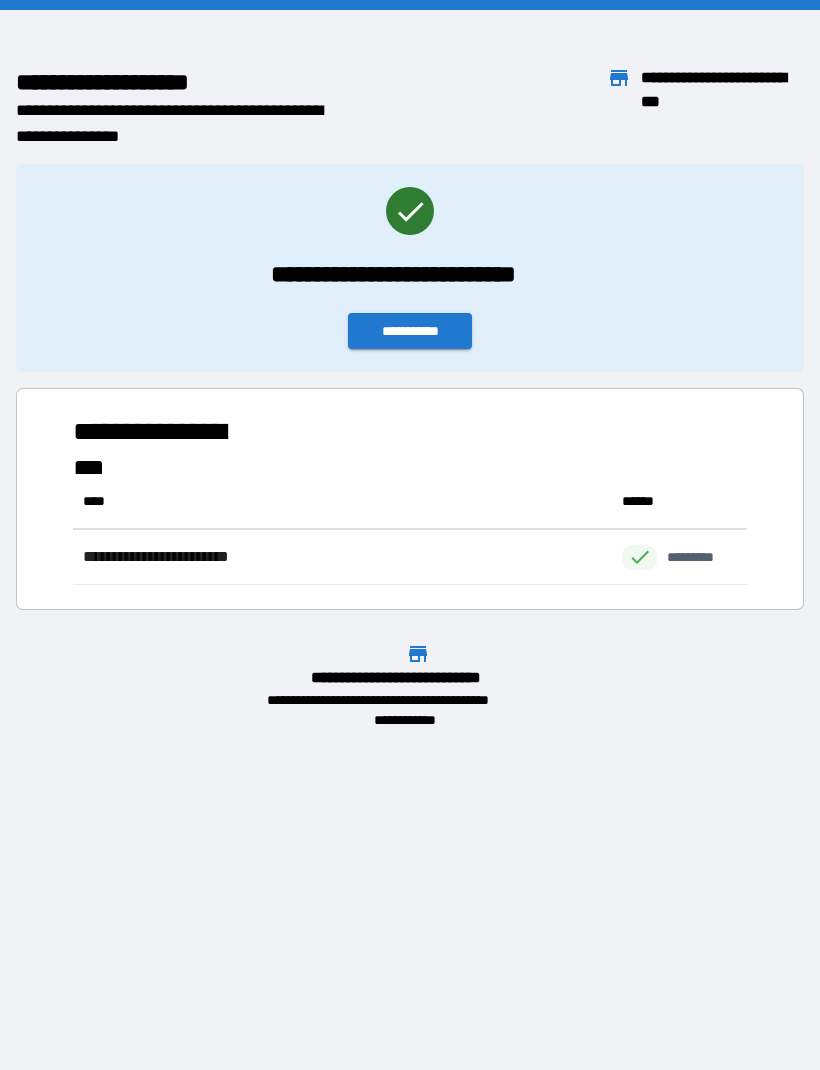 scroll, scrollTop: 1, scrollLeft: 1, axis: both 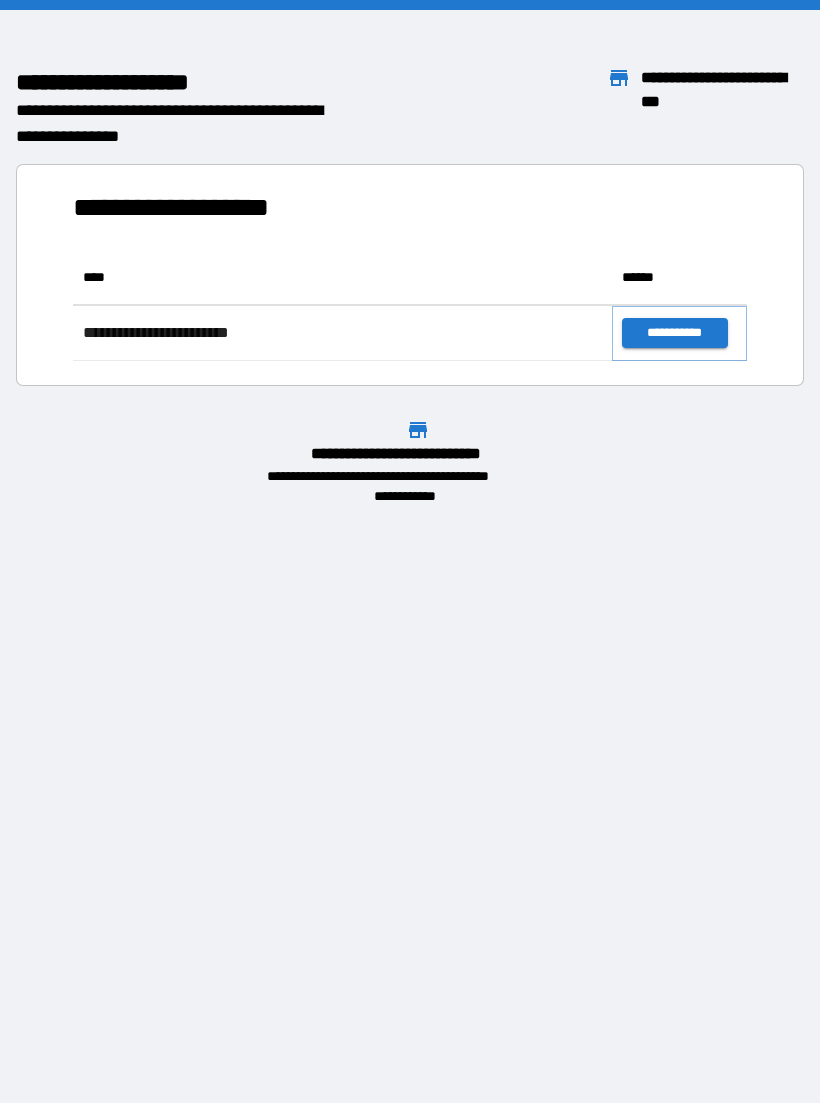 click on "**********" at bounding box center [674, 333] 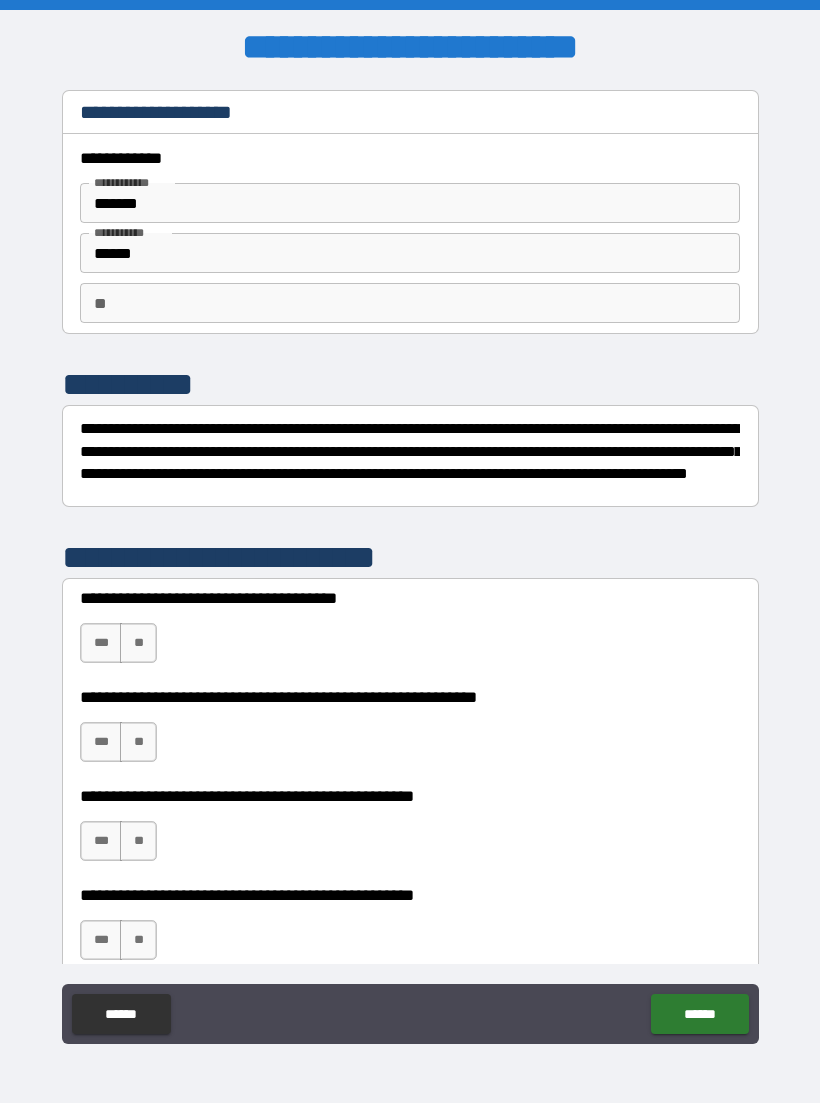 click on "***" at bounding box center (101, 643) 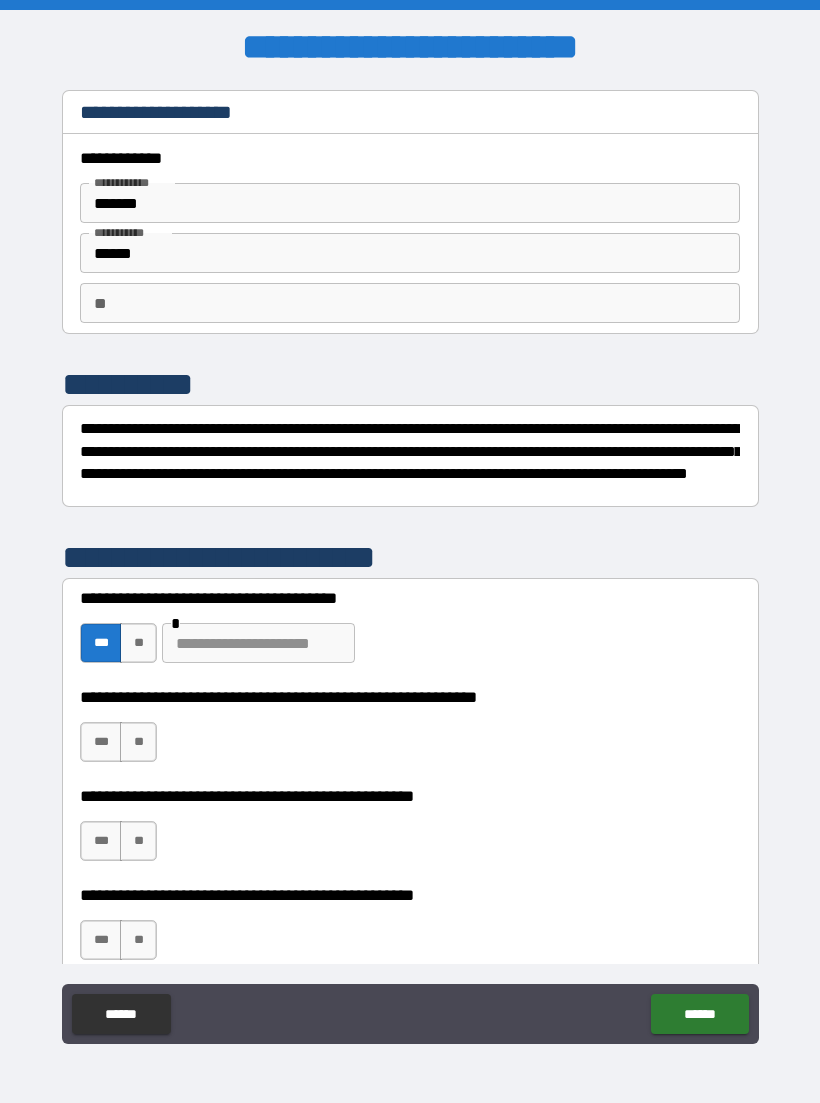 click on "**" at bounding box center [138, 742] 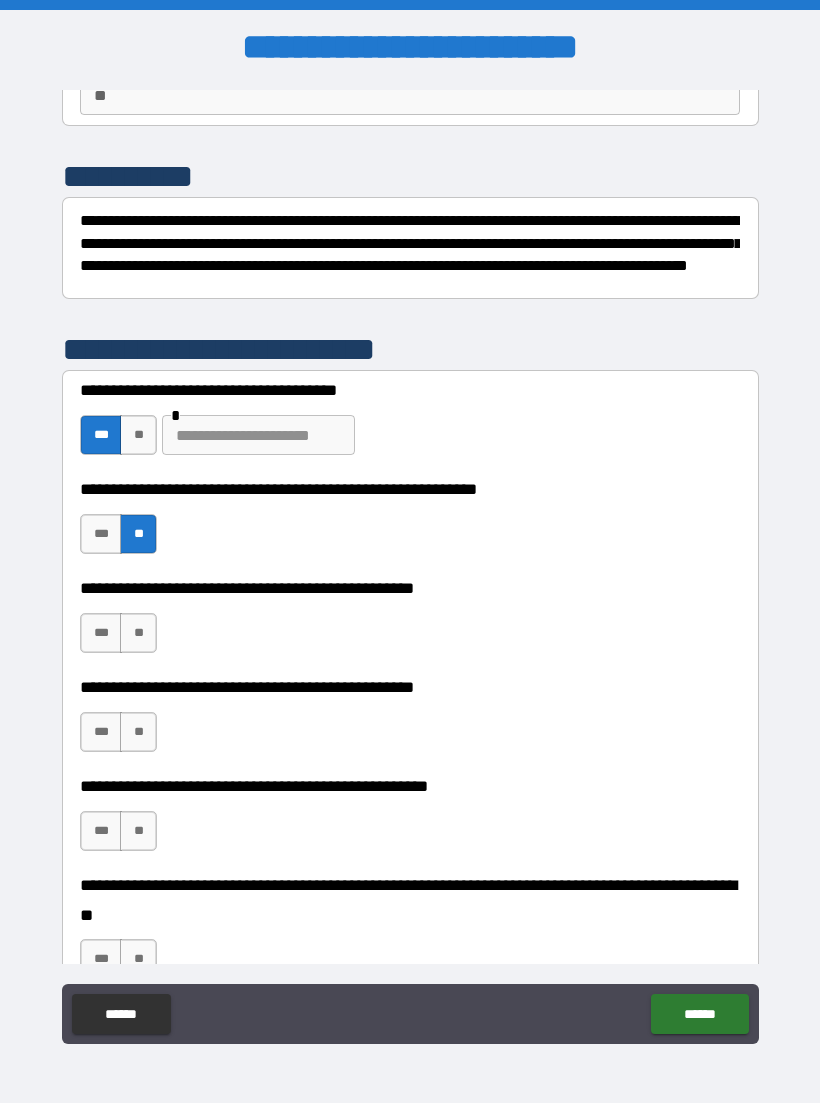 scroll, scrollTop: 233, scrollLeft: 0, axis: vertical 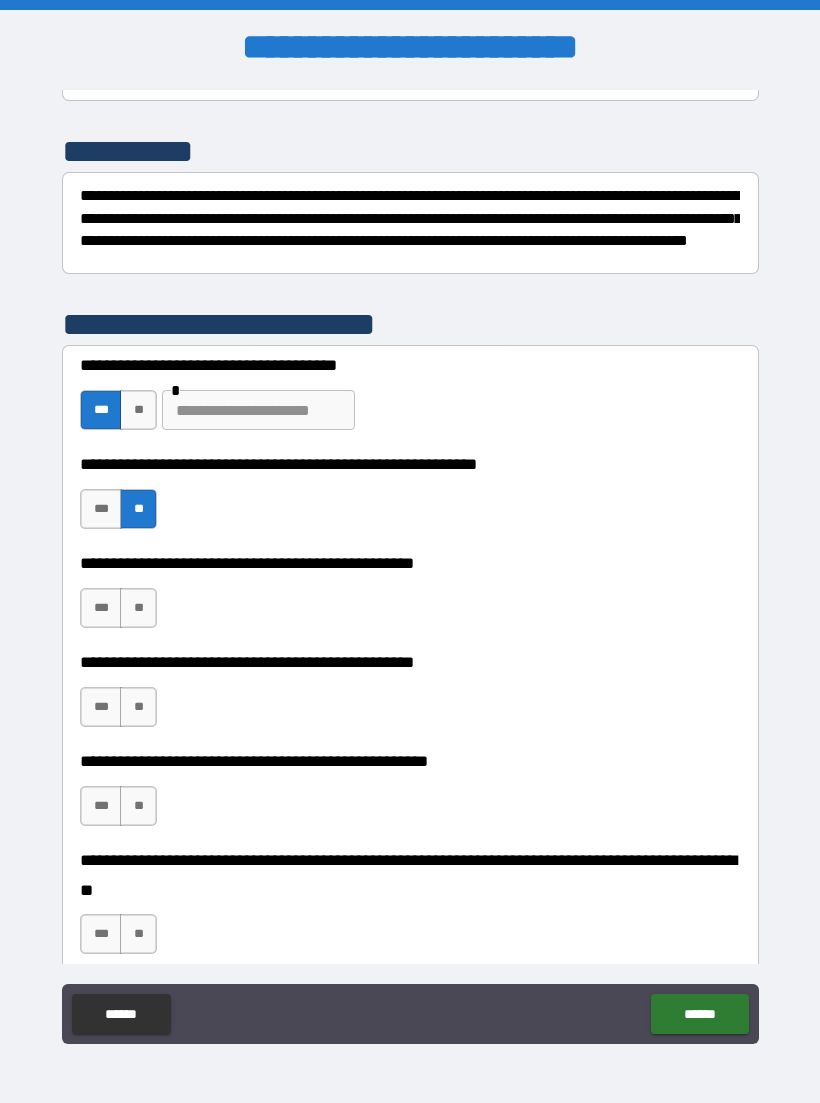 click on "***" at bounding box center [101, 608] 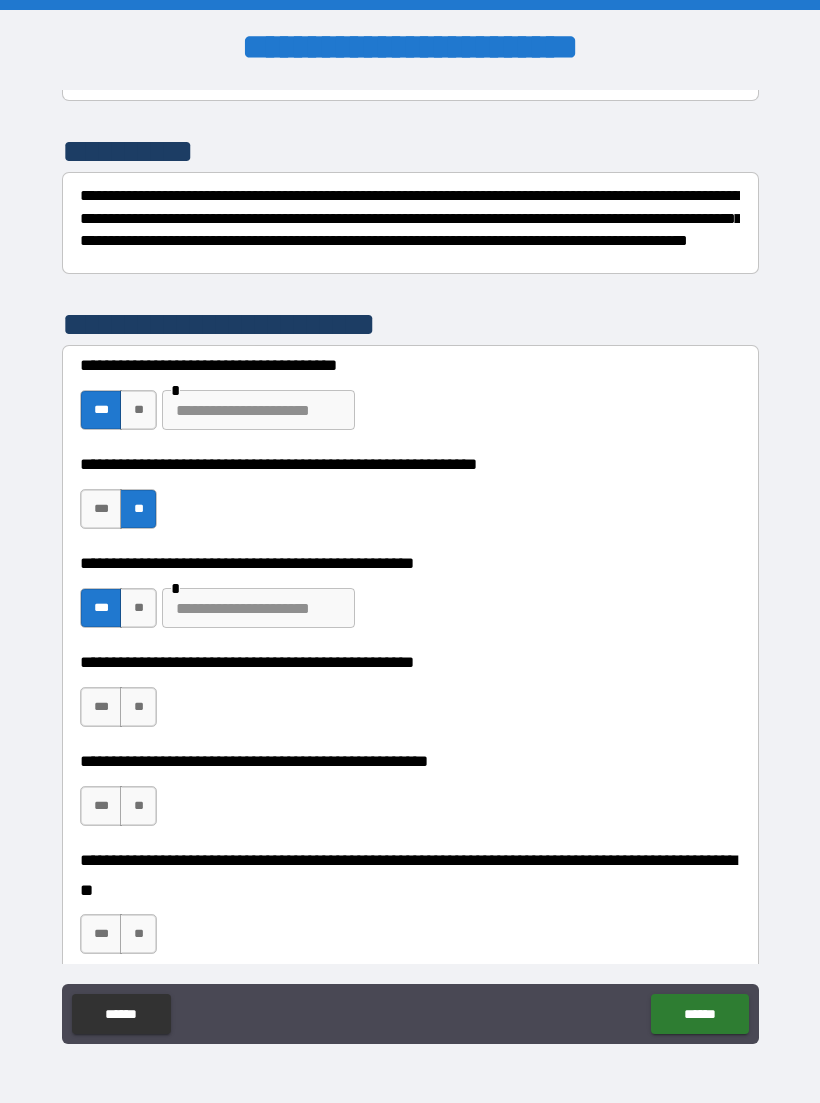 click on "***" at bounding box center [101, 707] 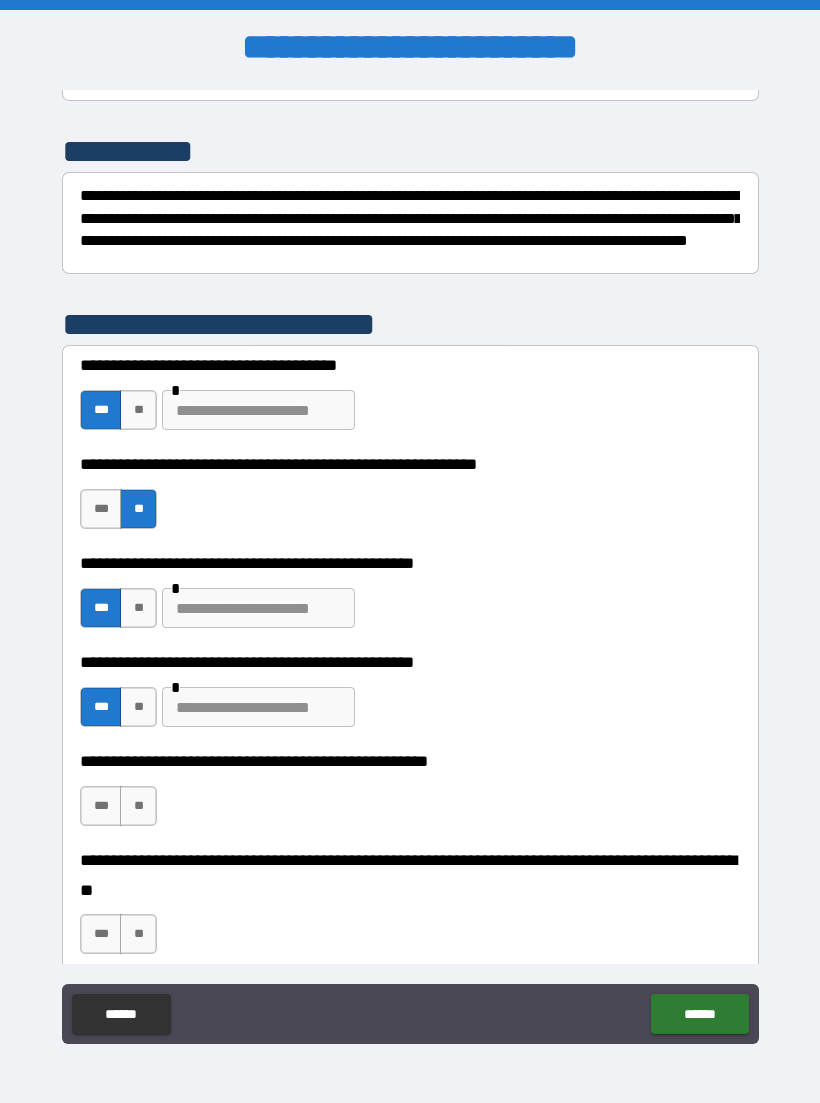 click at bounding box center (258, 707) 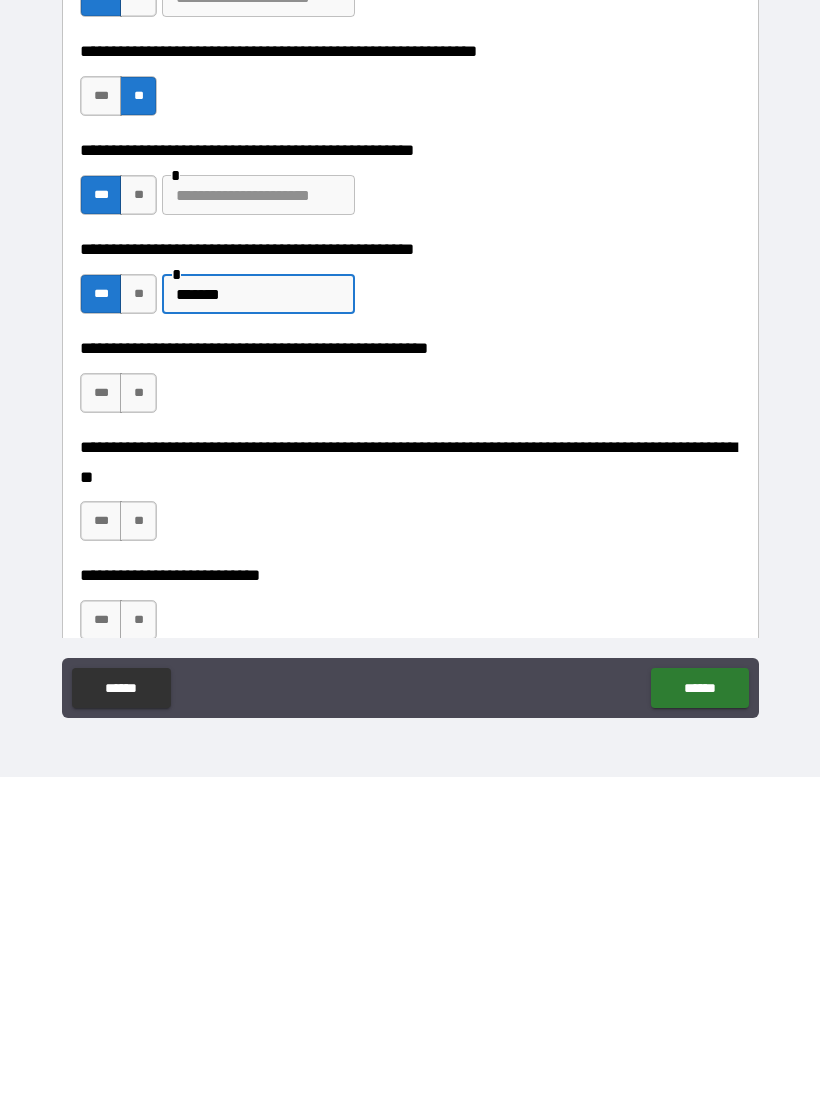 scroll, scrollTop: 322, scrollLeft: 0, axis: vertical 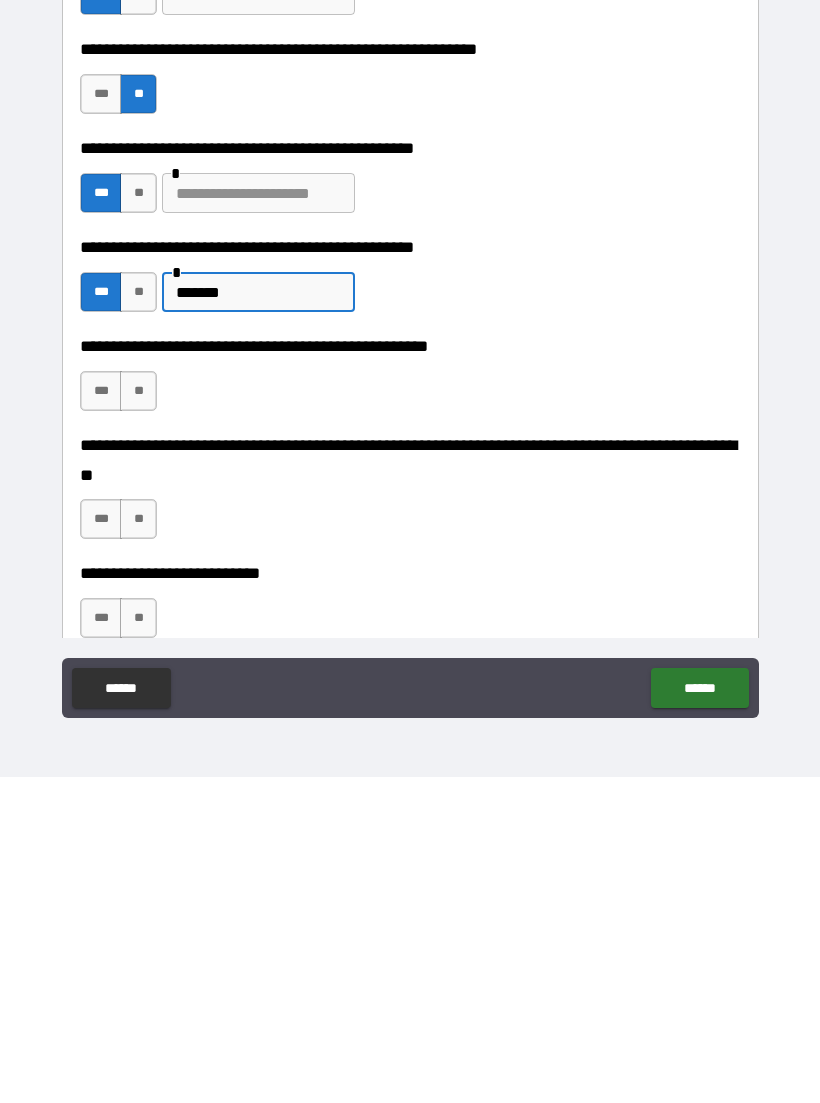 type on "*******" 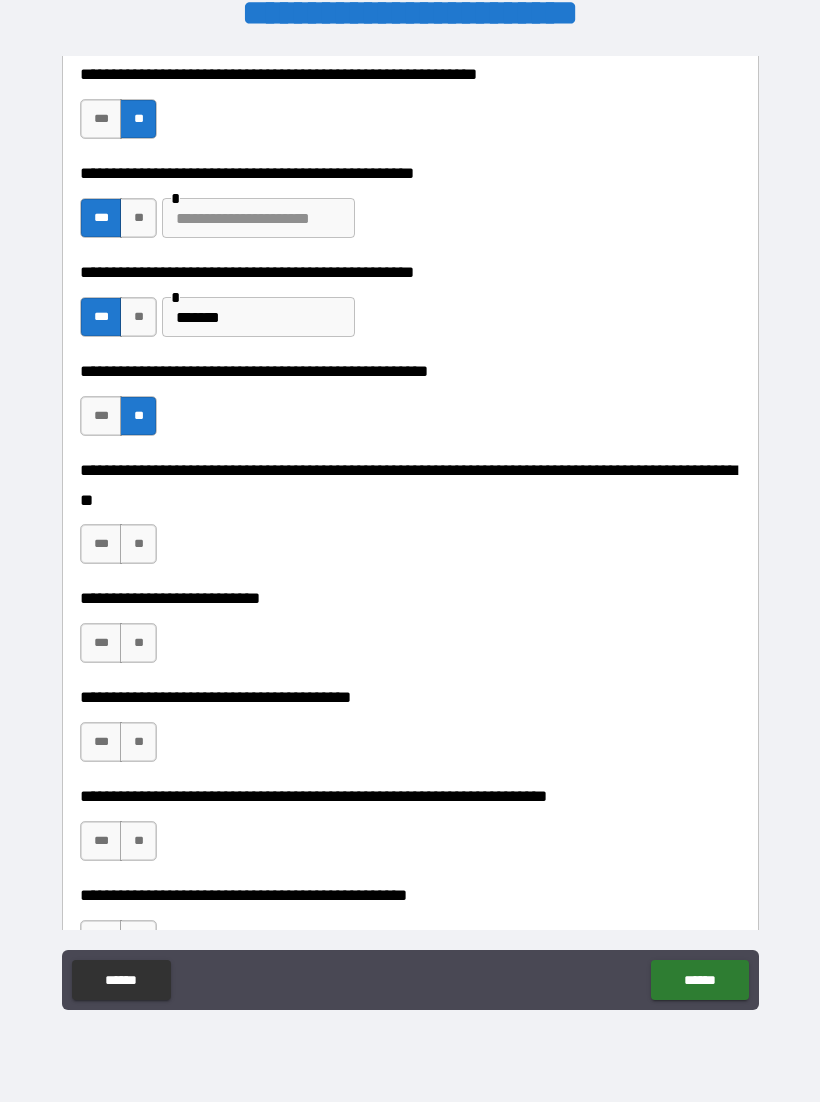 scroll, scrollTop: 585, scrollLeft: 0, axis: vertical 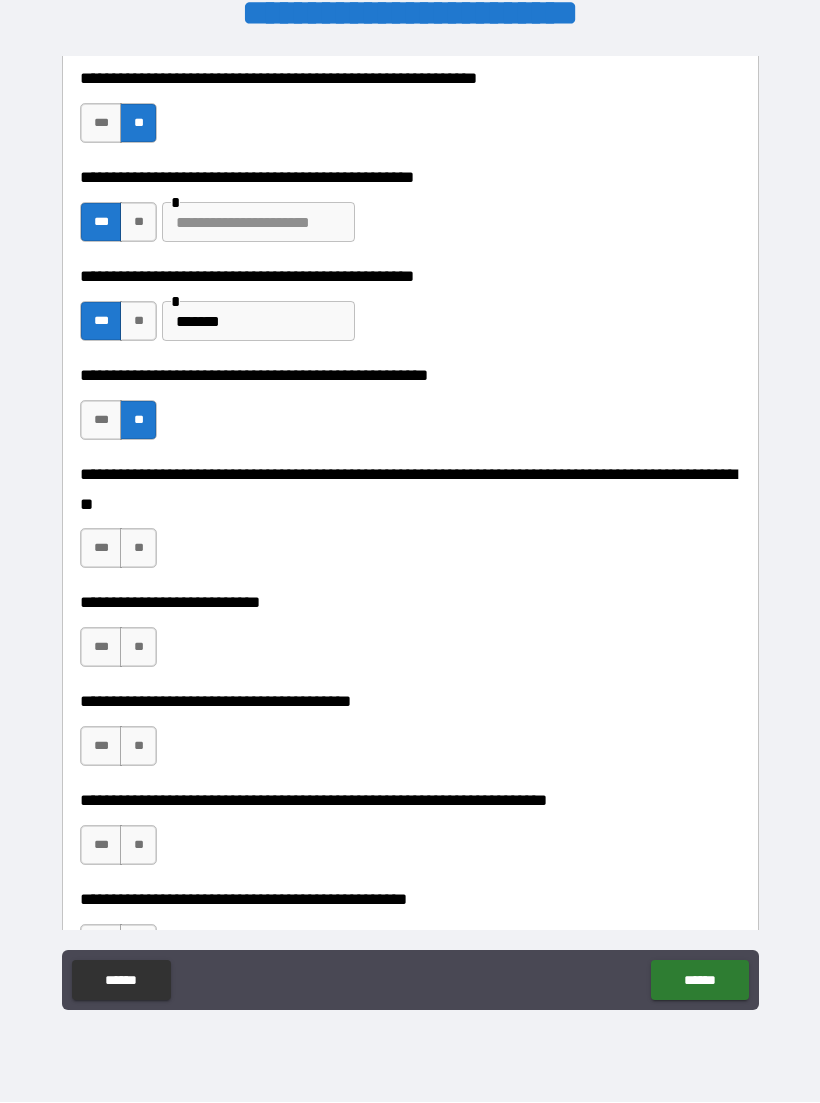 click on "**" at bounding box center [138, 549] 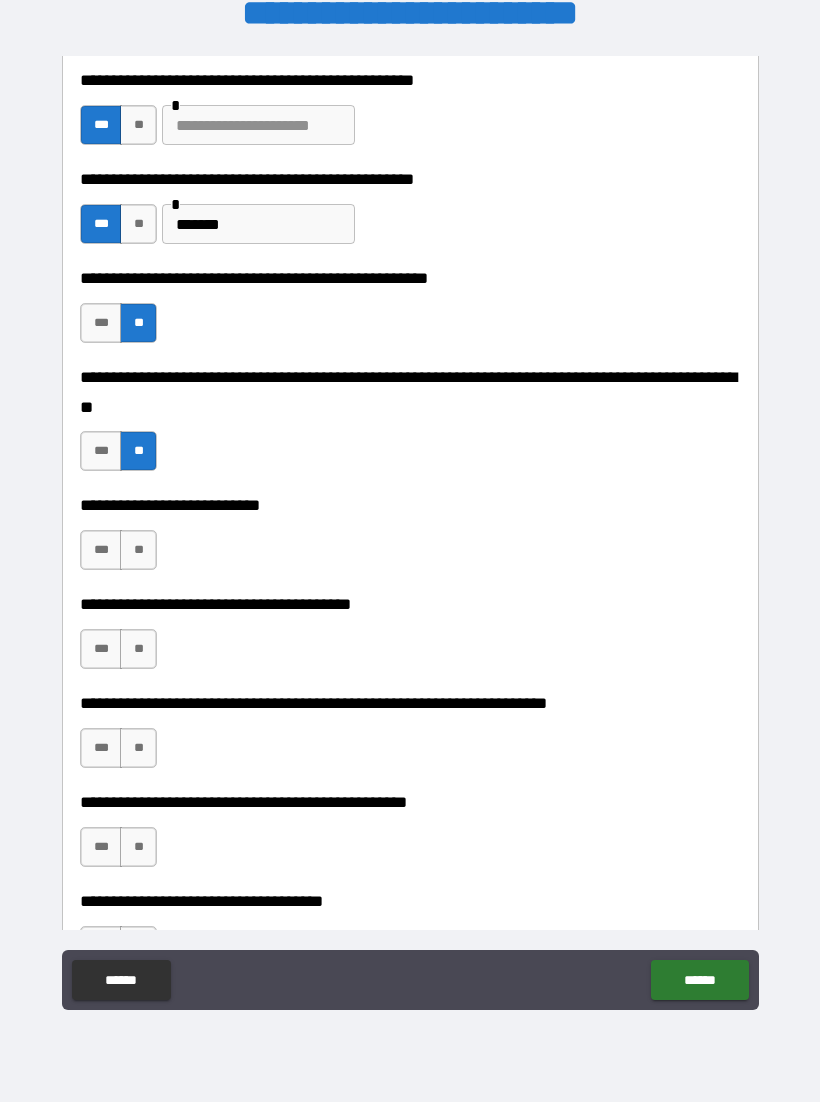 scroll, scrollTop: 681, scrollLeft: 0, axis: vertical 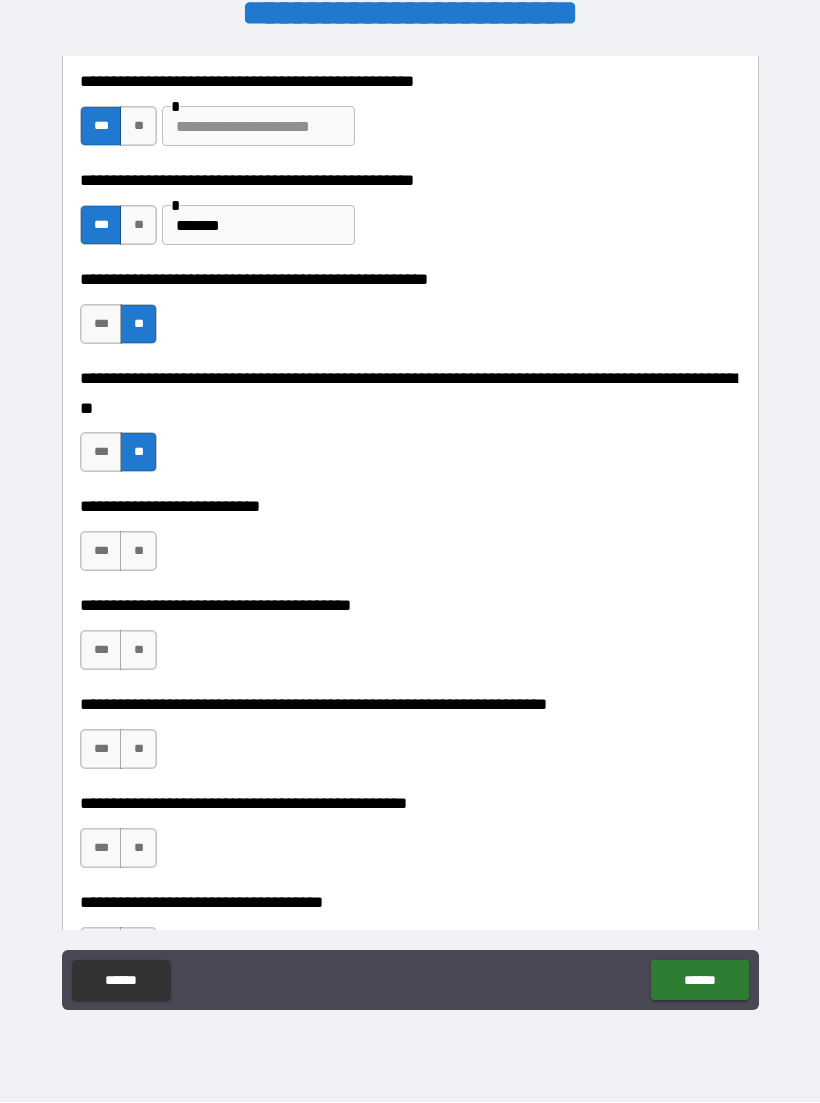 click on "**" at bounding box center (138, 552) 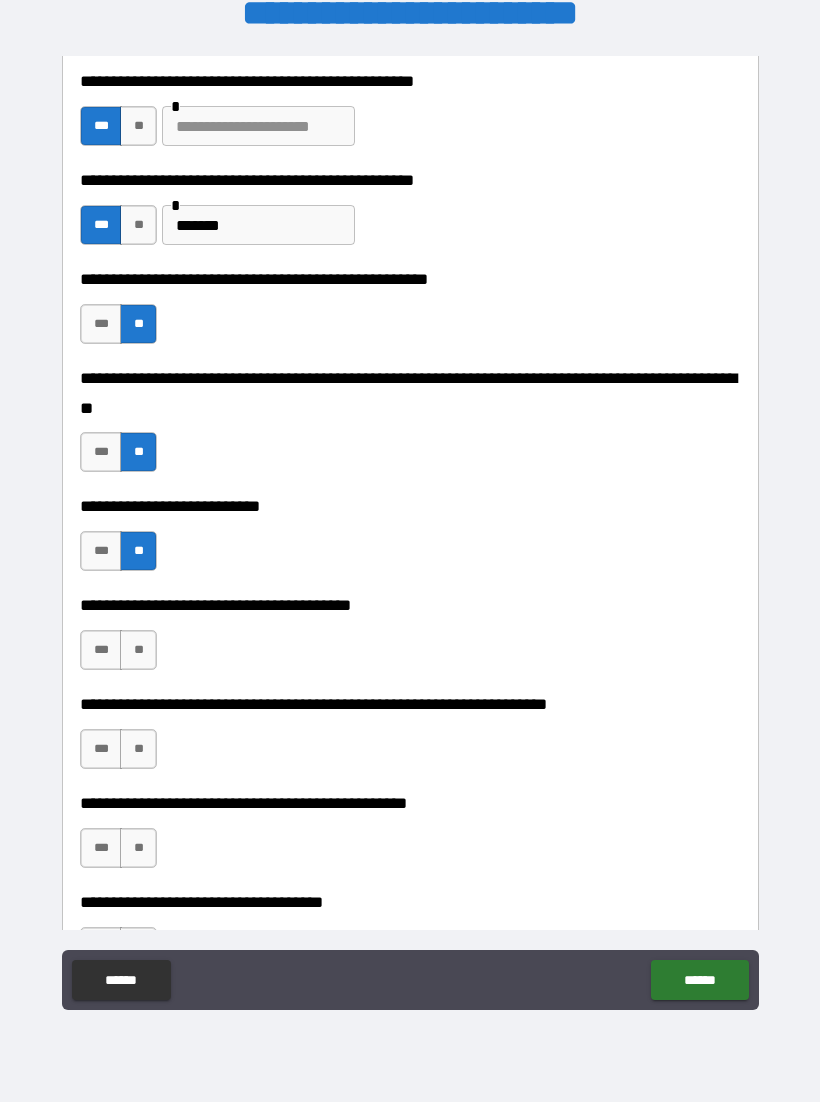 click on "**" at bounding box center [138, 651] 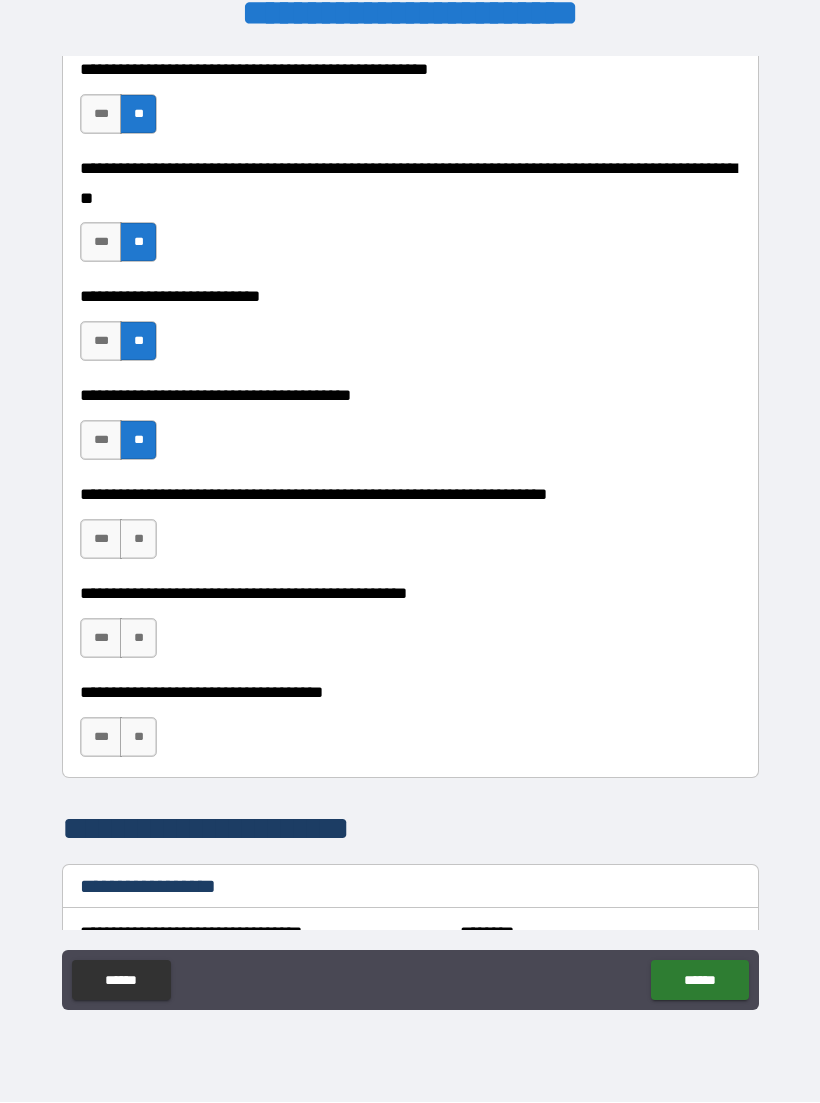 scroll, scrollTop: 893, scrollLeft: 0, axis: vertical 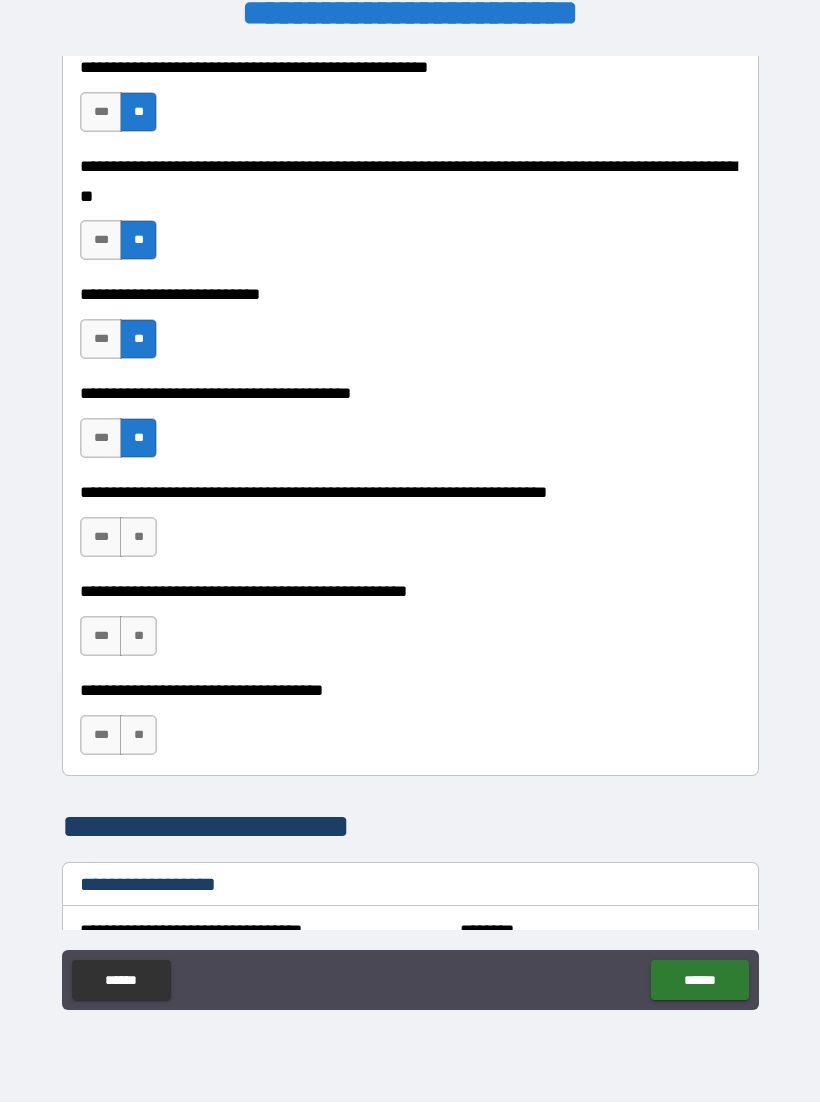 click on "**" at bounding box center [138, 538] 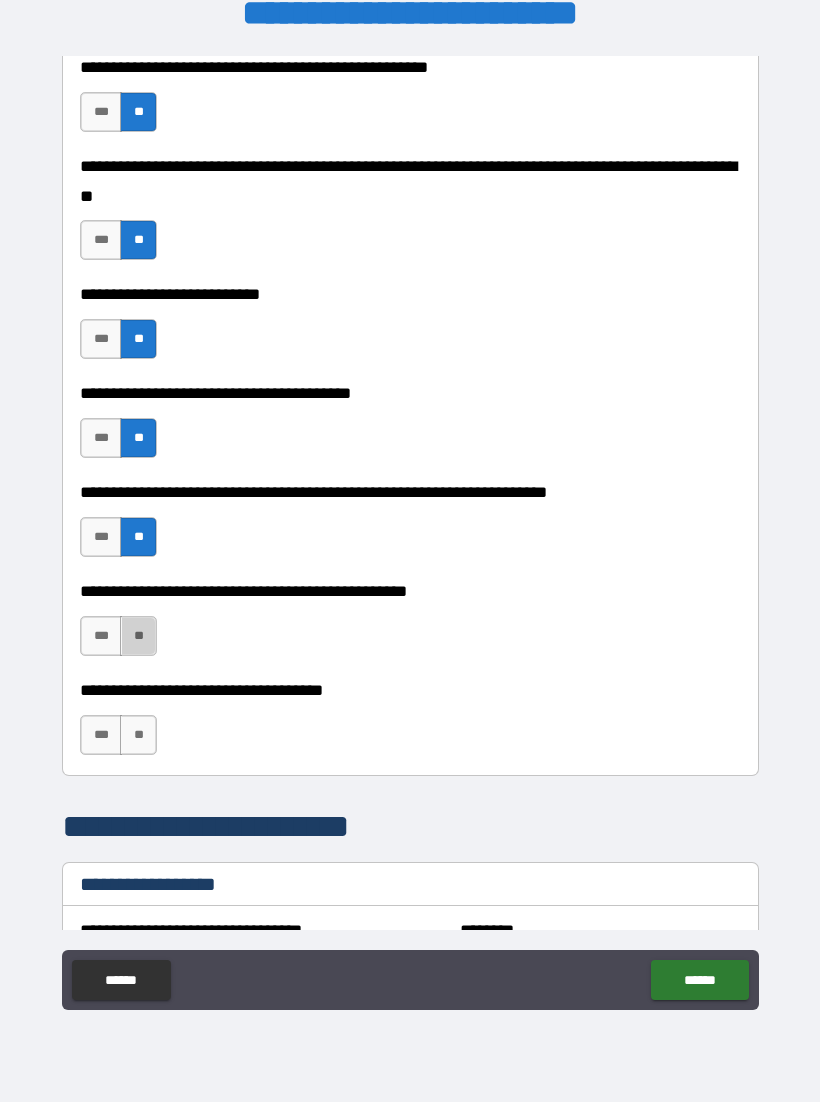 click on "**" at bounding box center [138, 637] 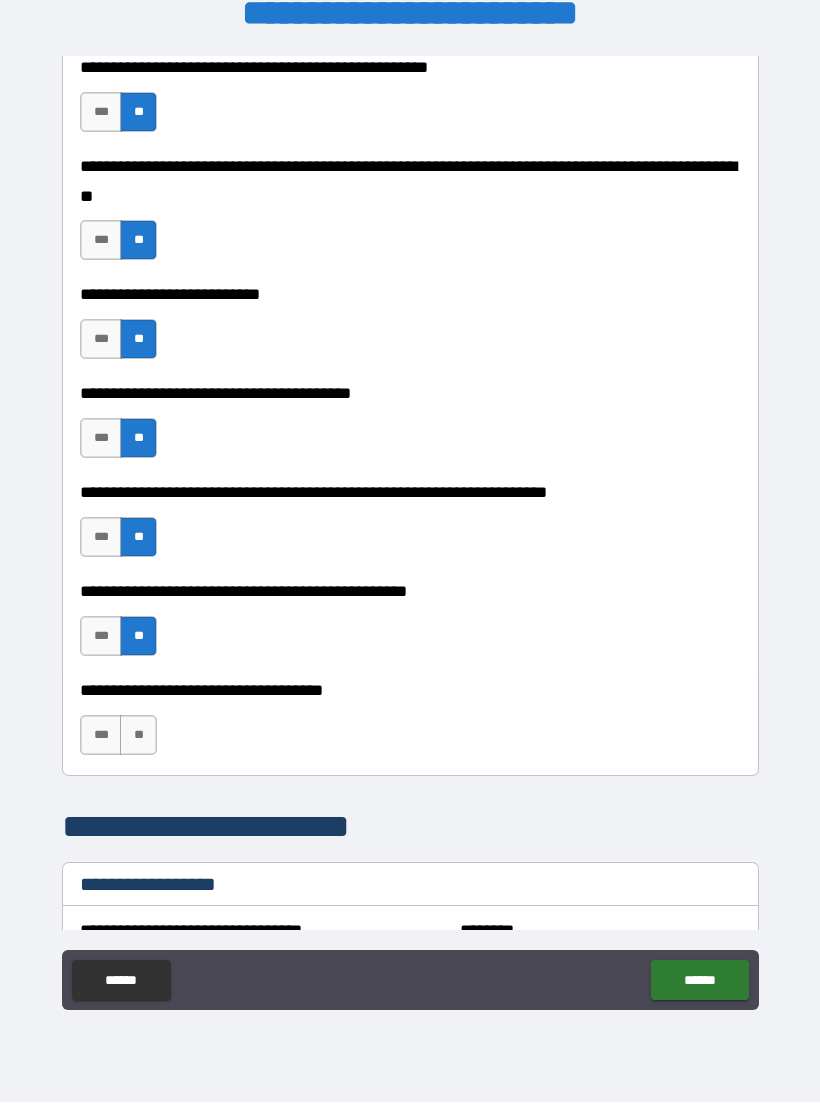 click on "**" at bounding box center [138, 736] 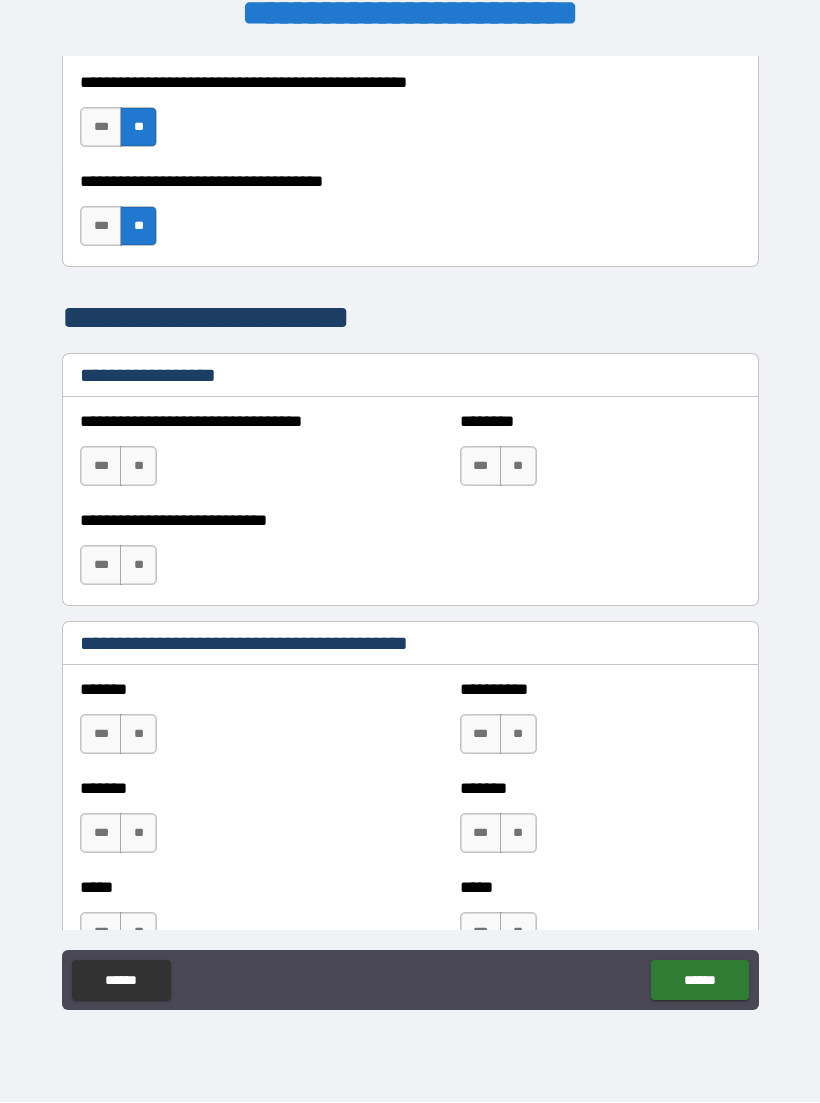 scroll, scrollTop: 1427, scrollLeft: 0, axis: vertical 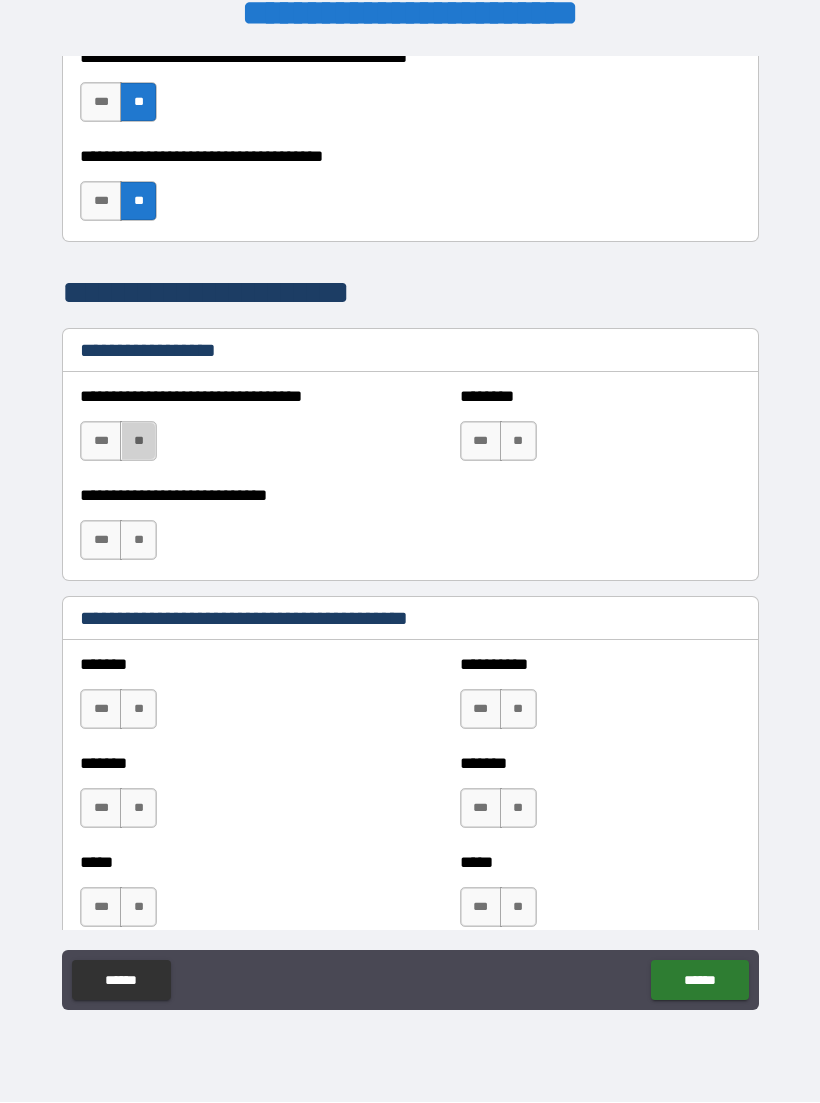 click on "**" at bounding box center (138, 442) 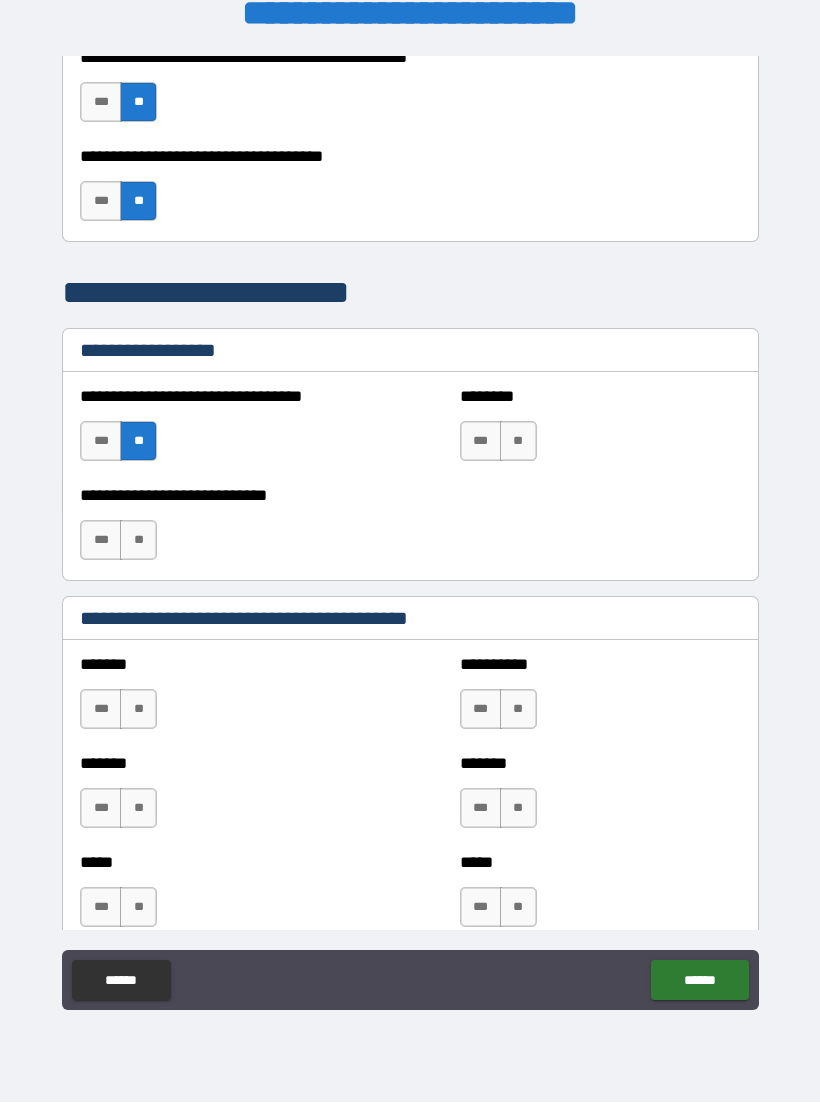 click on "**" at bounding box center [518, 442] 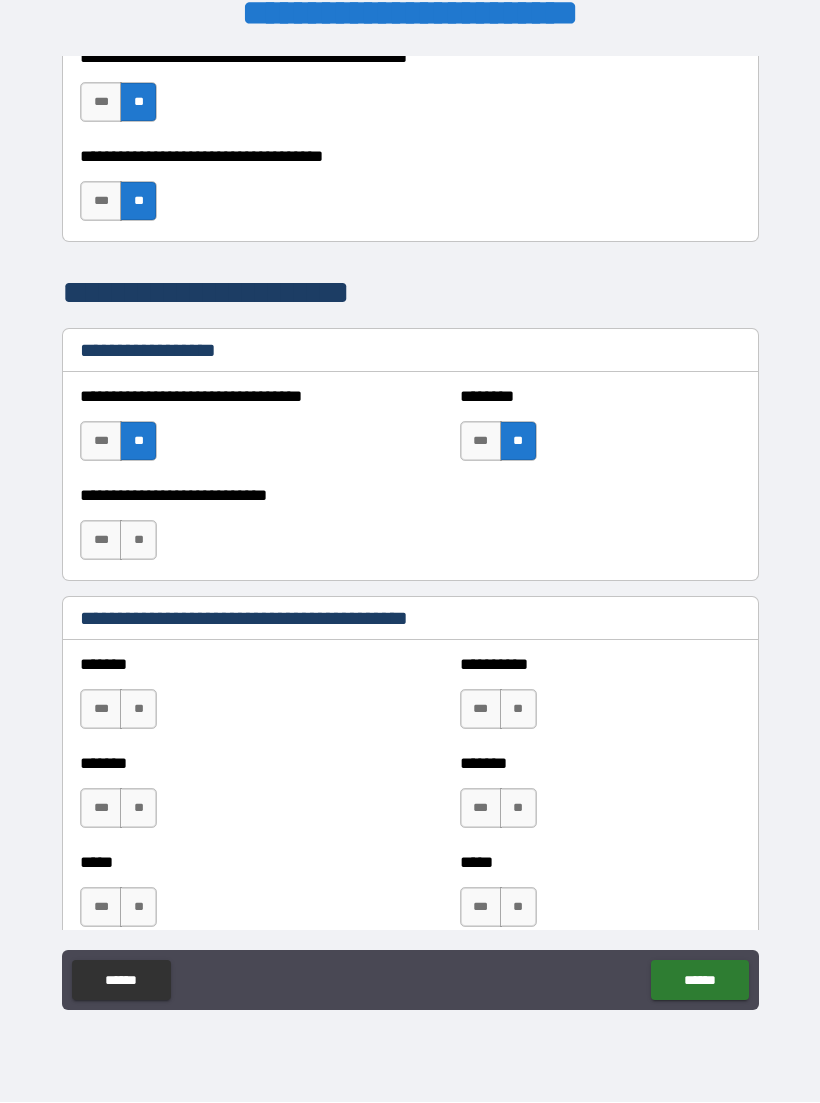 click on "**" at bounding box center (138, 541) 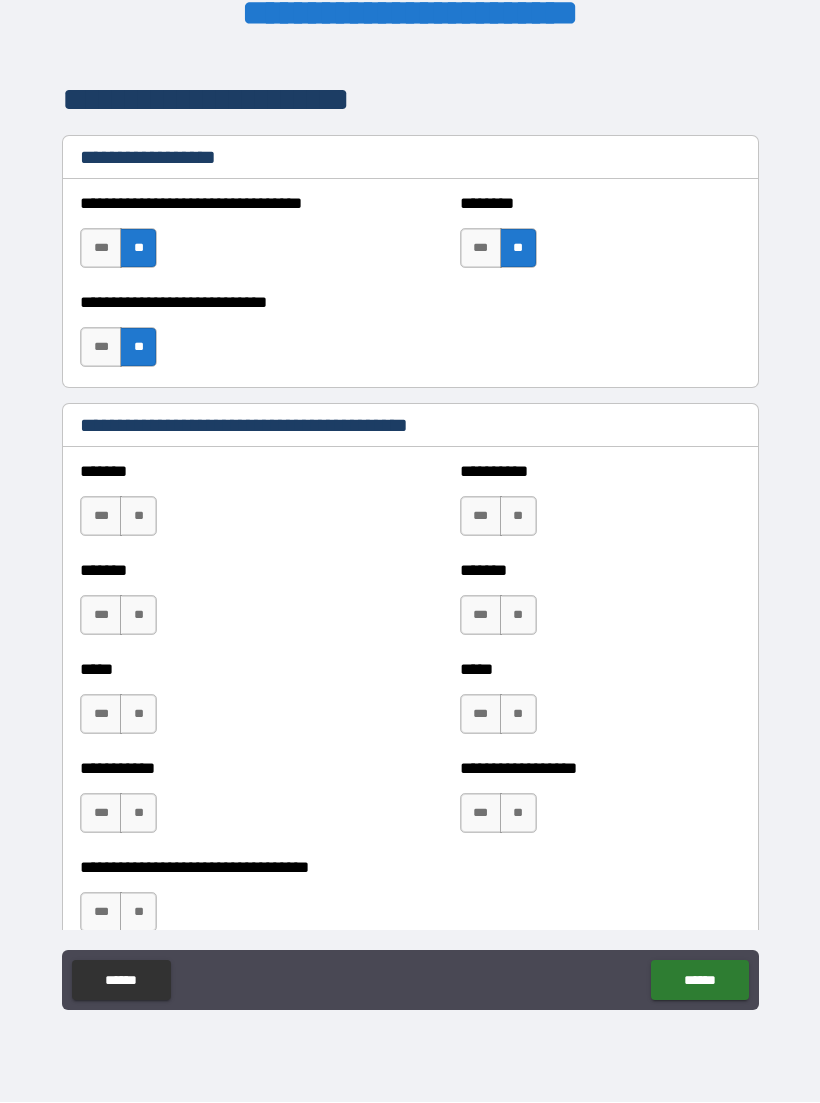 scroll, scrollTop: 1629, scrollLeft: 0, axis: vertical 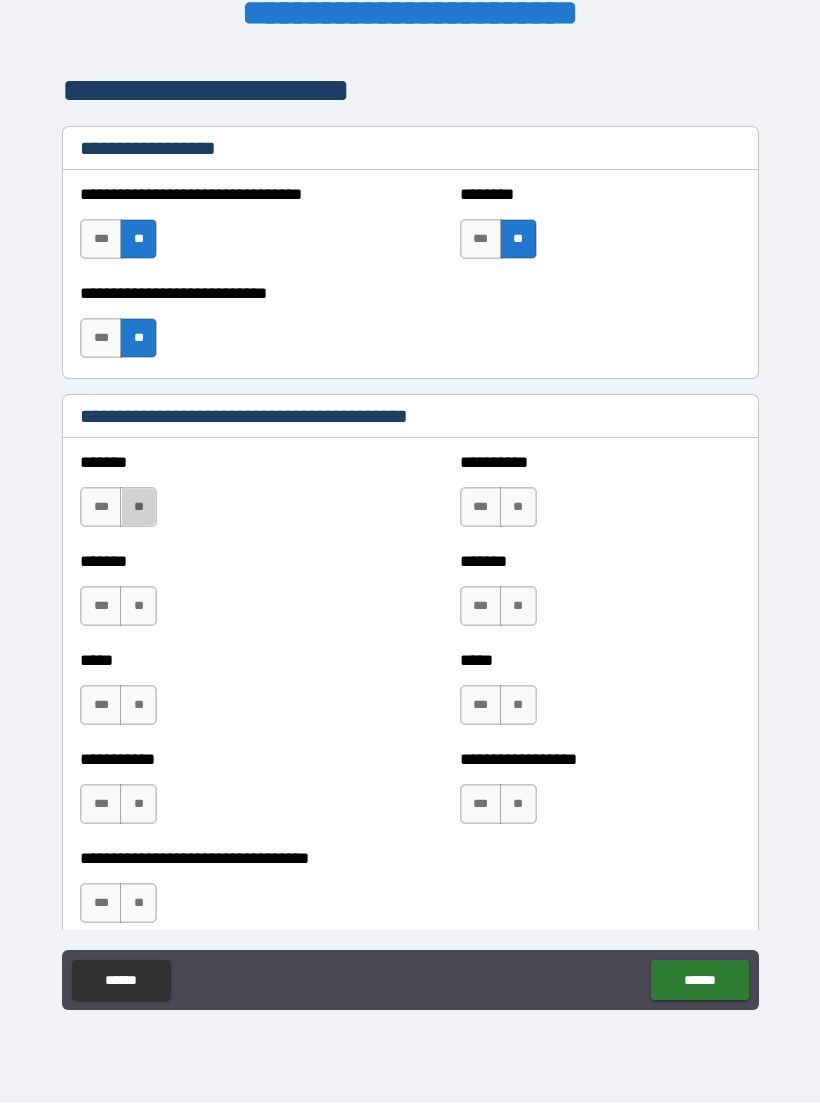 click on "**" at bounding box center [138, 508] 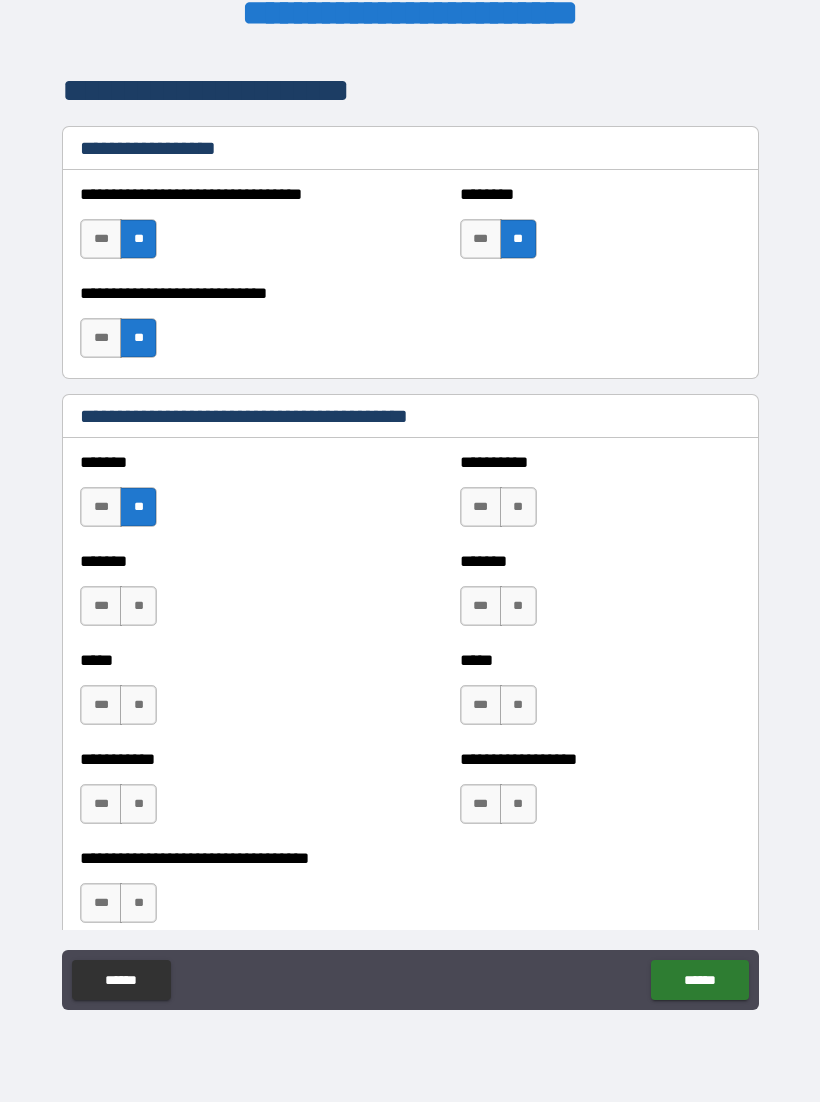 click on "**" at bounding box center [518, 508] 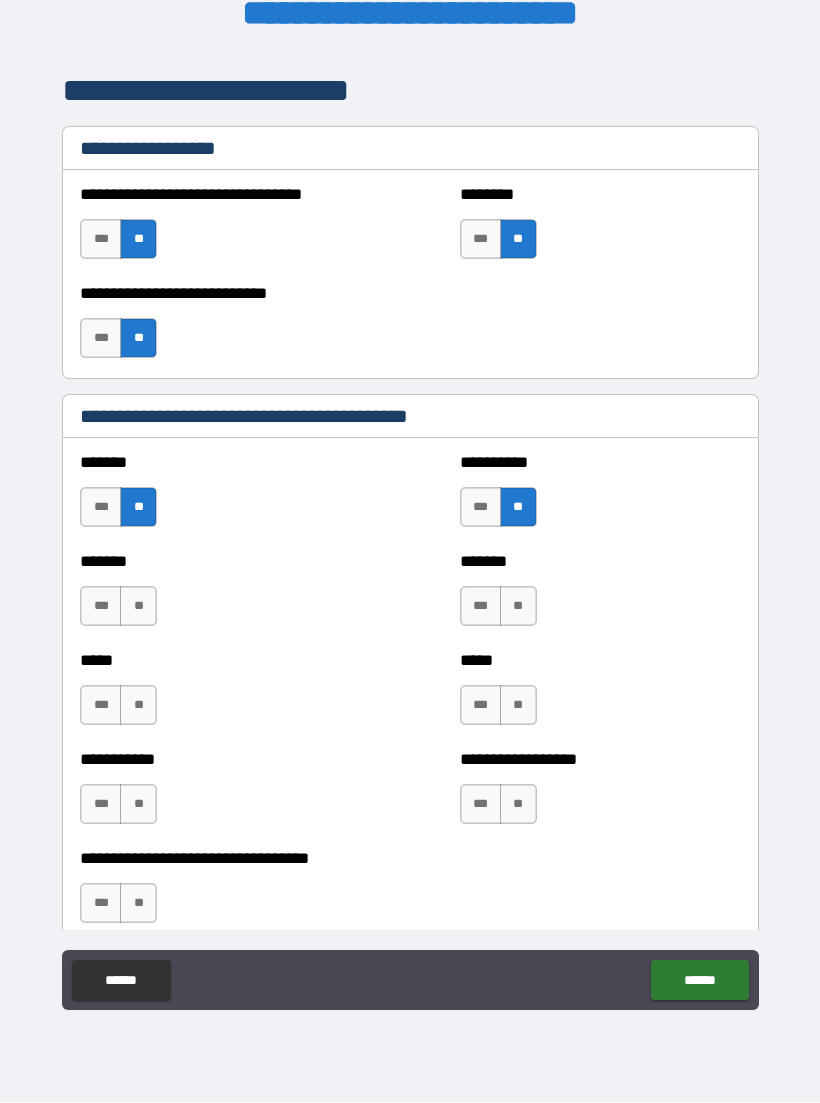 click on "***" at bounding box center (101, 607) 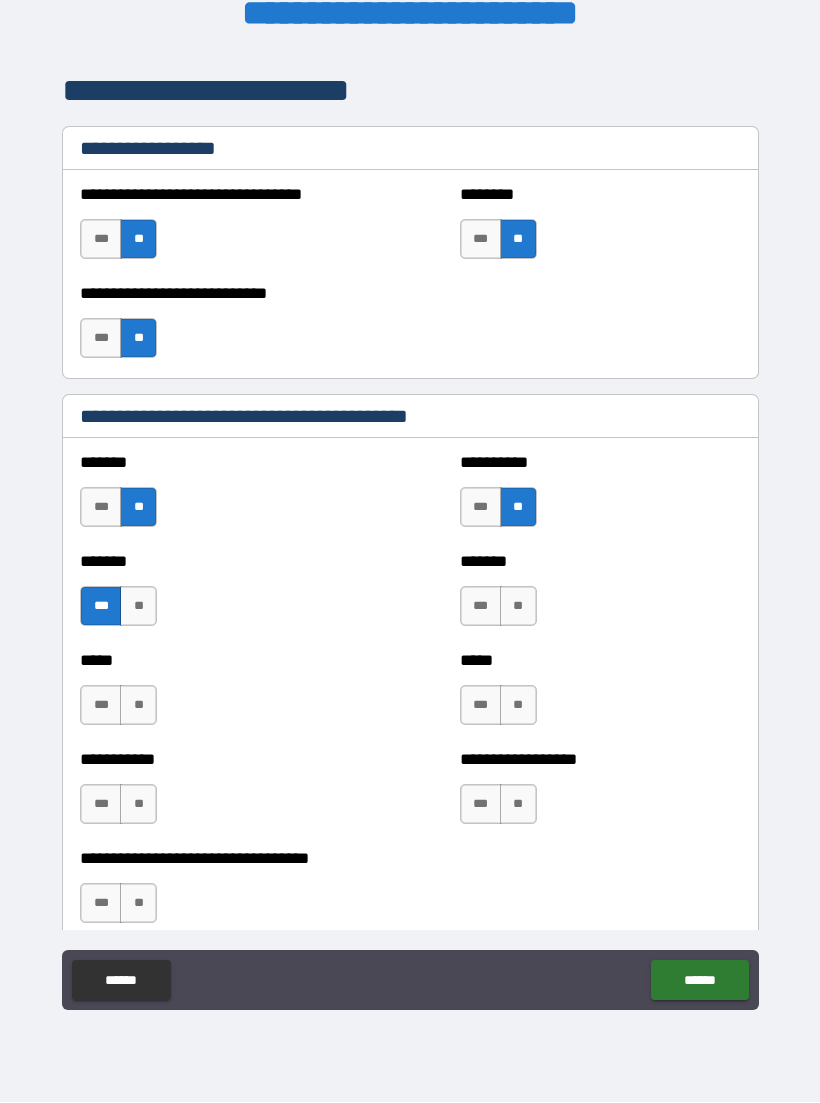 click on "**" at bounding box center (518, 607) 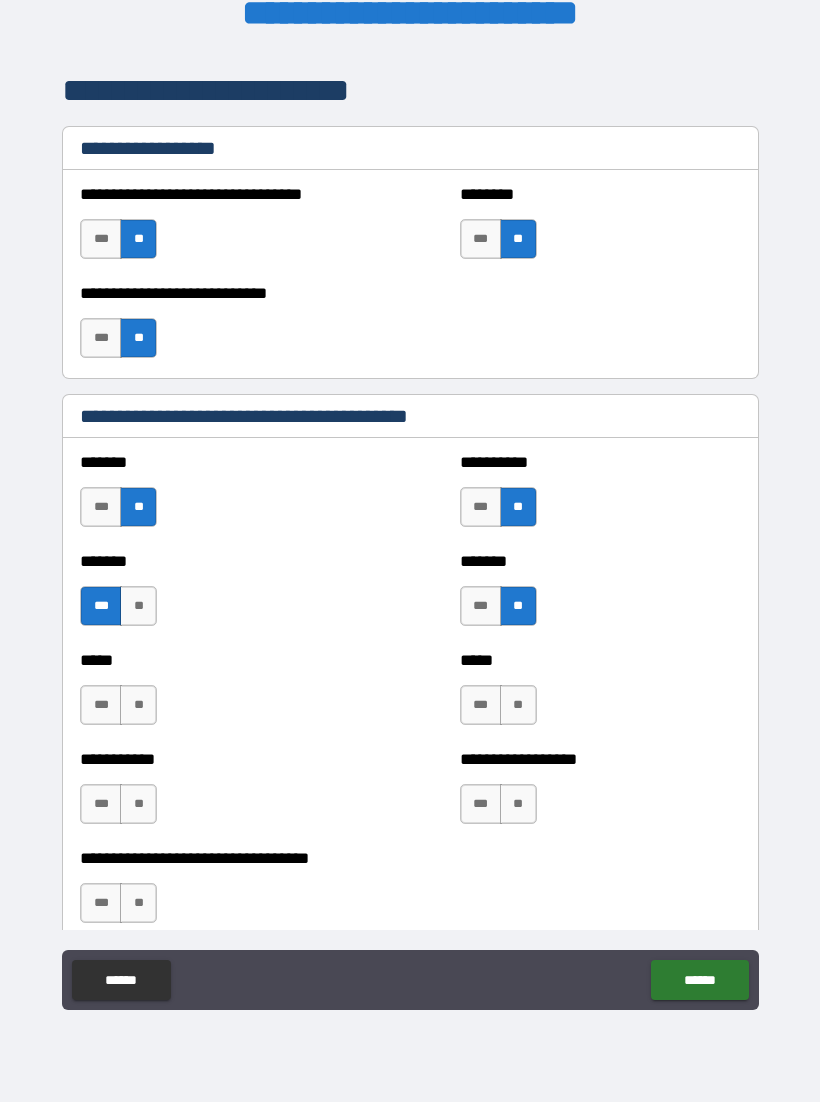 click on "**" at bounding box center [138, 706] 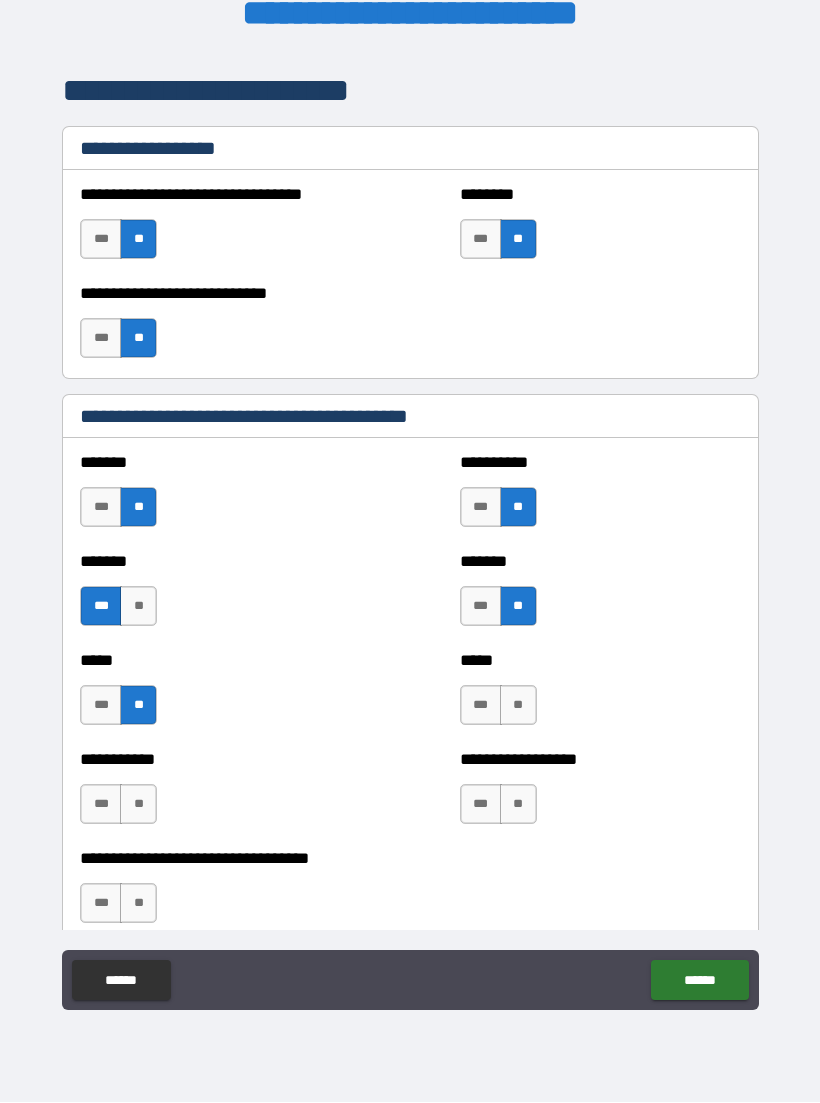 click on "**" at bounding box center (518, 706) 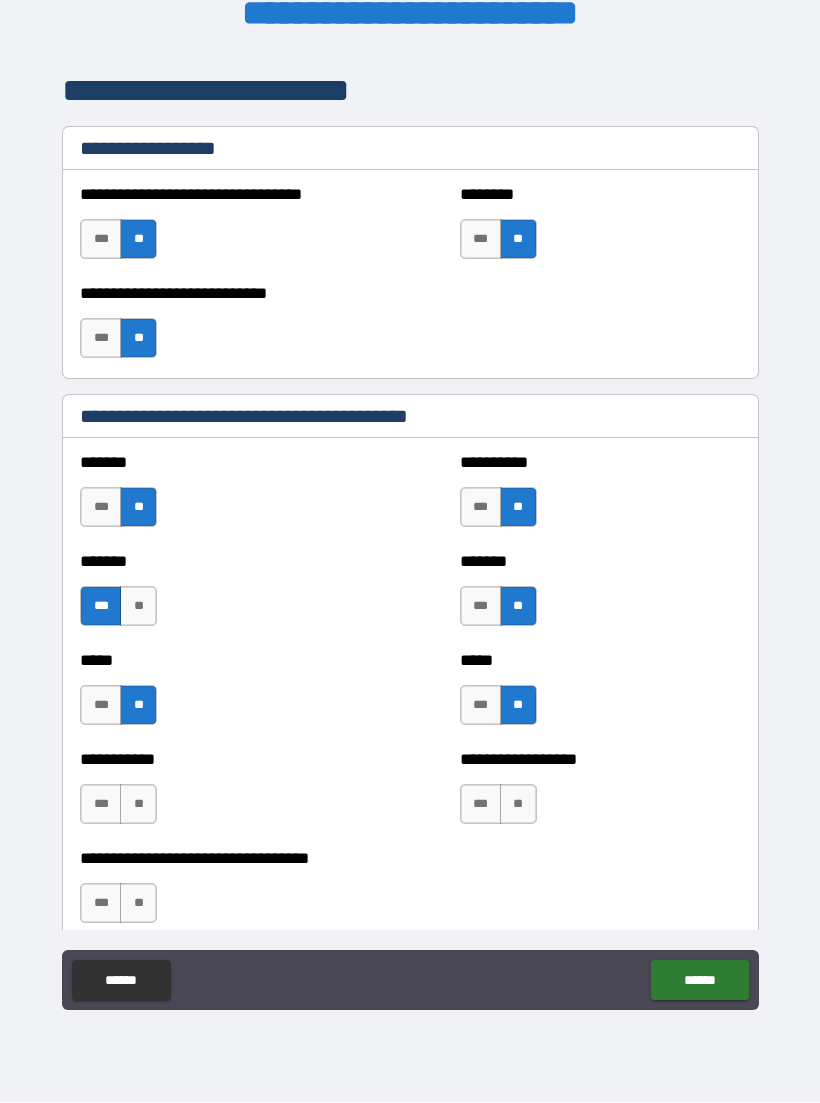 click on "**" at bounding box center (138, 805) 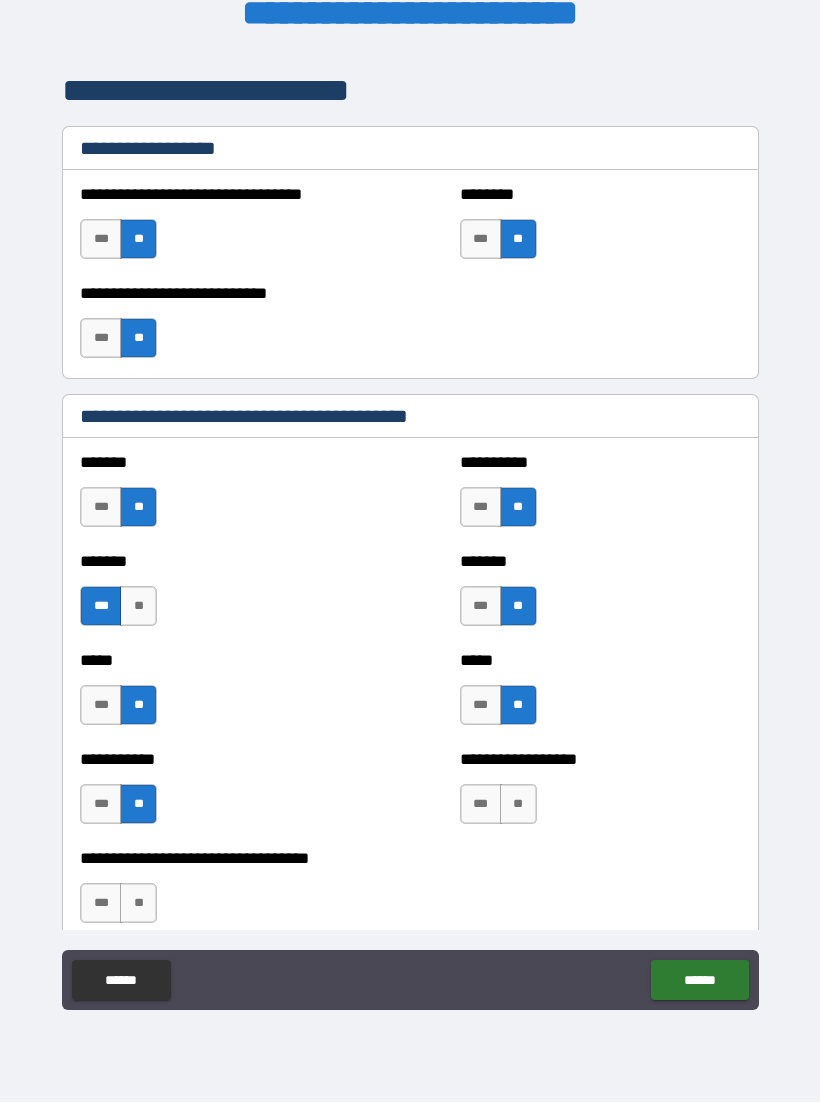 click on "**" at bounding box center [518, 805] 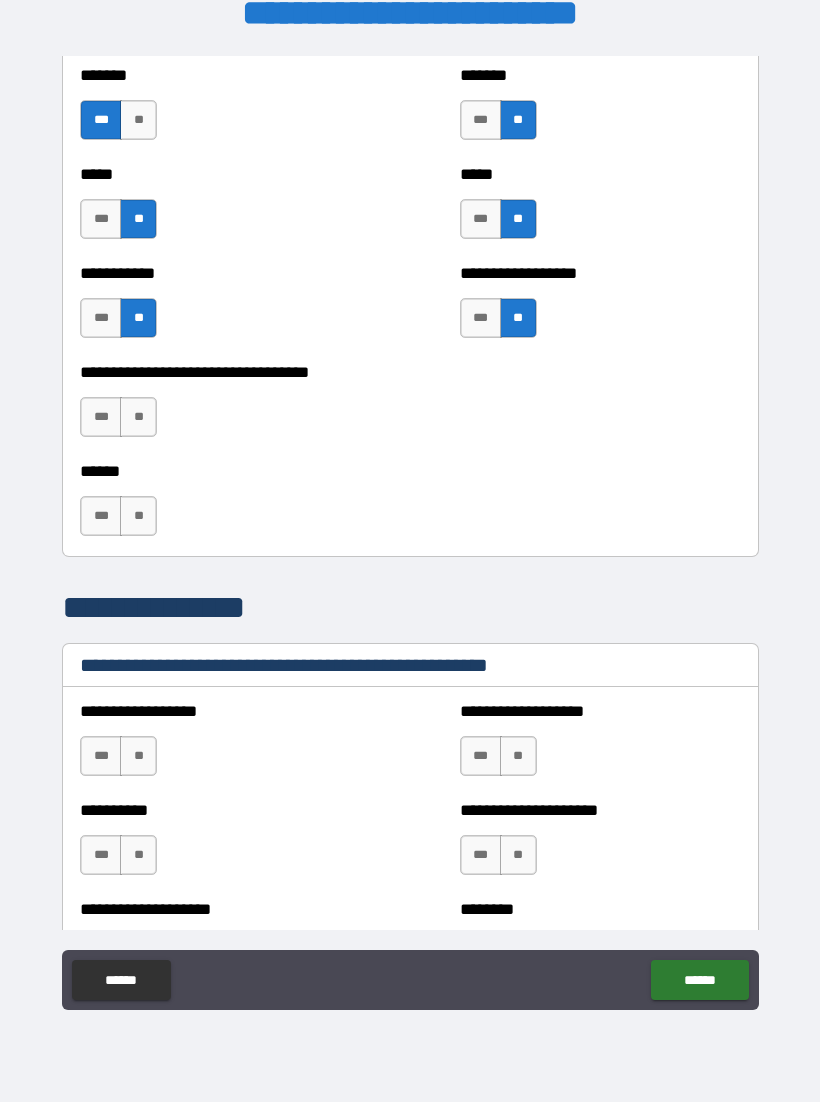scroll, scrollTop: 2133, scrollLeft: 0, axis: vertical 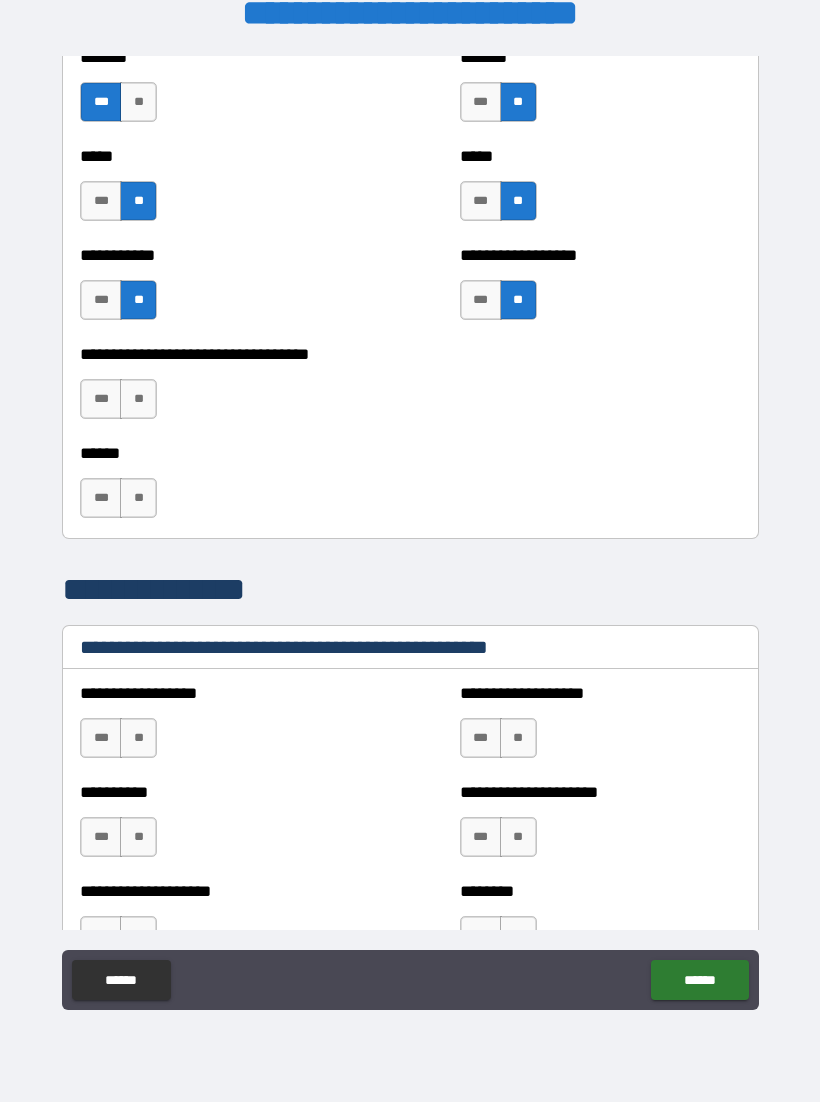 click on "**" at bounding box center (138, 400) 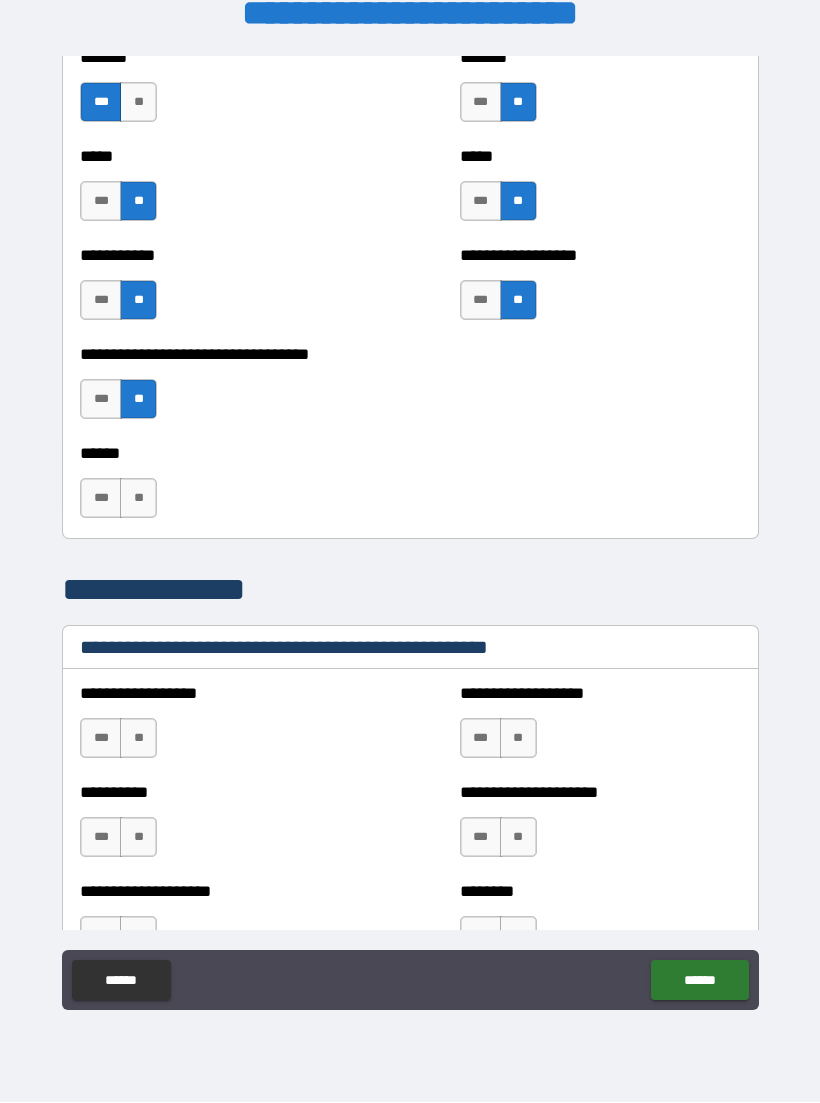 click on "**" at bounding box center (138, 499) 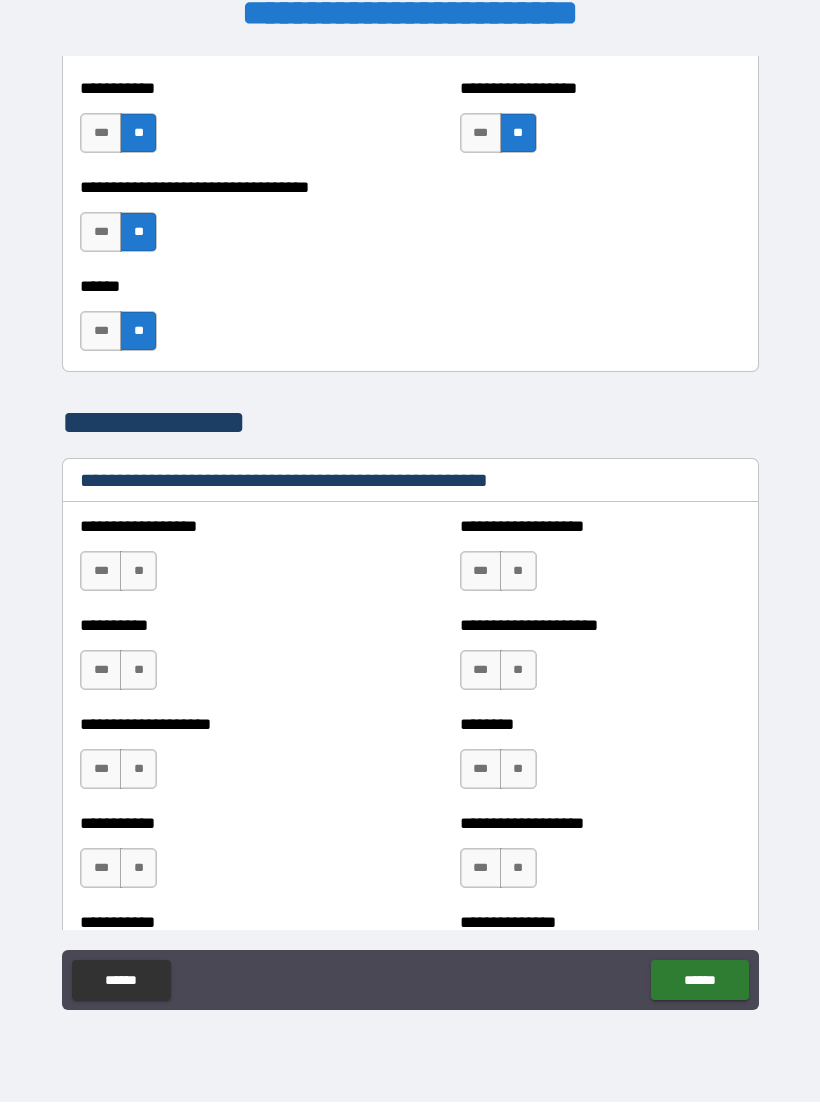 scroll, scrollTop: 2312, scrollLeft: 0, axis: vertical 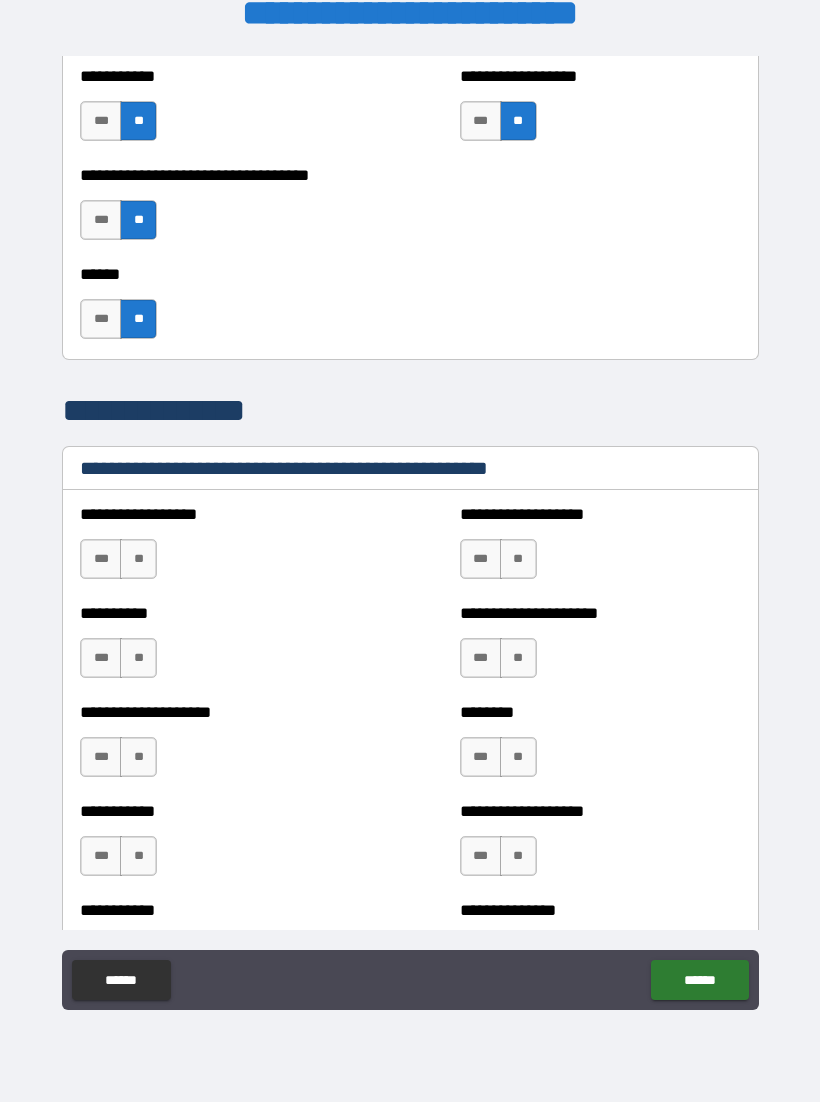 click on "**" at bounding box center (138, 560) 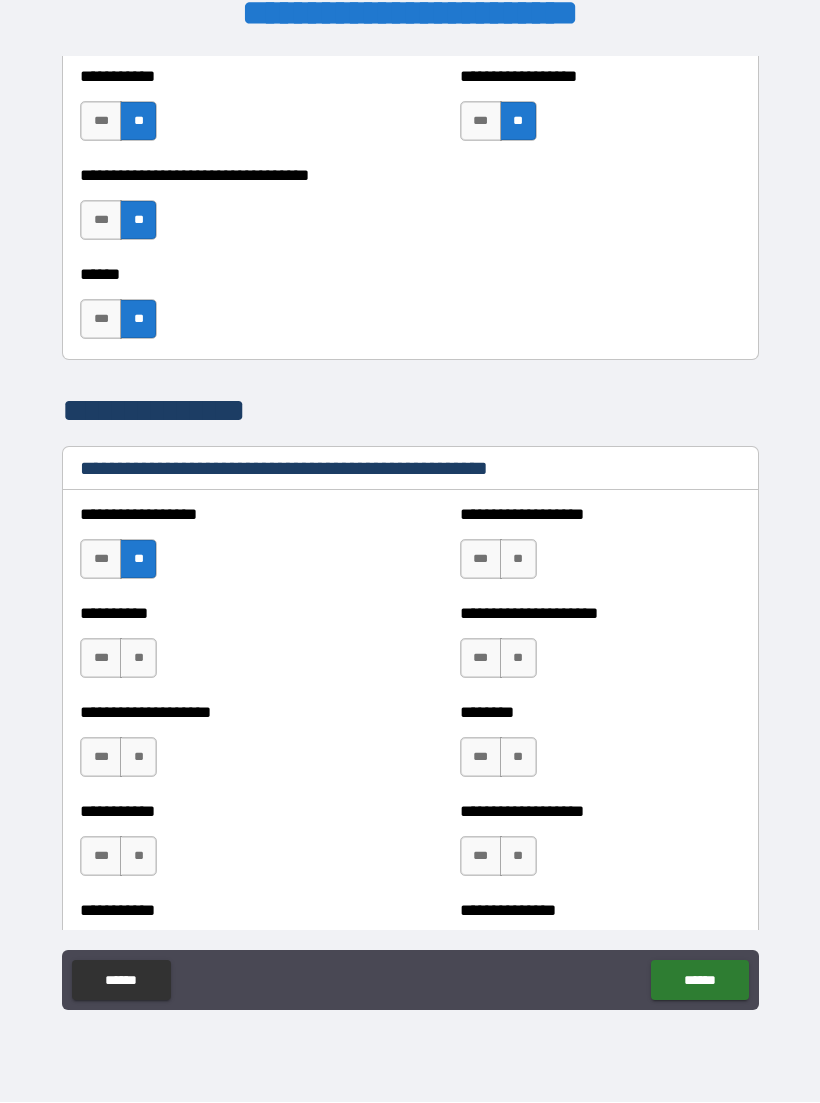 click on "**" at bounding box center (518, 560) 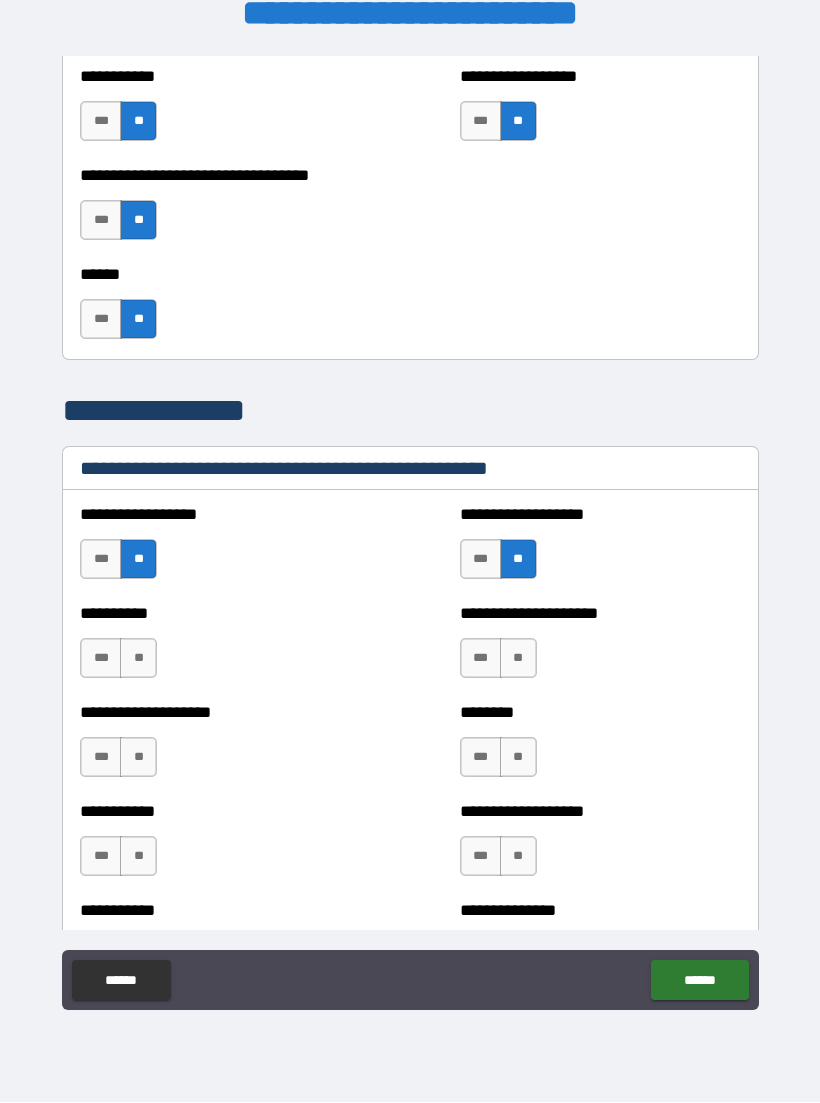 click on "**" at bounding box center (138, 659) 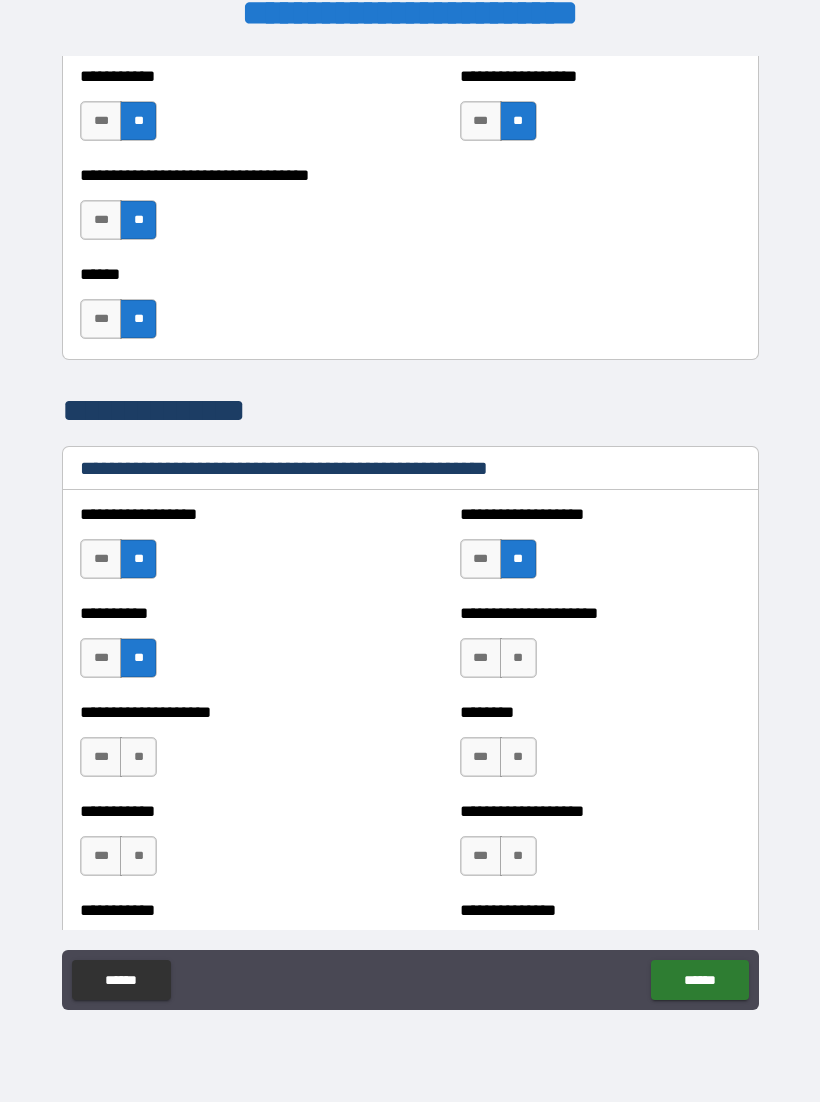 click on "**" at bounding box center [518, 659] 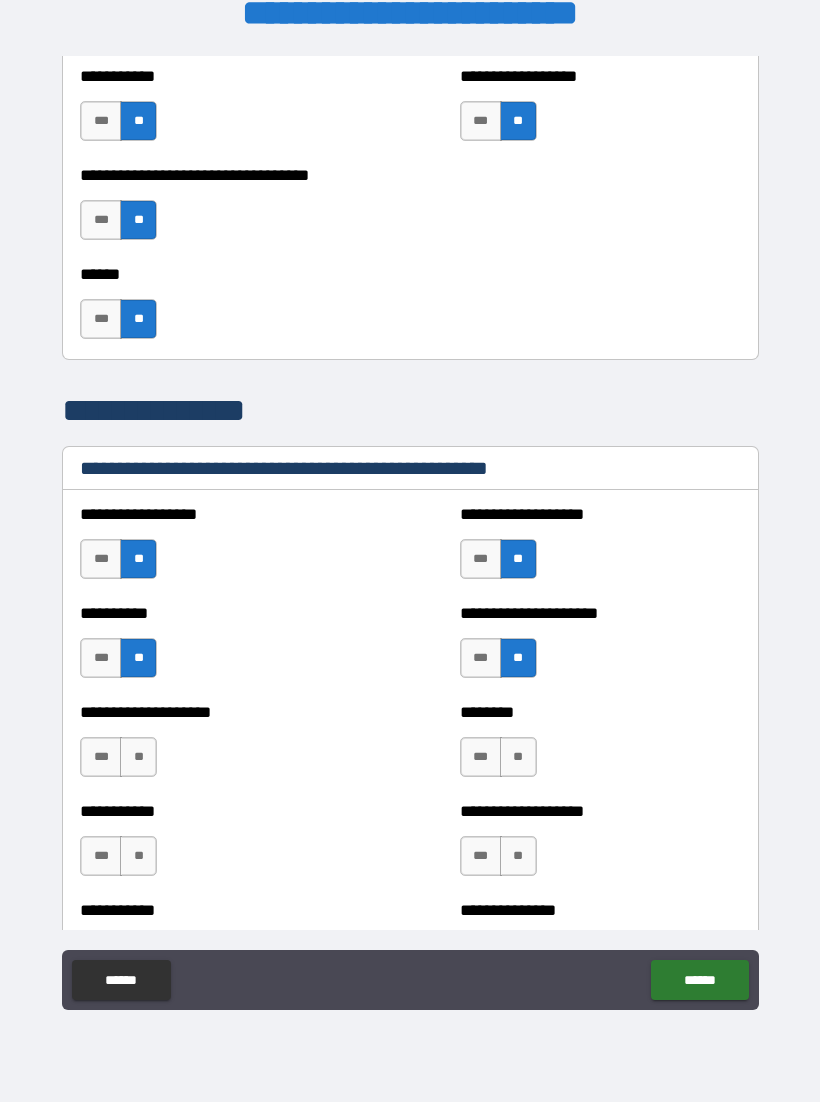 click on "**" at bounding box center (138, 758) 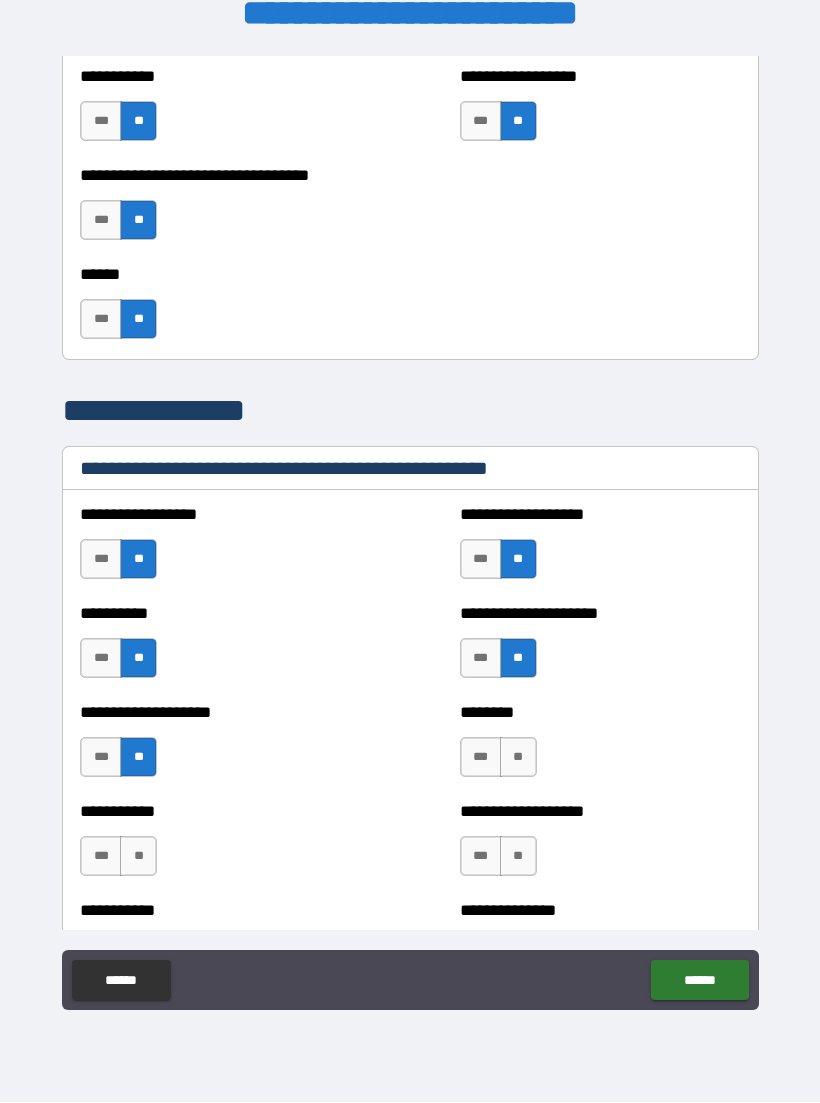 click on "***" at bounding box center (481, 758) 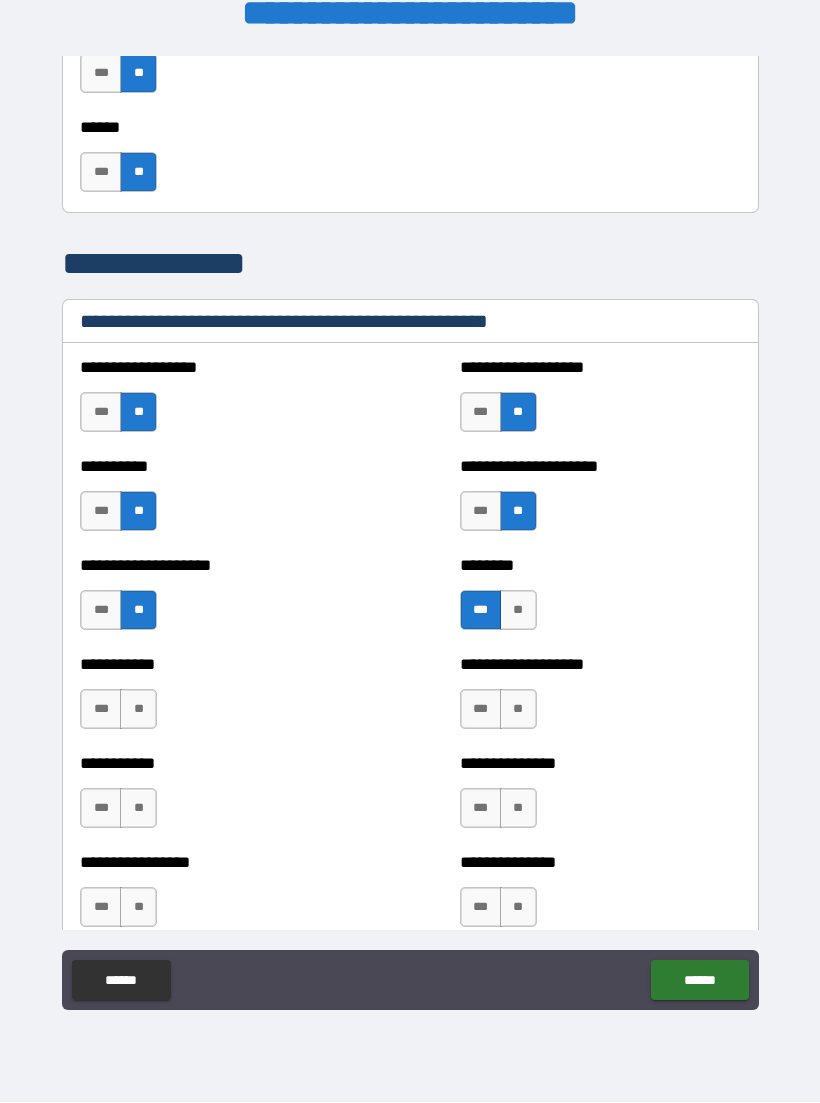 scroll, scrollTop: 2479, scrollLeft: 0, axis: vertical 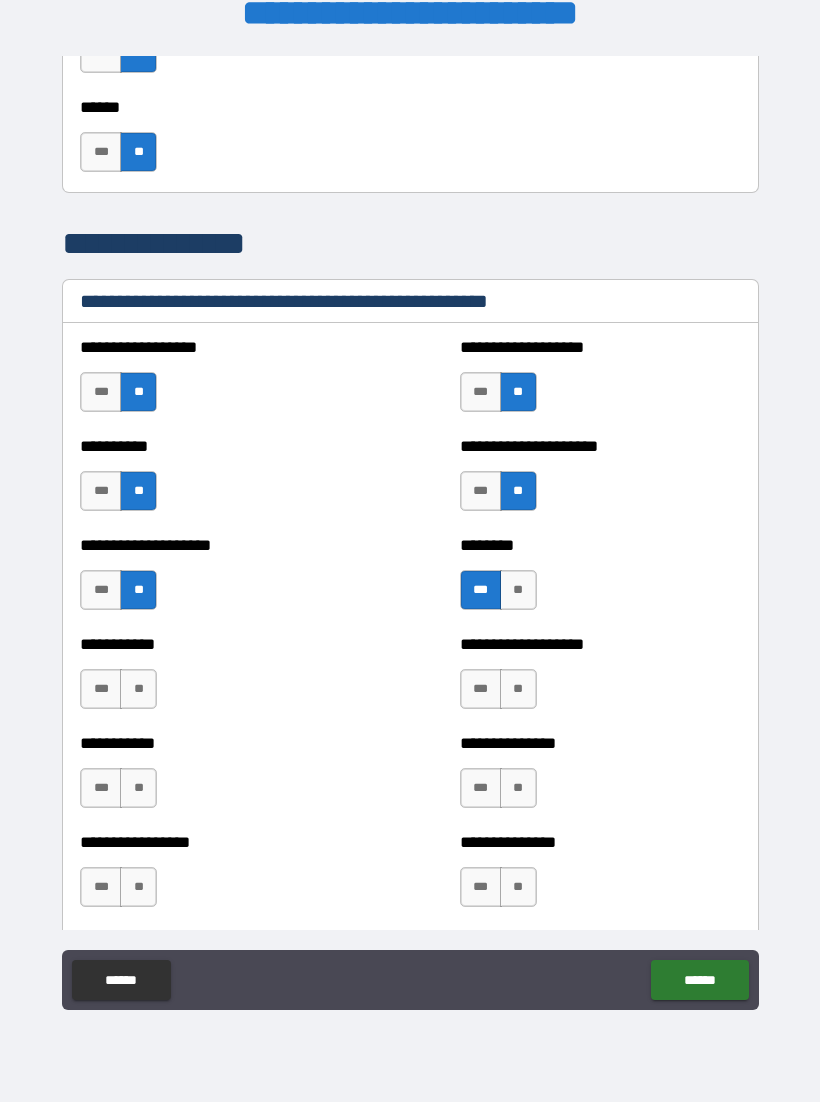 click on "**" at bounding box center [138, 690] 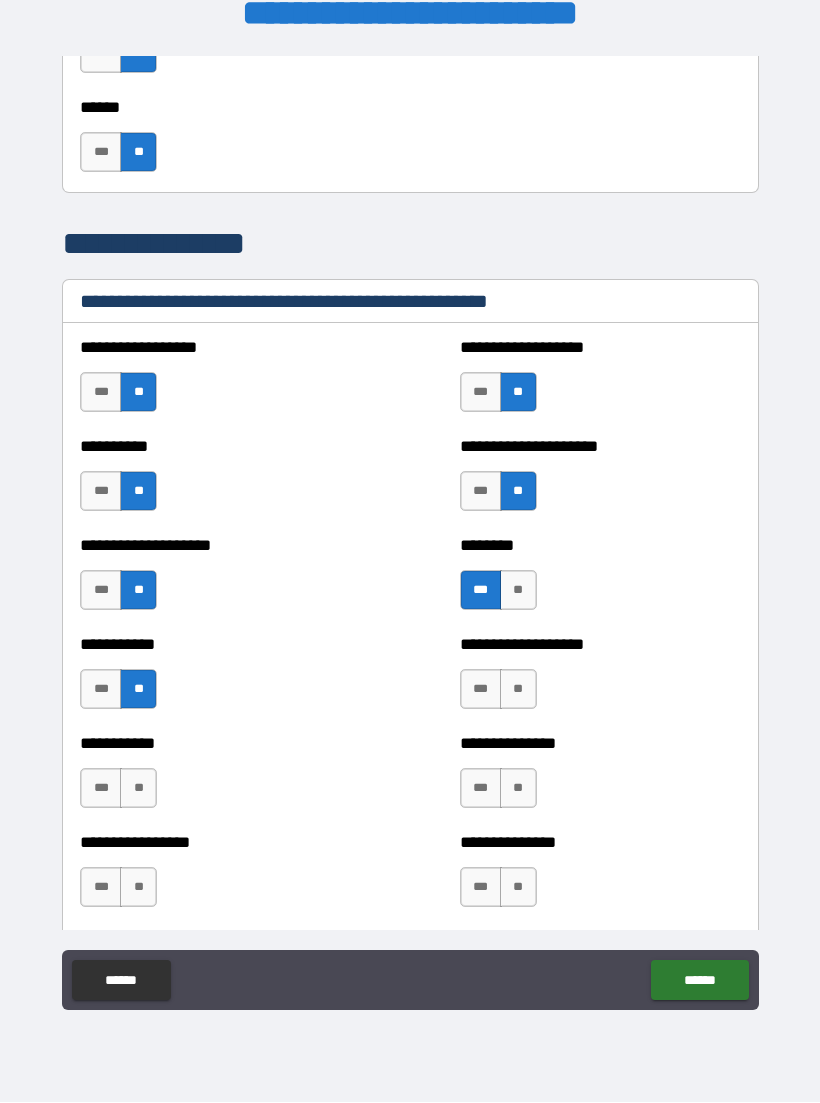 click on "**" at bounding box center [518, 690] 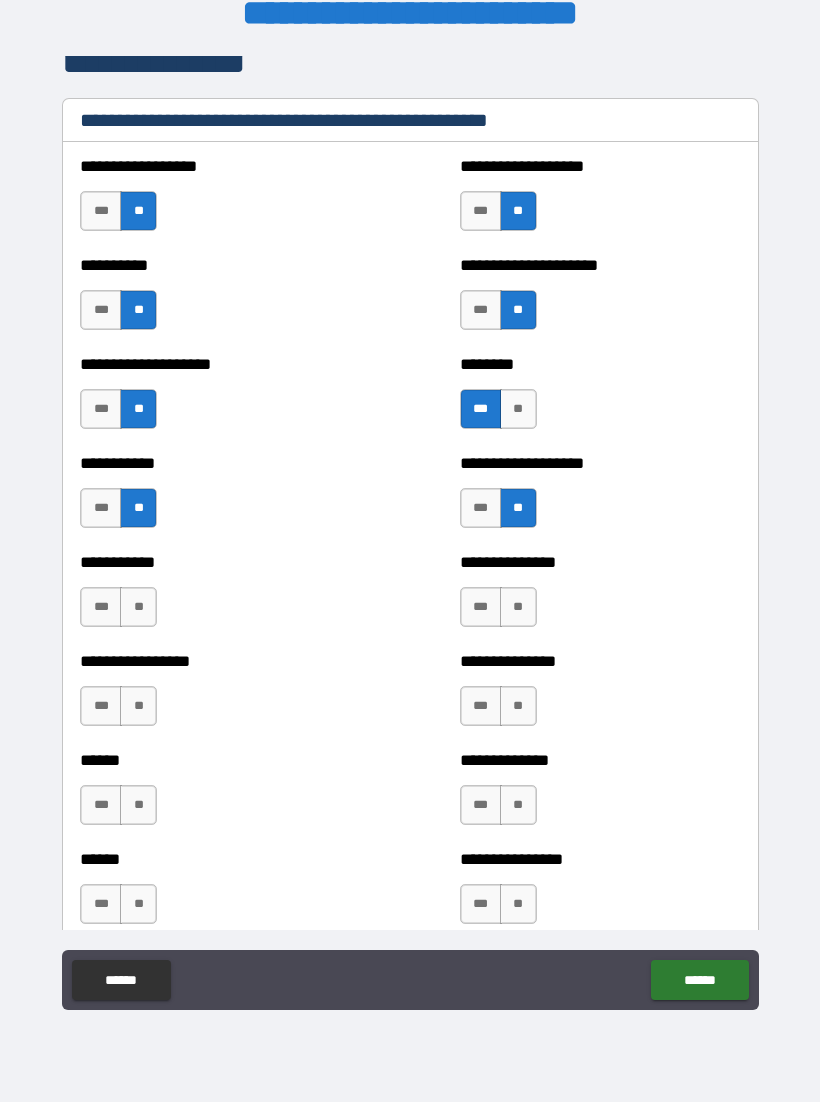 scroll, scrollTop: 2665, scrollLeft: 0, axis: vertical 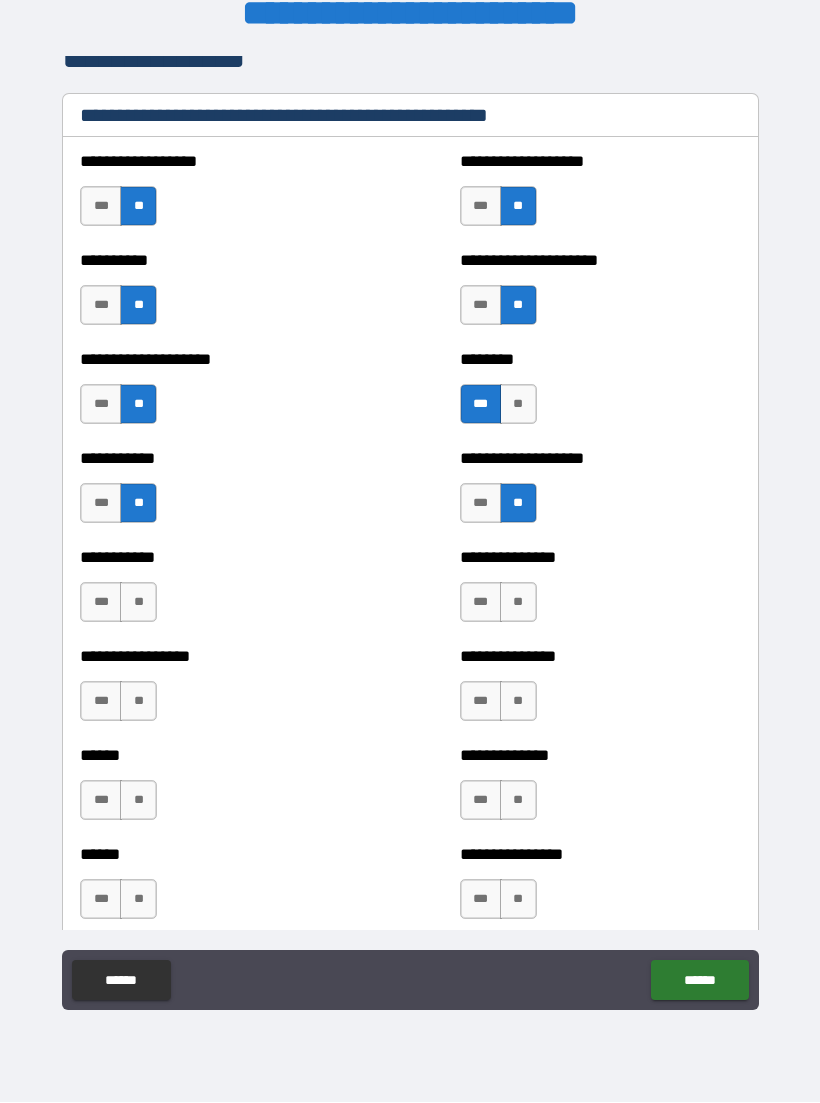 click on "**" at bounding box center [138, 603] 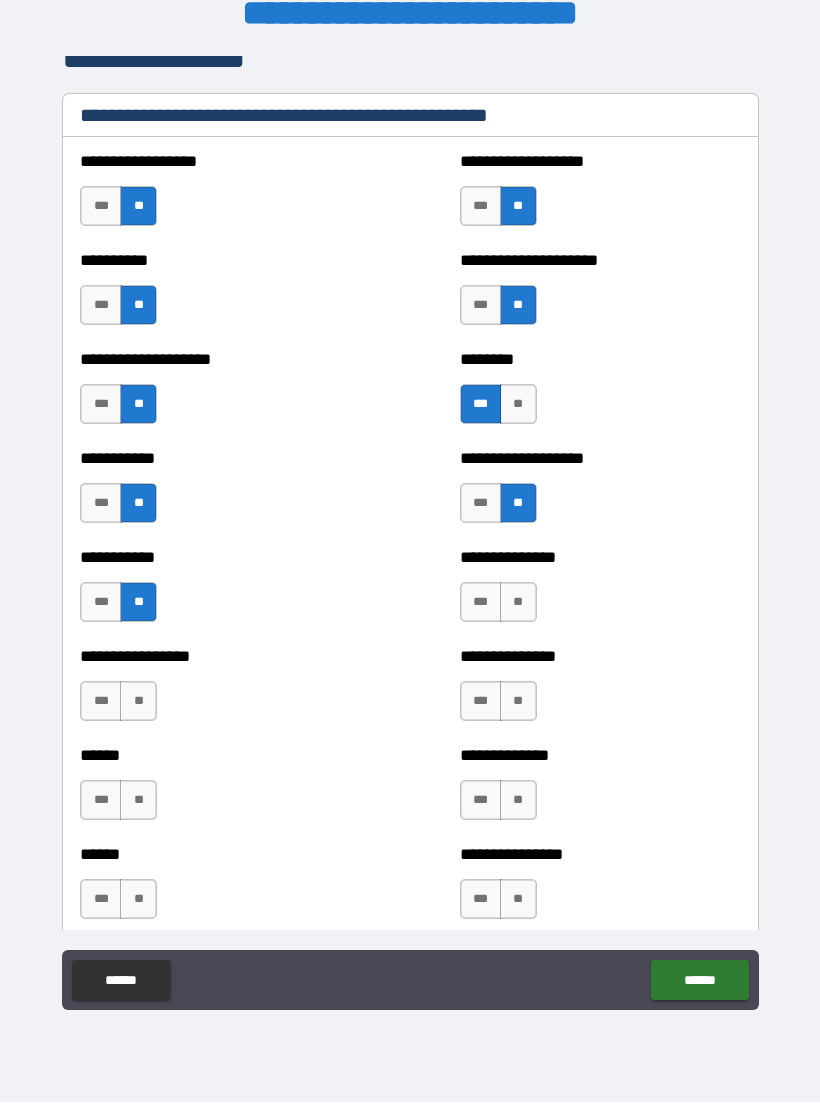 click on "**" at bounding box center [518, 603] 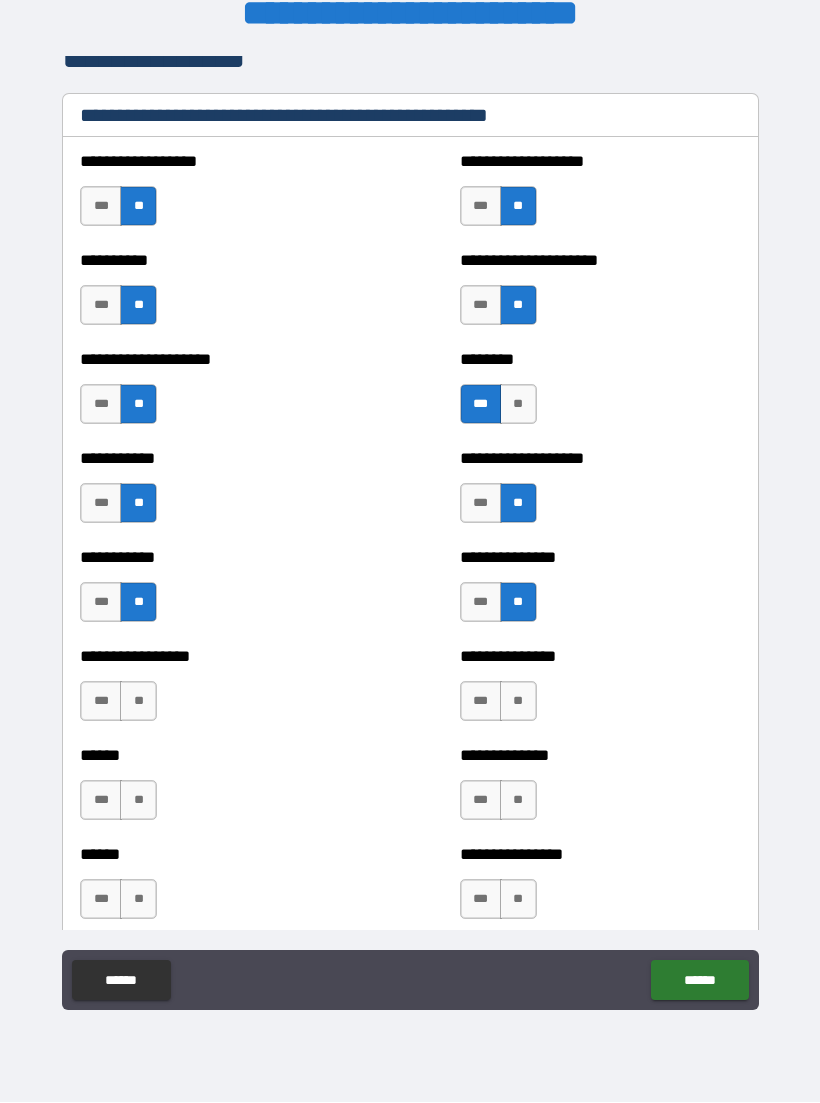 click on "**" at bounding box center [138, 702] 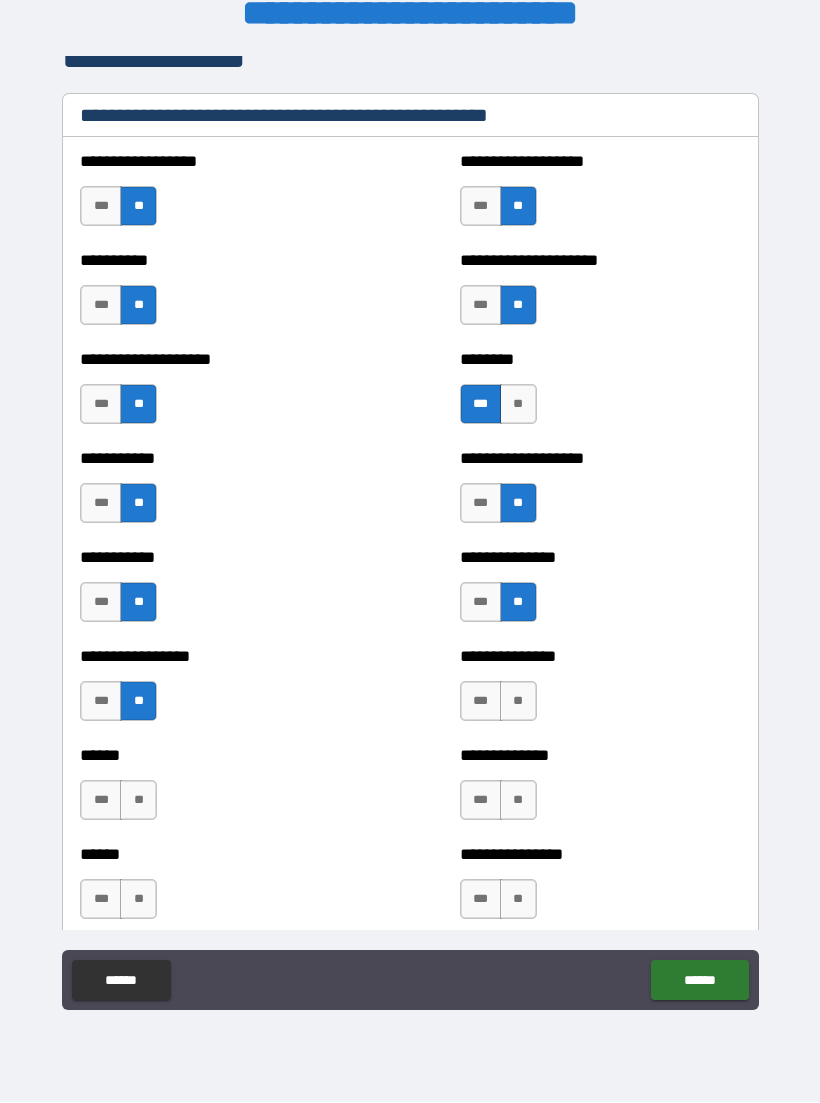 click on "**" at bounding box center [518, 702] 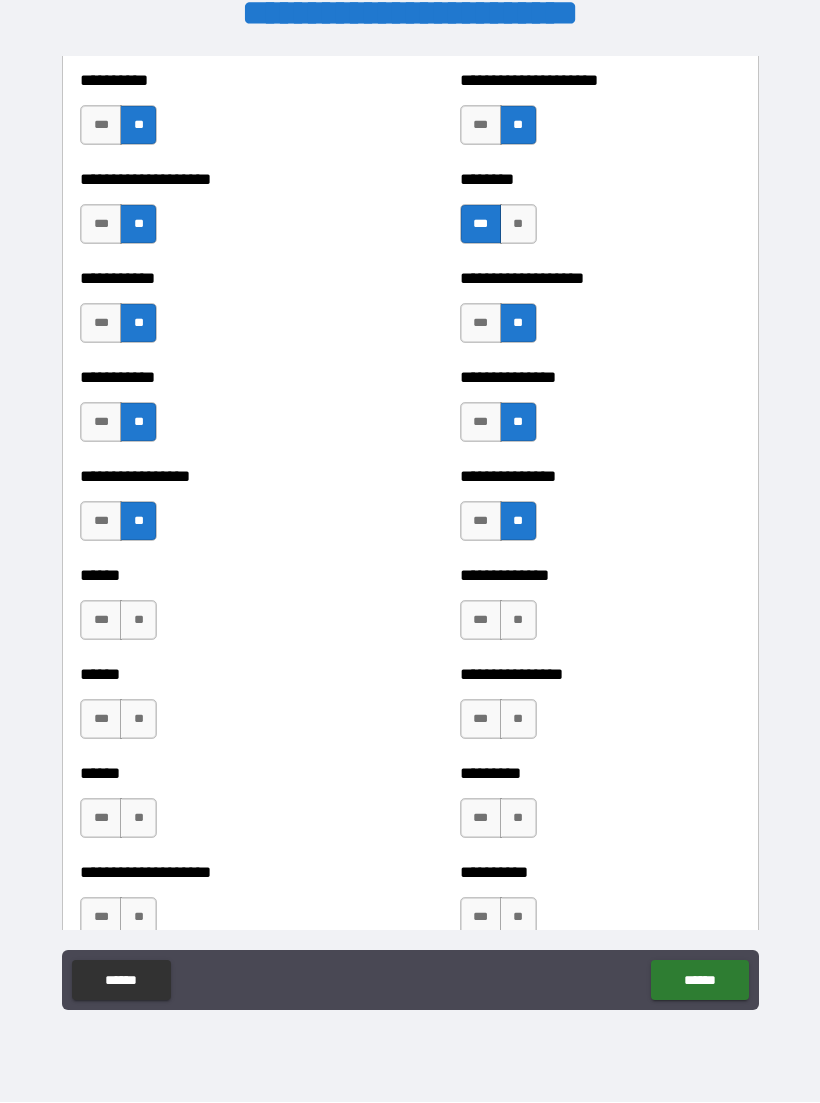 scroll, scrollTop: 2846, scrollLeft: 0, axis: vertical 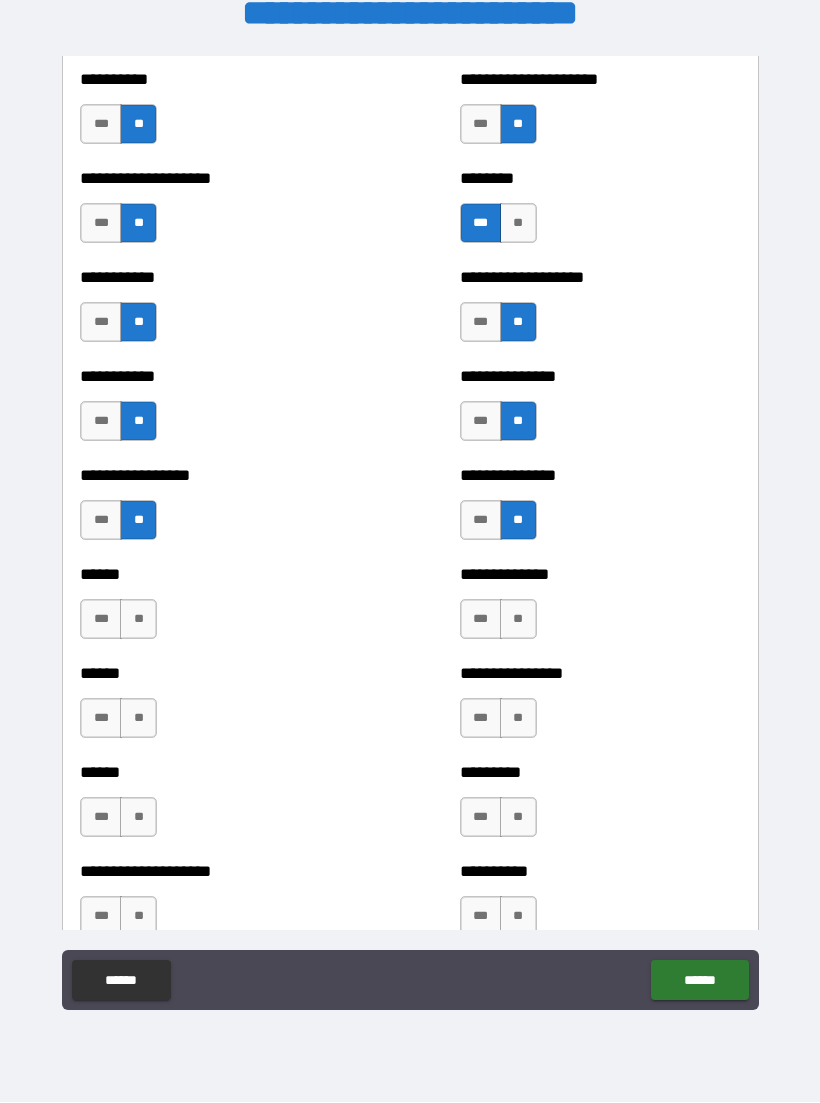 click on "**" at bounding box center [138, 620] 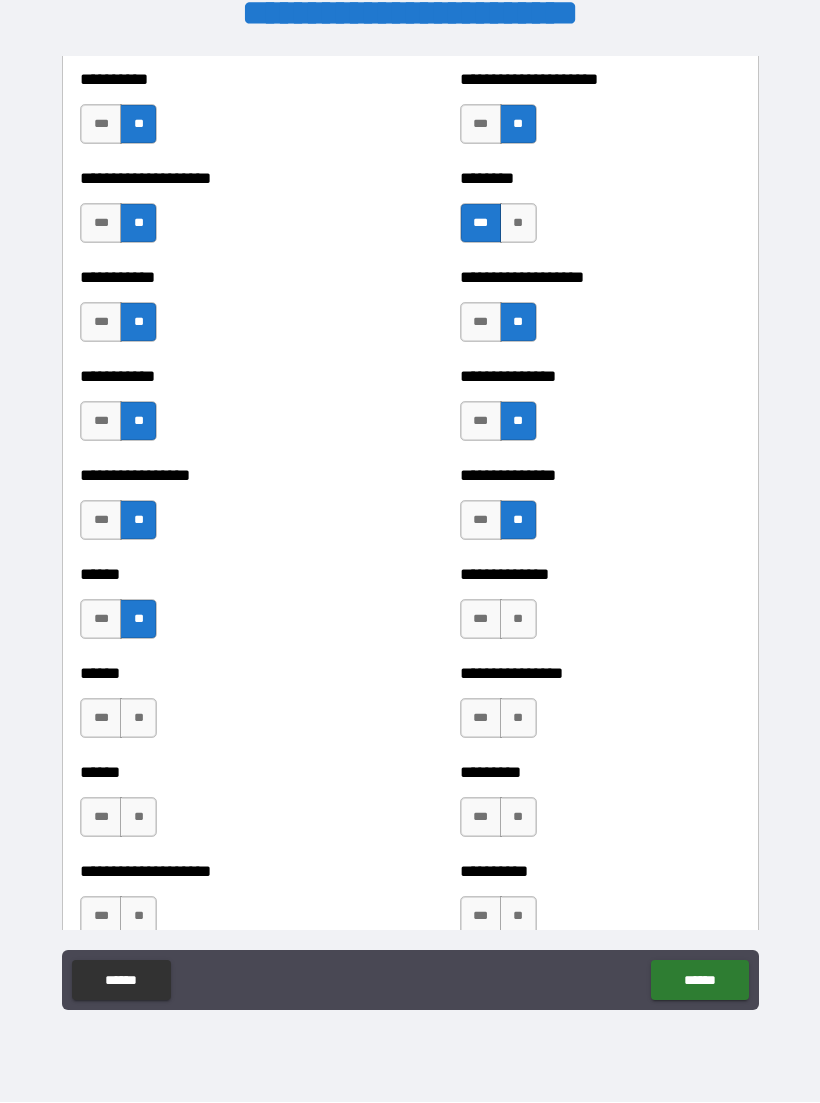 click on "**" at bounding box center (518, 620) 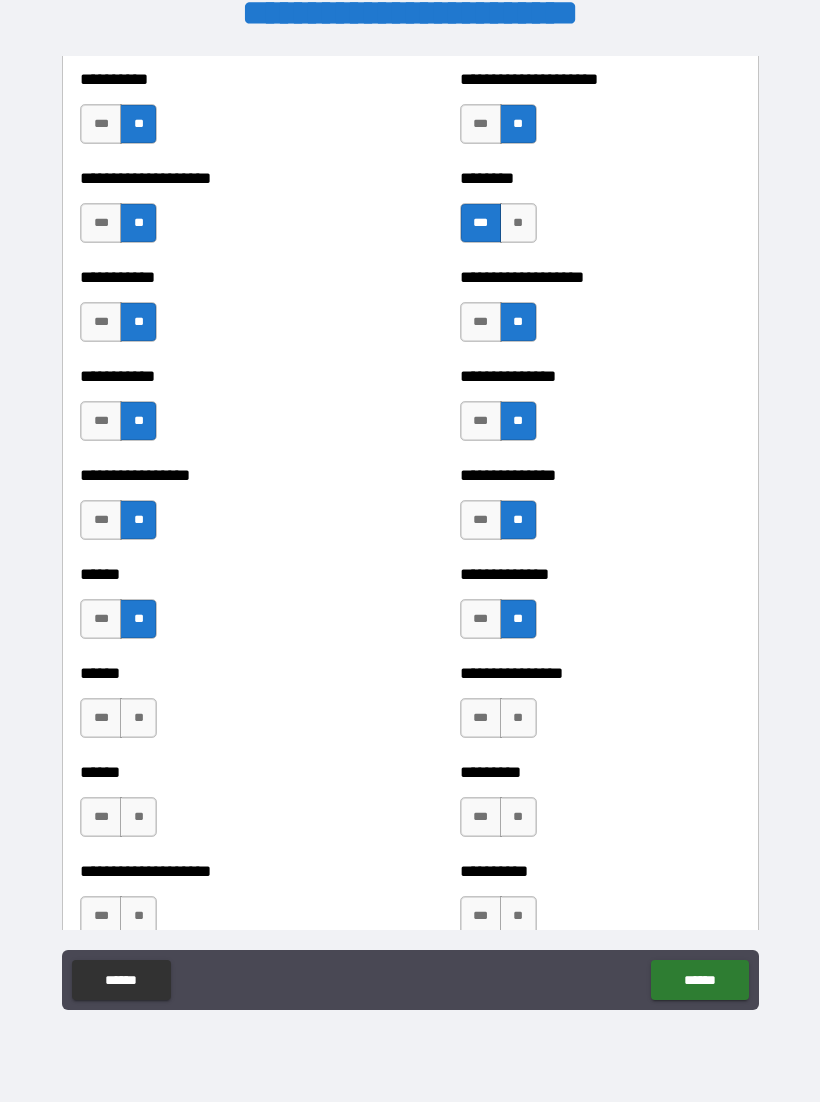 click on "**" at bounding box center (138, 719) 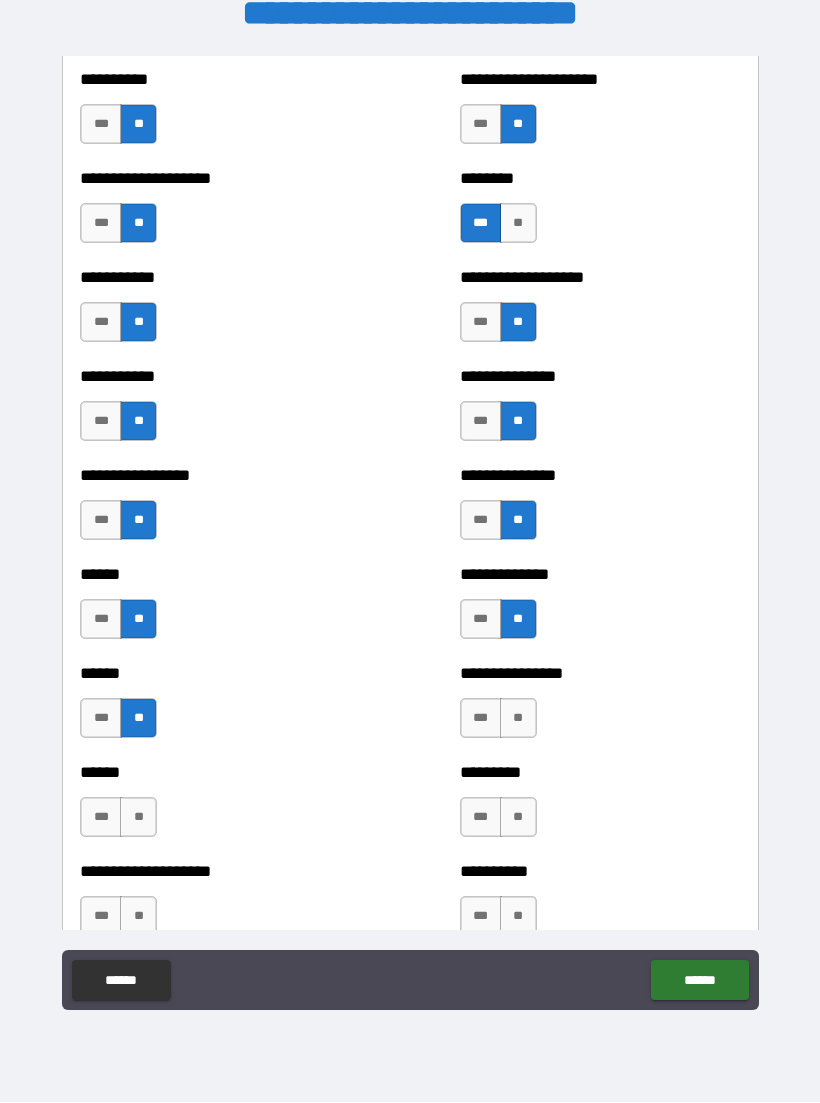 click on "**********" at bounding box center (220, 377) 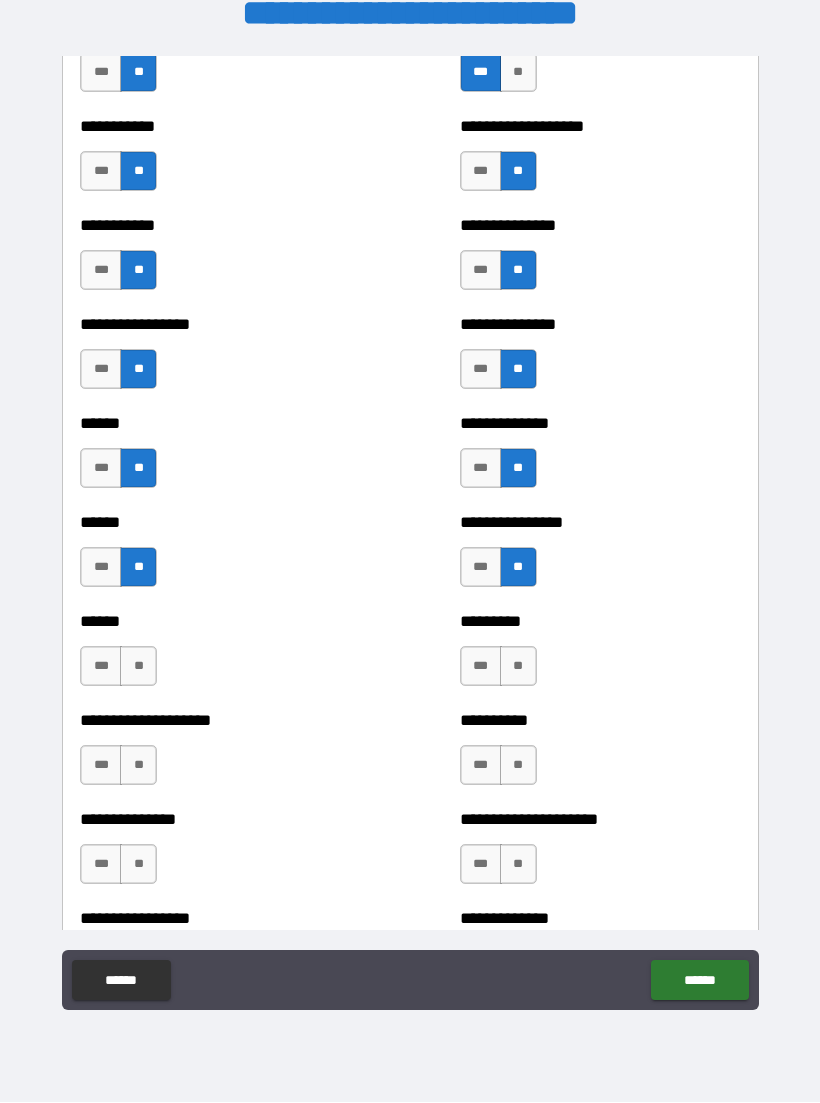 scroll, scrollTop: 3003, scrollLeft: 0, axis: vertical 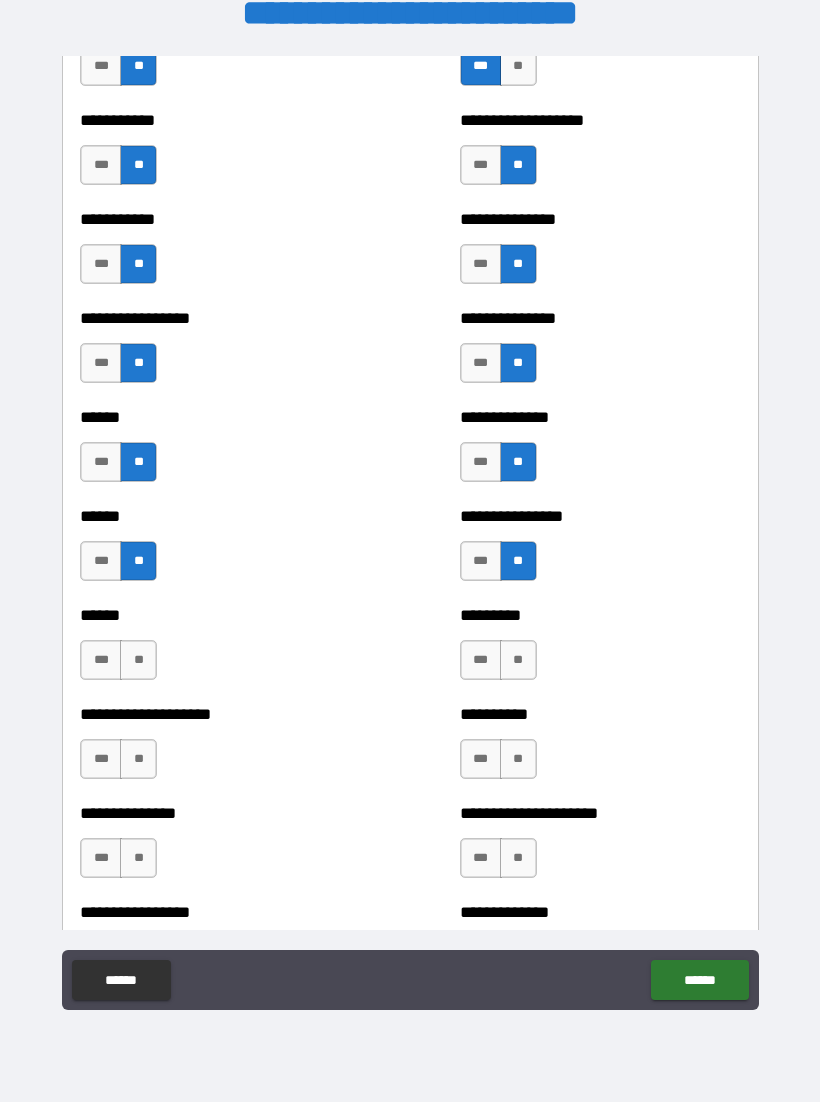 click on "**" at bounding box center (138, 661) 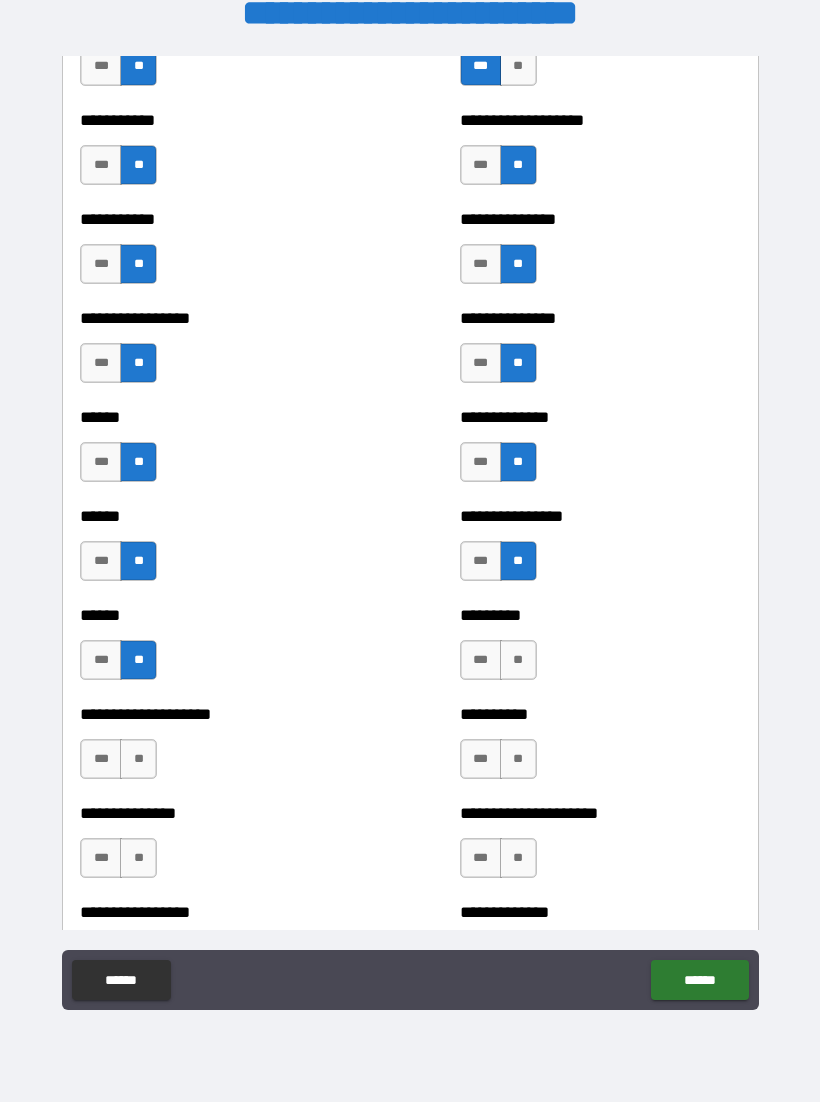 click on "**" at bounding box center (518, 661) 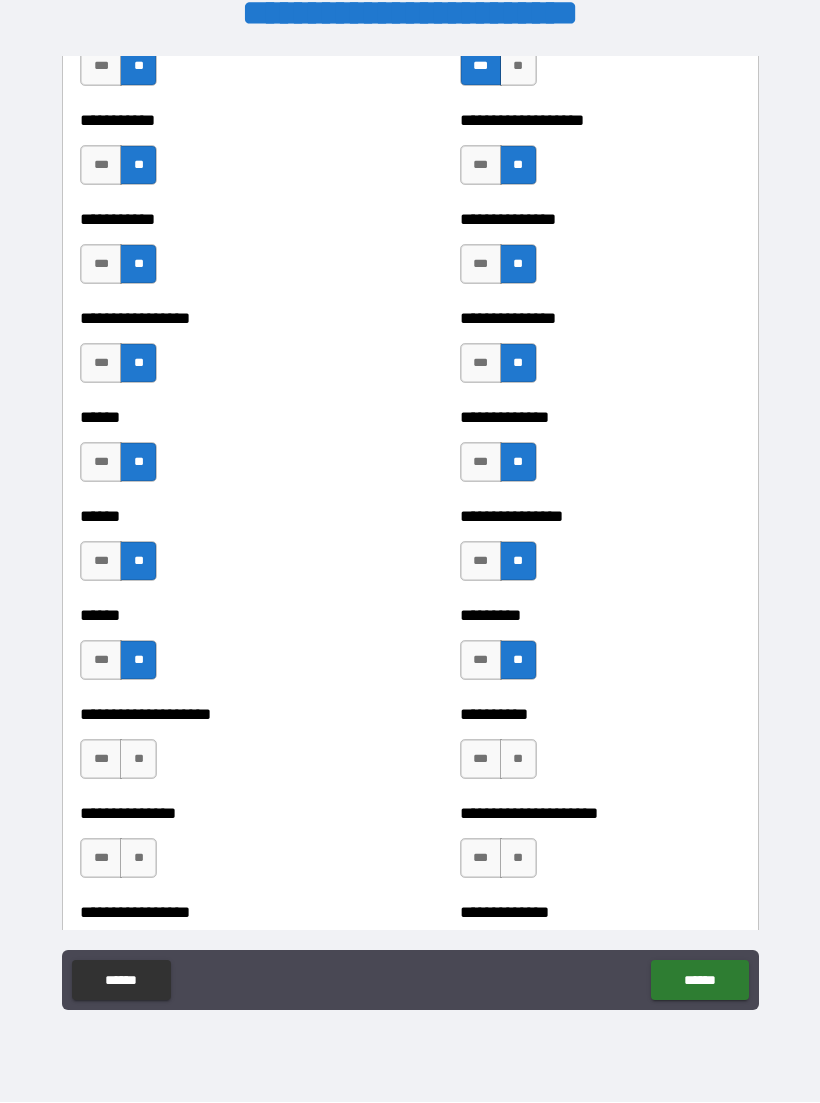 click on "***" at bounding box center [101, 760] 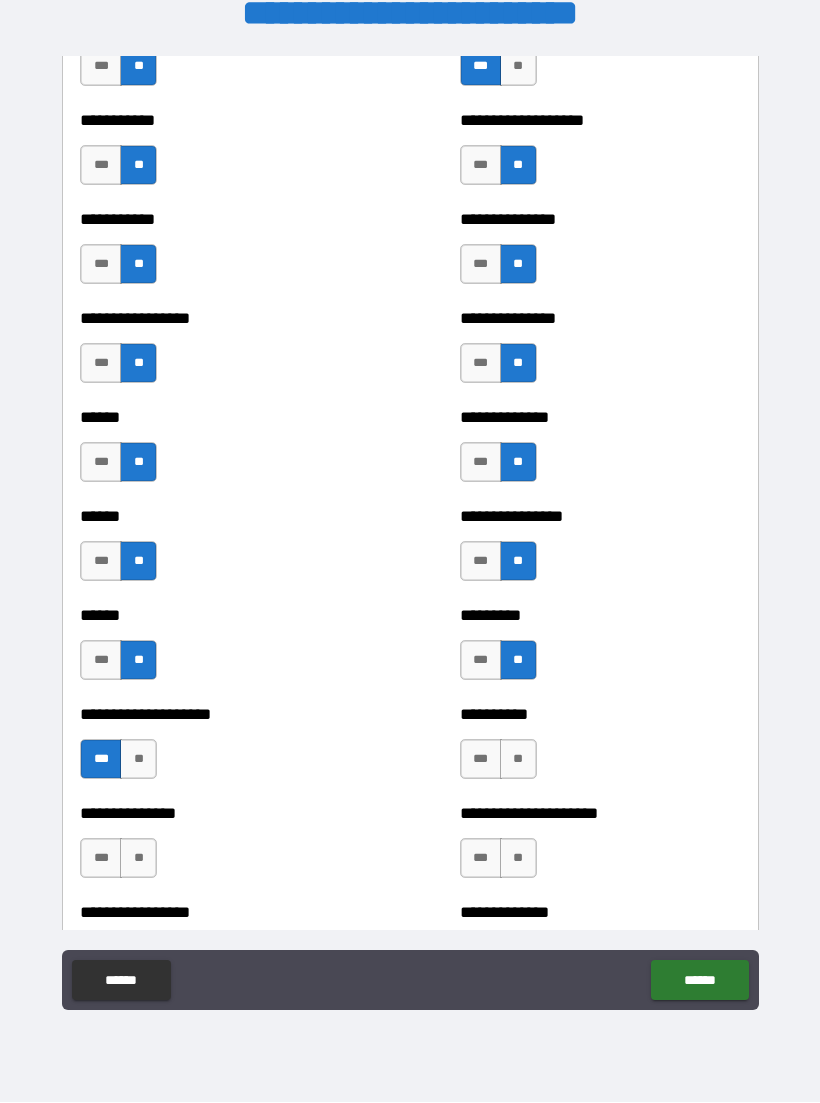 click on "**" at bounding box center [518, 760] 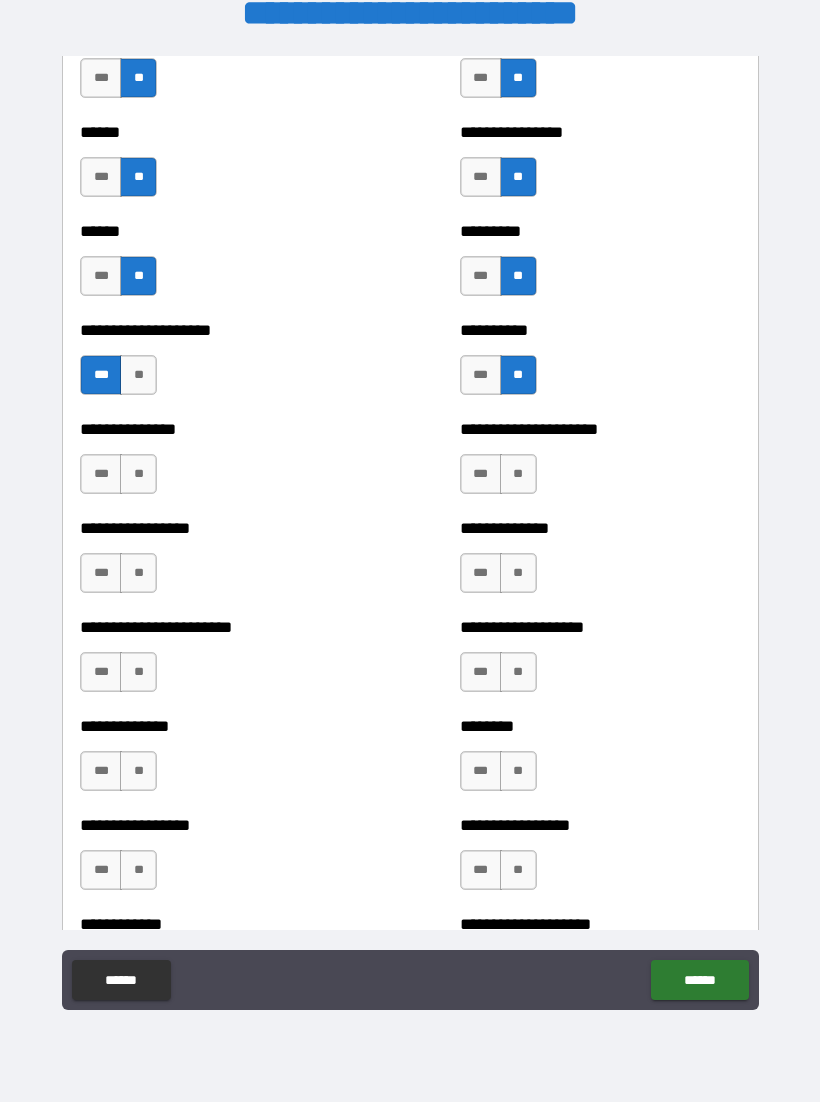 scroll, scrollTop: 3395, scrollLeft: 0, axis: vertical 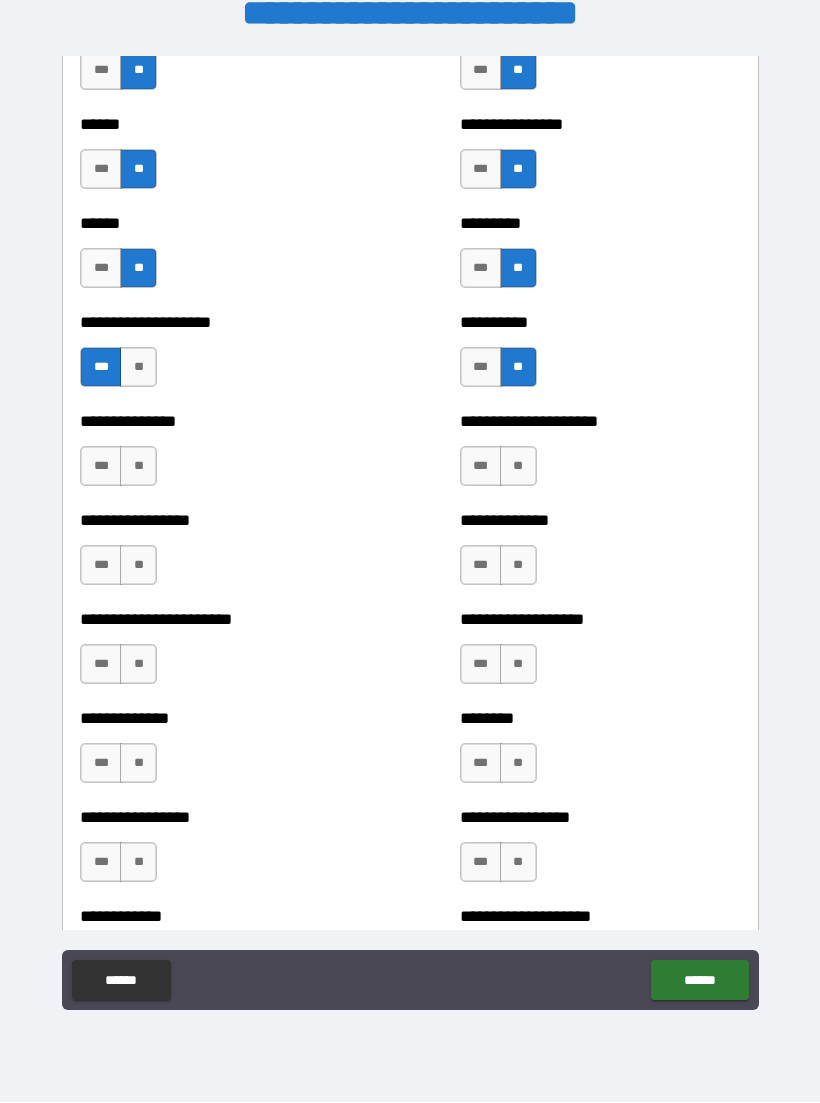 click on "**" at bounding box center [138, 467] 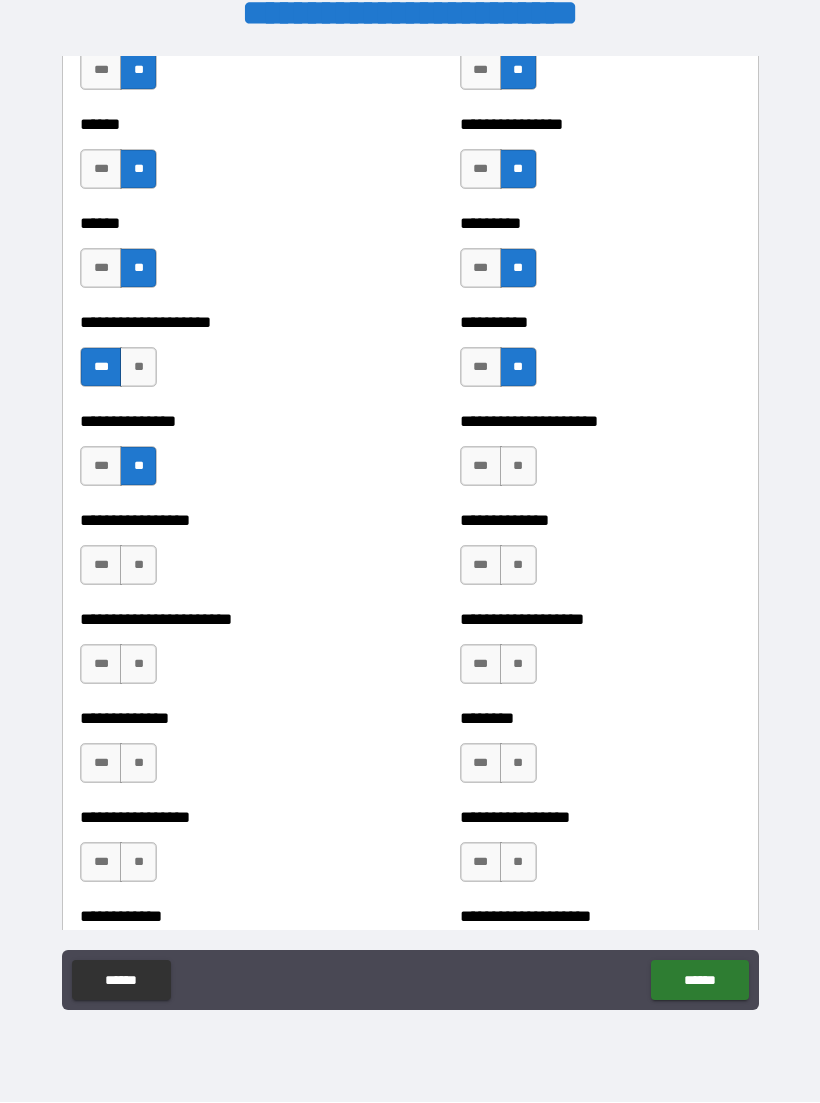 click on "**" at bounding box center (518, 467) 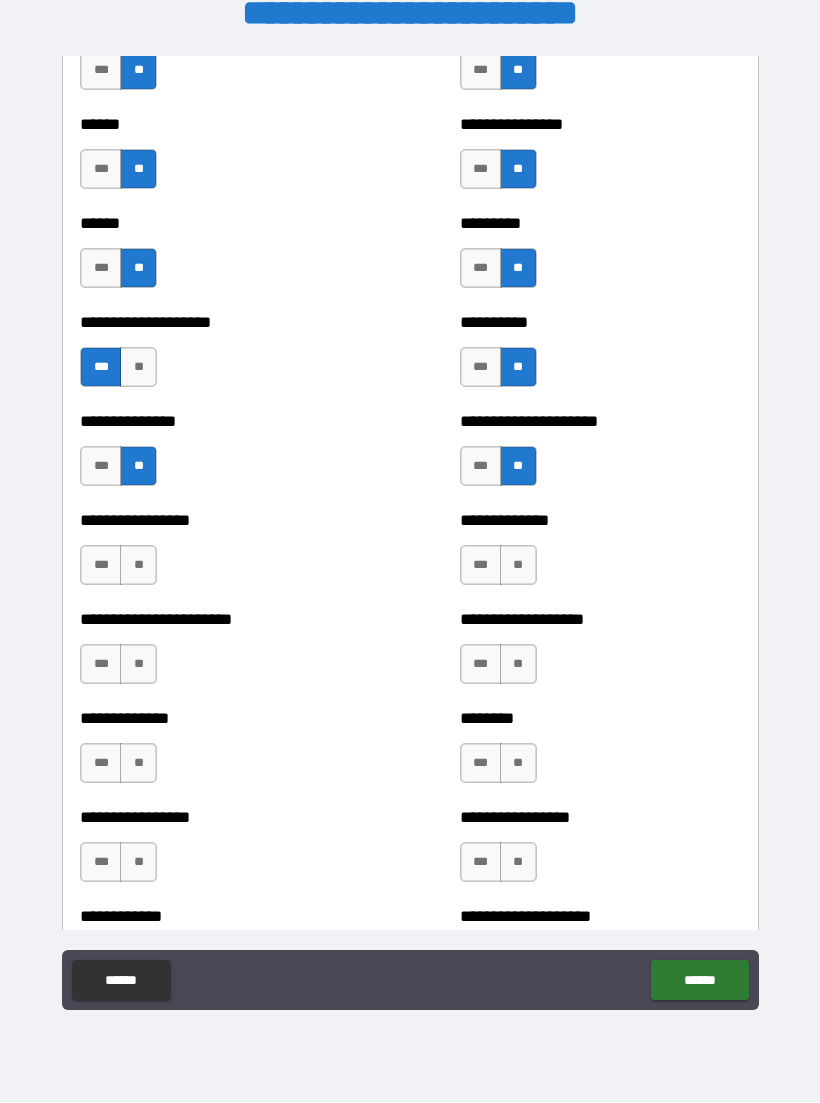 click on "***" at bounding box center [101, 566] 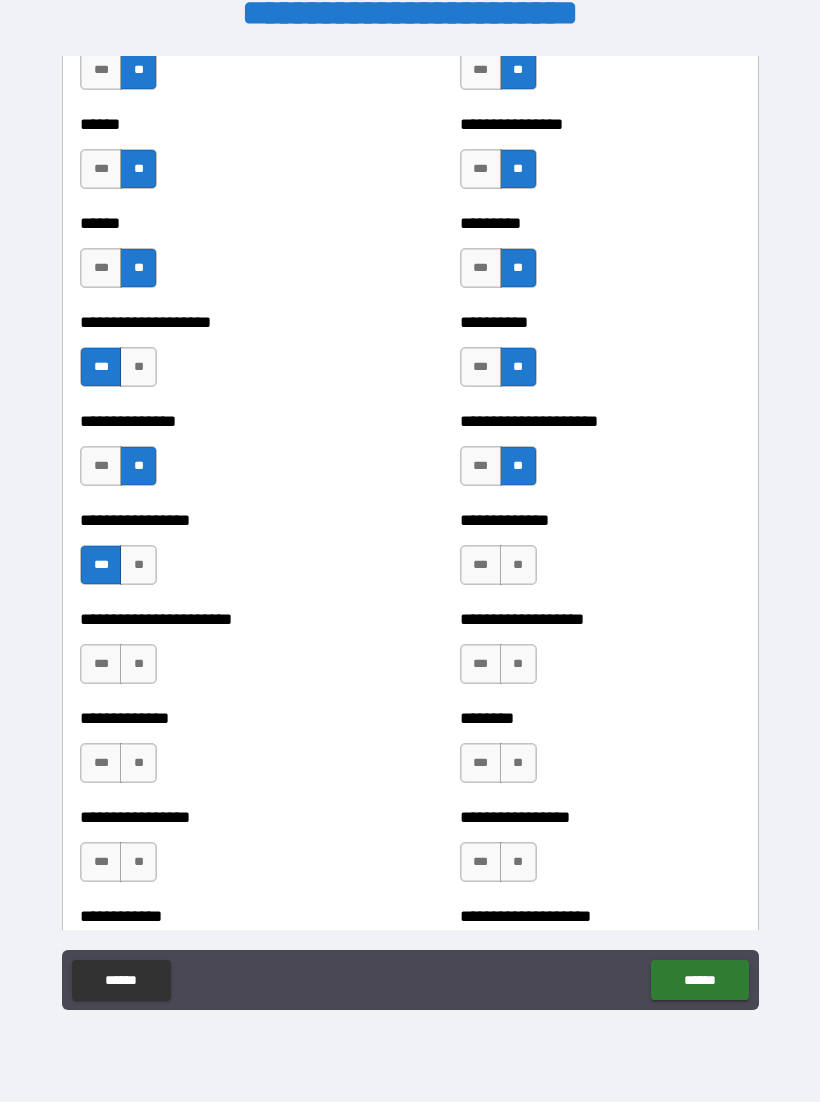 click on "**" at bounding box center [518, 566] 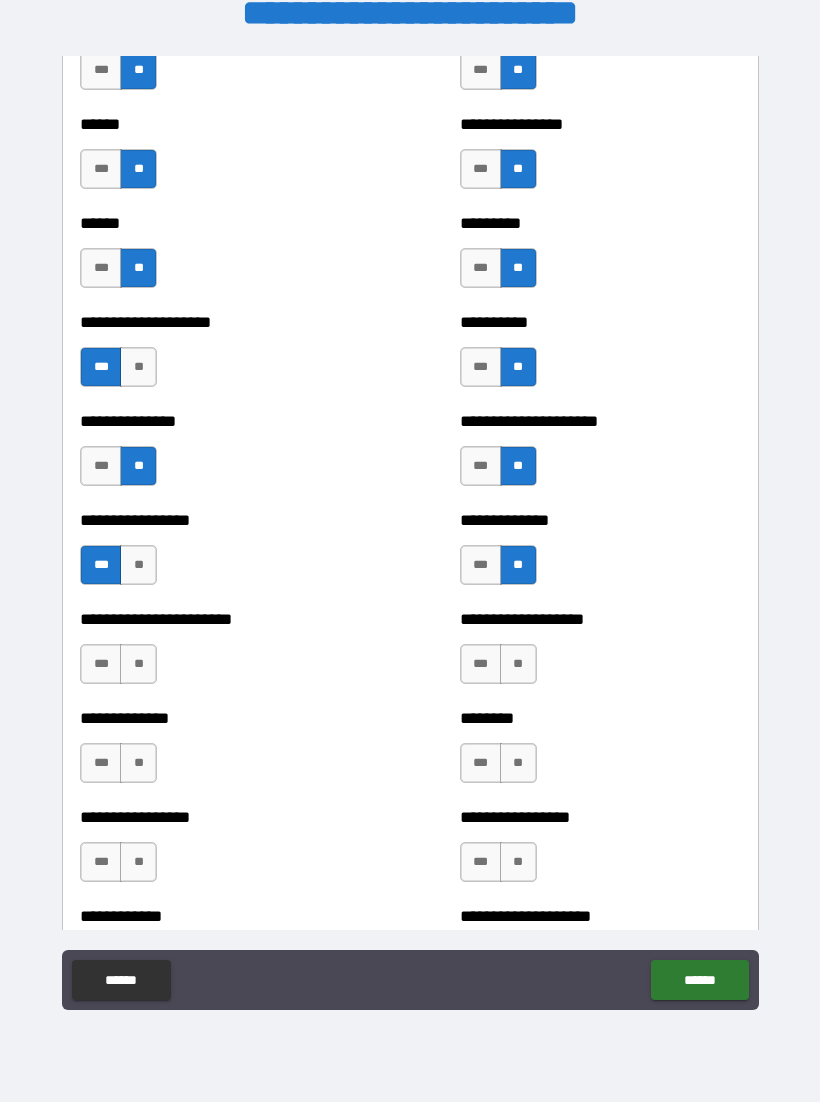 click on "**" at bounding box center (138, 665) 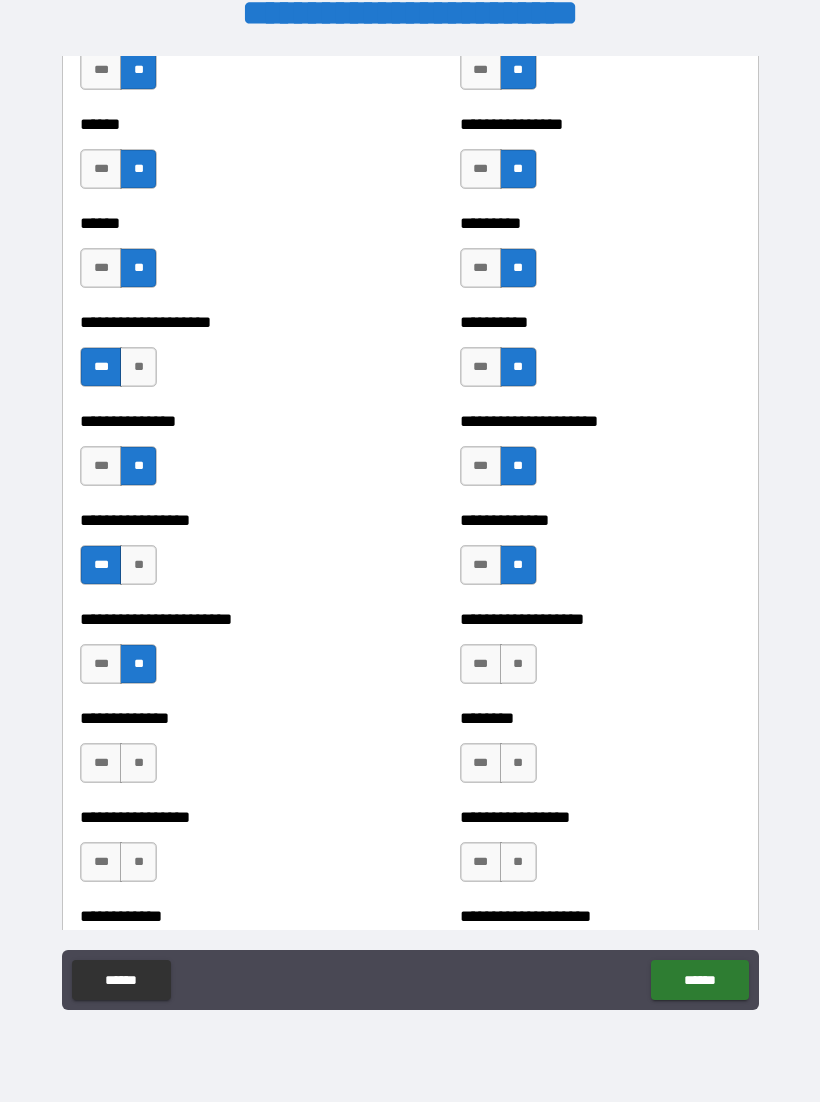 click on "**" at bounding box center [518, 665] 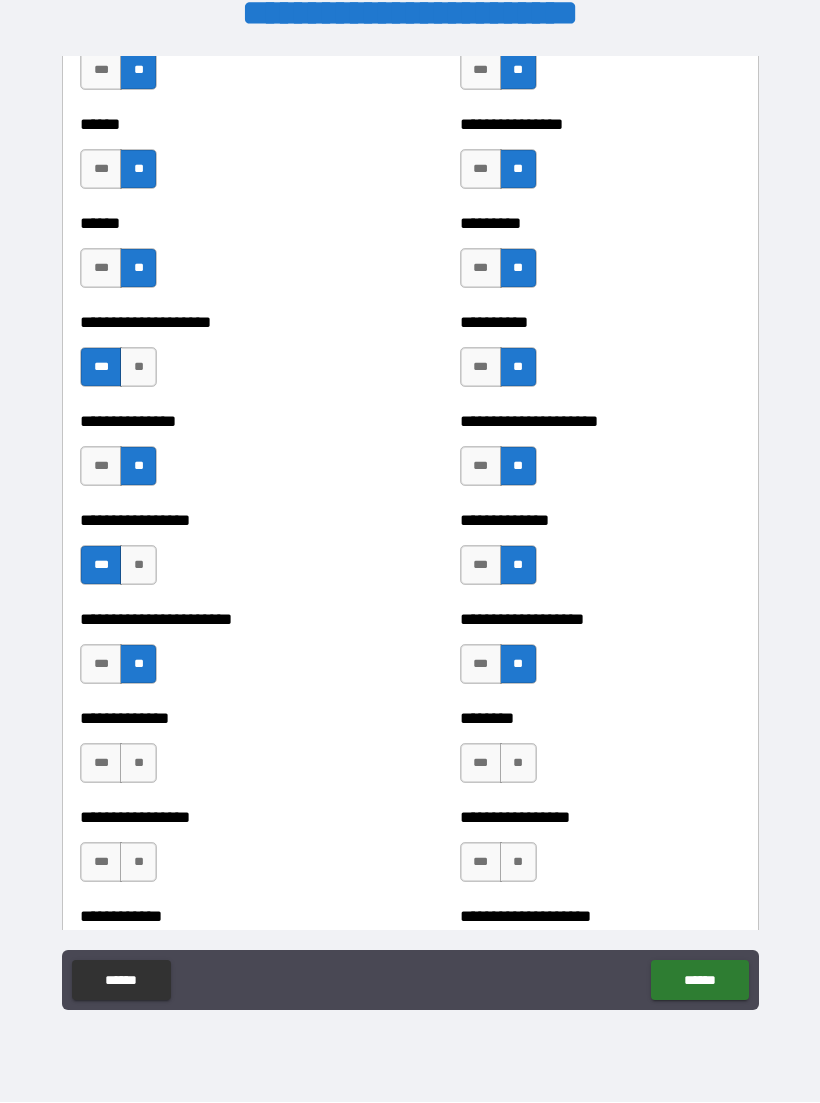 click on "**" at bounding box center [138, 764] 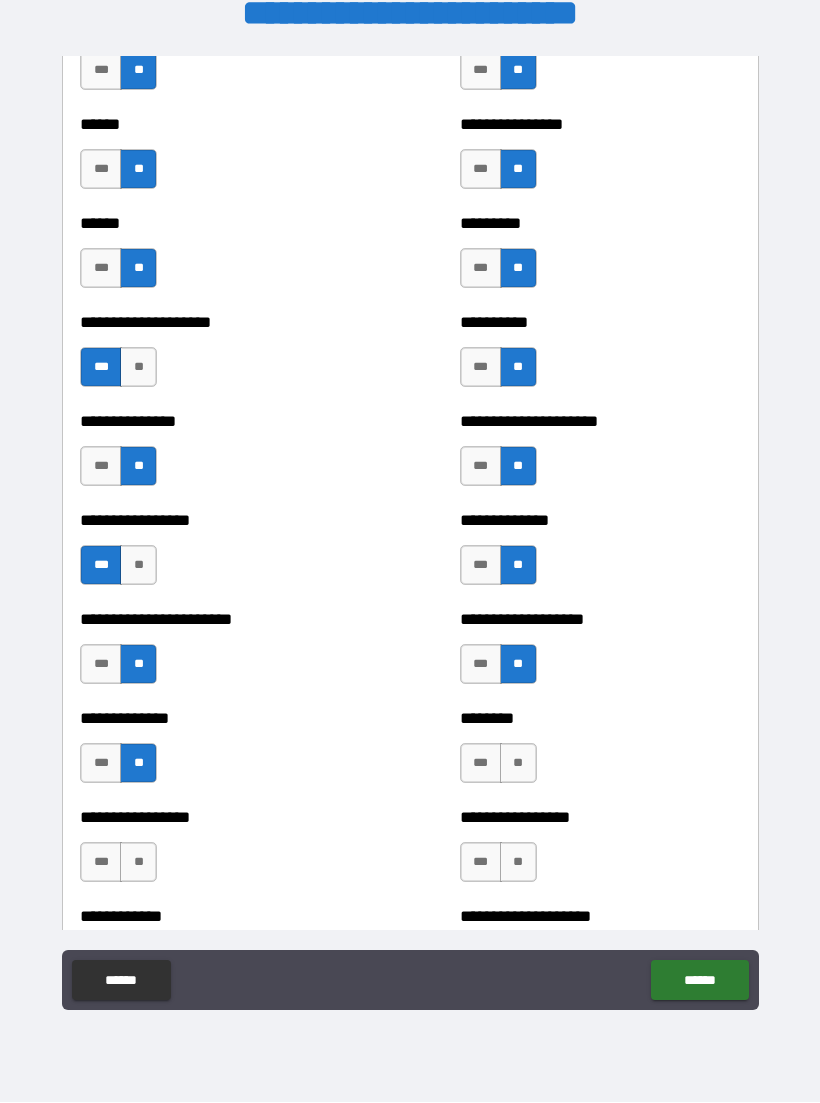 click on "**" at bounding box center (518, 764) 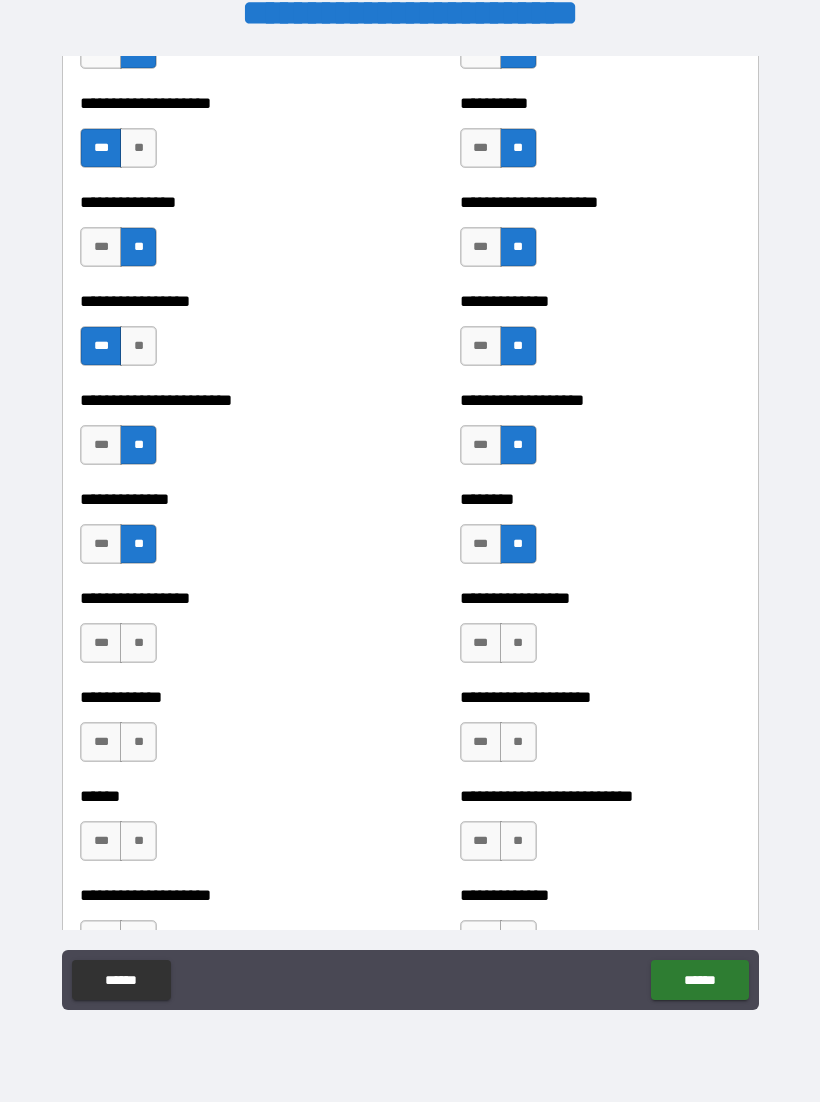 scroll, scrollTop: 3615, scrollLeft: 0, axis: vertical 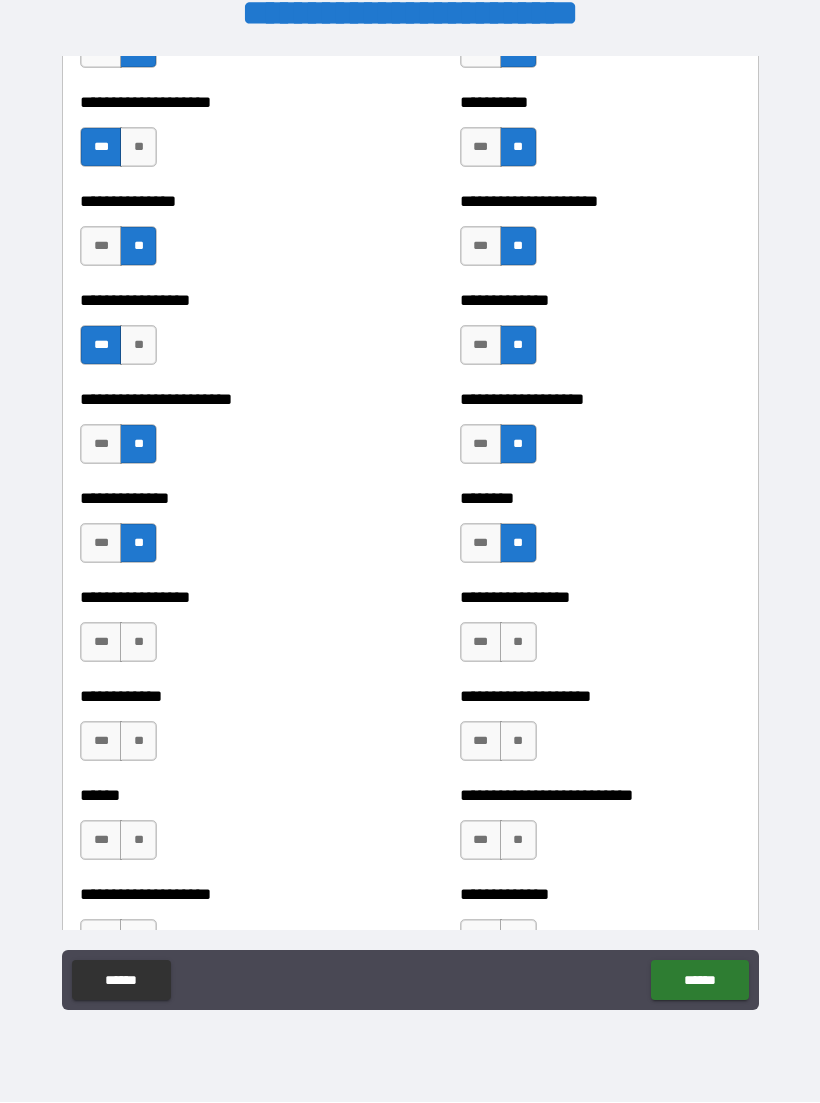 click on "**" at bounding box center (138, 643) 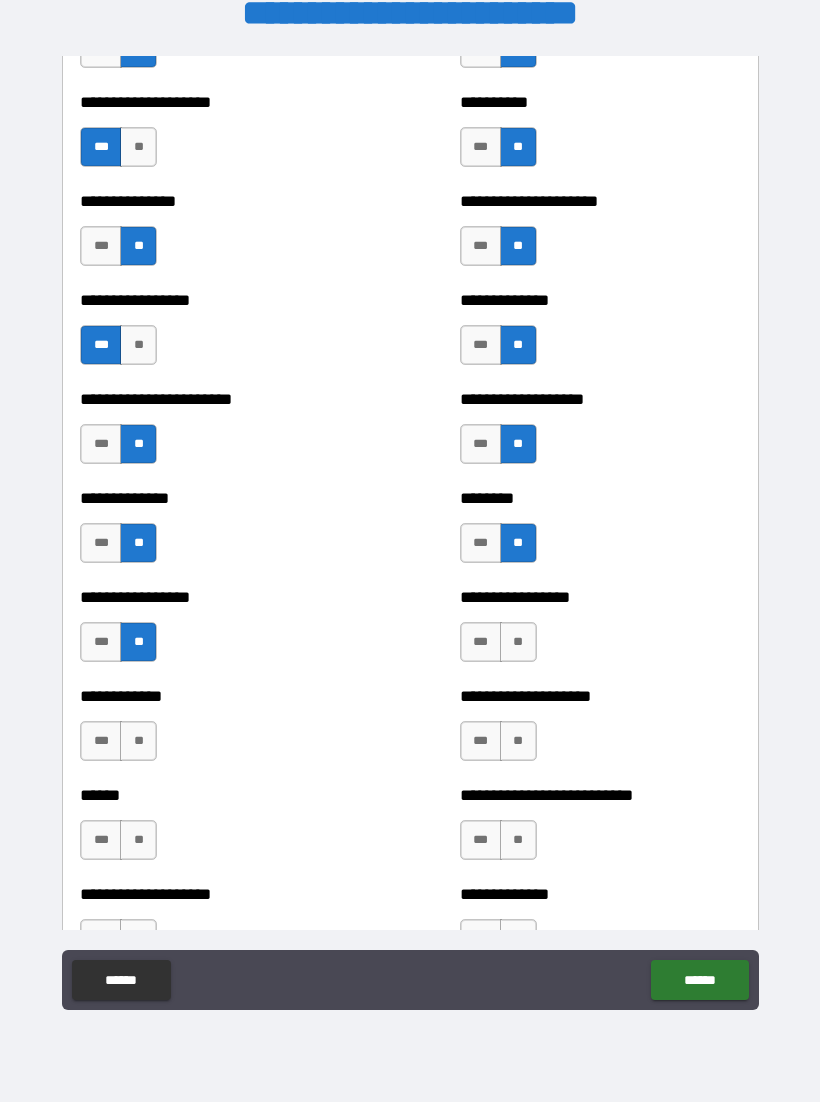 click on "**" at bounding box center [518, 643] 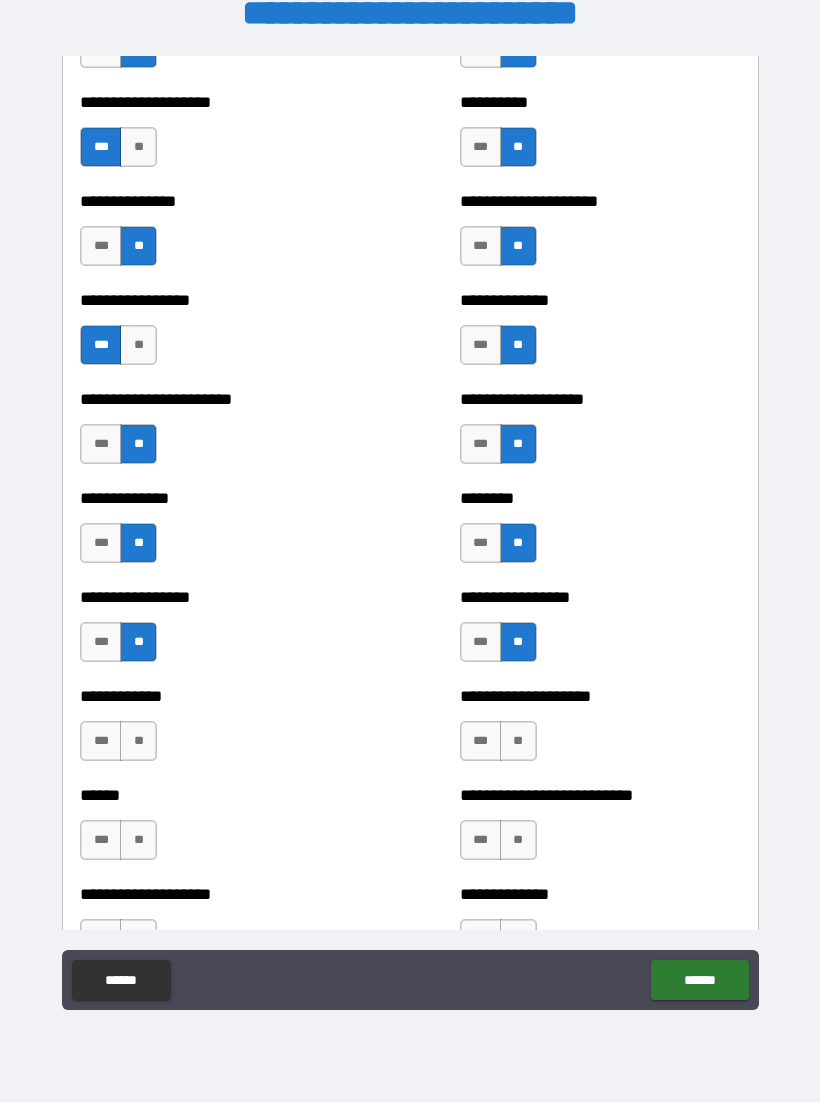 click on "**" at bounding box center (138, 742) 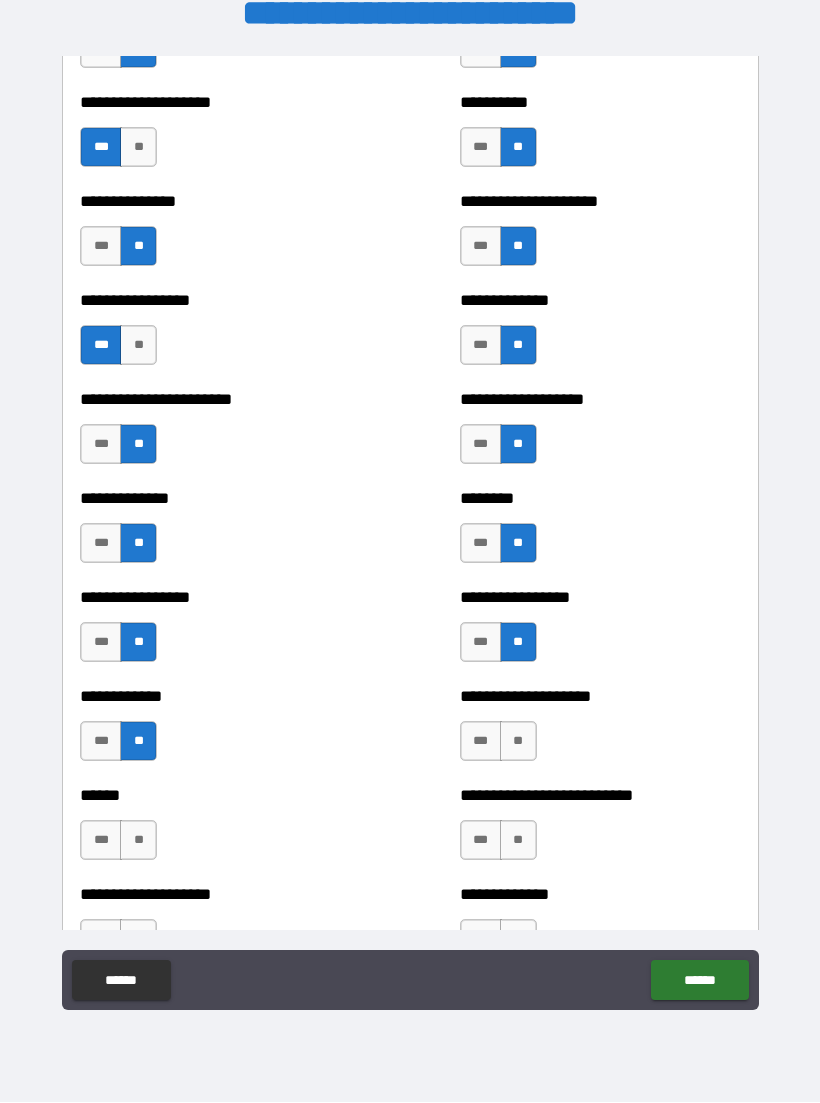 click on "**" at bounding box center [518, 742] 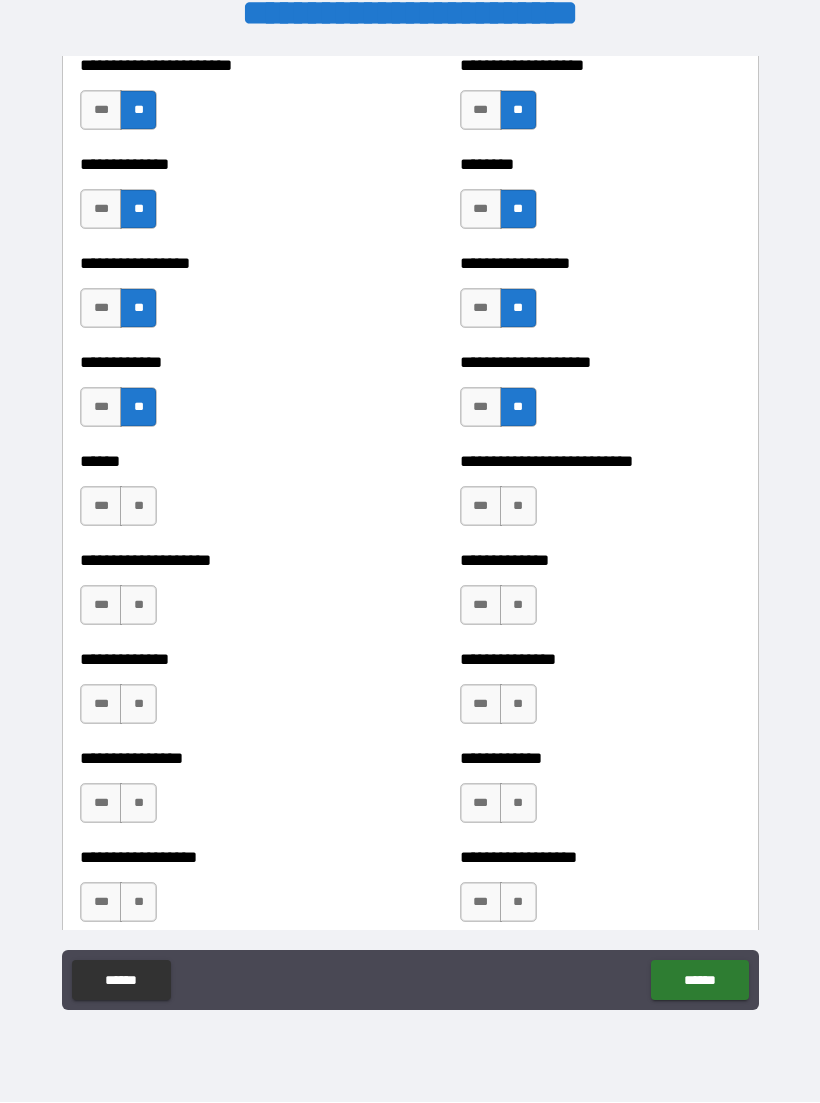 scroll, scrollTop: 3949, scrollLeft: 0, axis: vertical 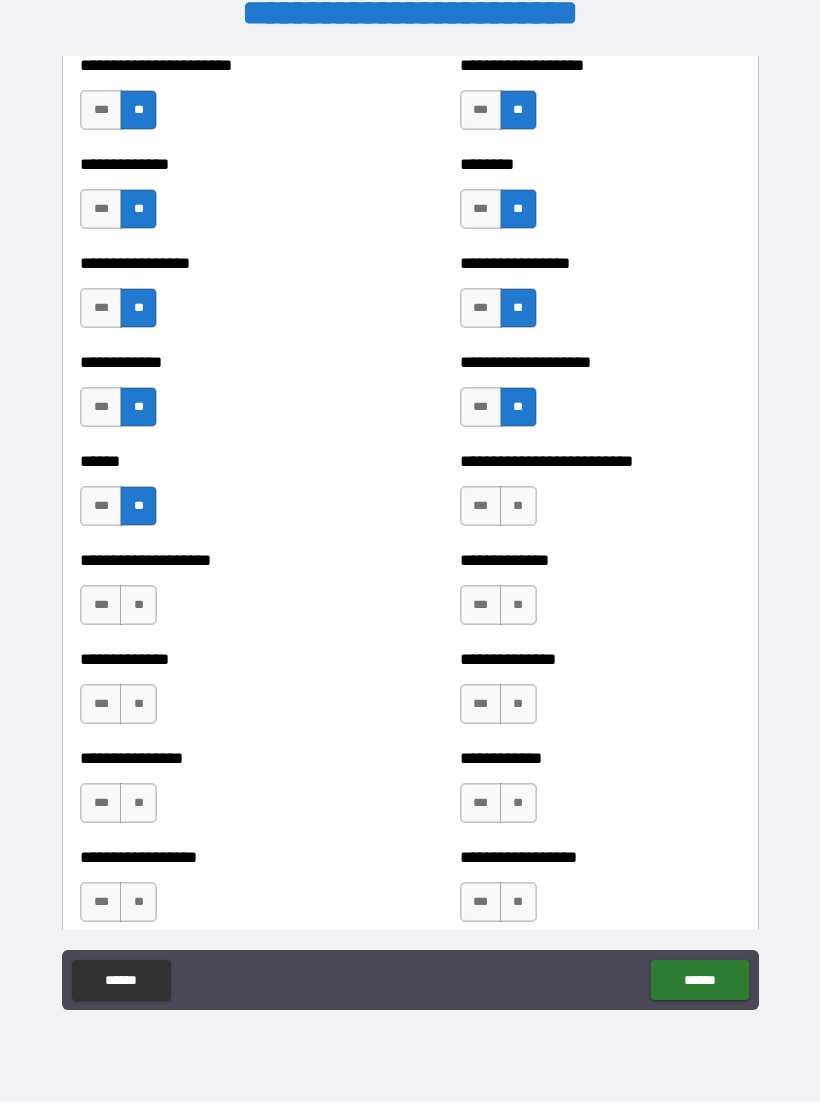 click on "**" at bounding box center [518, 507] 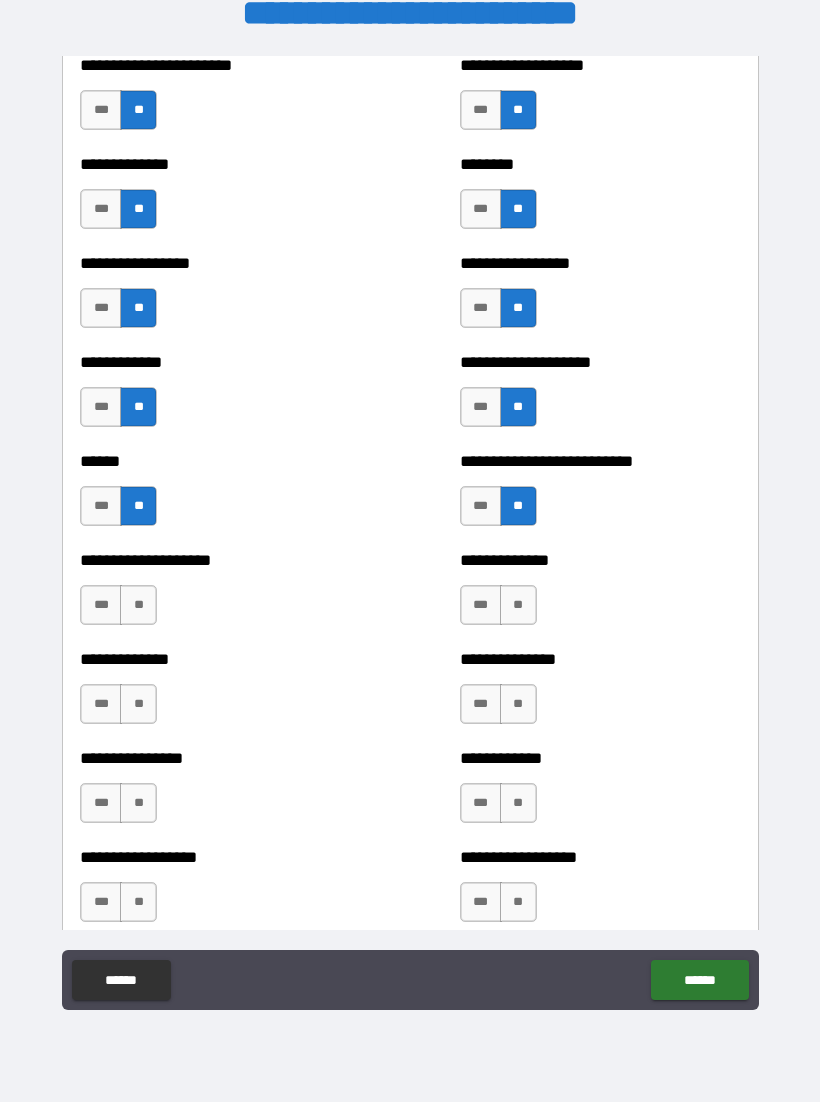 click on "**" at bounding box center [138, 606] 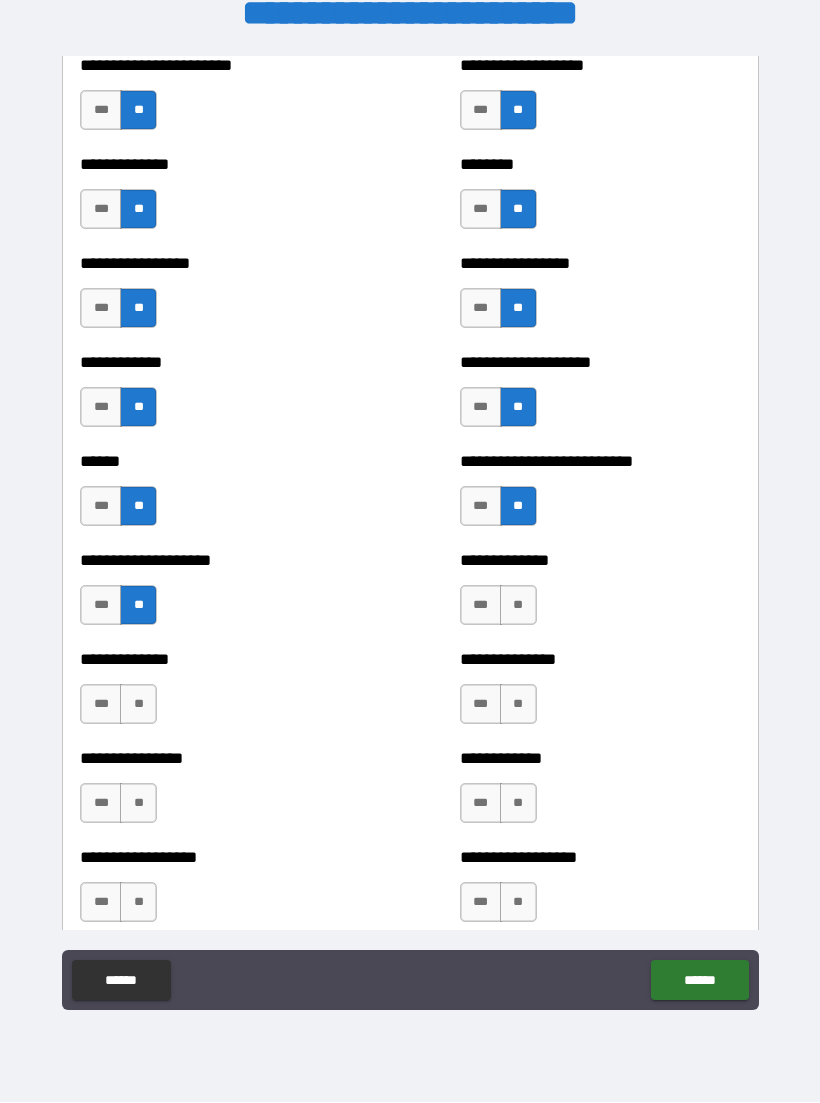 click on "**" at bounding box center [518, 606] 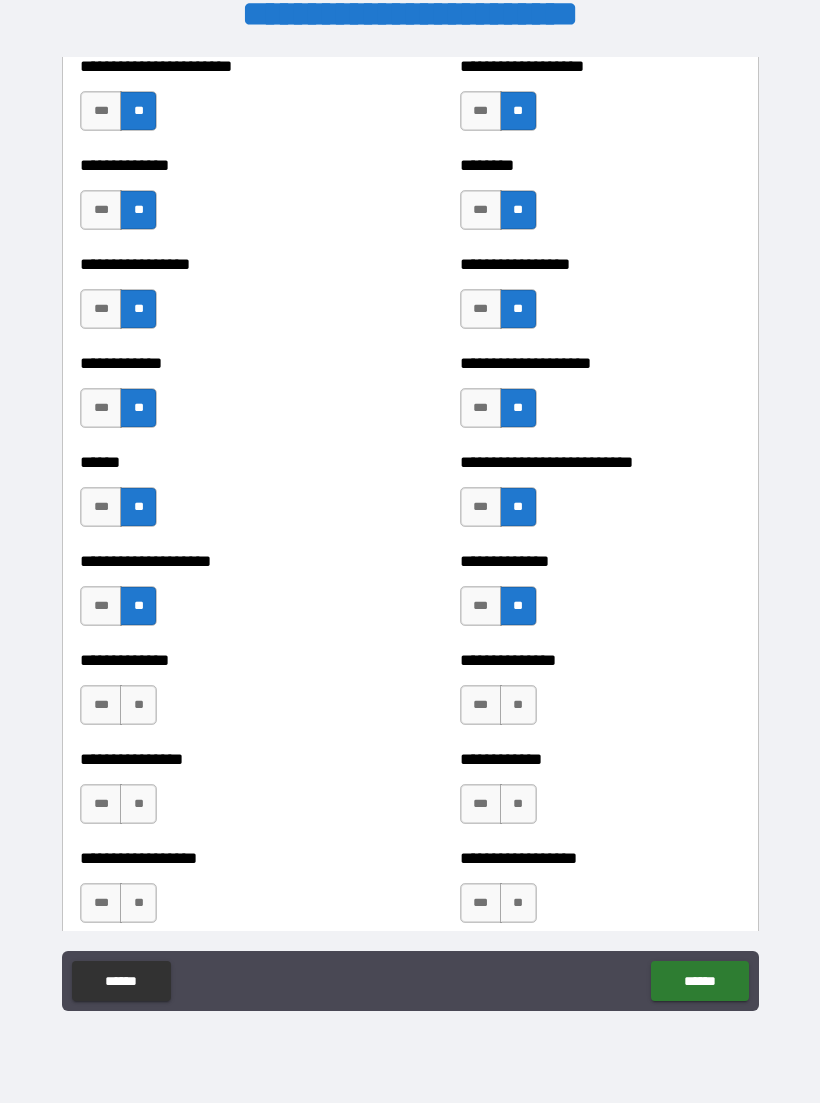 click on "**" at bounding box center [138, 705] 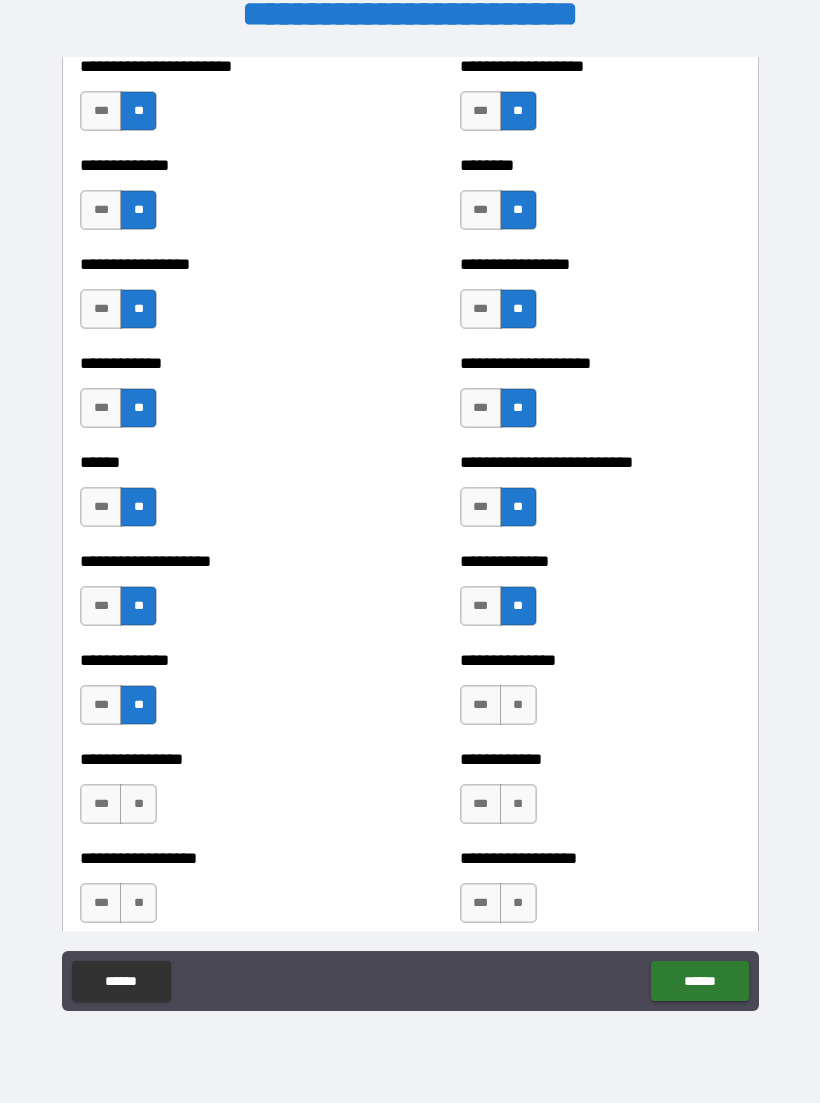 click on "**" at bounding box center [518, 705] 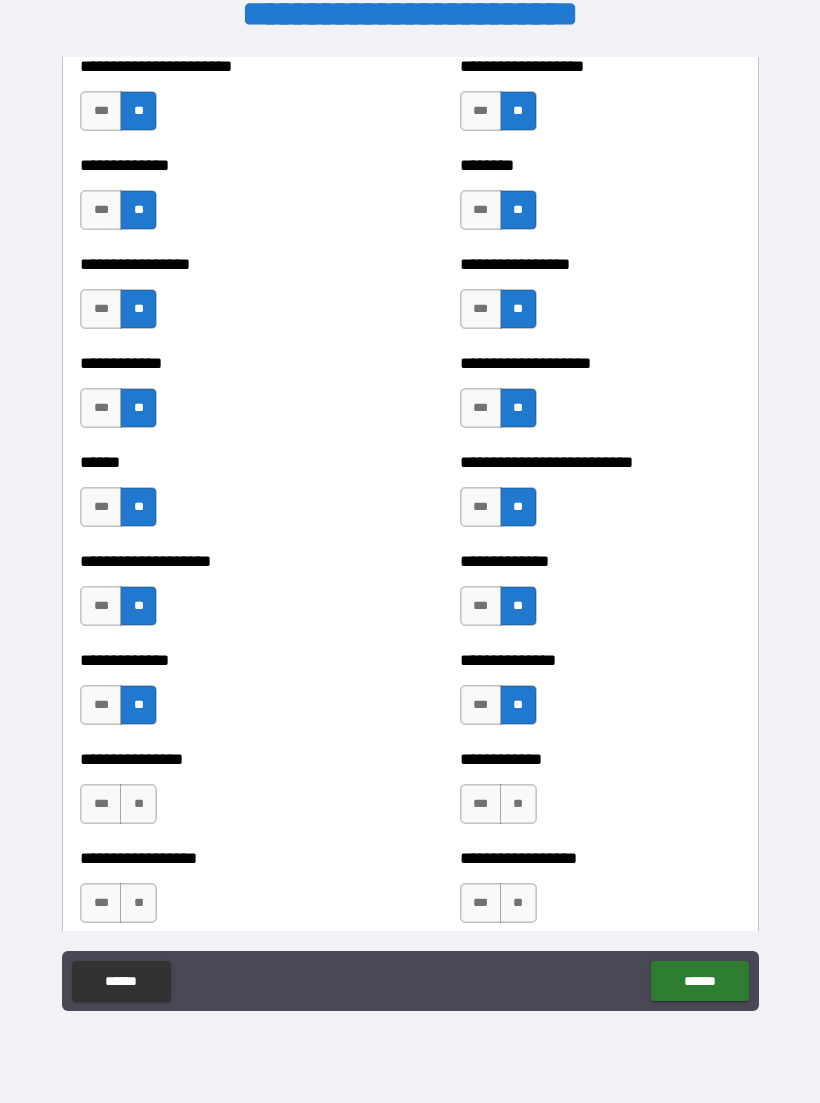 click on "**" at bounding box center (138, 804) 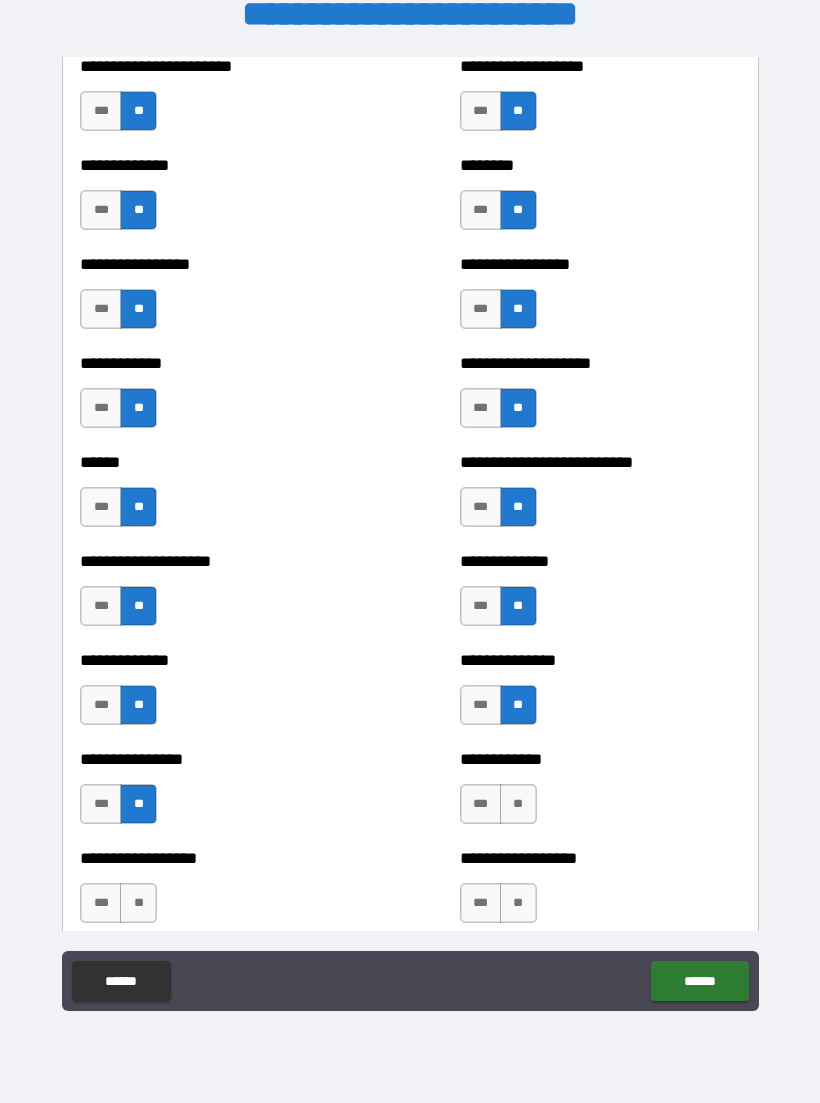 click on "**" at bounding box center [518, 804] 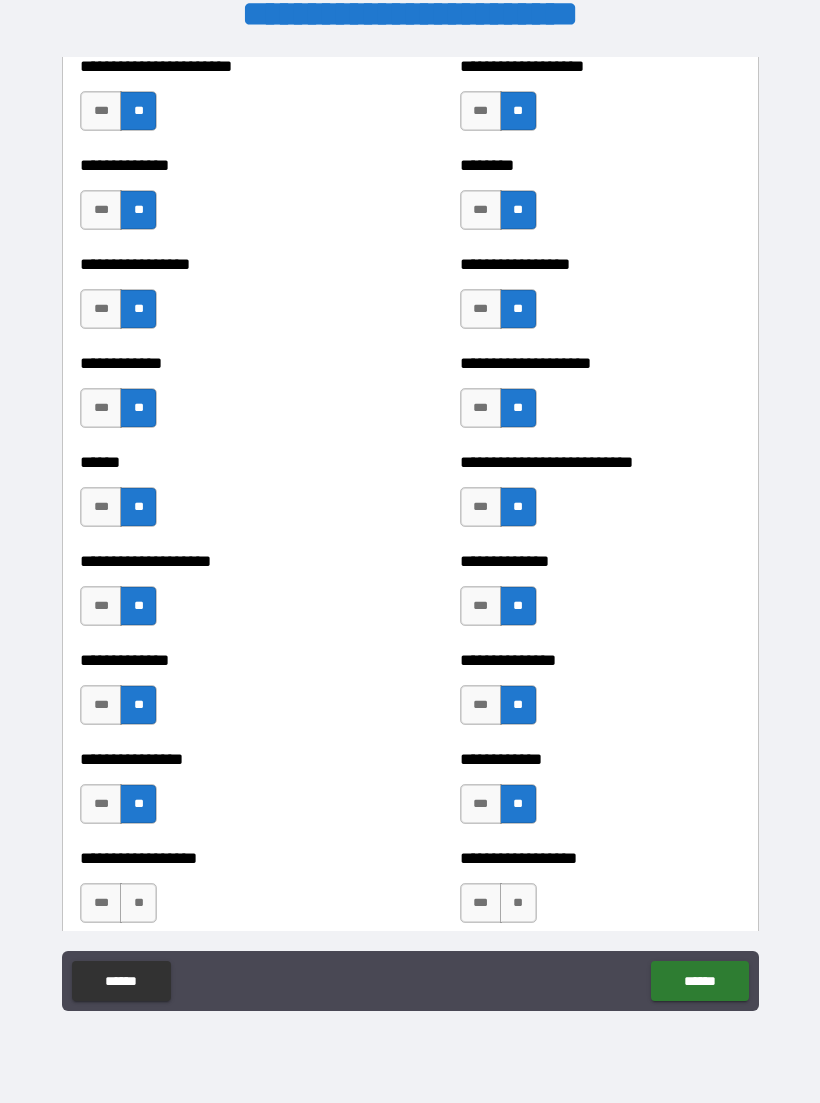click on "**" at bounding box center (138, 903) 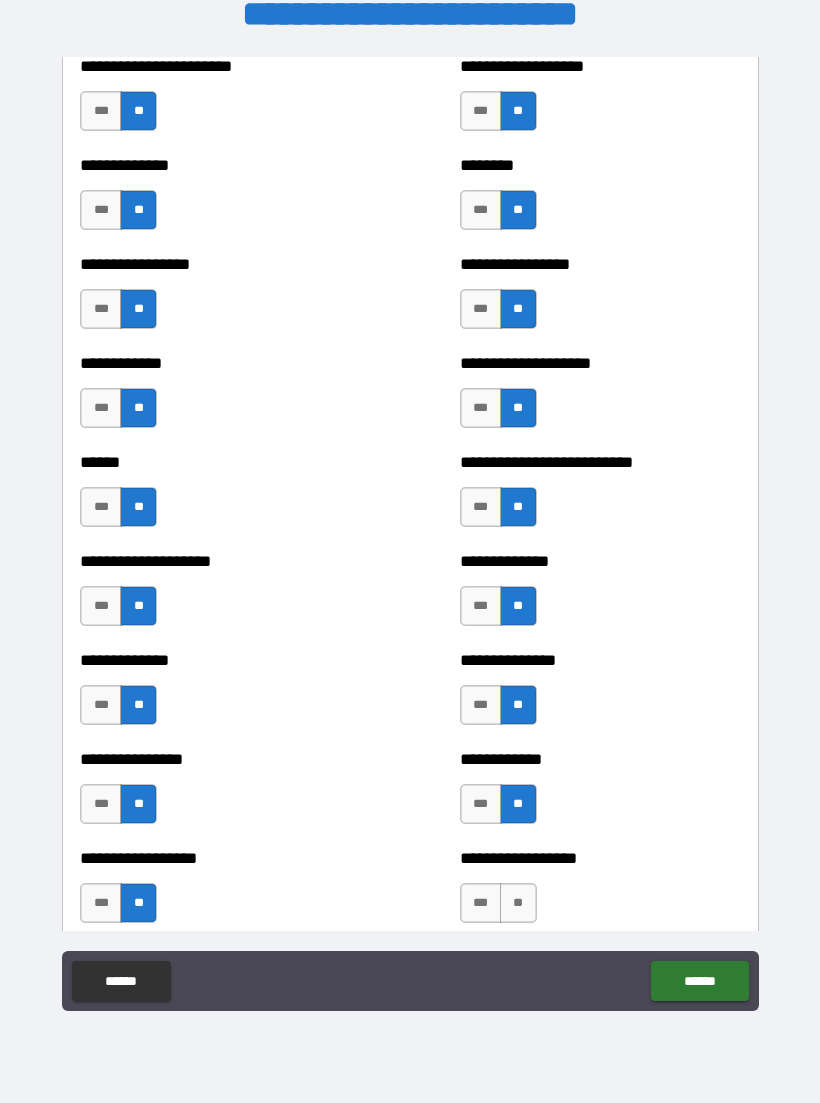 click on "**" at bounding box center [518, 903] 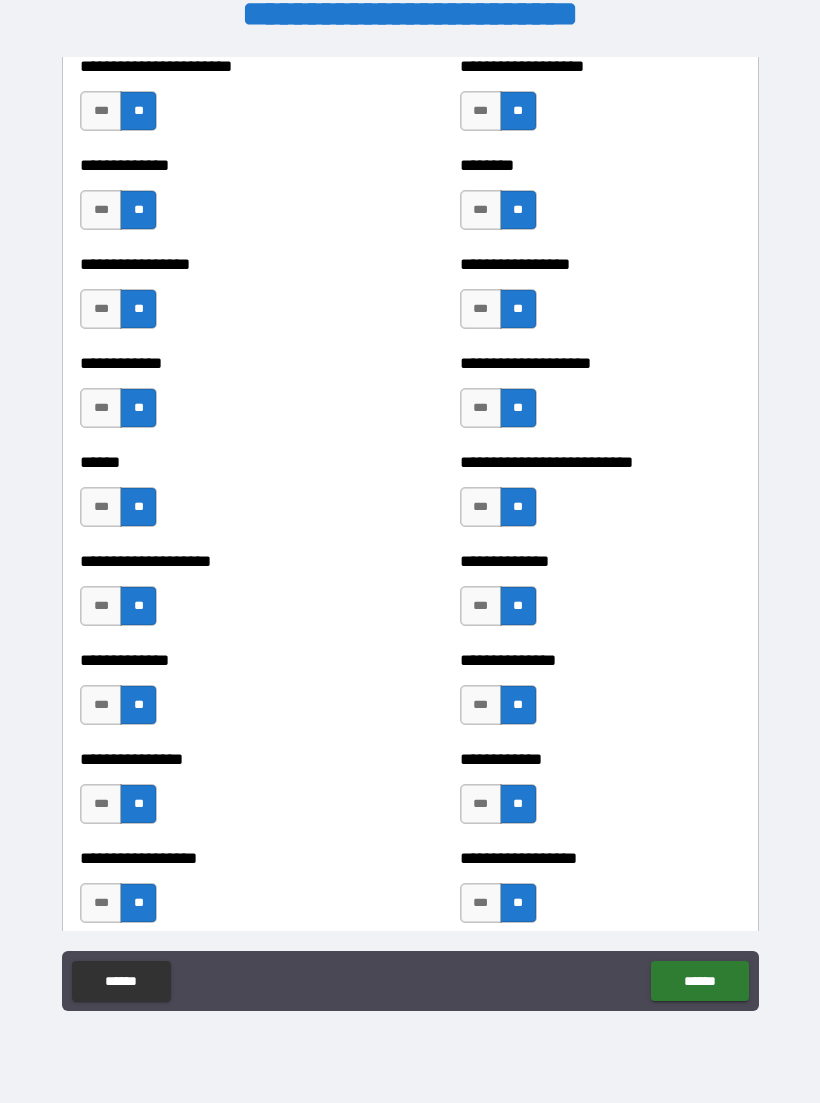 click on "******" at bounding box center (699, 981) 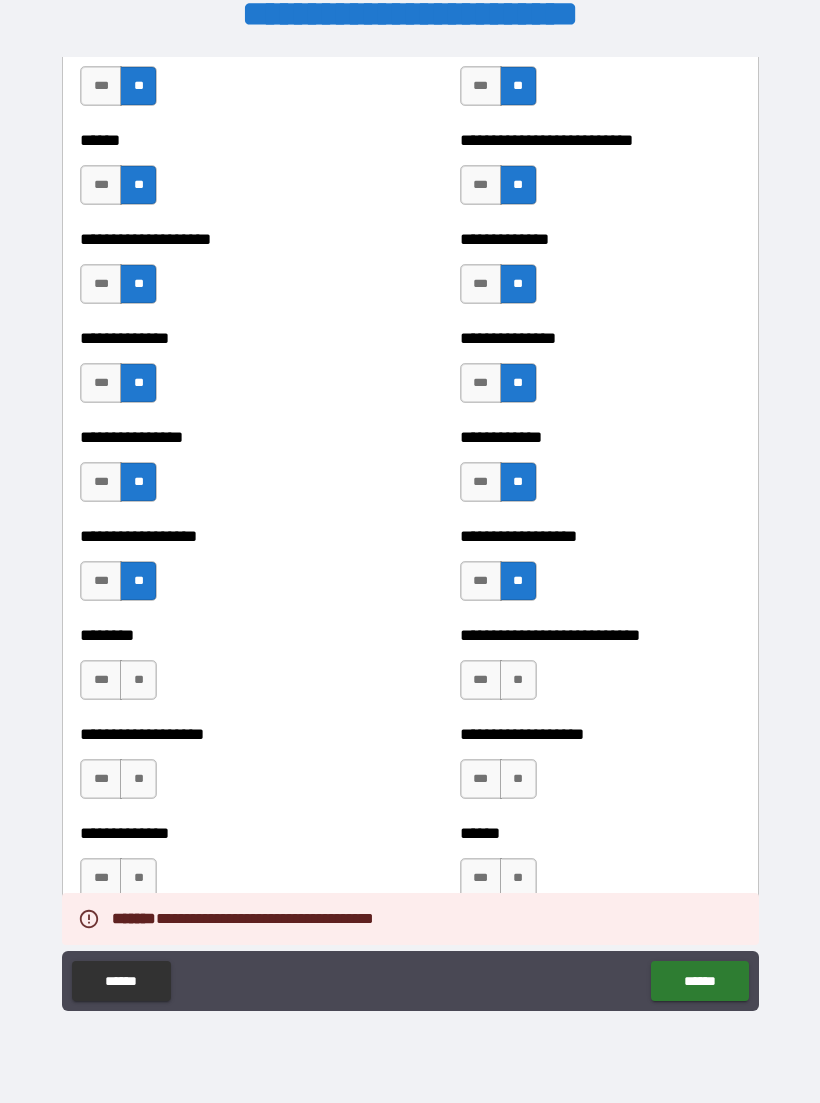scroll, scrollTop: 4269, scrollLeft: 0, axis: vertical 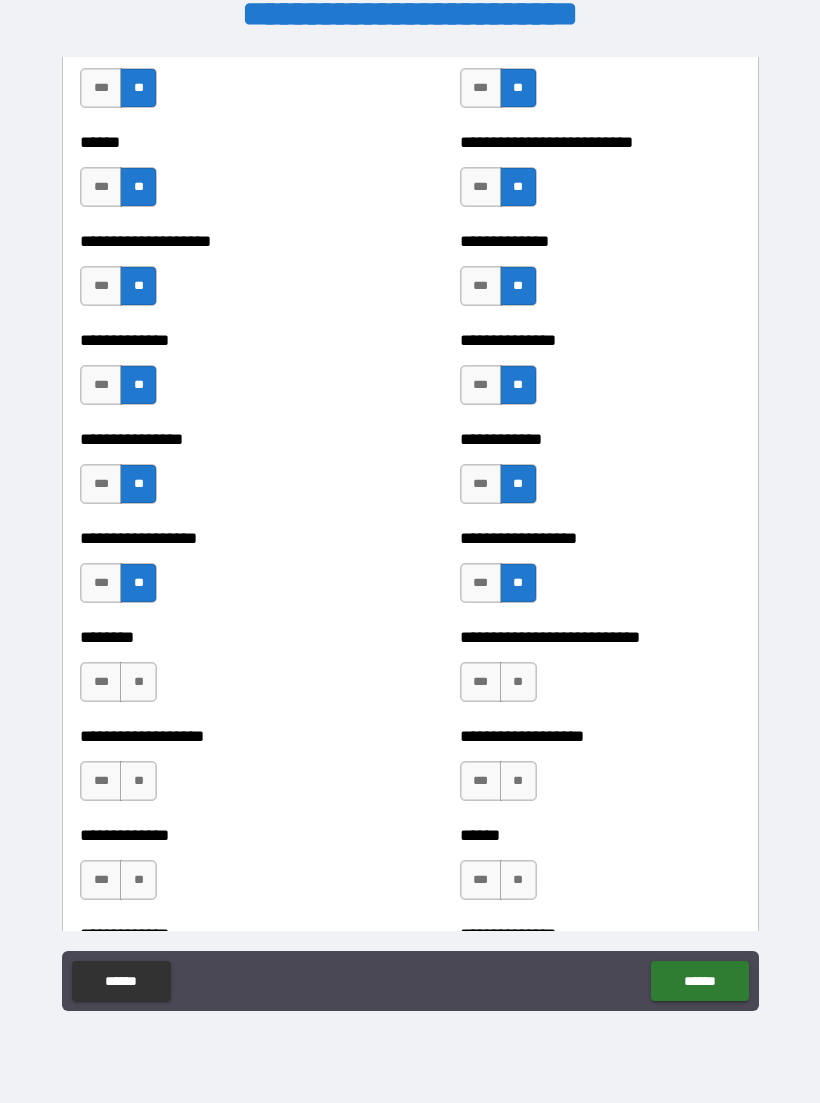 click on "**" at bounding box center [138, 682] 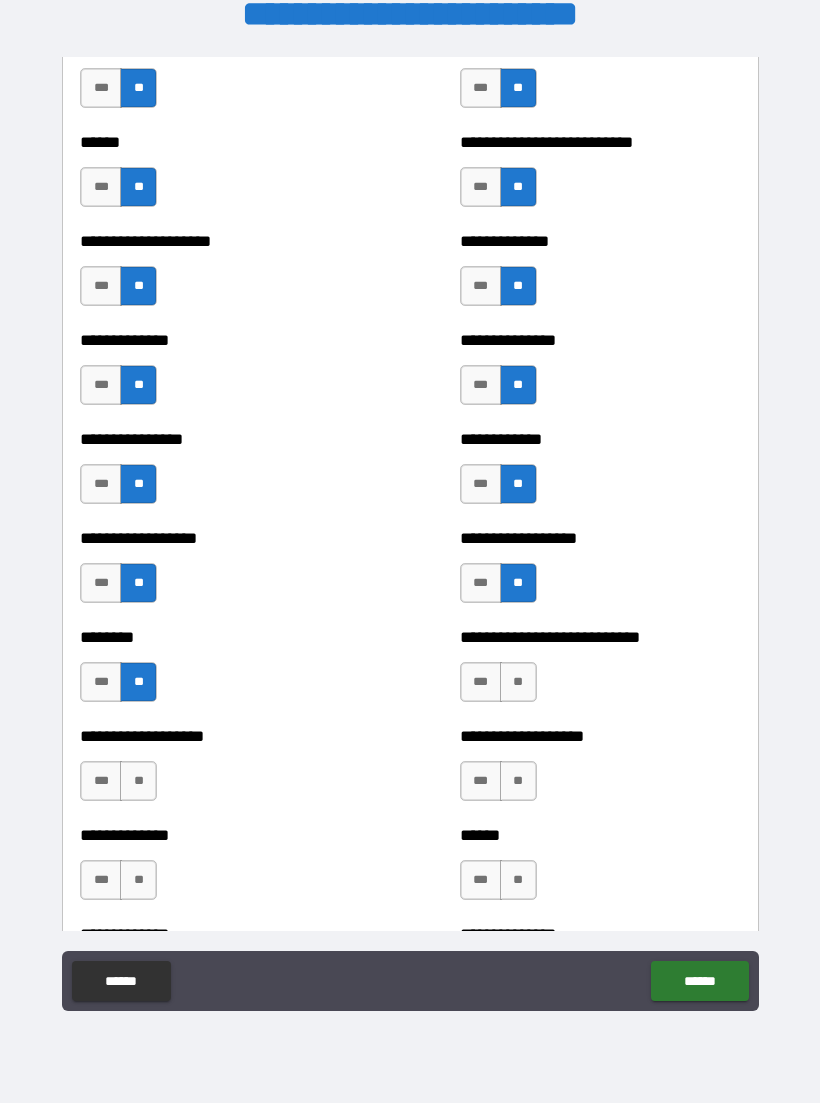 click on "**" at bounding box center (518, 682) 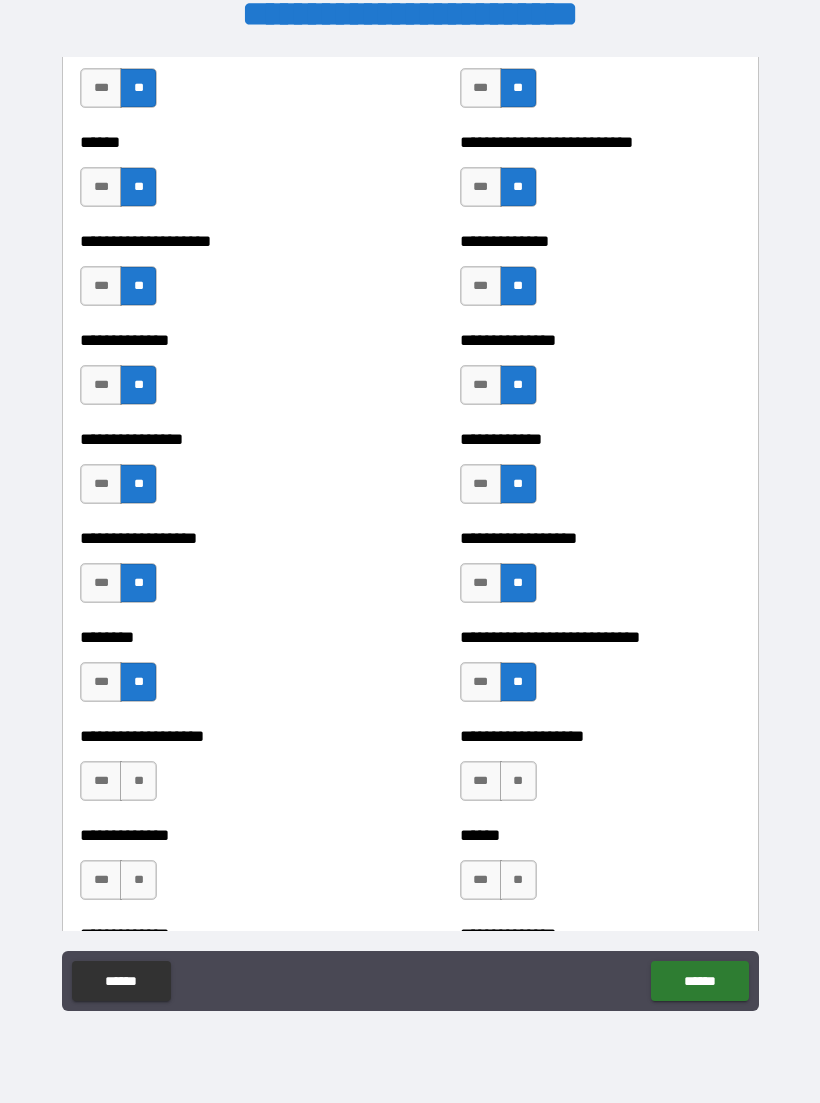 click on "**" at bounding box center [138, 781] 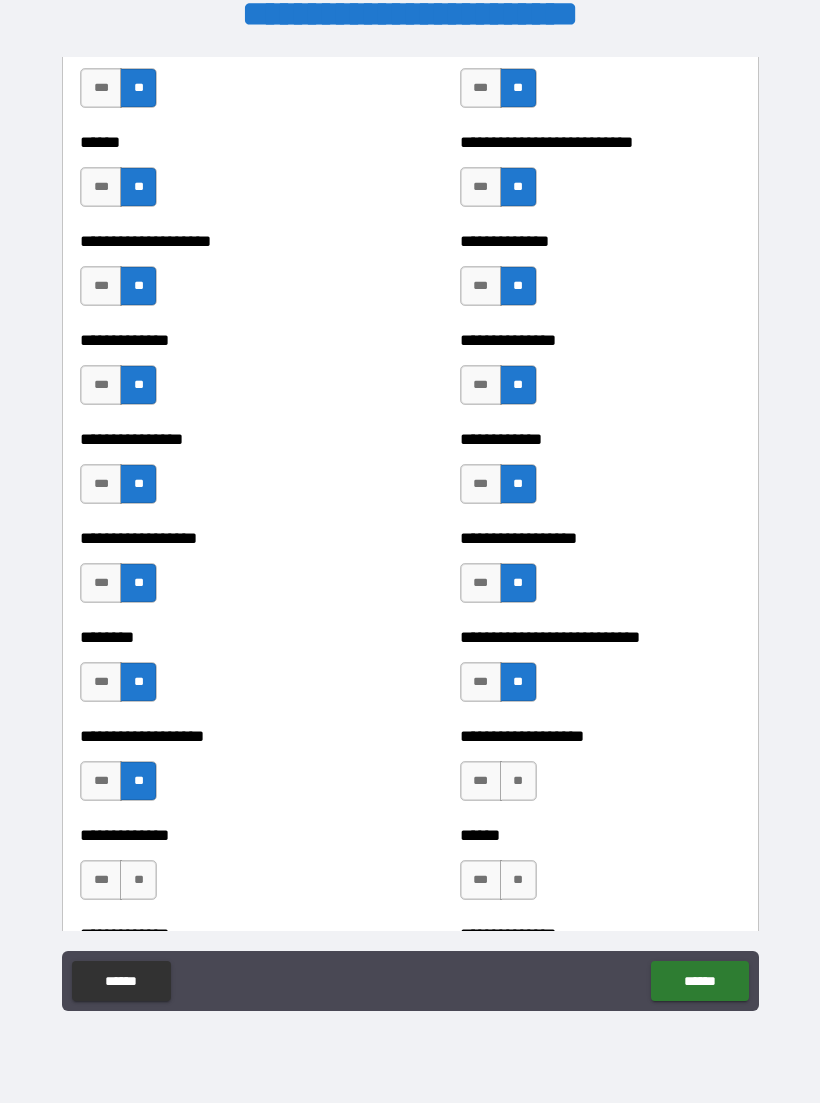 click on "**" at bounding box center (518, 781) 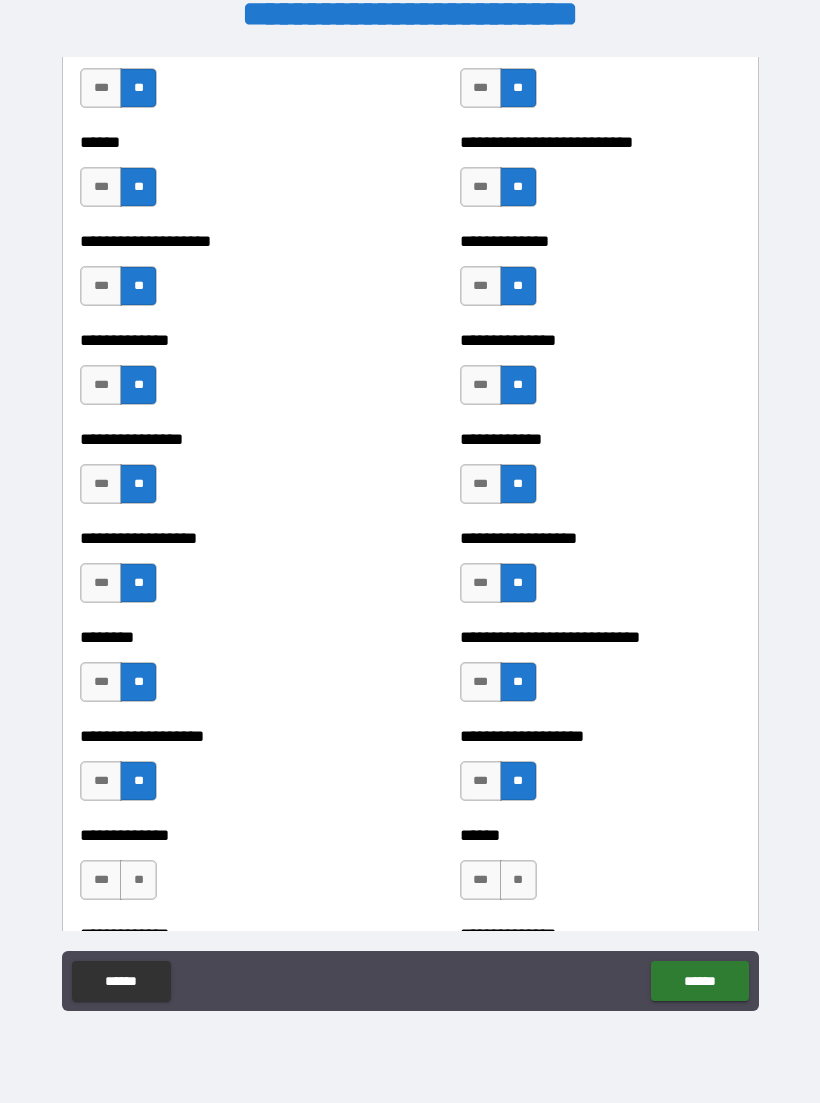 click on "**" at bounding box center (138, 880) 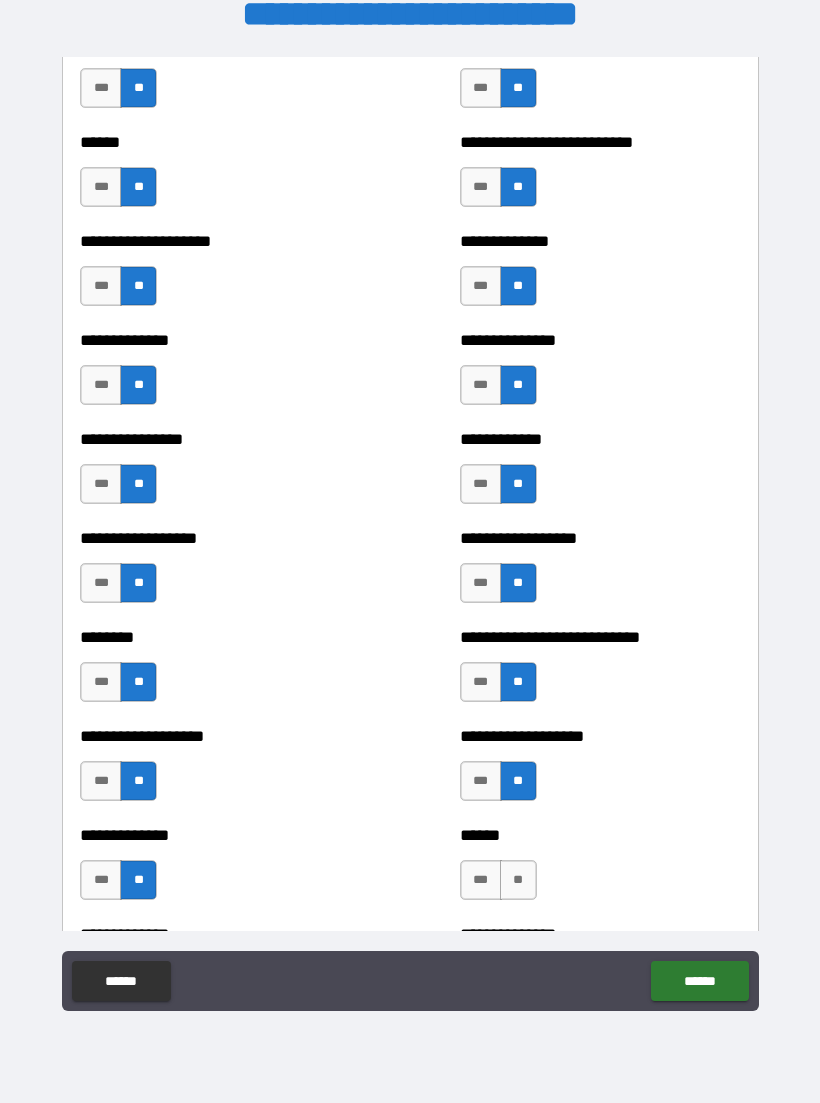 click on "**" at bounding box center [518, 880] 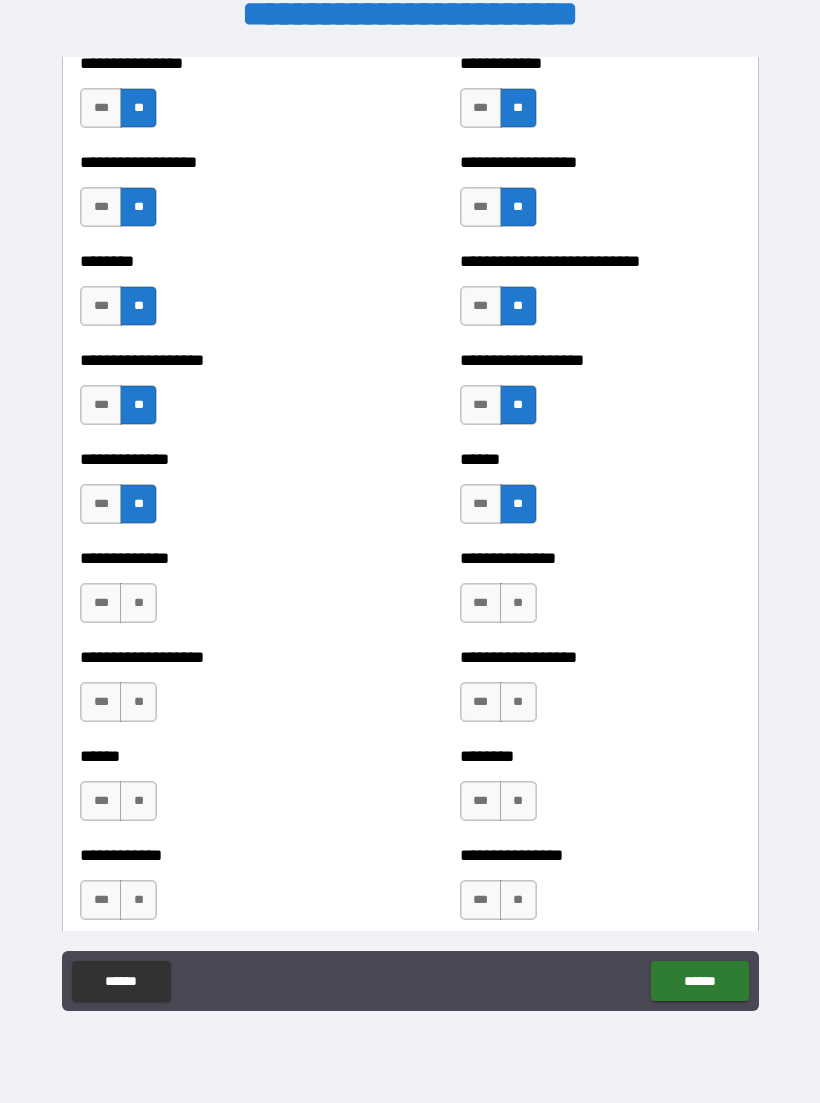 scroll, scrollTop: 4670, scrollLeft: 0, axis: vertical 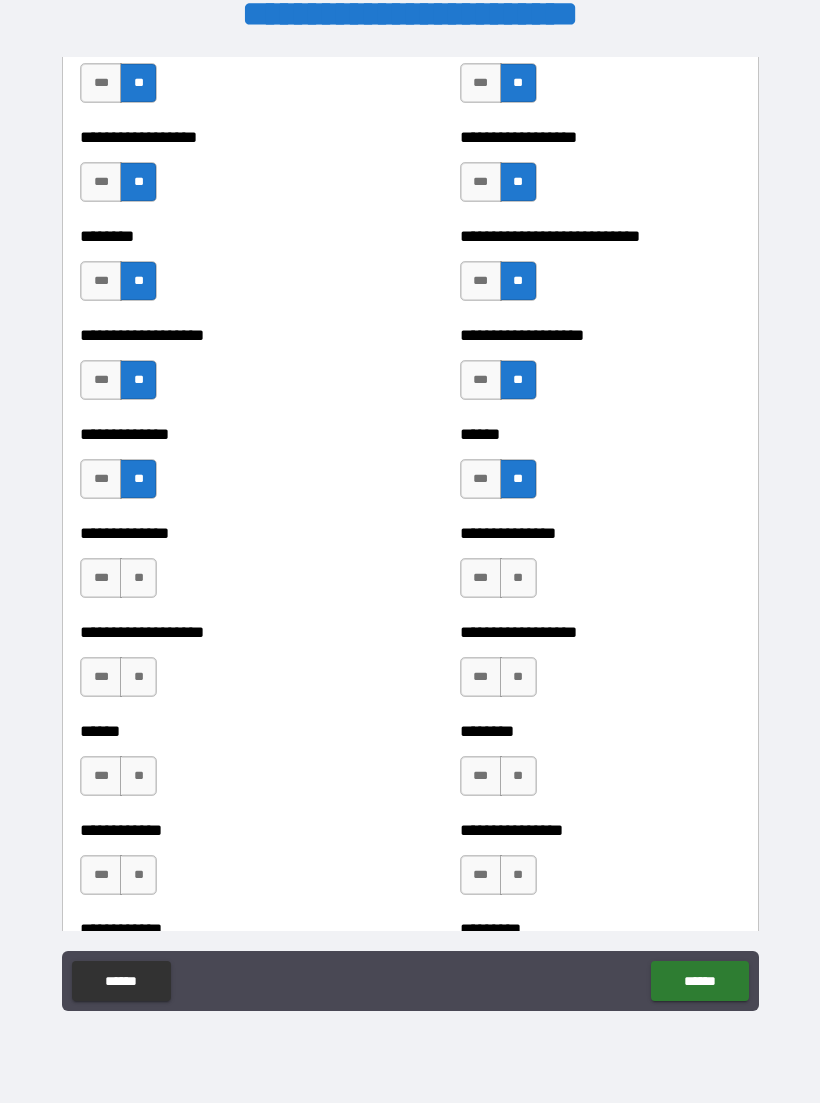 click on "**" at bounding box center [138, 578] 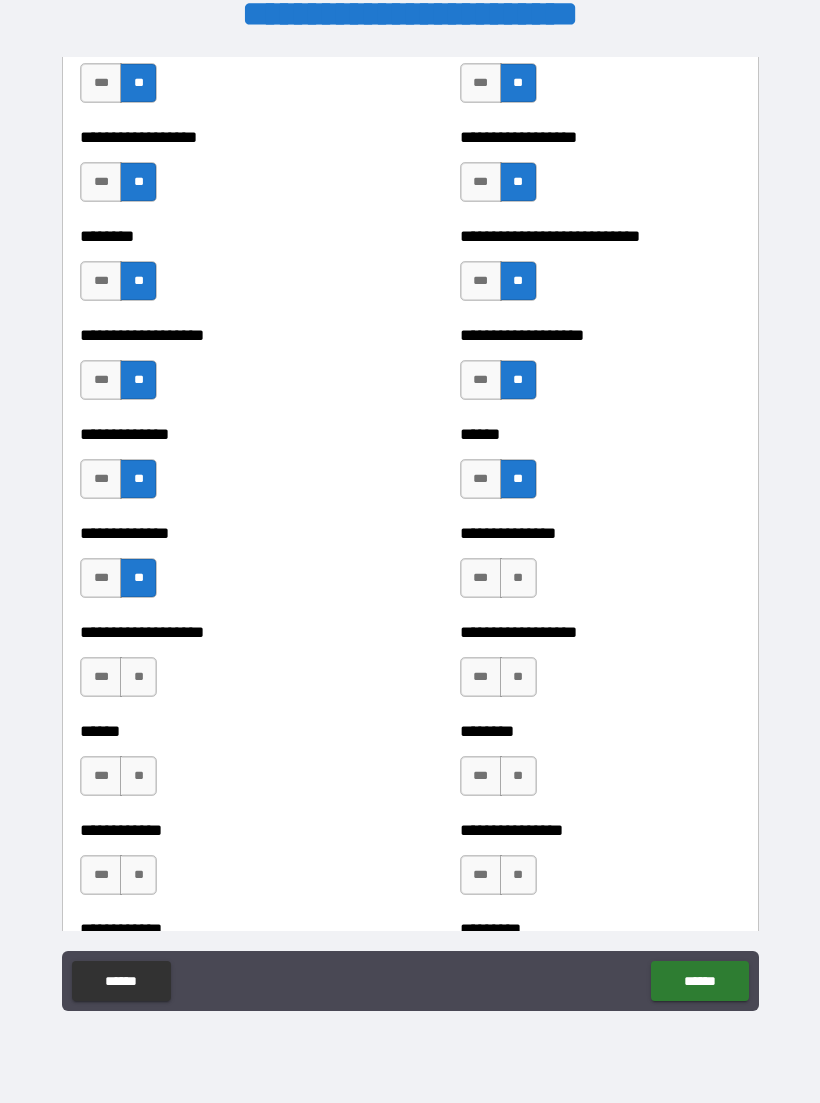 click on "**" at bounding box center (518, 578) 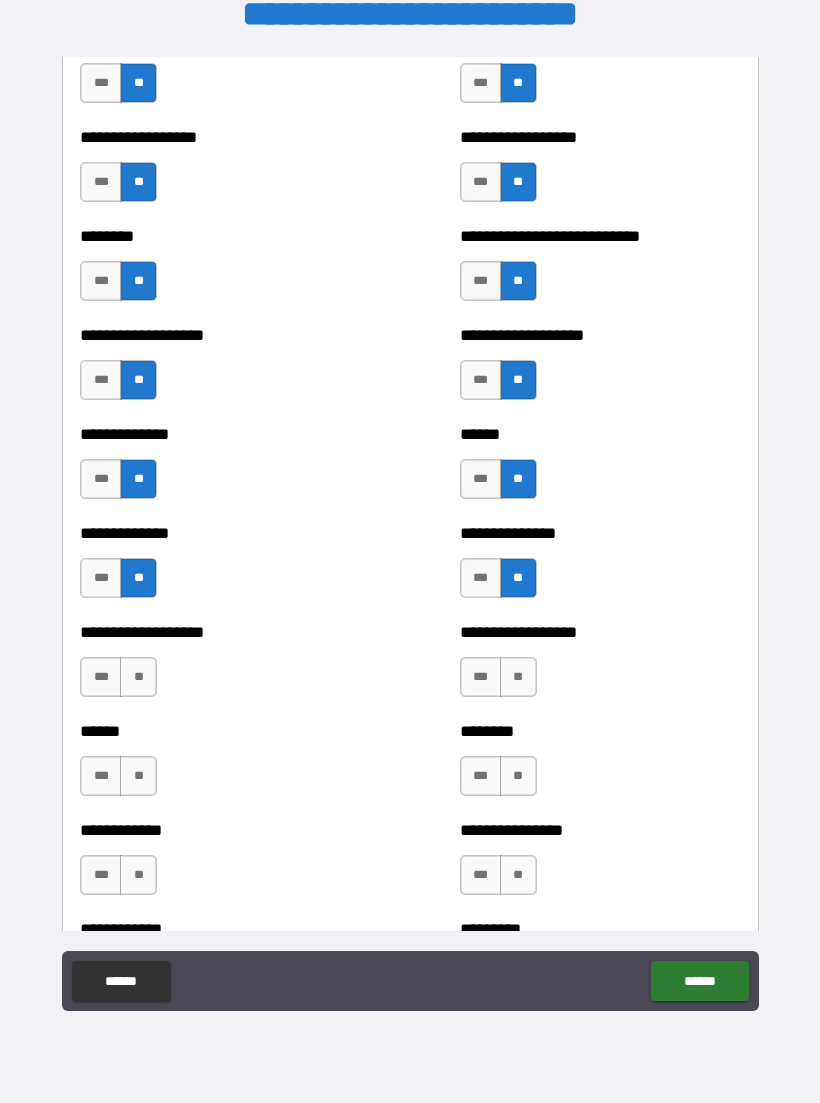 click on "**" at bounding box center (138, 677) 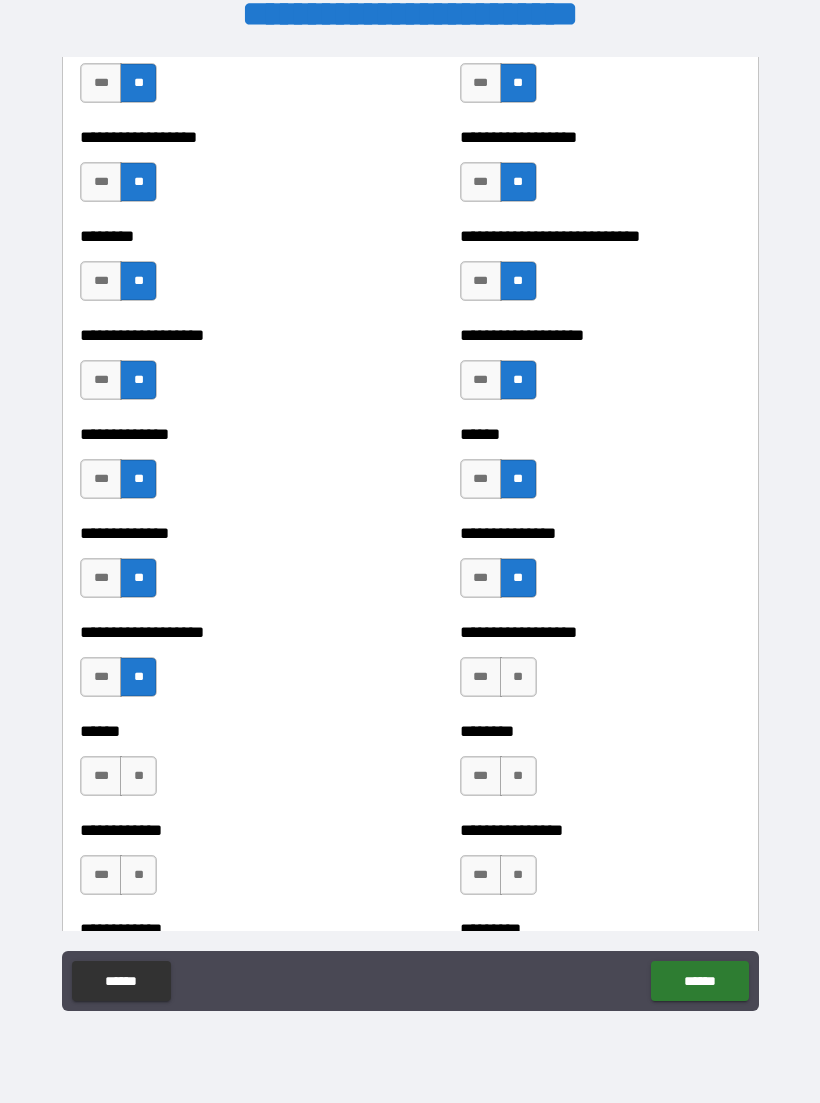 click on "**" at bounding box center [518, 677] 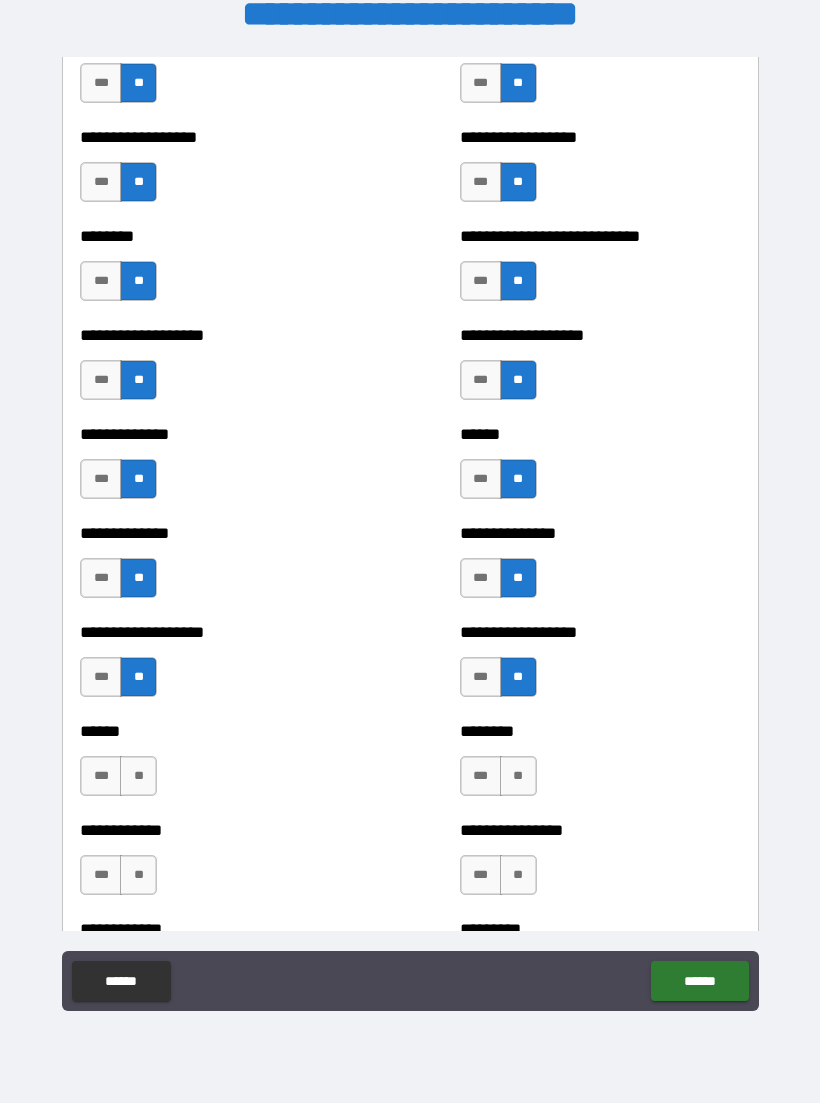 click on "**" at bounding box center (138, 776) 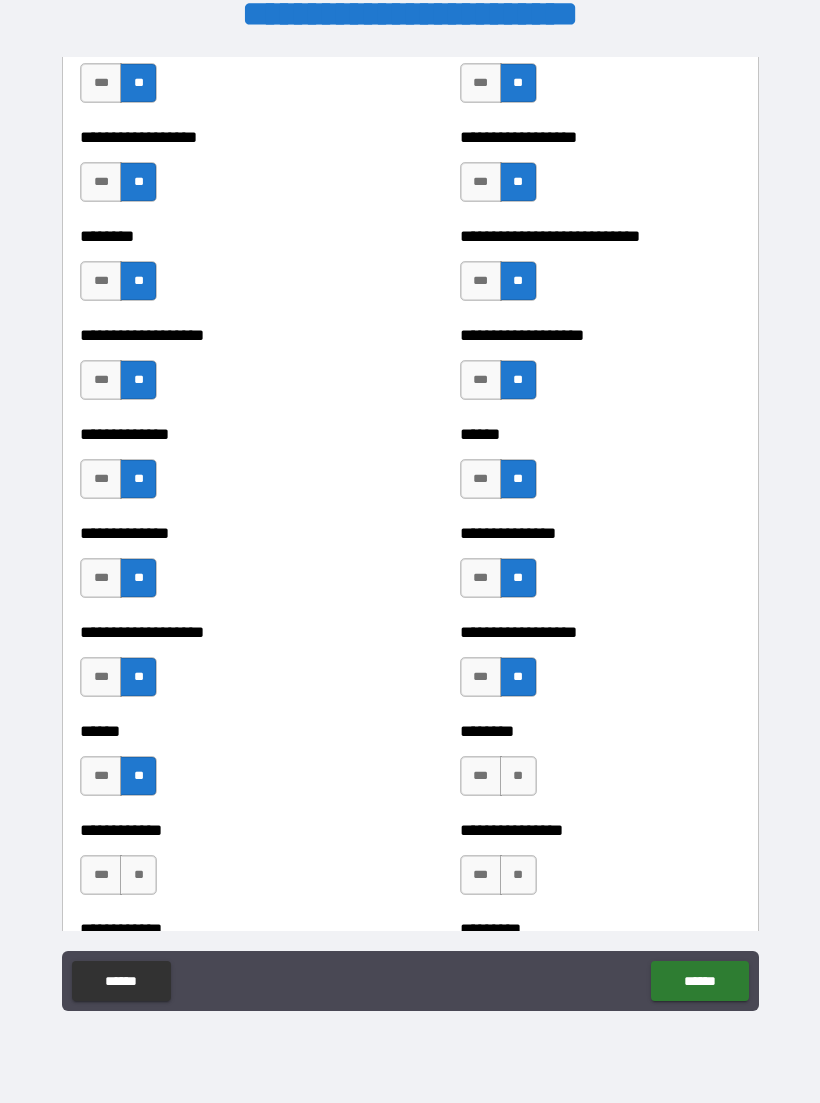 click on "**" at bounding box center (518, 776) 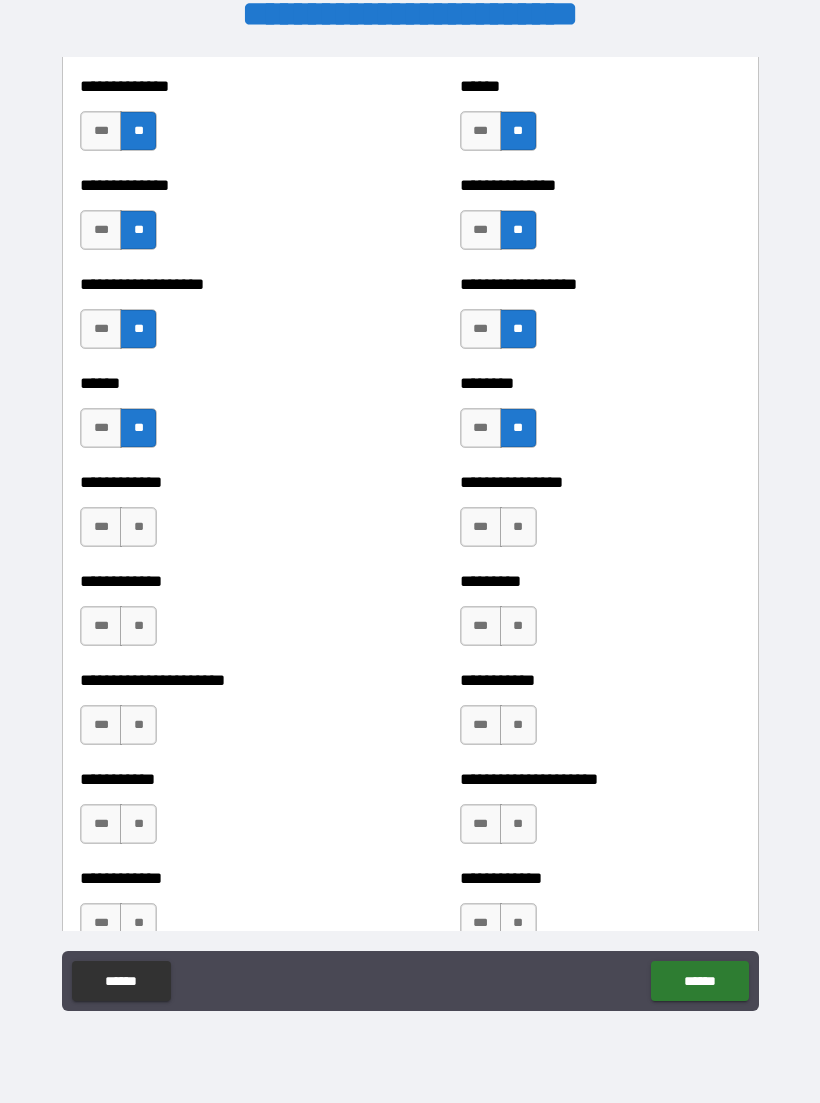 scroll, scrollTop: 5020, scrollLeft: 0, axis: vertical 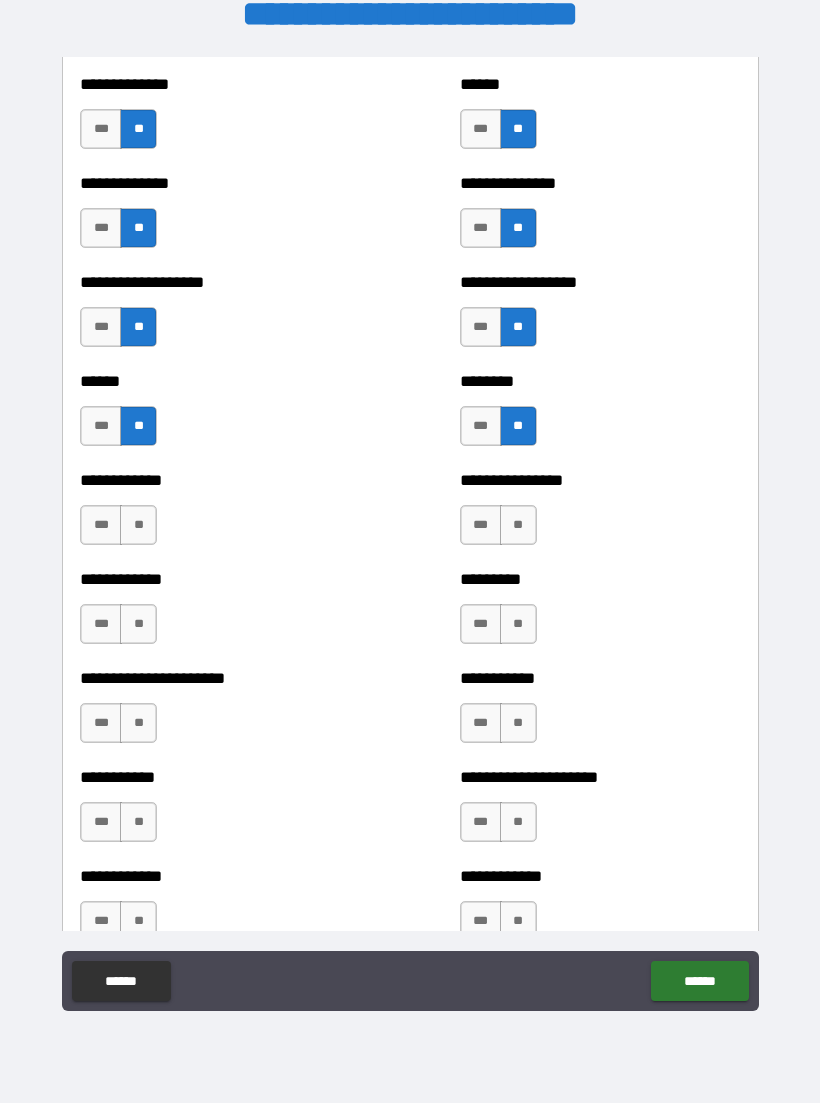 click on "***" at bounding box center (481, 525) 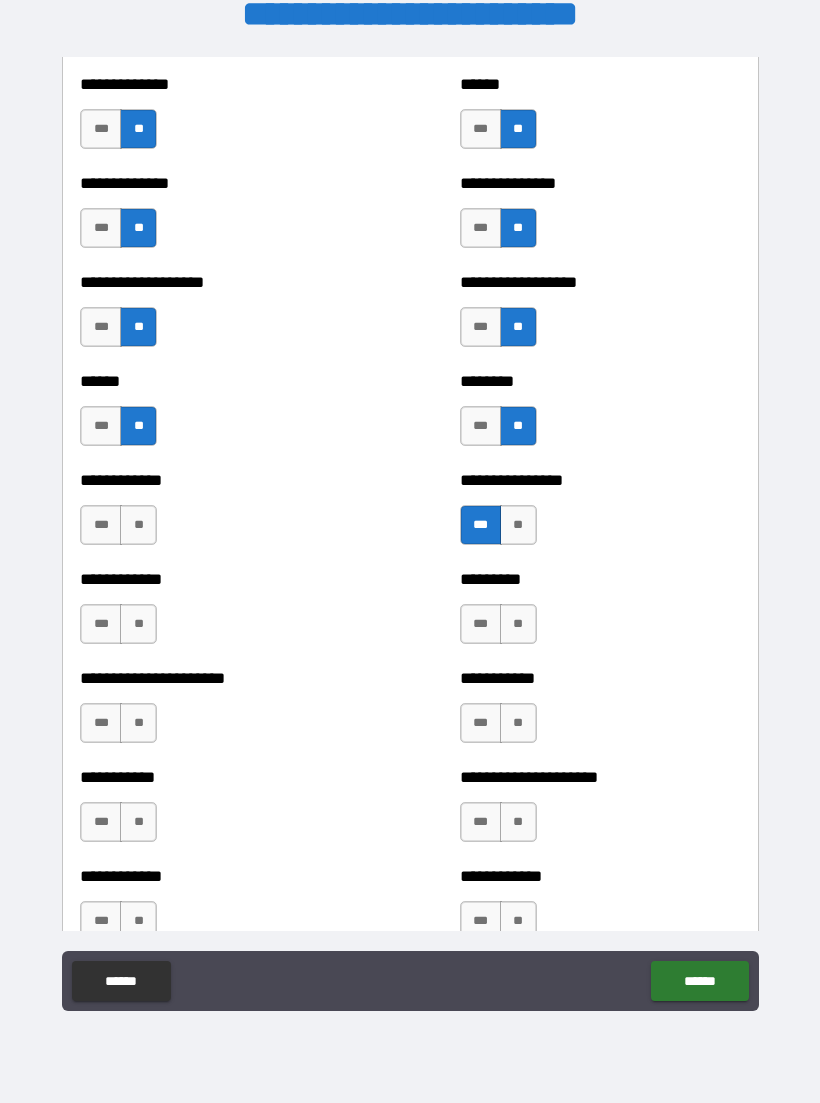 click on "**" at bounding box center [138, 525] 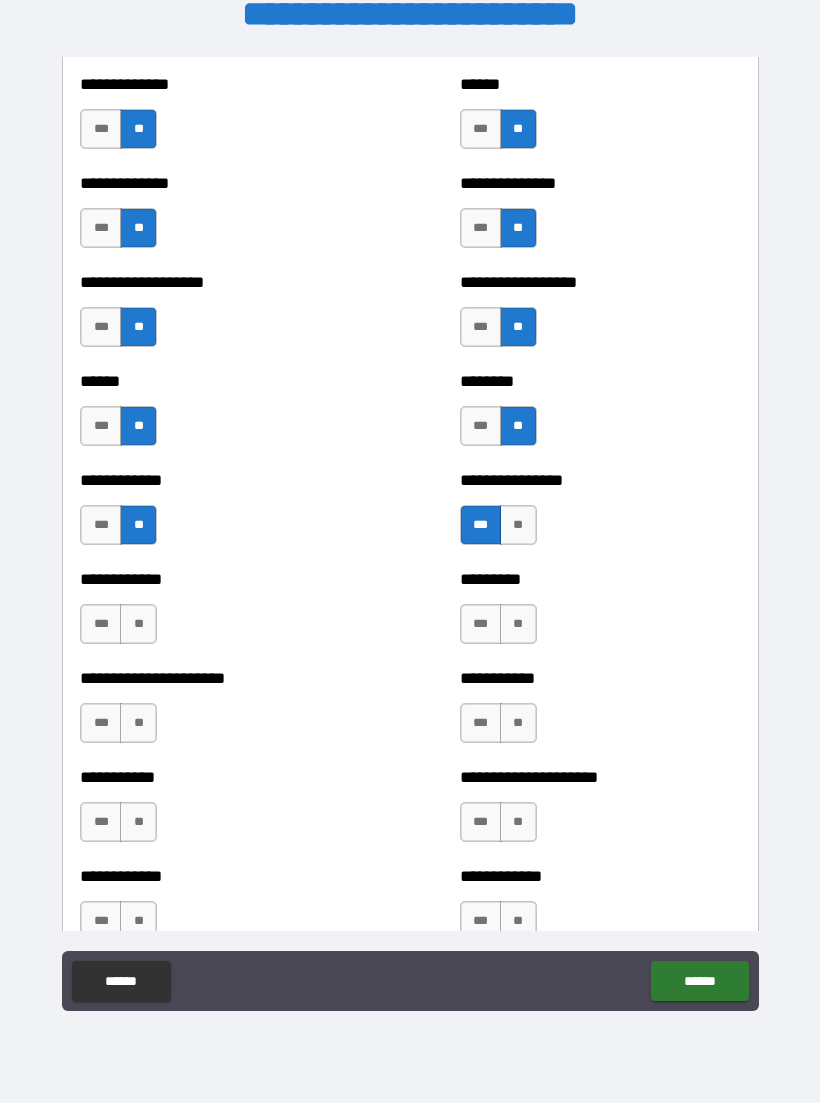 click on "**" at bounding box center [138, 624] 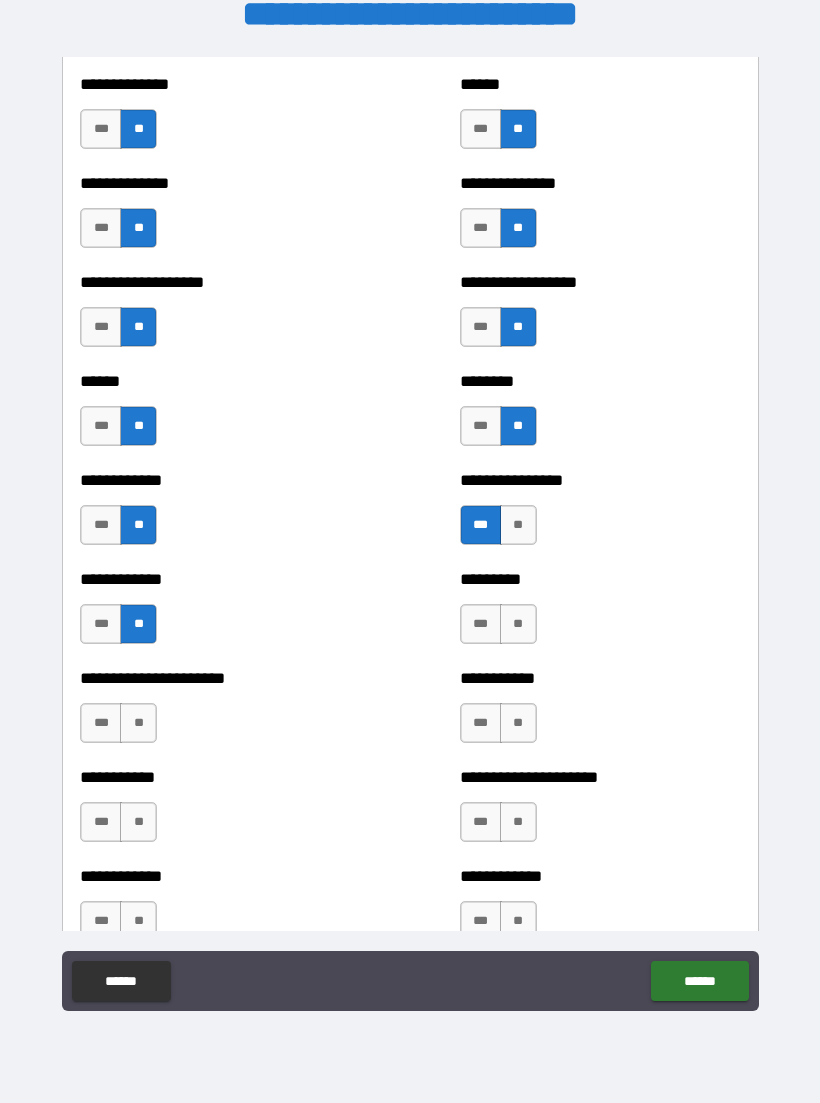 click on "**" at bounding box center (518, 624) 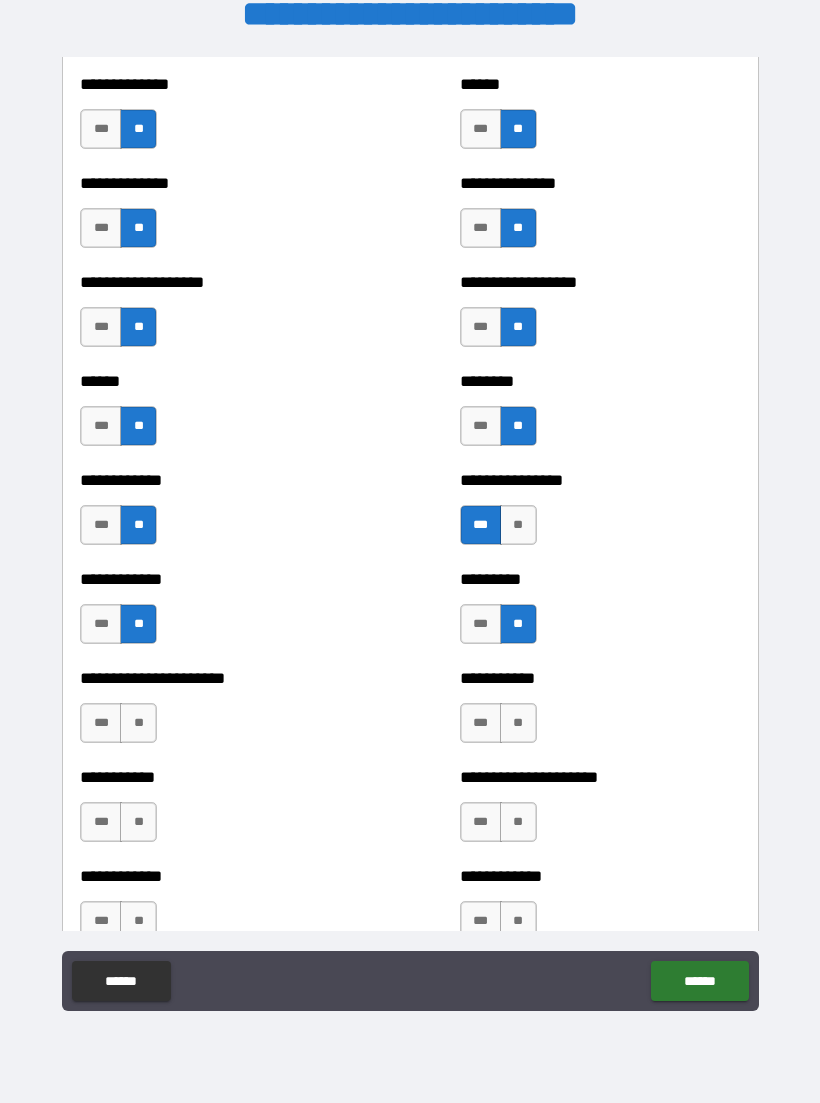 click on "**" at bounding box center [138, 723] 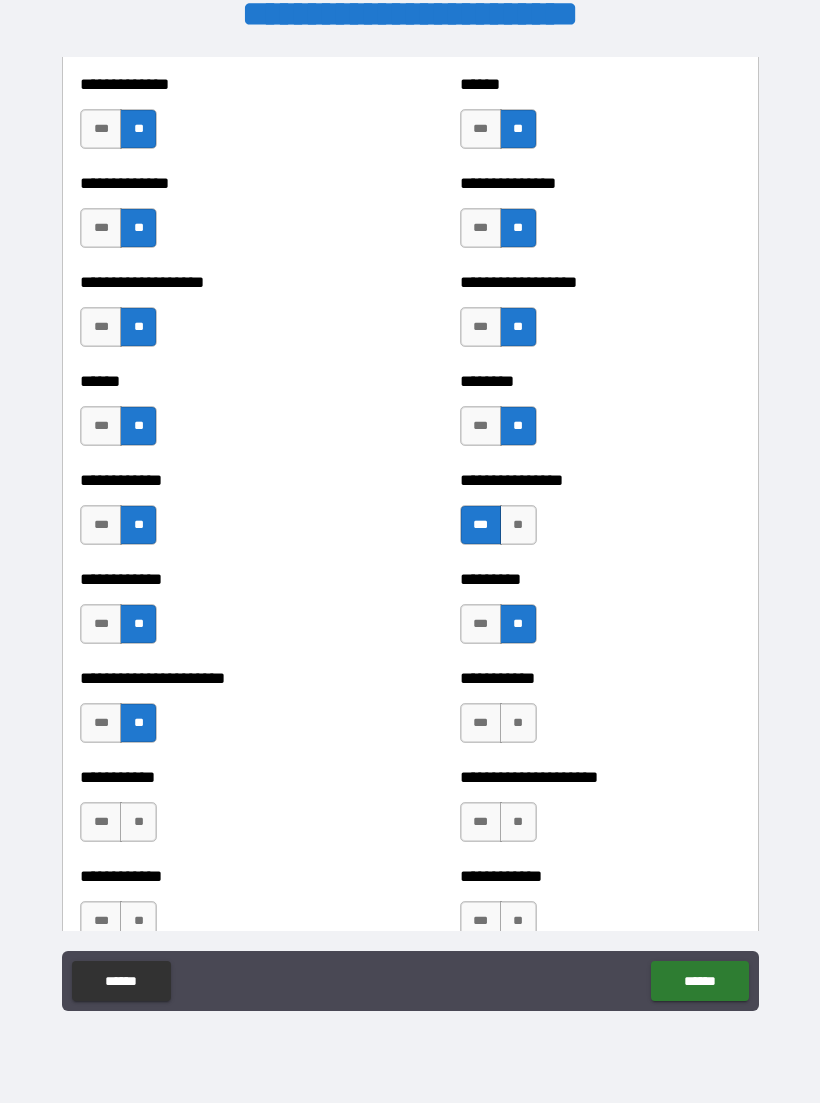 click on "**" at bounding box center (518, 723) 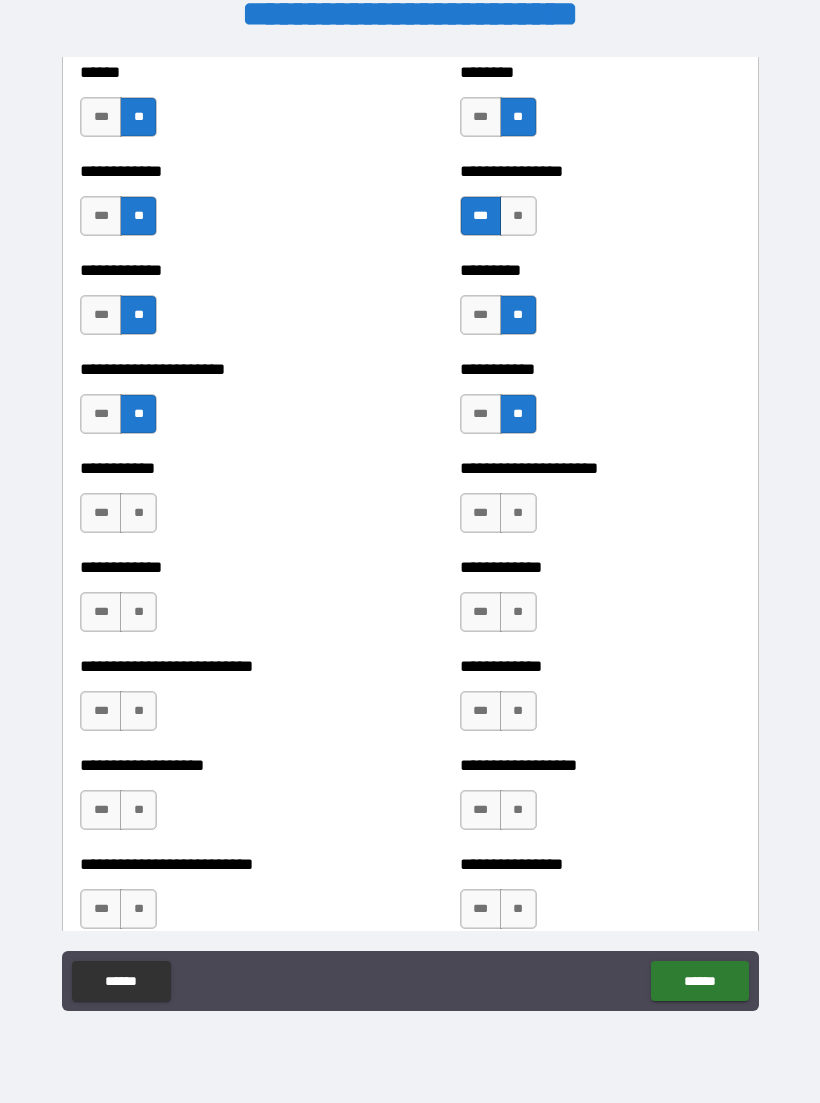 scroll, scrollTop: 5331, scrollLeft: 0, axis: vertical 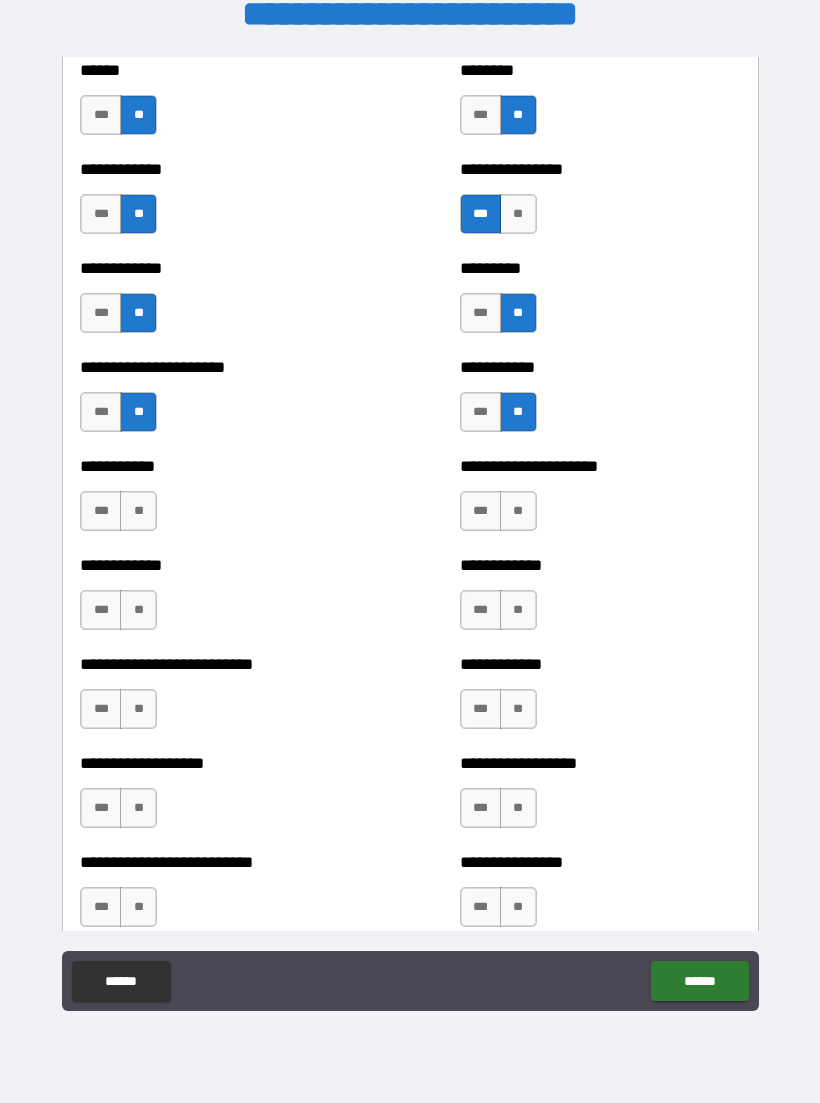click on "**" at bounding box center (138, 511) 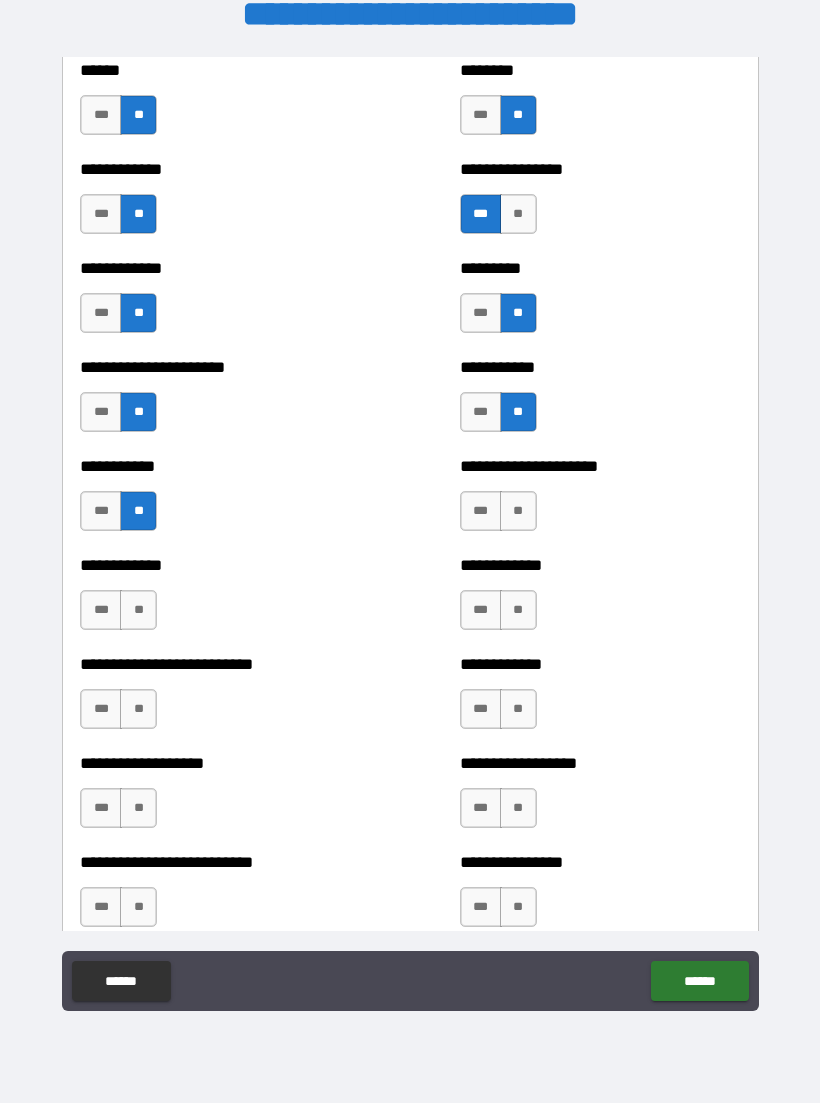 click on "**" at bounding box center [518, 511] 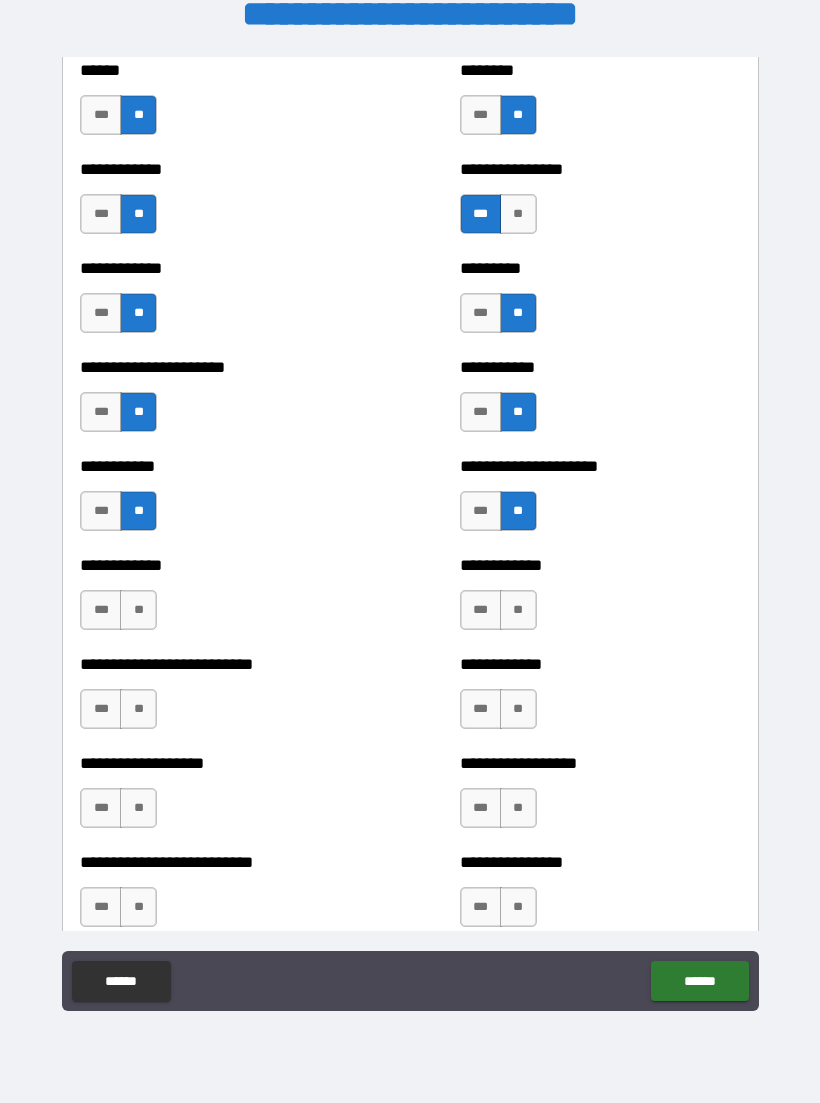click on "**" at bounding box center [138, 610] 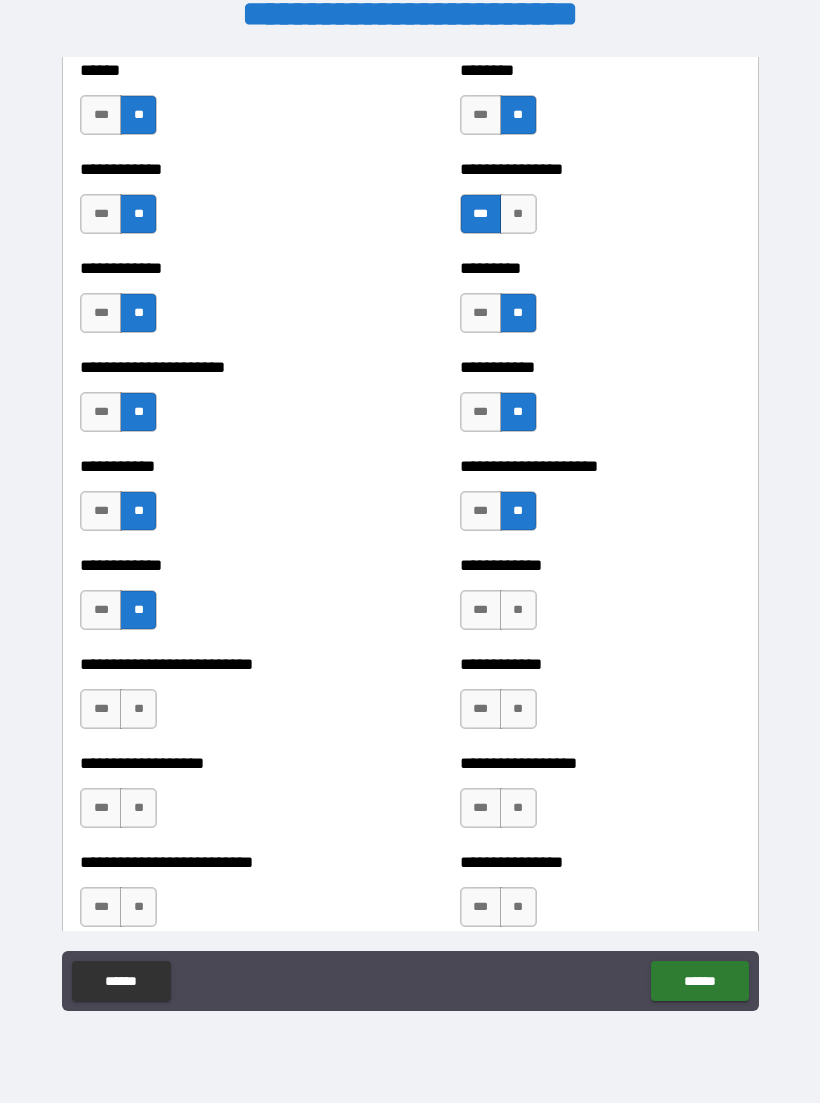 click on "**" at bounding box center (518, 610) 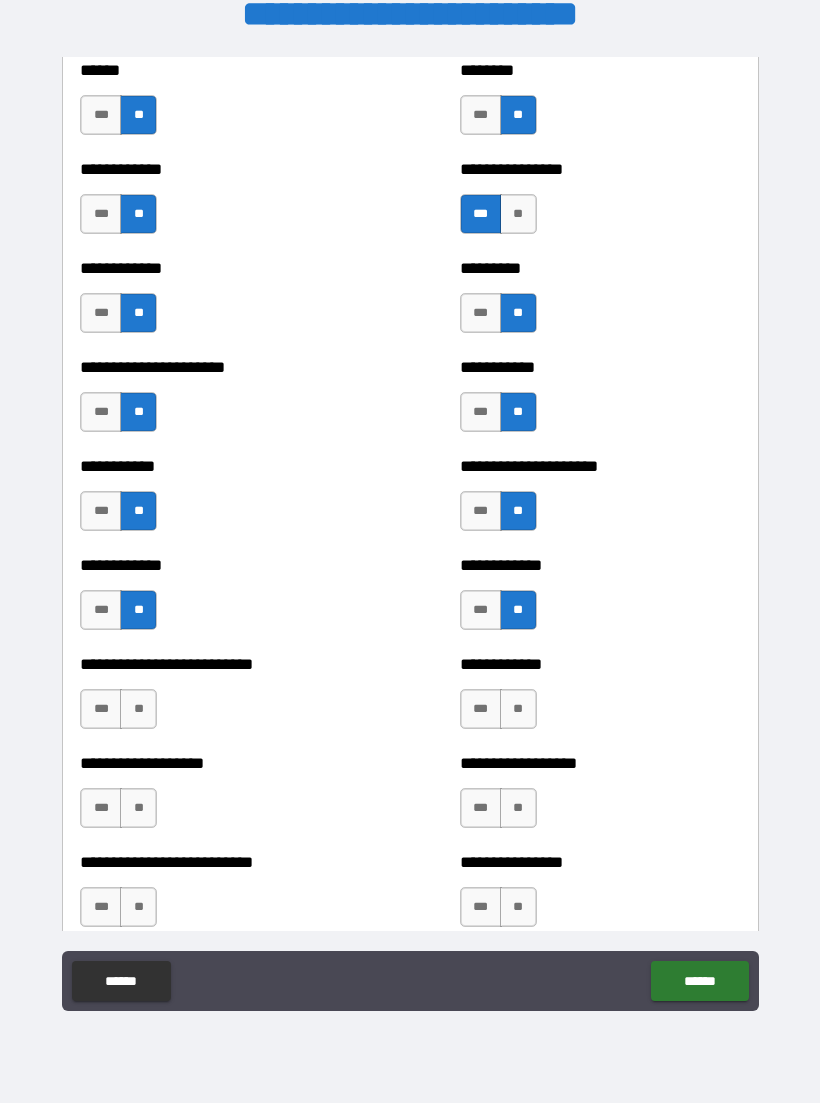 click on "**" at bounding box center [138, 709] 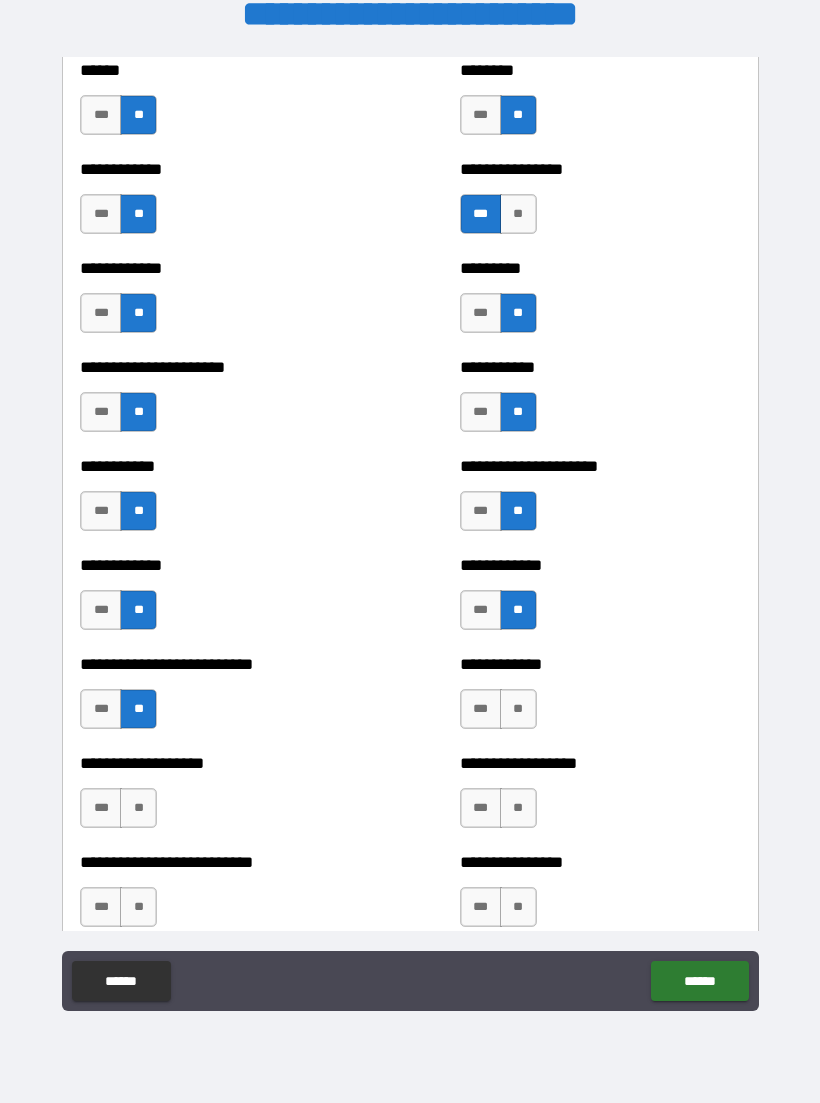click on "**" at bounding box center (518, 709) 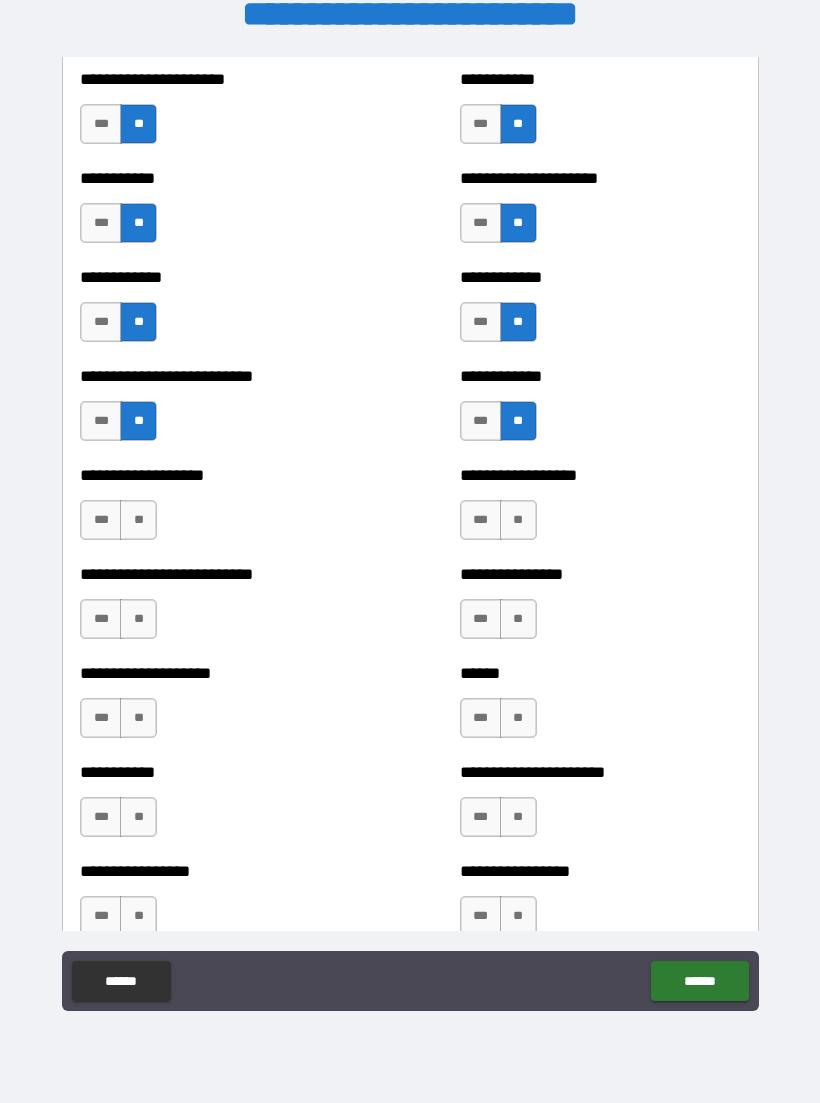 scroll, scrollTop: 5641, scrollLeft: 0, axis: vertical 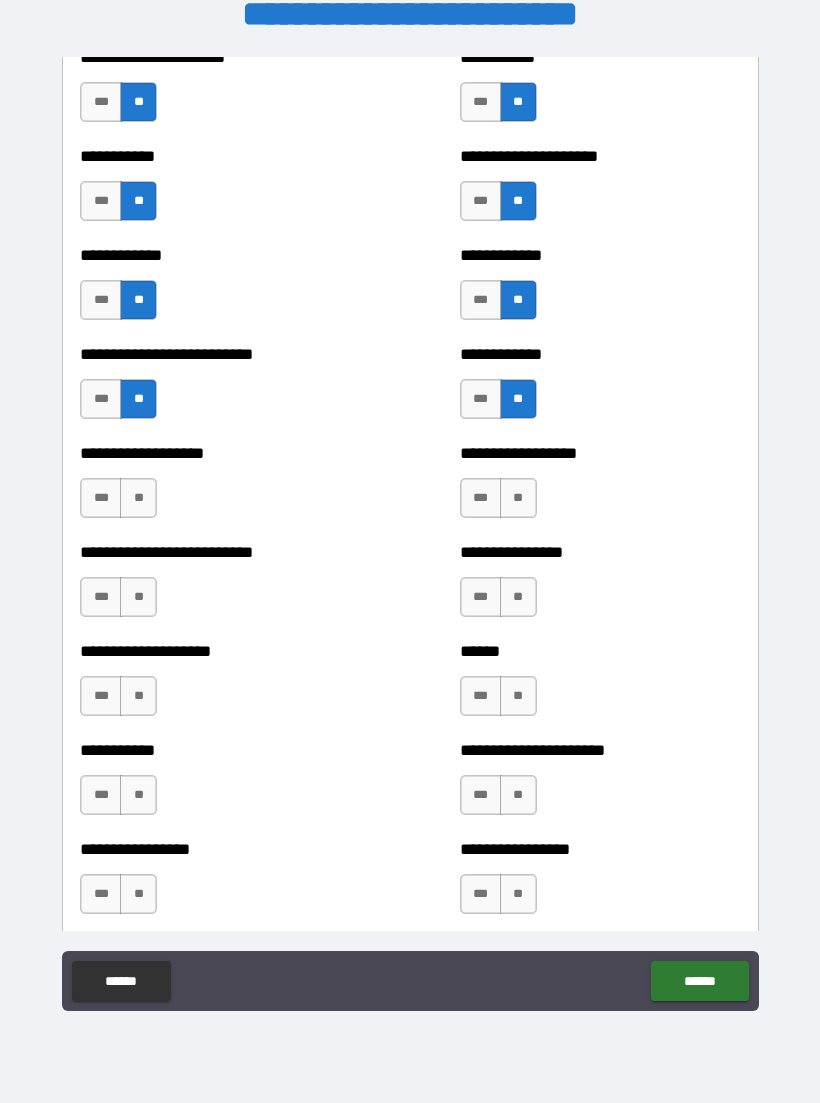 click on "**" at bounding box center [138, 498] 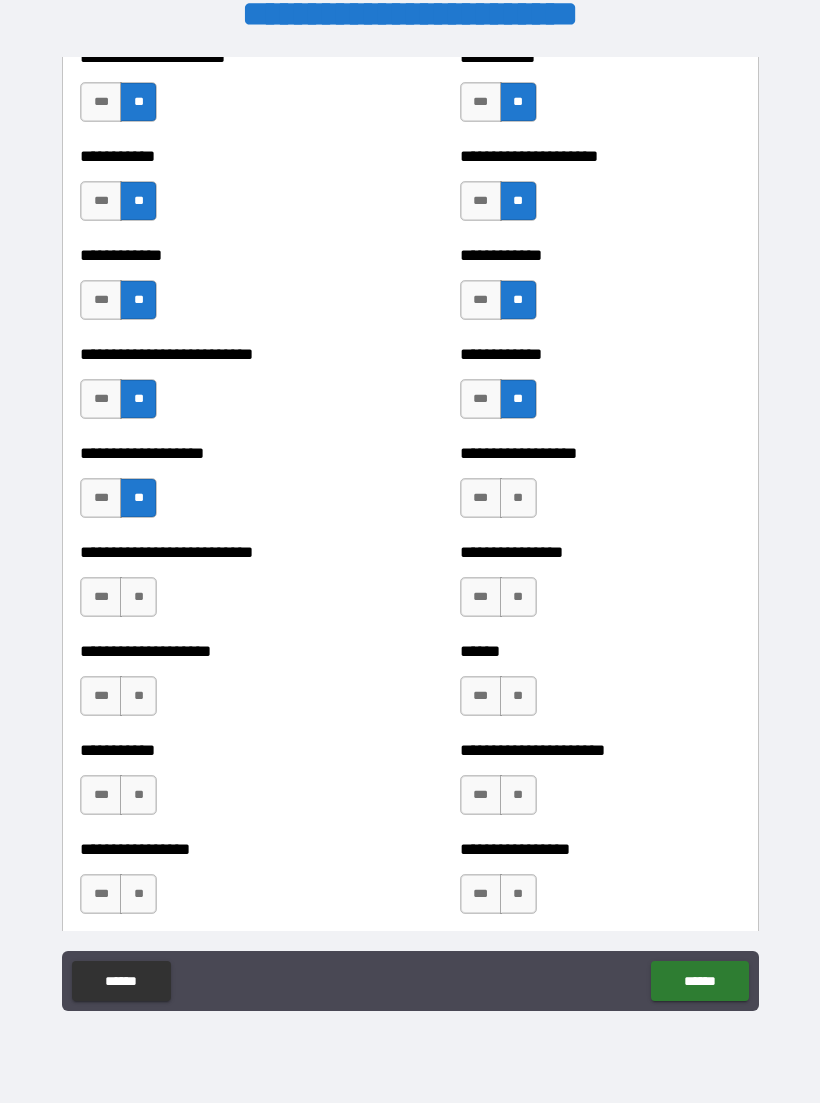 click on "**" at bounding box center (518, 498) 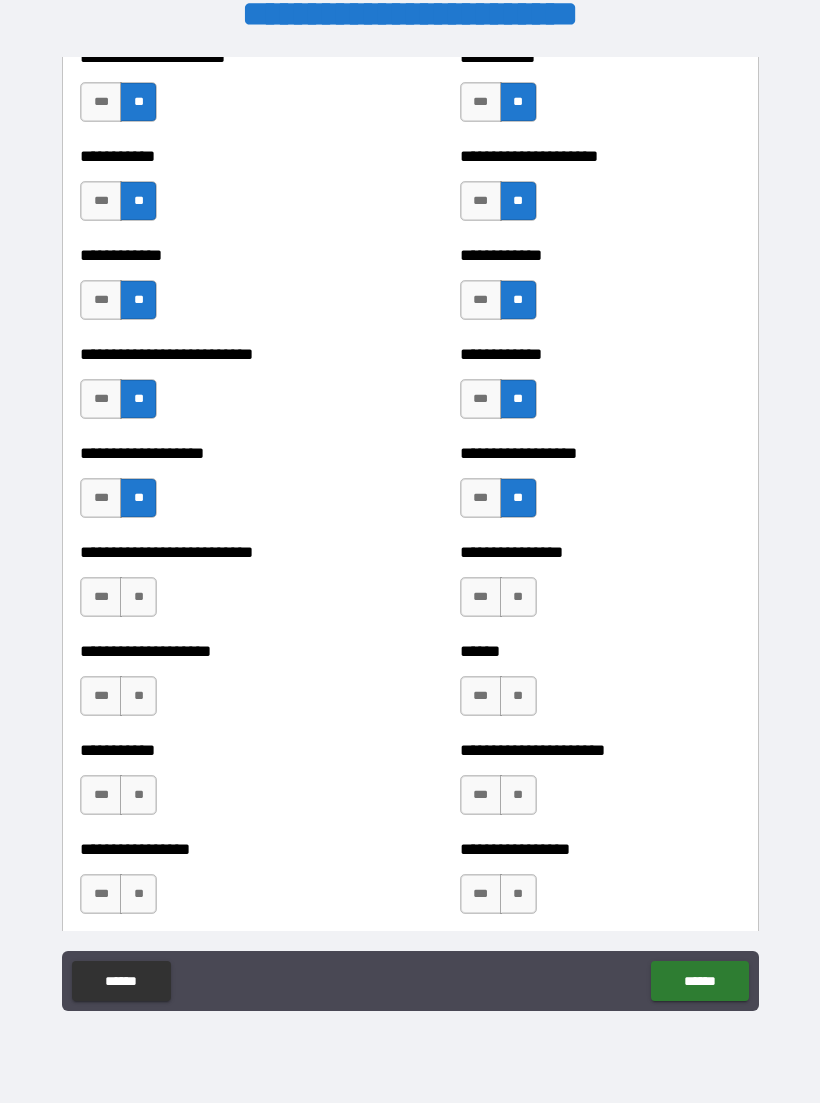 click on "**" at bounding box center (138, 597) 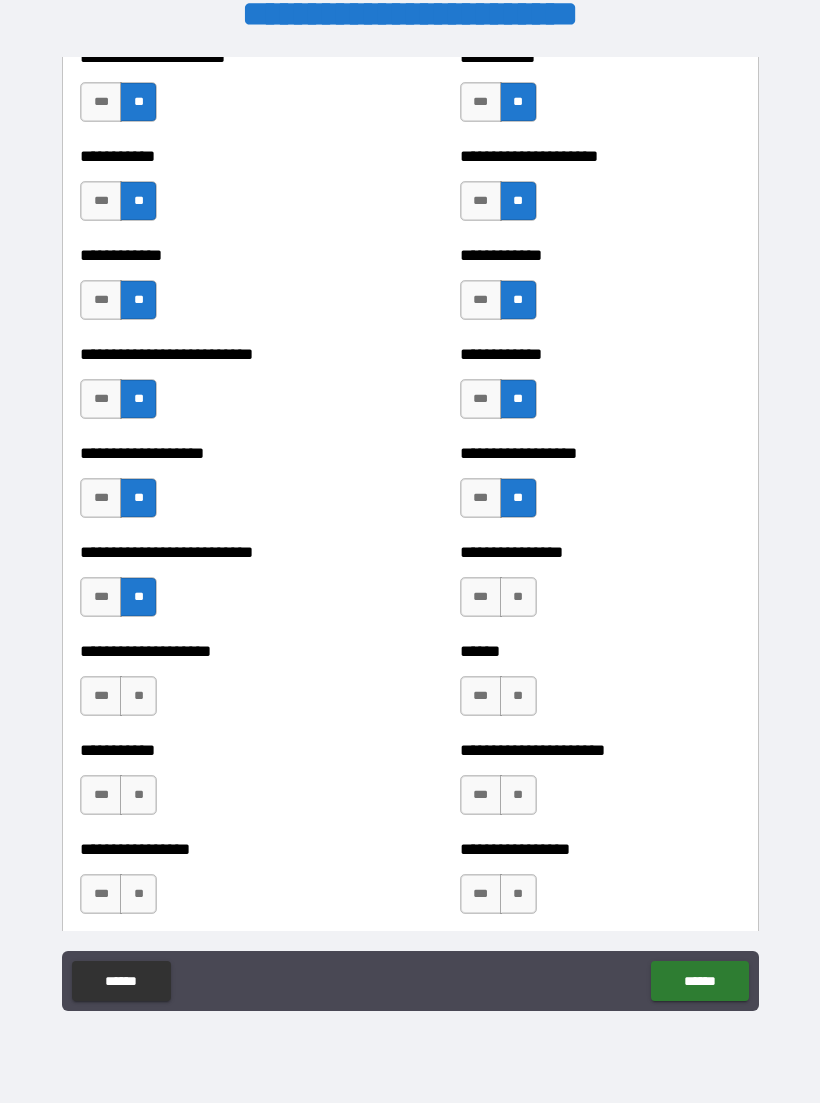 click on "**" at bounding box center (518, 597) 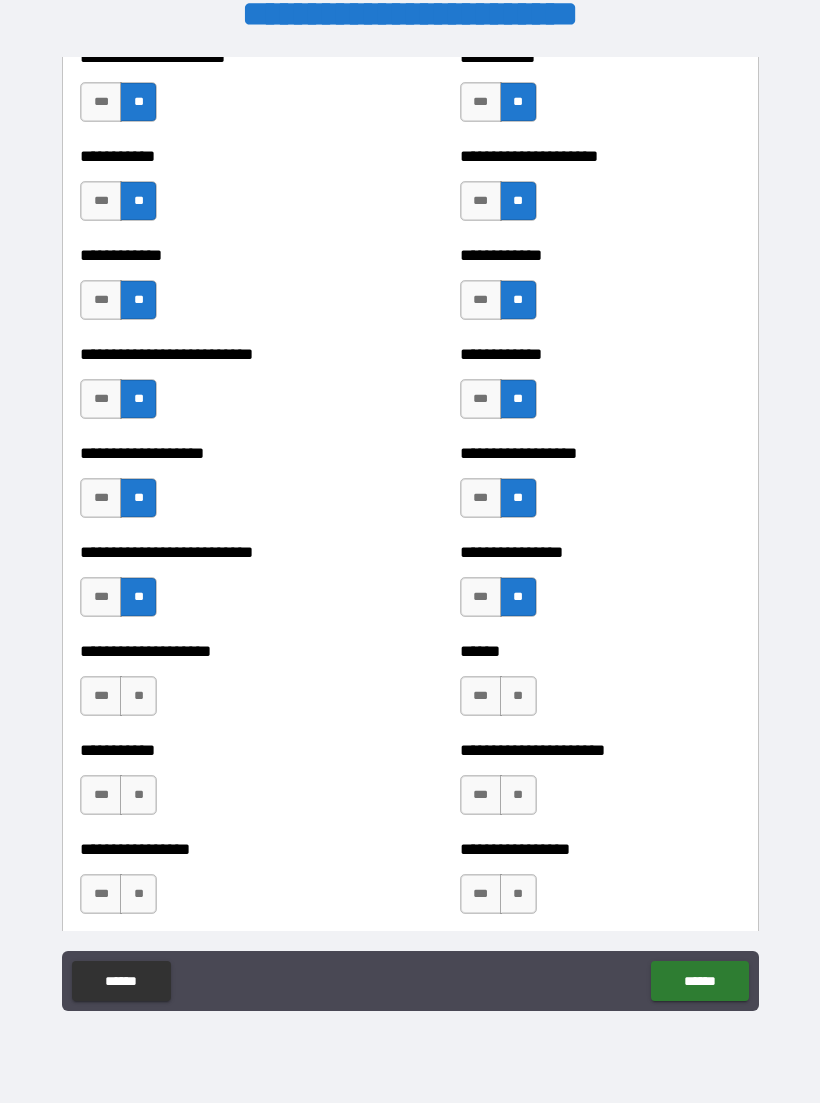 click on "**" at bounding box center [138, 696] 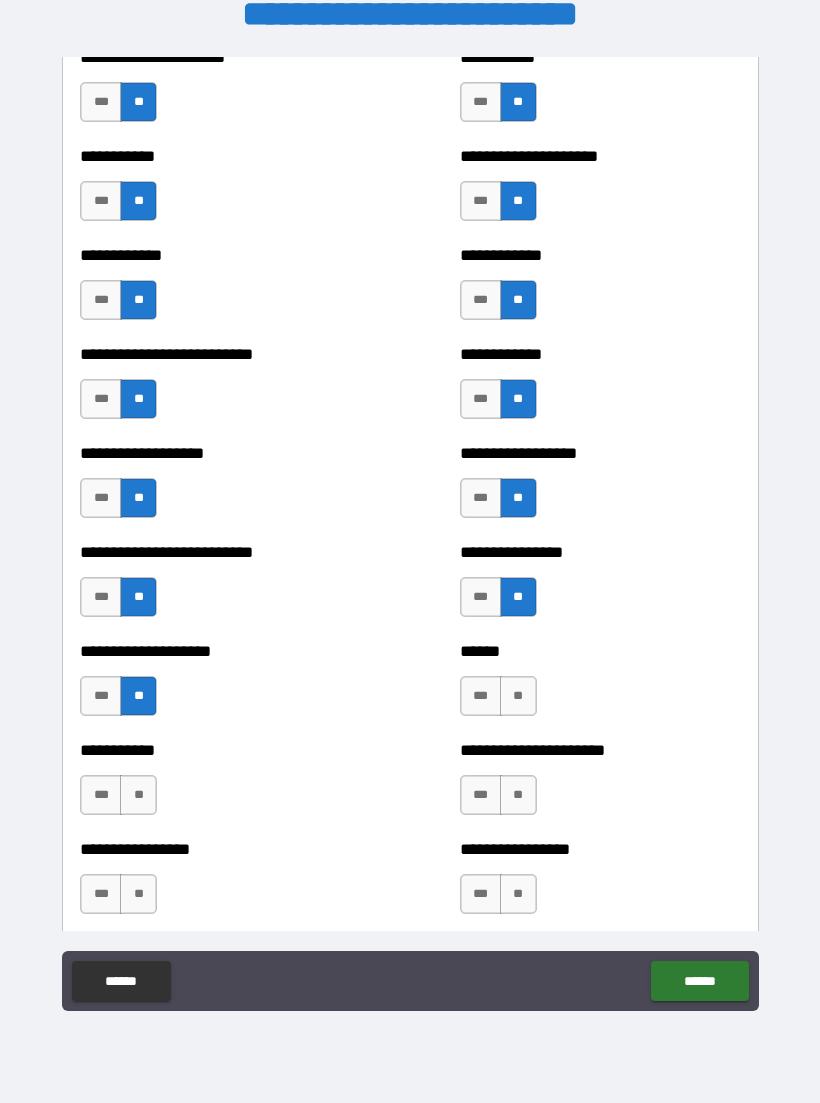 click on "**" at bounding box center (518, 696) 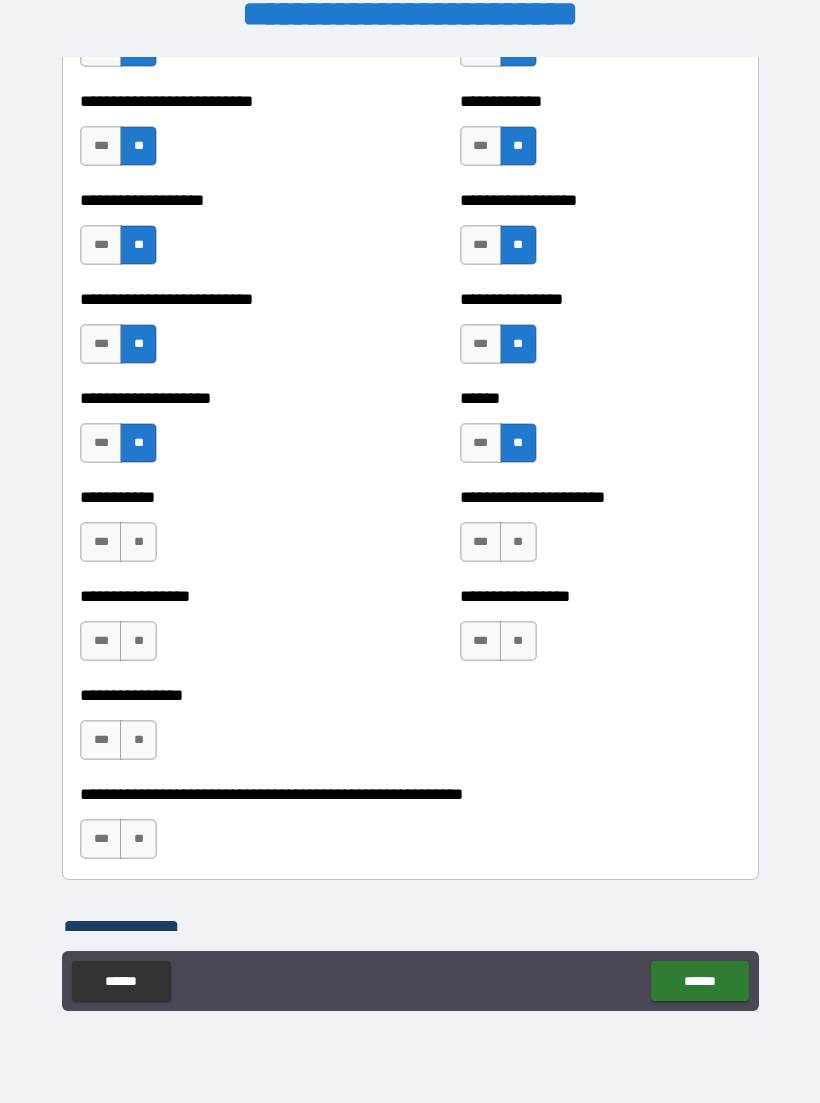 scroll, scrollTop: 5951, scrollLeft: 0, axis: vertical 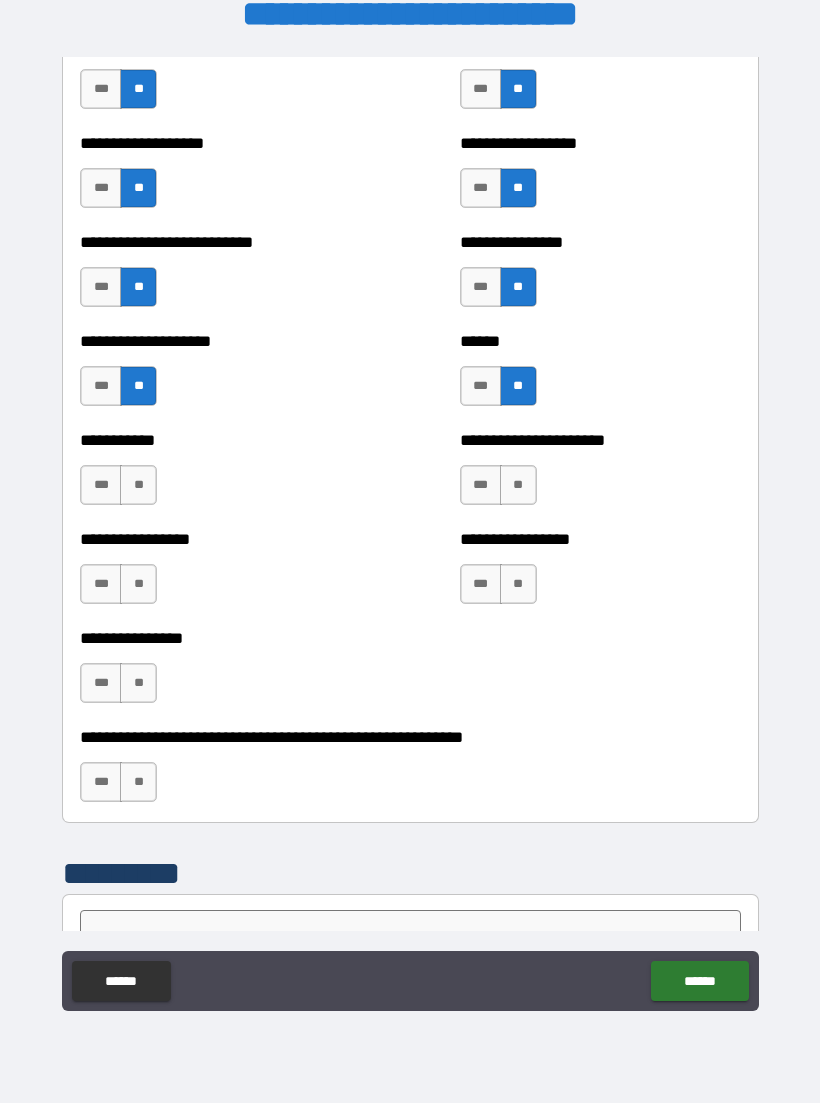 click on "**" at bounding box center [138, 485] 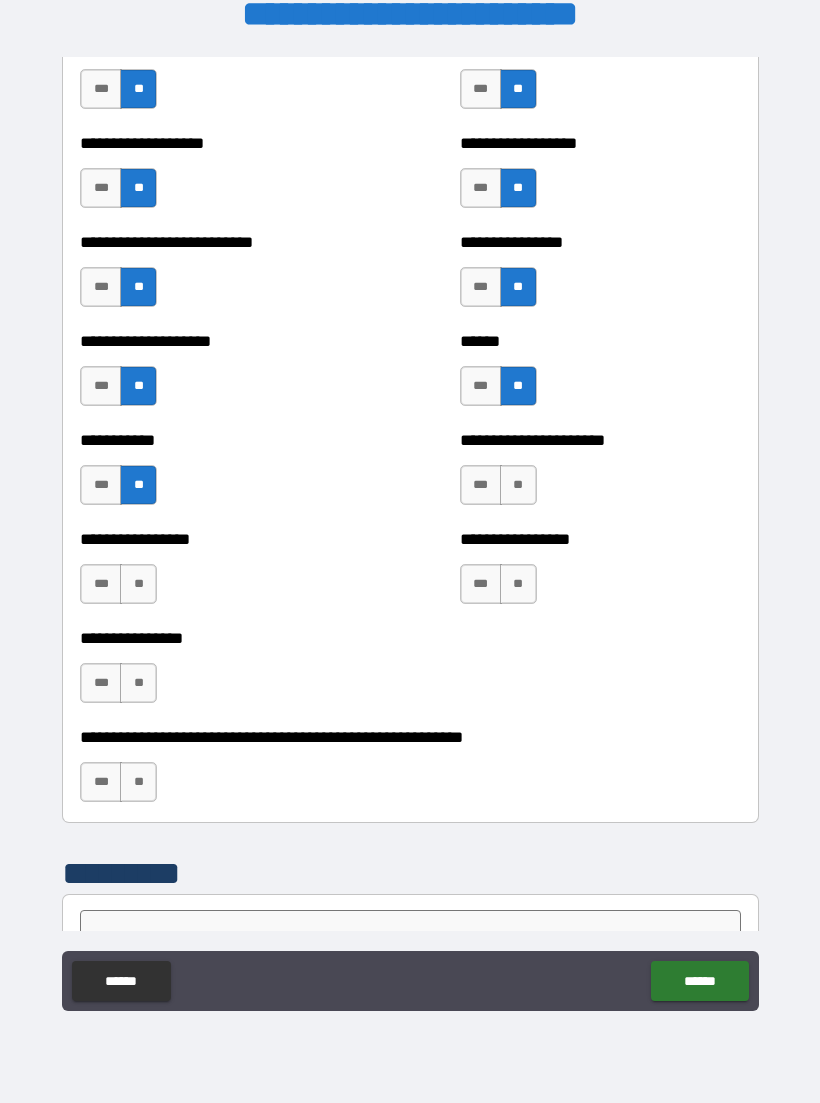 click on "**" at bounding box center [518, 485] 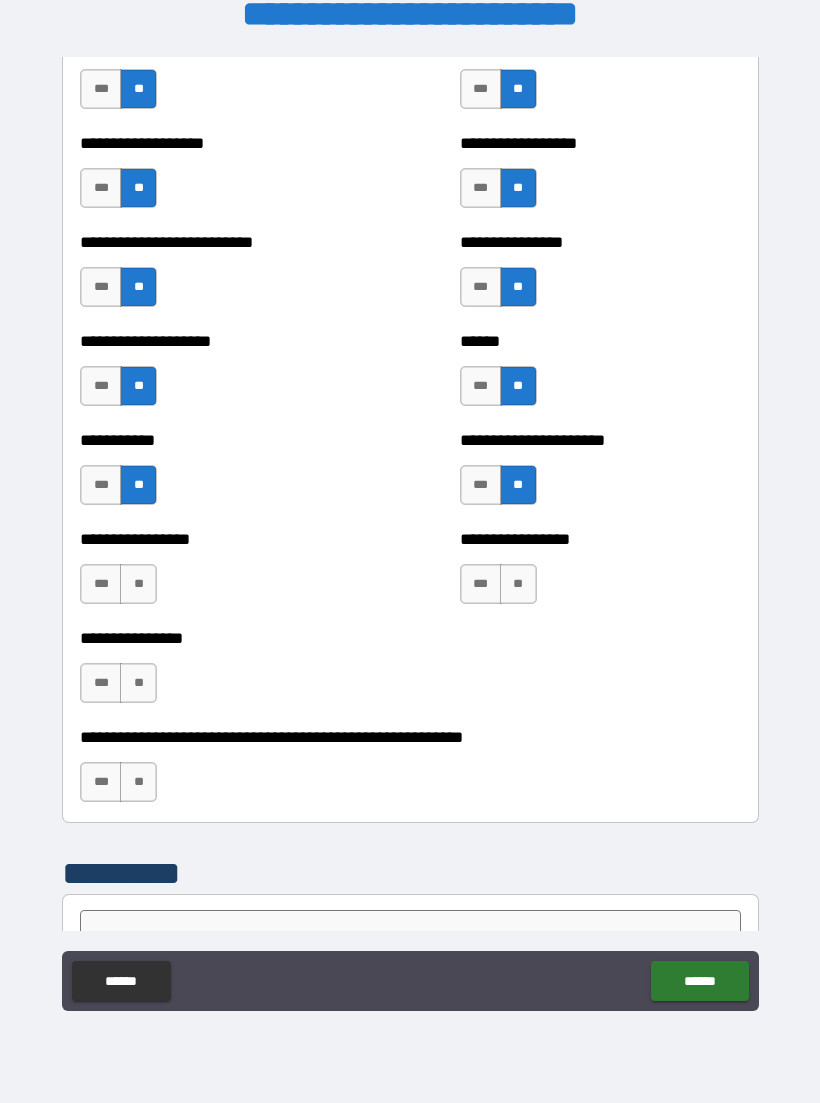 click on "**" at bounding box center [138, 584] 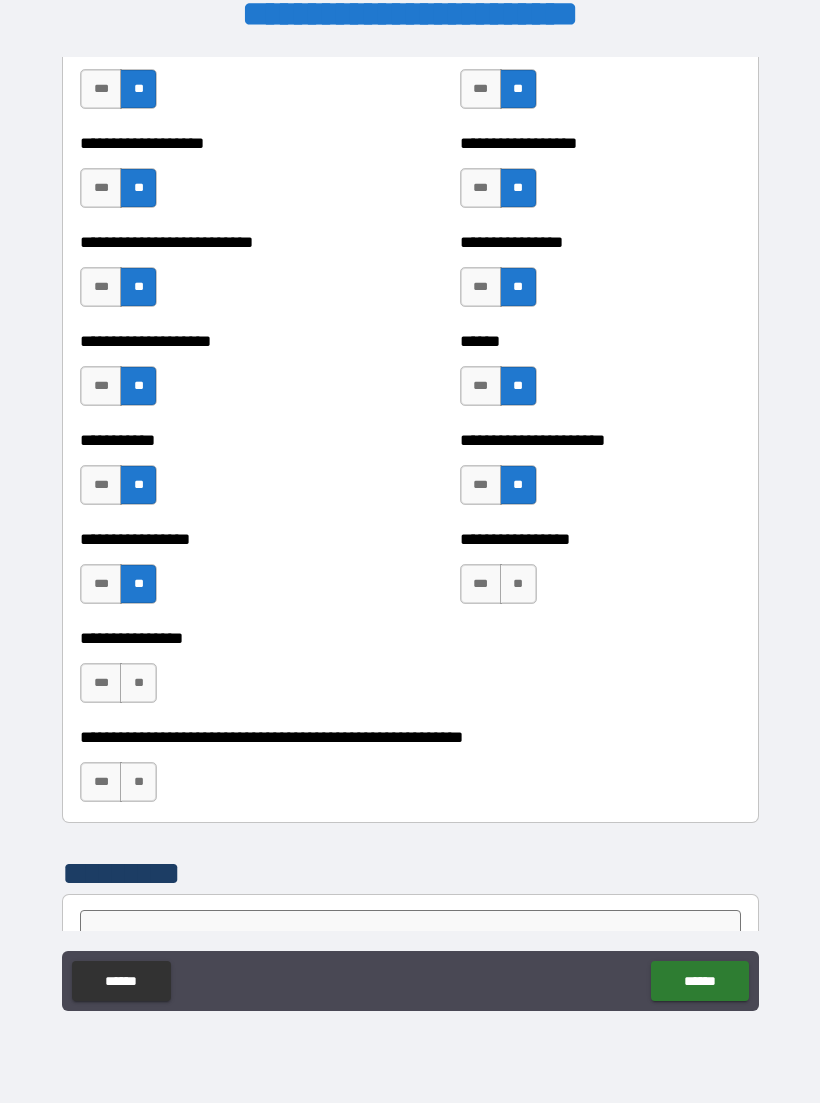 click on "**" at bounding box center (518, 584) 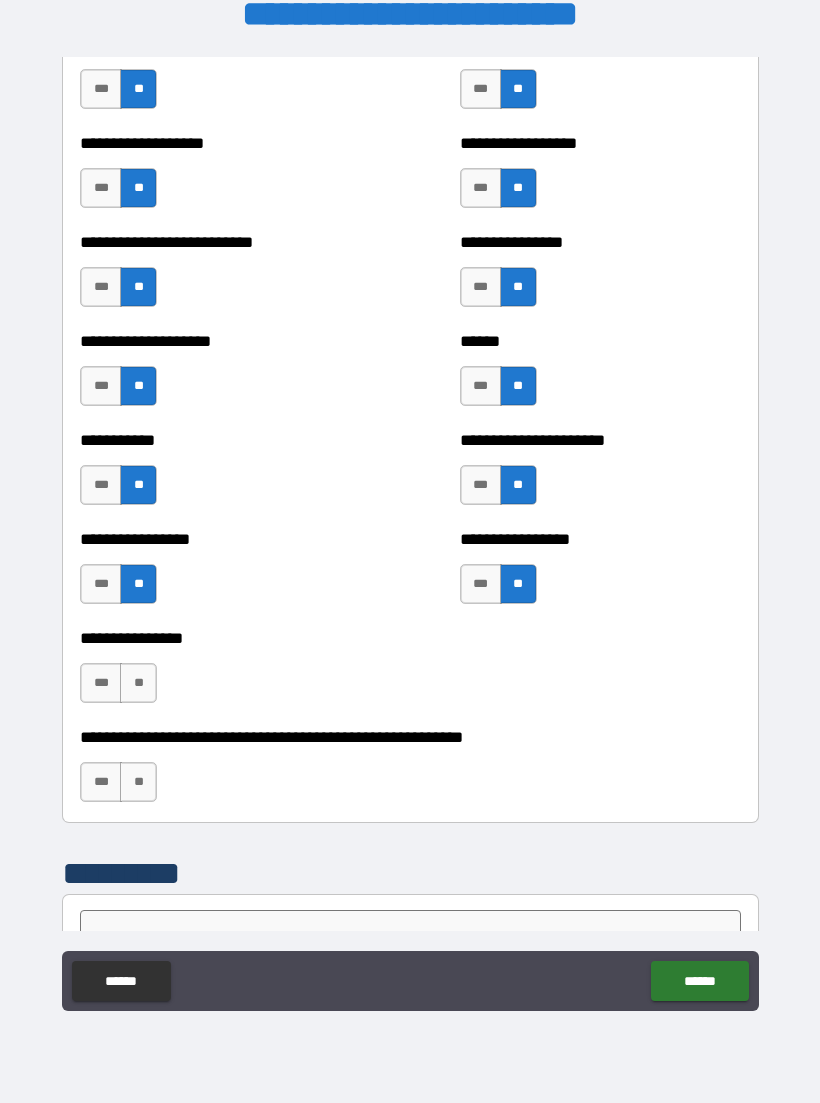 click on "**" at bounding box center [138, 683] 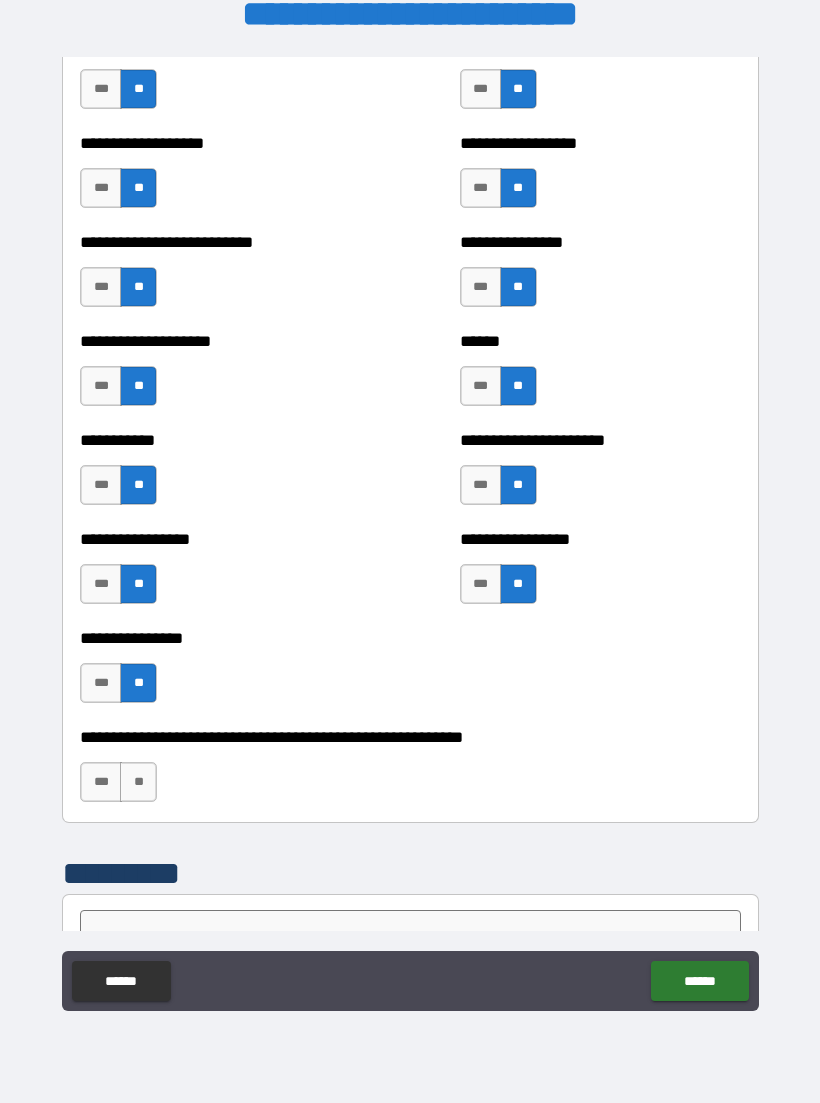 click on "**" at bounding box center (138, 782) 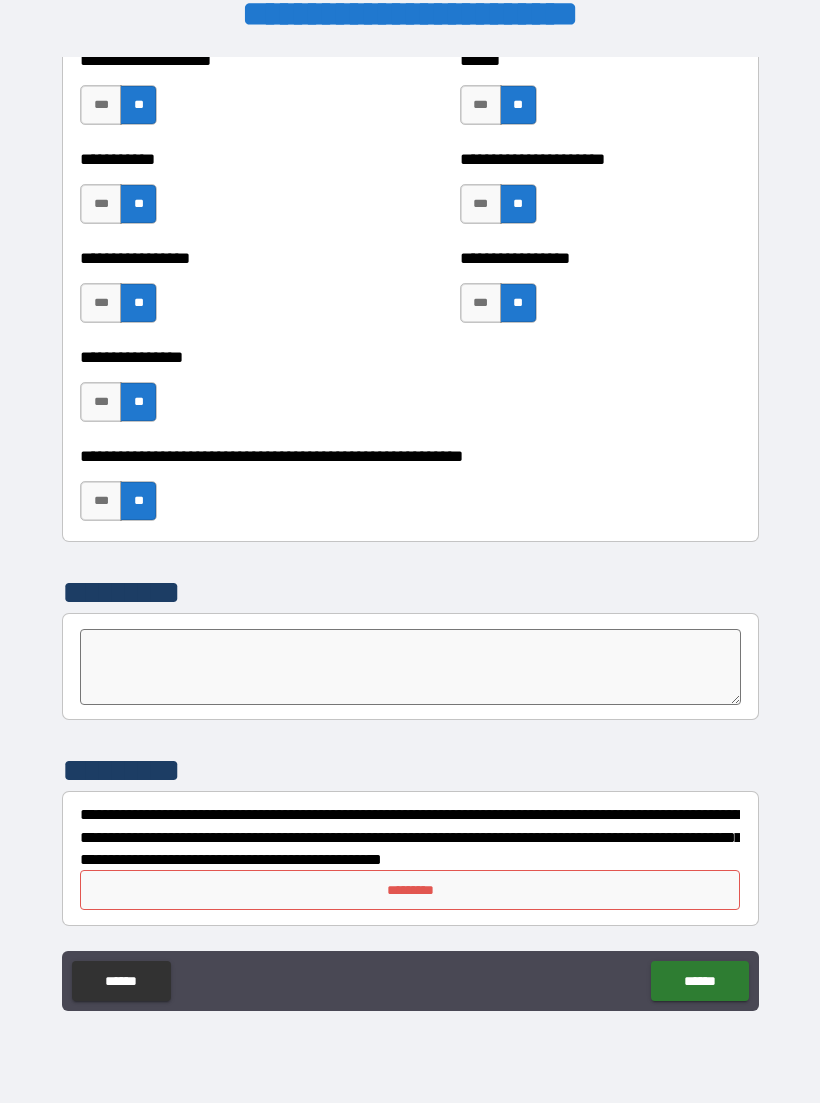 scroll, scrollTop: 6232, scrollLeft: 0, axis: vertical 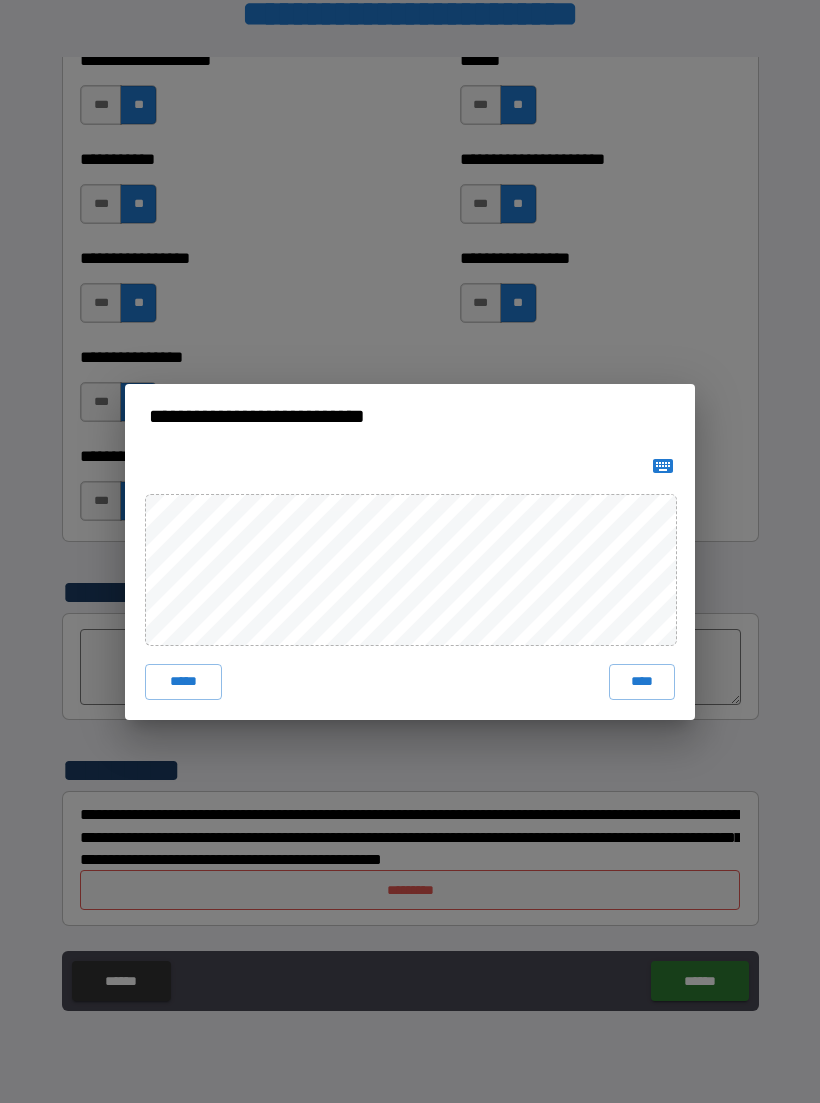 click on "****" at bounding box center [642, 682] 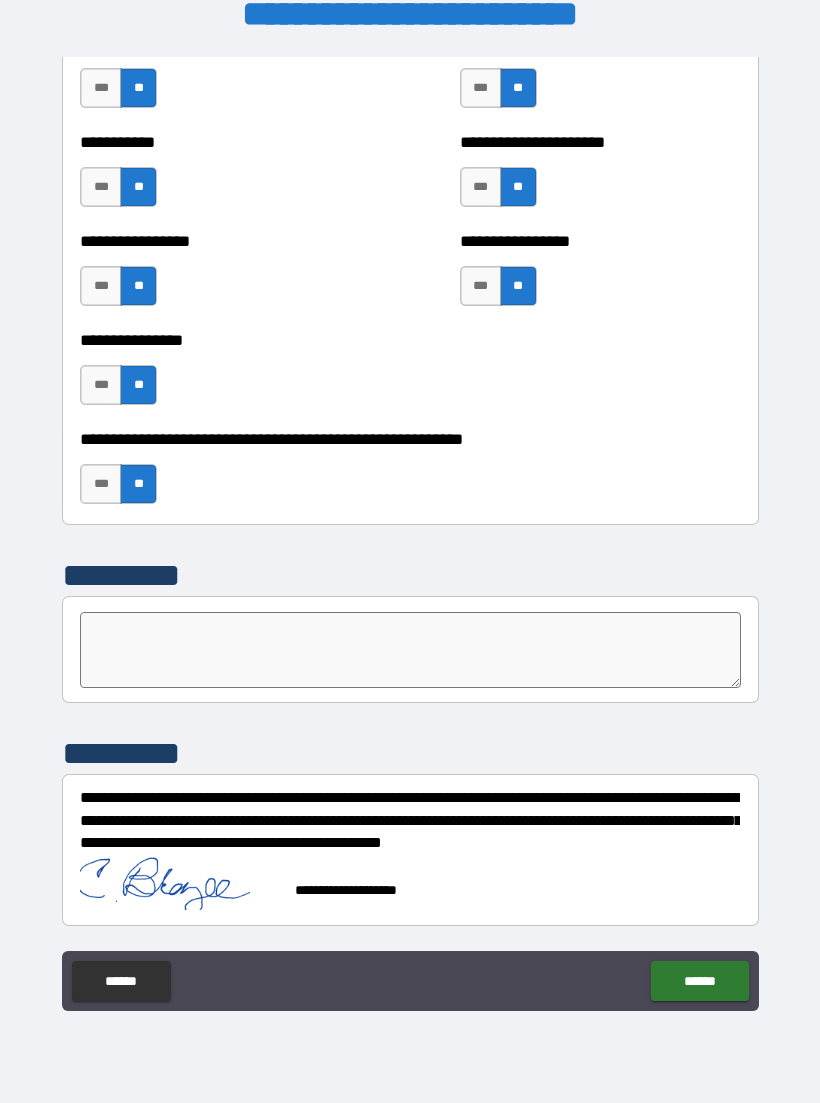 scroll, scrollTop: 6249, scrollLeft: 0, axis: vertical 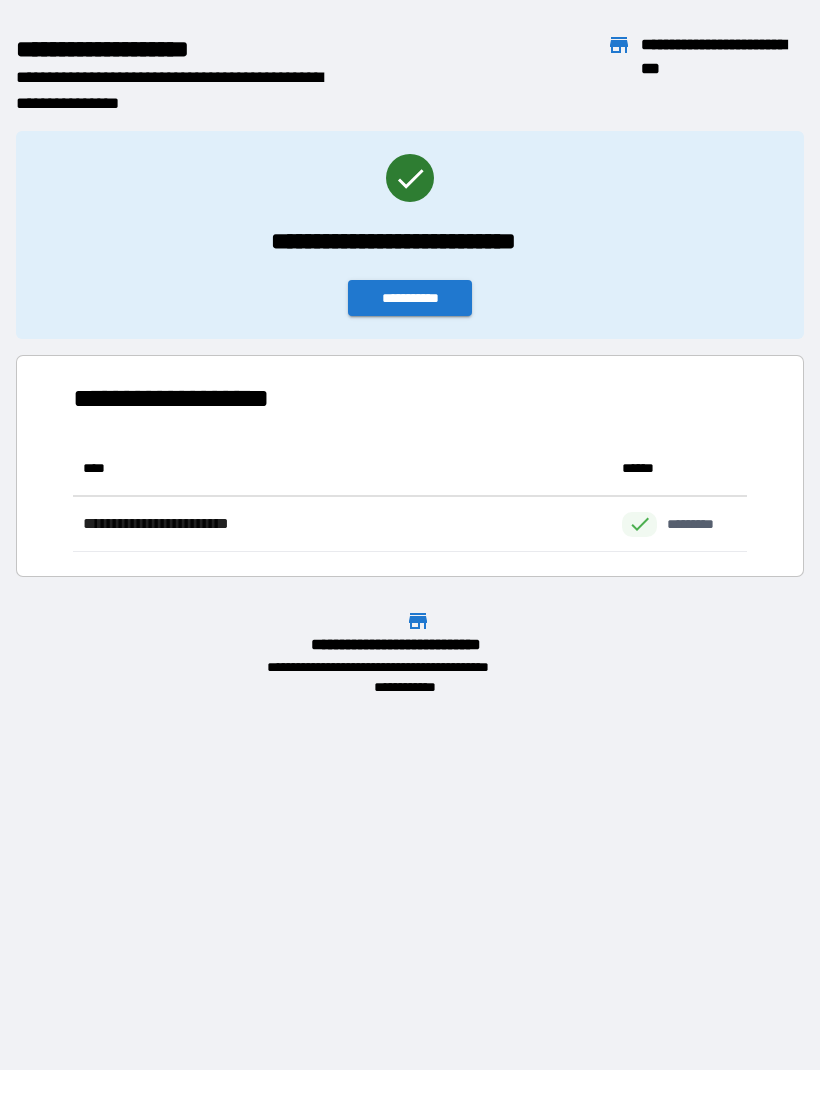 click on "**********" at bounding box center (410, 298) 